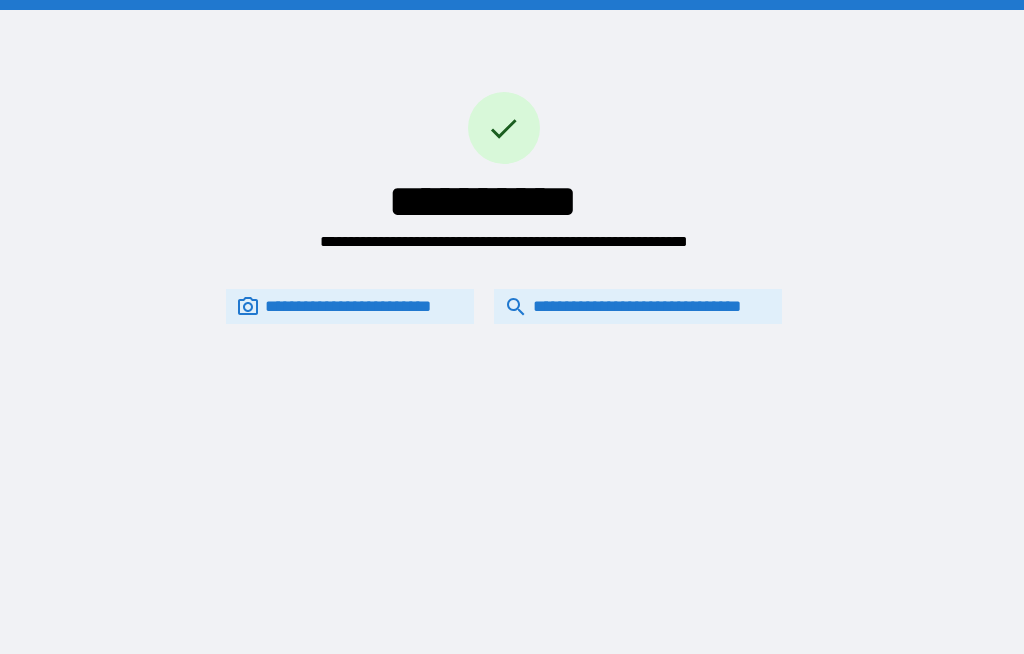 scroll, scrollTop: 69, scrollLeft: 0, axis: vertical 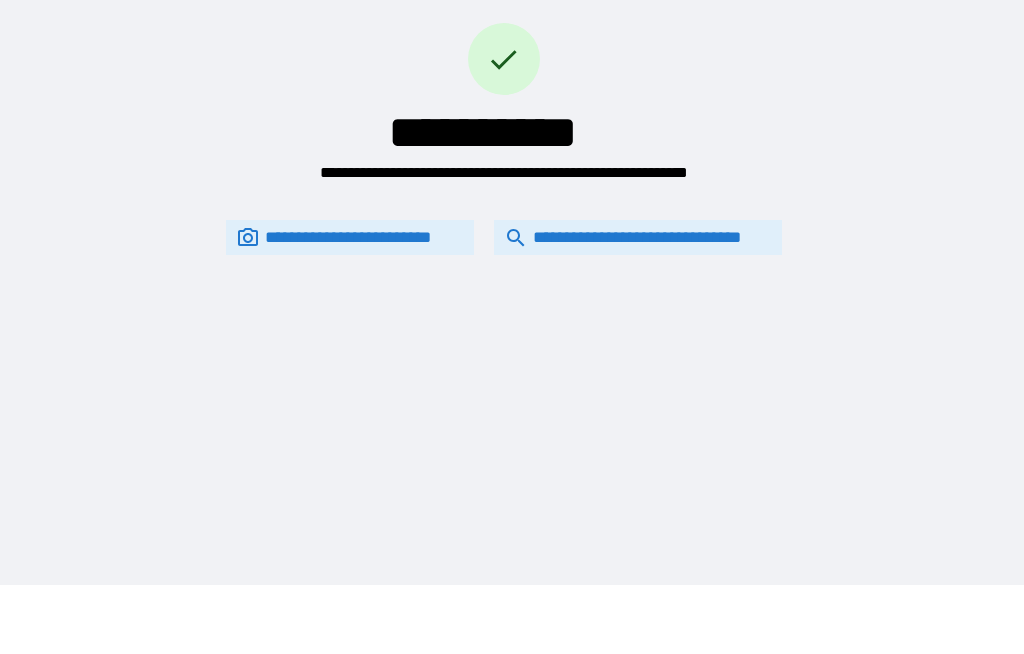 click on "**********" at bounding box center (638, 237) 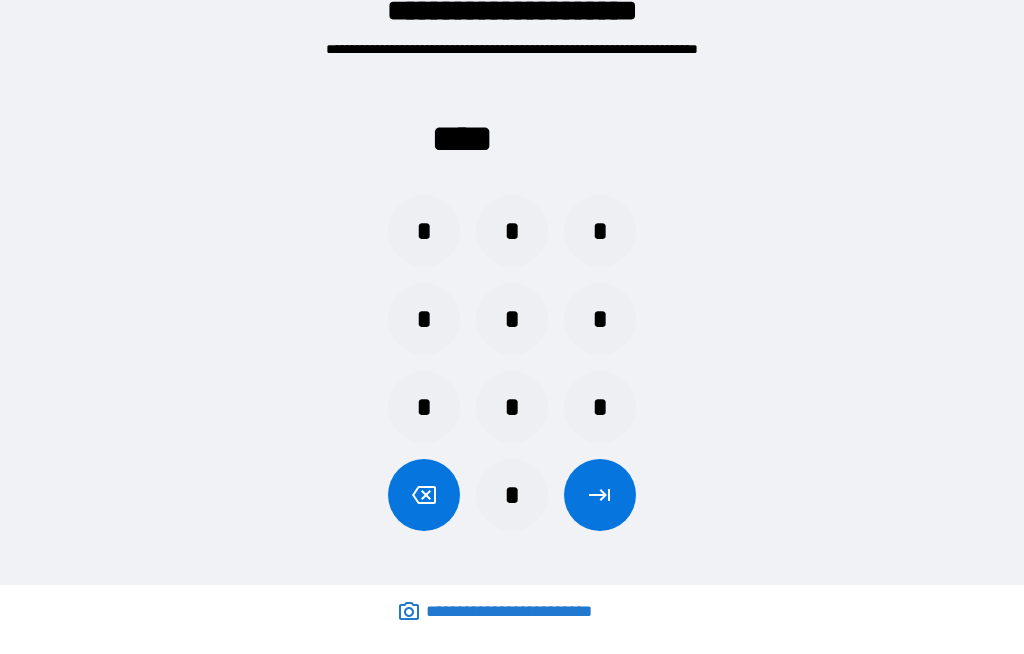 click on "*" at bounding box center (424, 319) 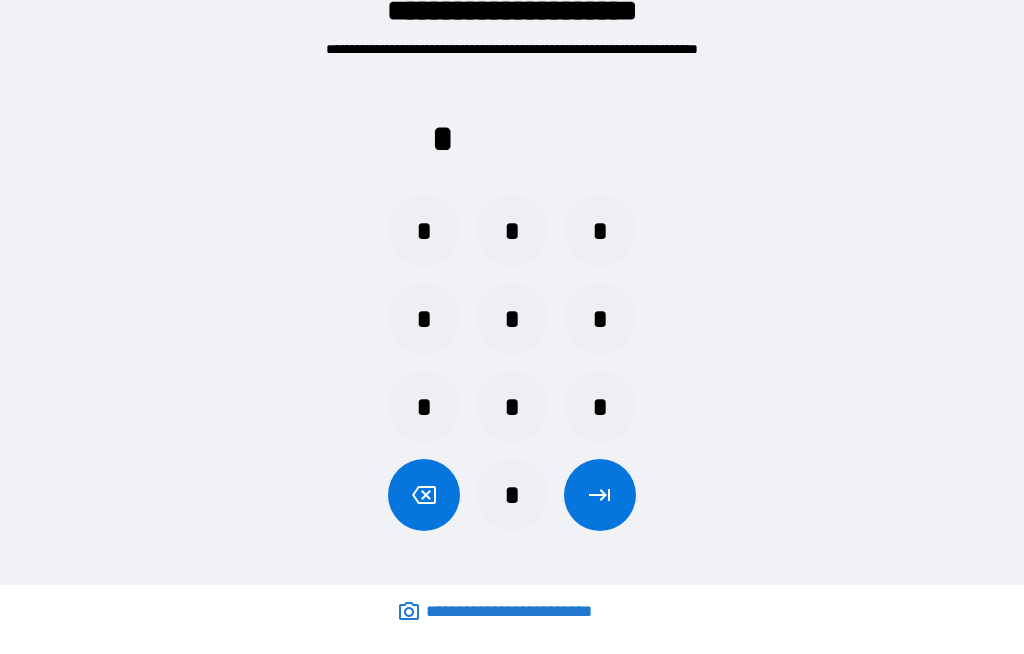 click on "*" at bounding box center [512, 319] 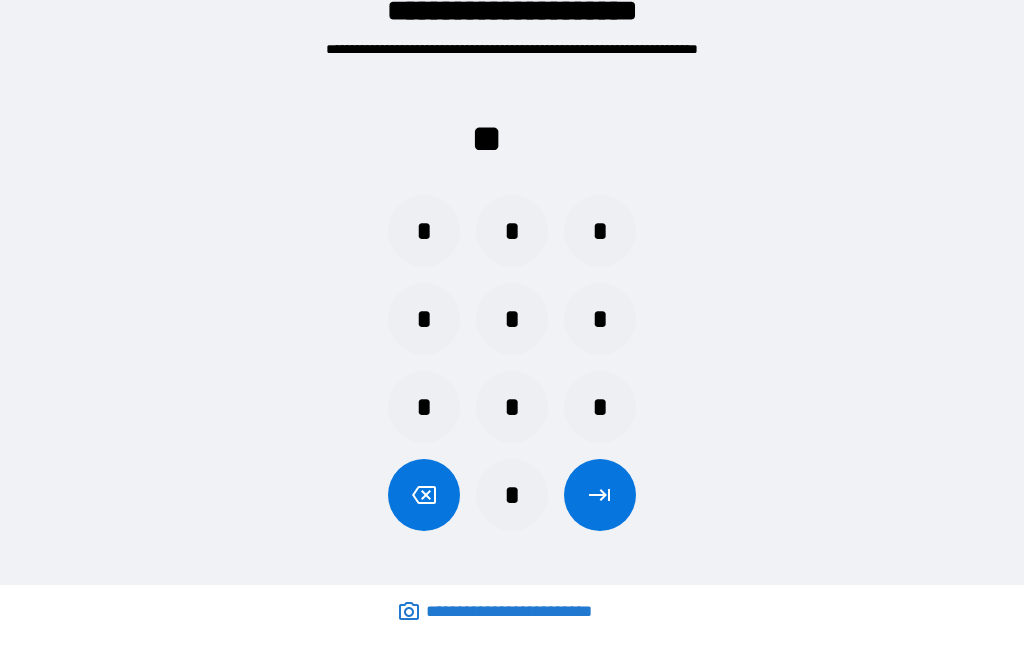 click on "*" at bounding box center [512, 231] 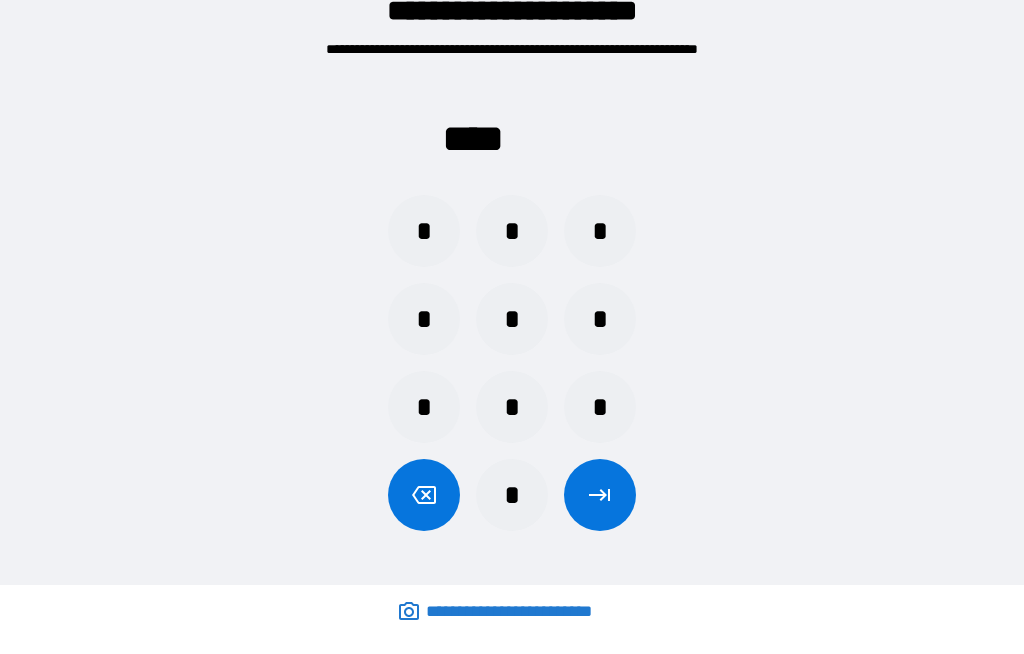click 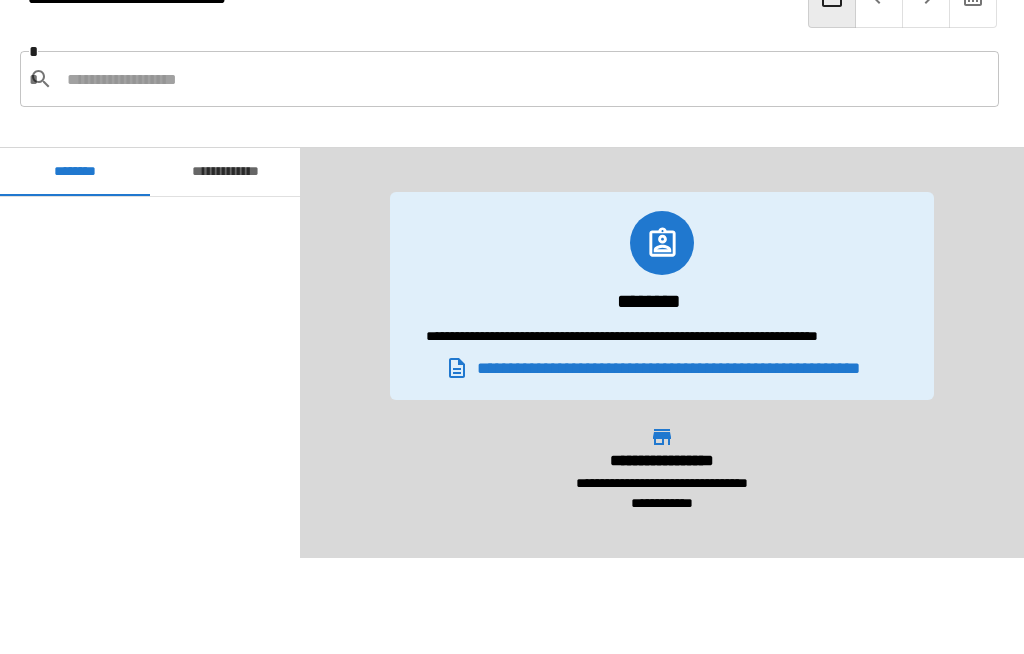 scroll, scrollTop: 6600, scrollLeft: 0, axis: vertical 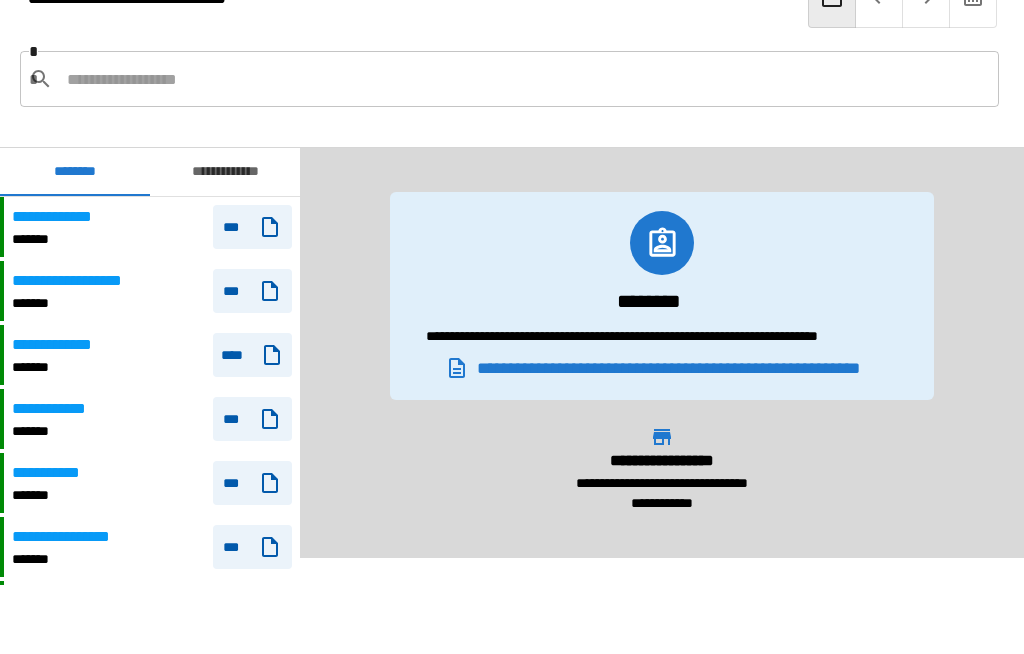 click at bounding box center (525, 79) 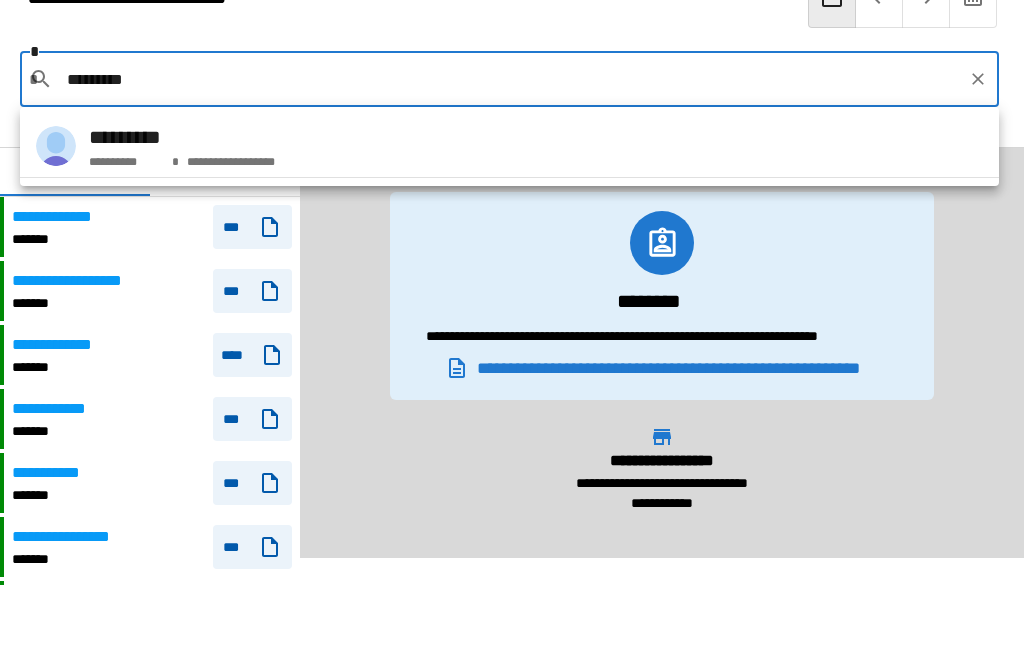 click on "**********" at bounding box center [228, 158] 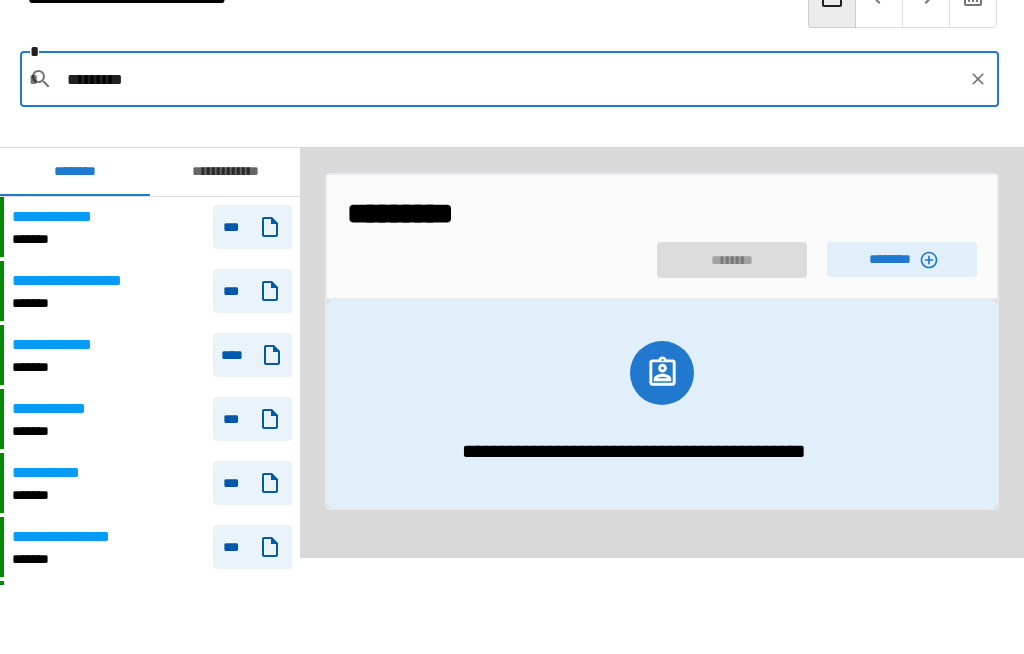click on "********" at bounding box center (902, 259) 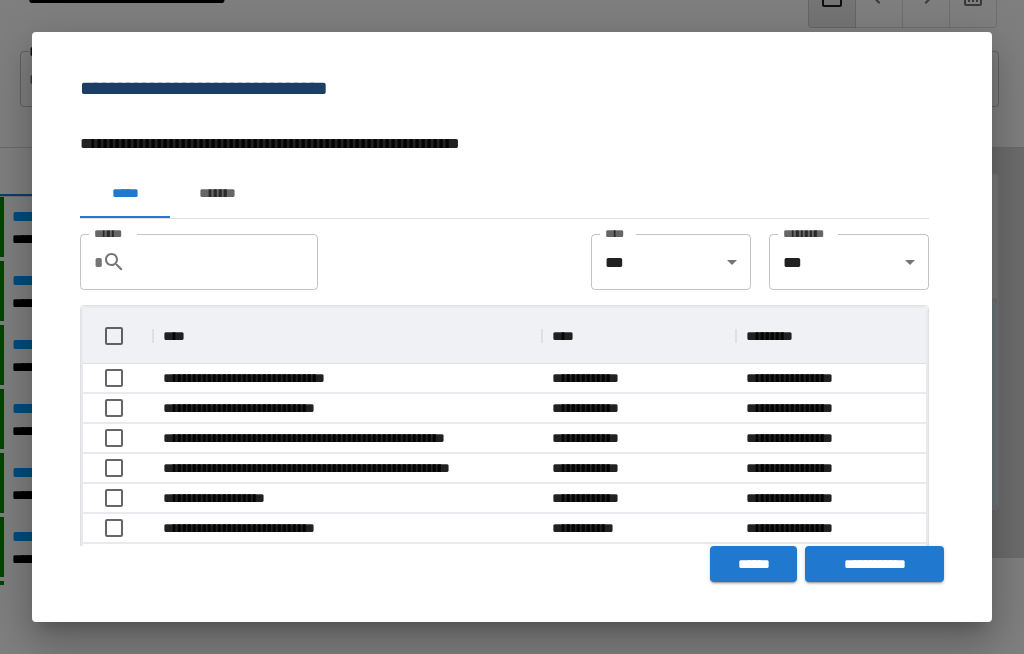 scroll, scrollTop: 356, scrollLeft: 843, axis: both 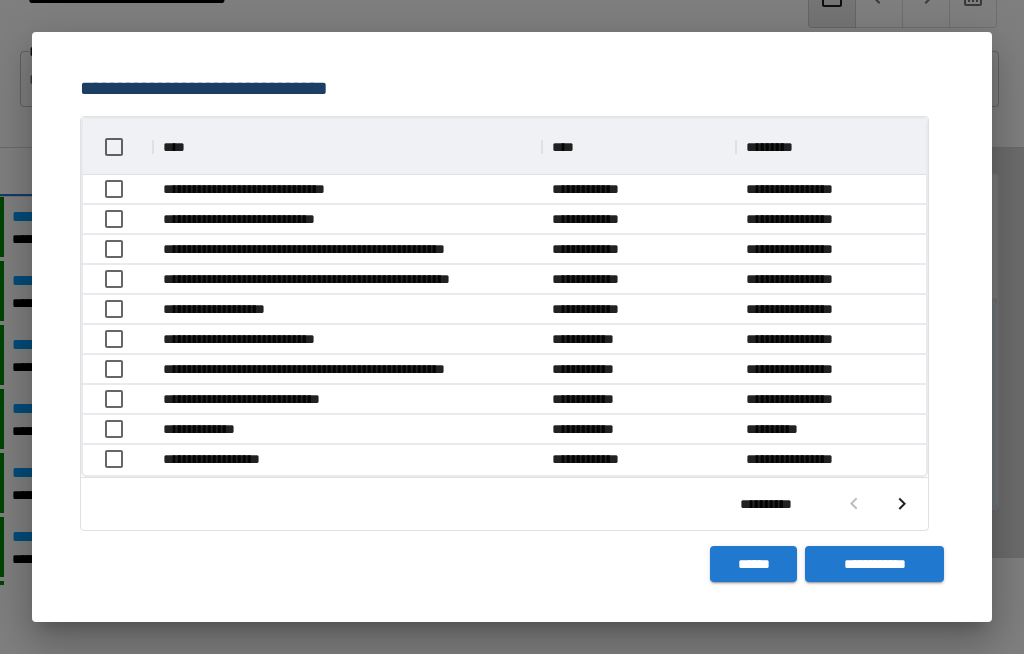 click 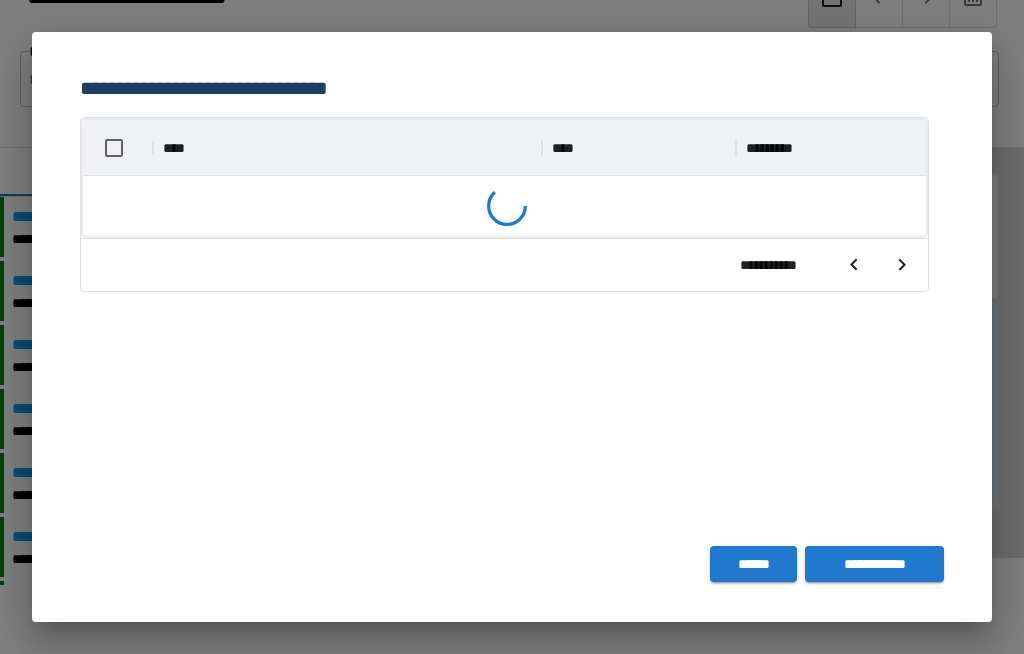 scroll, scrollTop: 188, scrollLeft: 0, axis: vertical 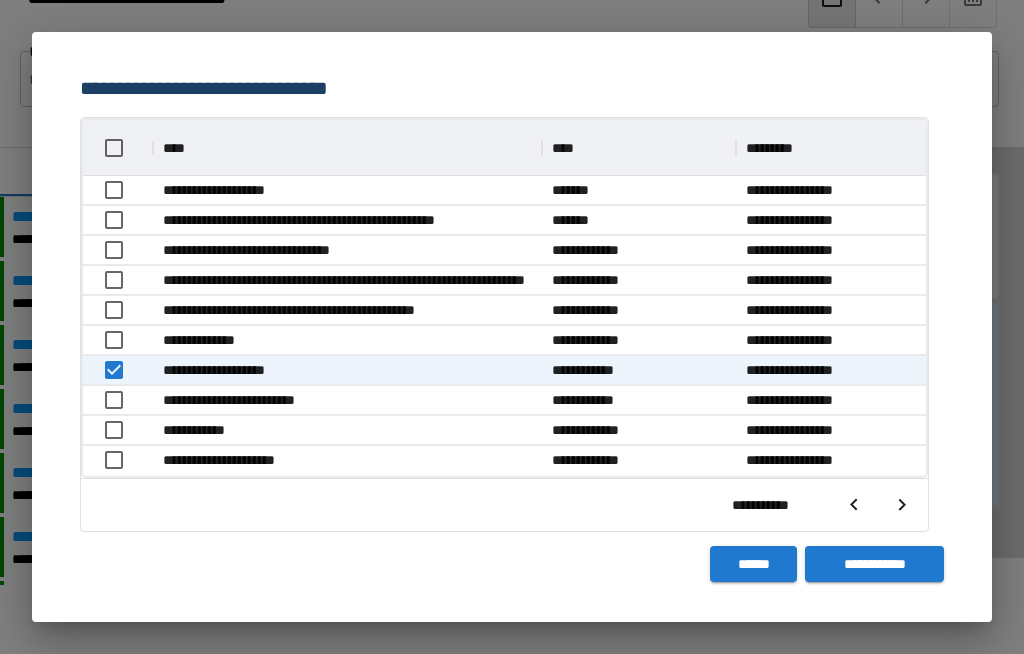 click on "**********" at bounding box center (874, 564) 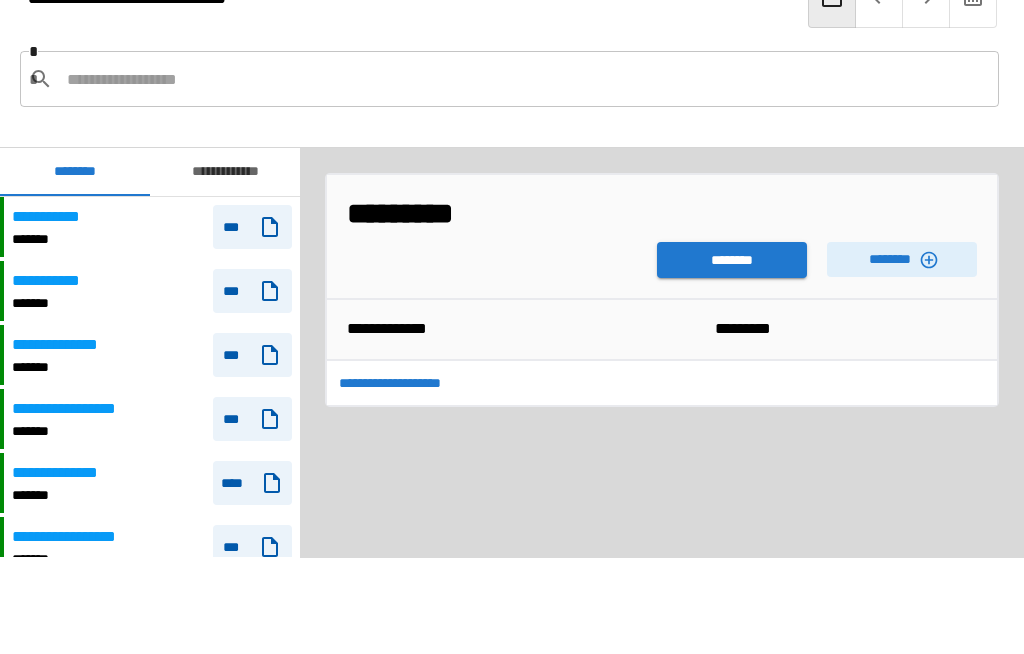 scroll, scrollTop: 6600, scrollLeft: 0, axis: vertical 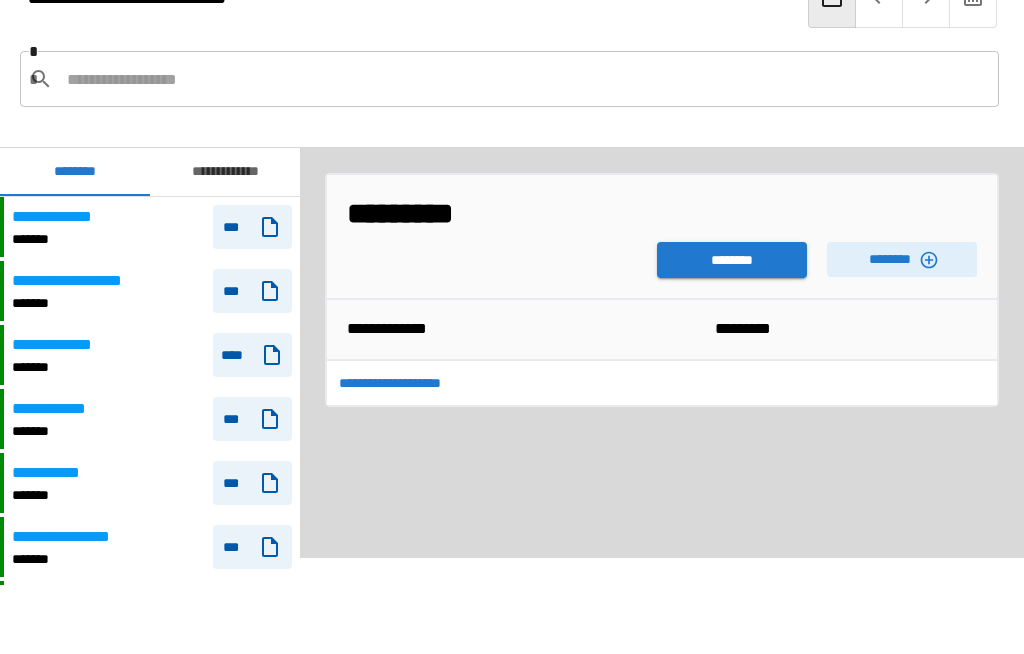click on "********" at bounding box center [732, 260] 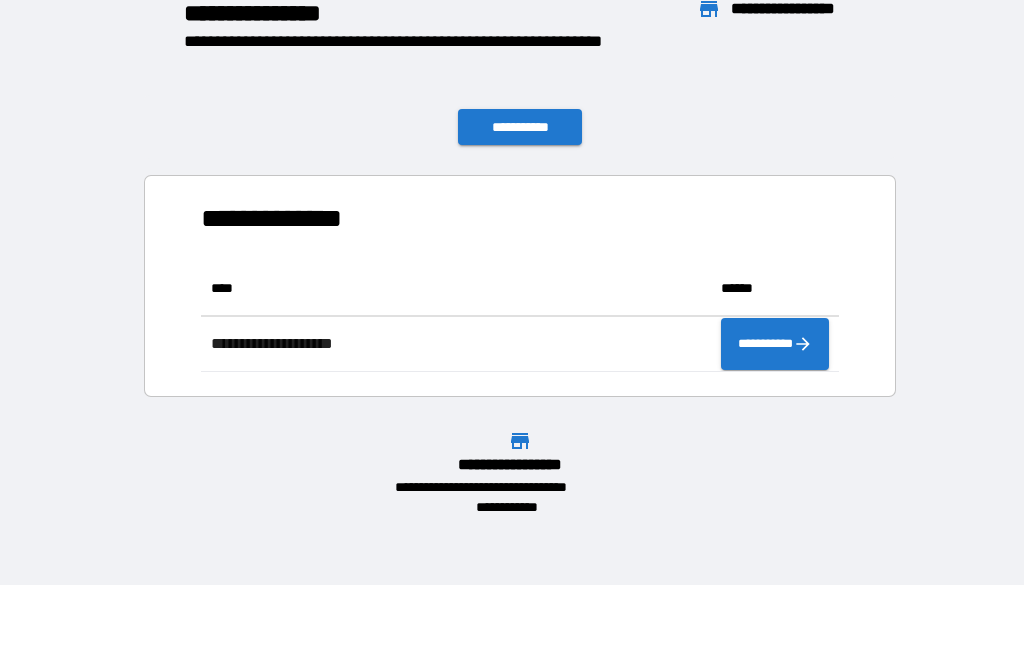 scroll, scrollTop: 1, scrollLeft: 1, axis: both 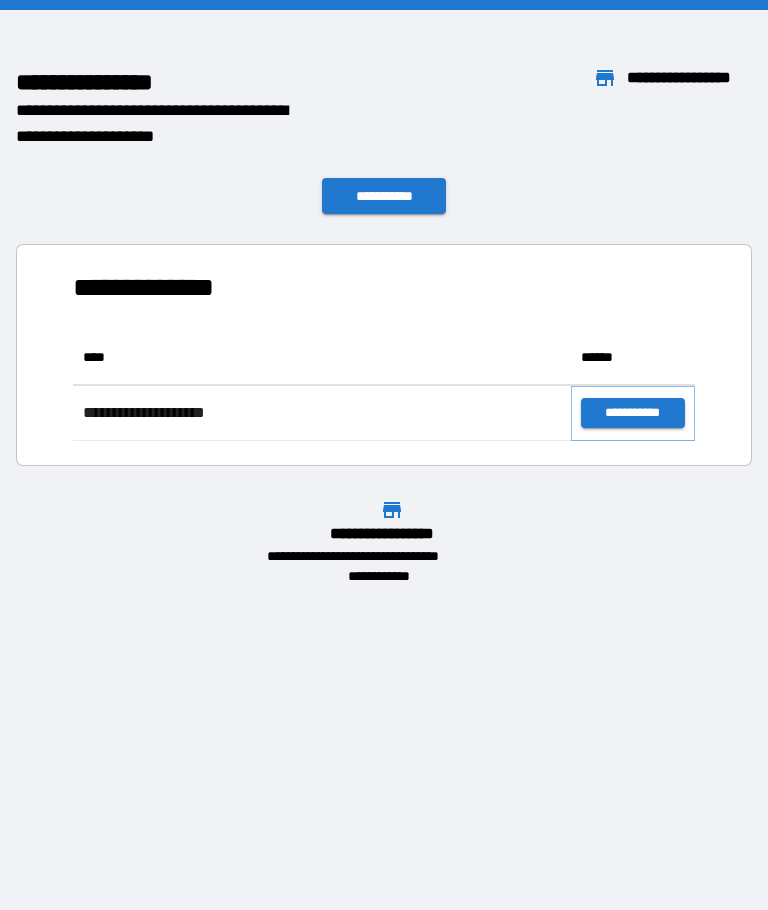 click on "**********" at bounding box center (633, 413) 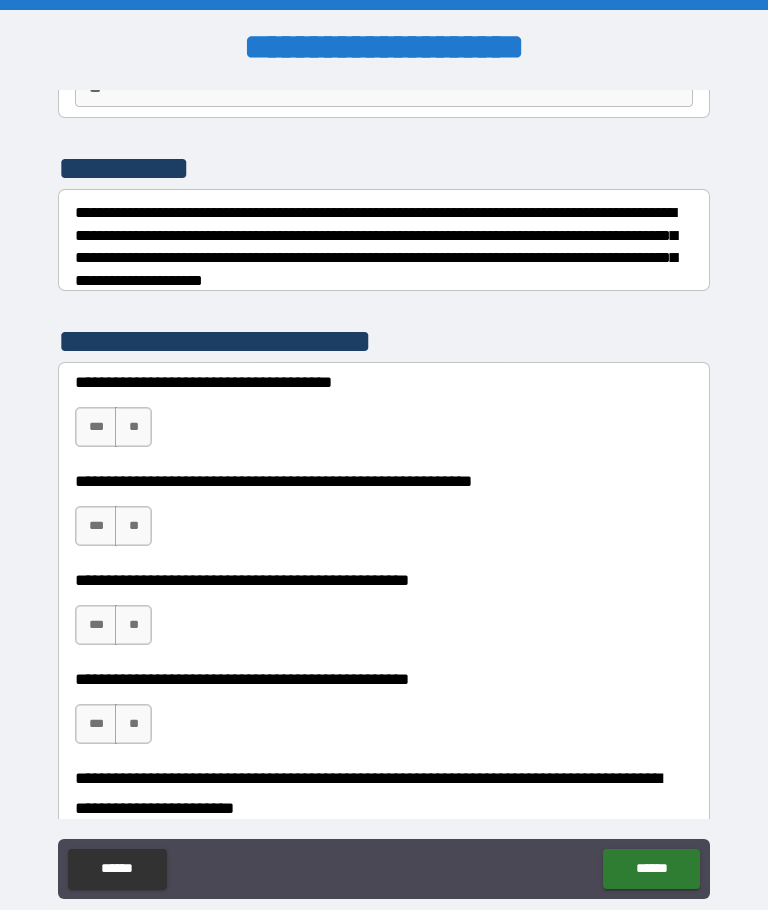 scroll, scrollTop: 219, scrollLeft: 0, axis: vertical 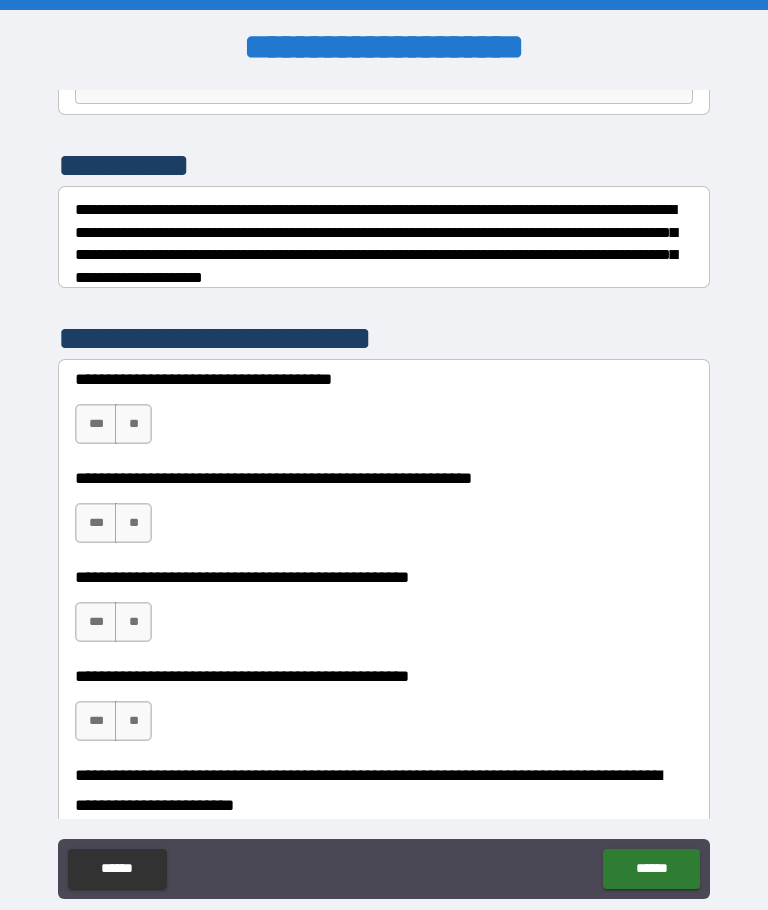 click on "***" at bounding box center (96, 424) 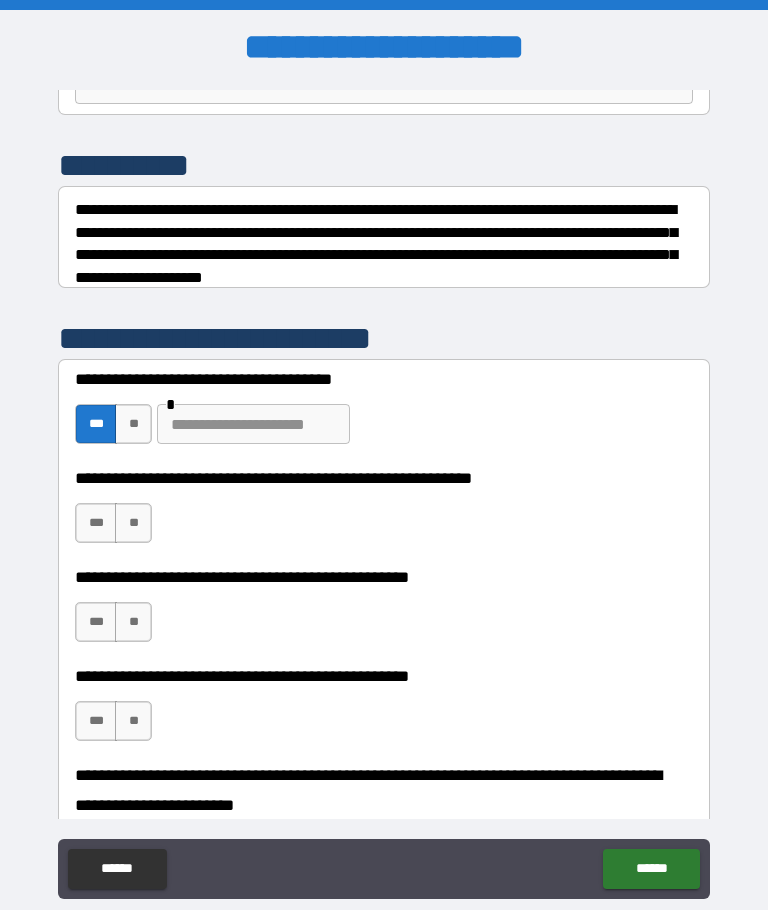 click on "**" at bounding box center (133, 424) 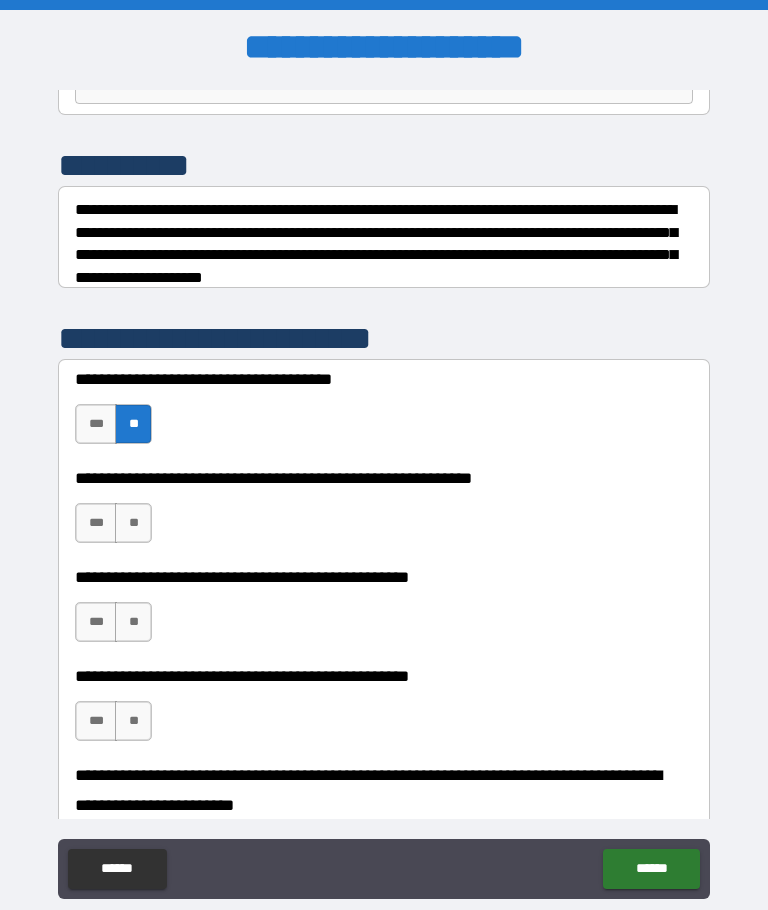 click on "***" at bounding box center [96, 523] 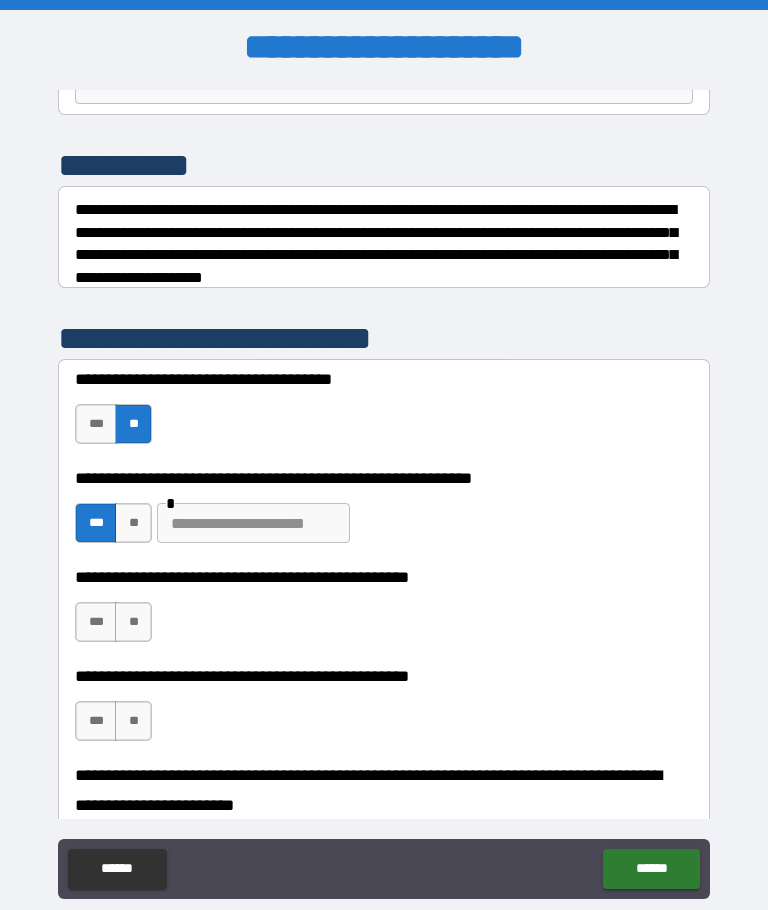 click at bounding box center [253, 523] 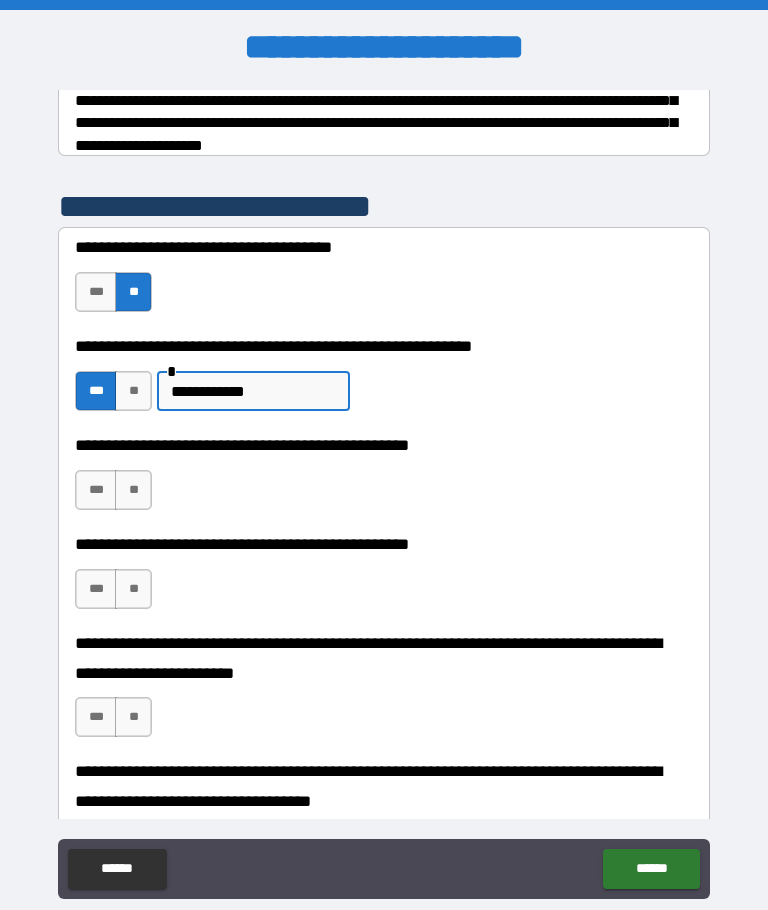 scroll, scrollTop: 352, scrollLeft: 0, axis: vertical 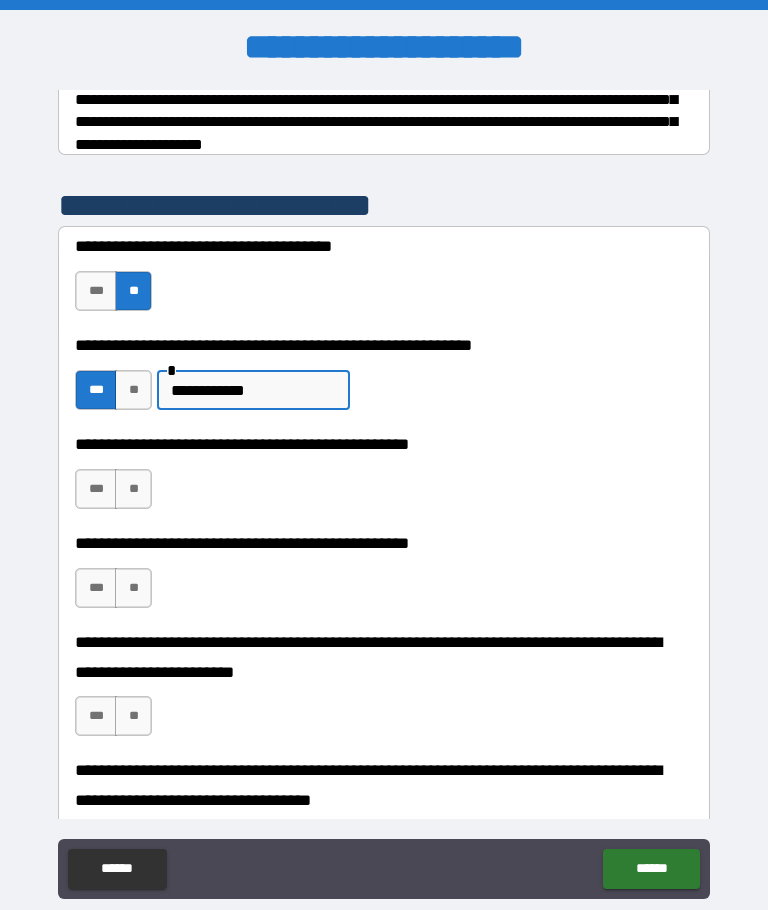 type on "**********" 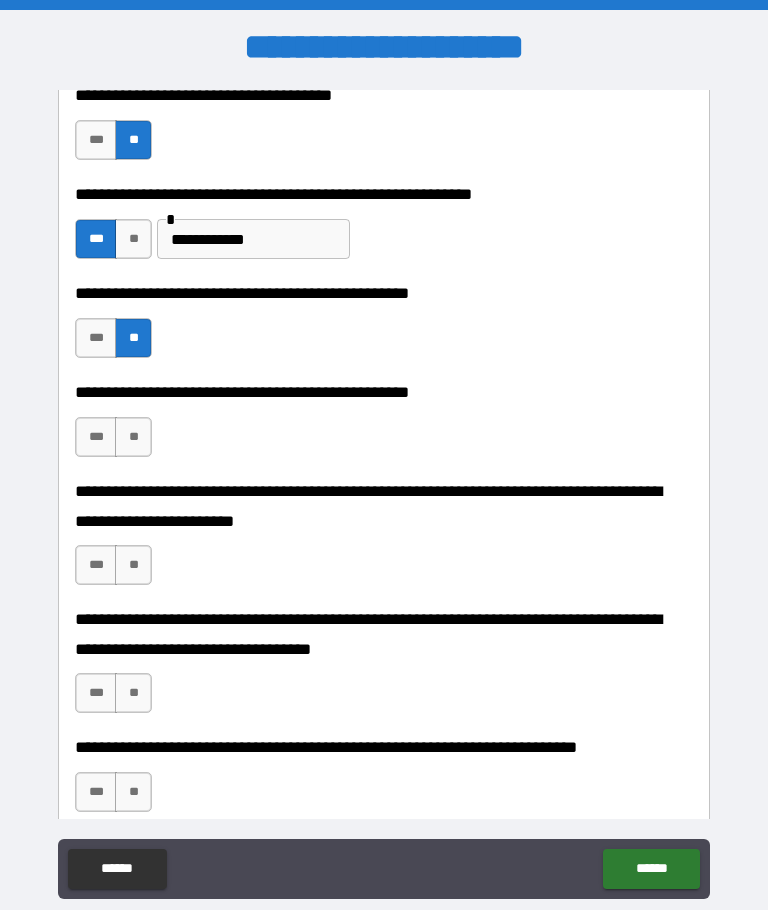 scroll, scrollTop: 503, scrollLeft: 0, axis: vertical 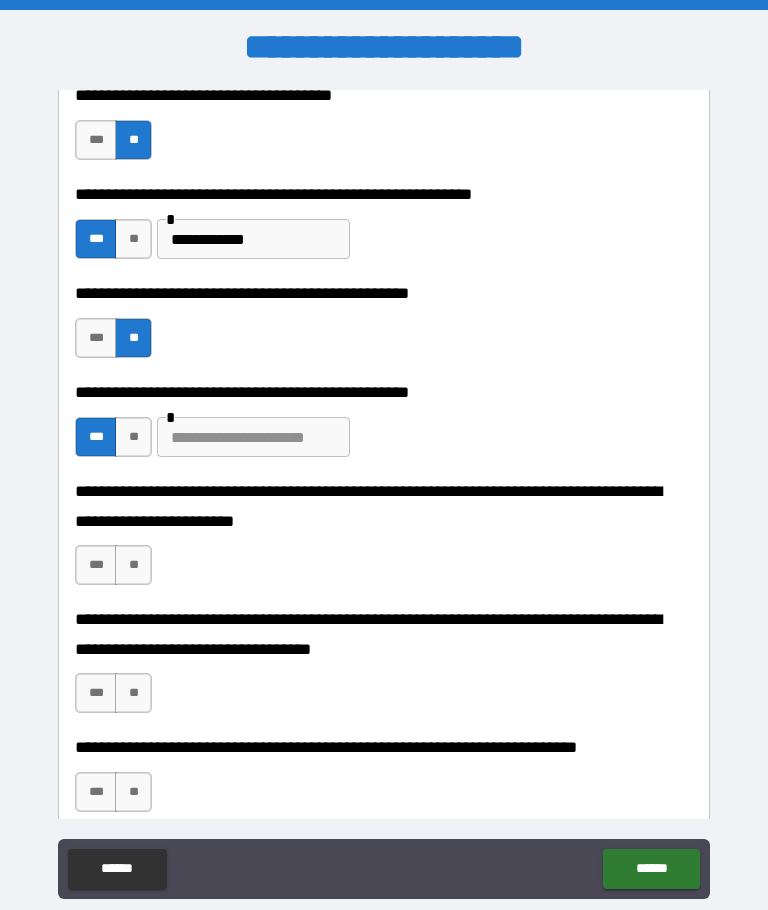 click at bounding box center (253, 437) 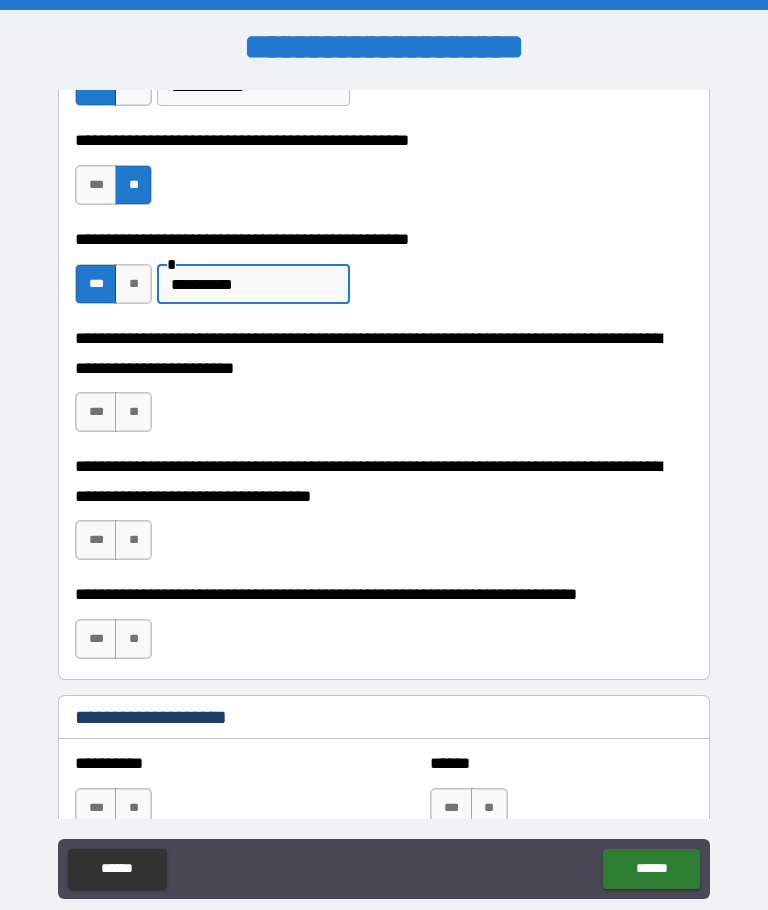 scroll, scrollTop: 655, scrollLeft: 0, axis: vertical 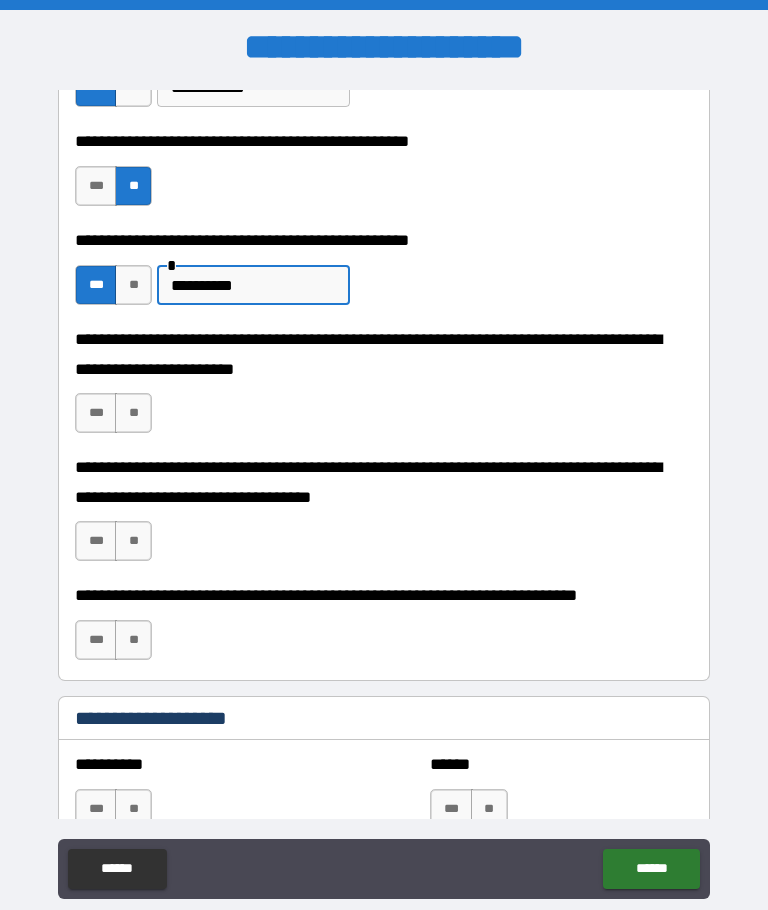 type on "*********" 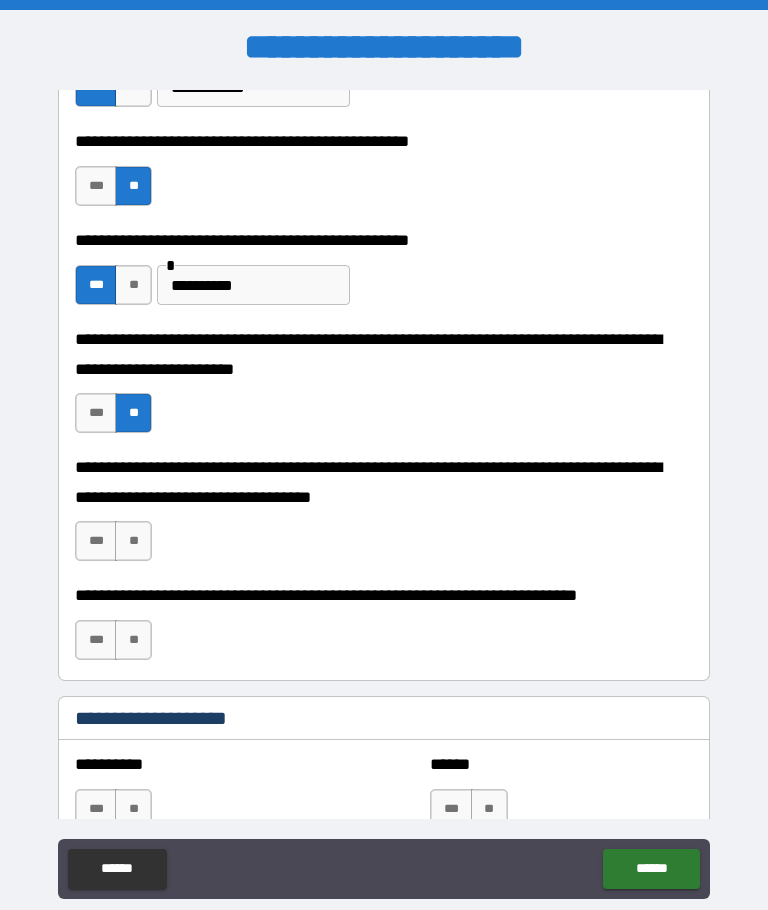 click on "**" at bounding box center [133, 541] 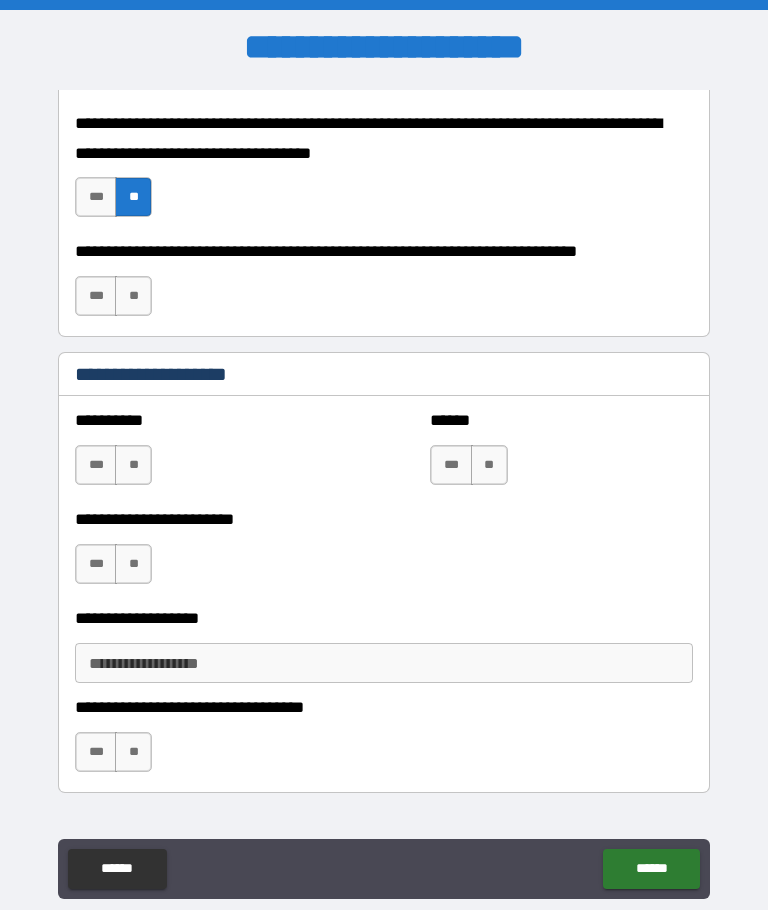 scroll, scrollTop: 997, scrollLeft: 0, axis: vertical 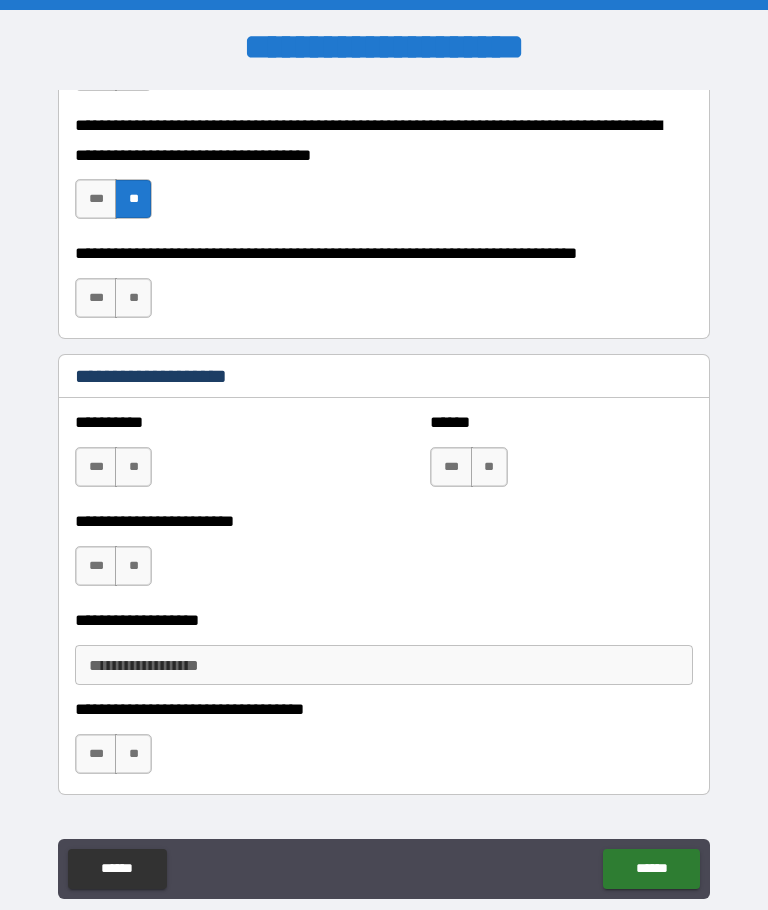 click on "**" at bounding box center (133, 298) 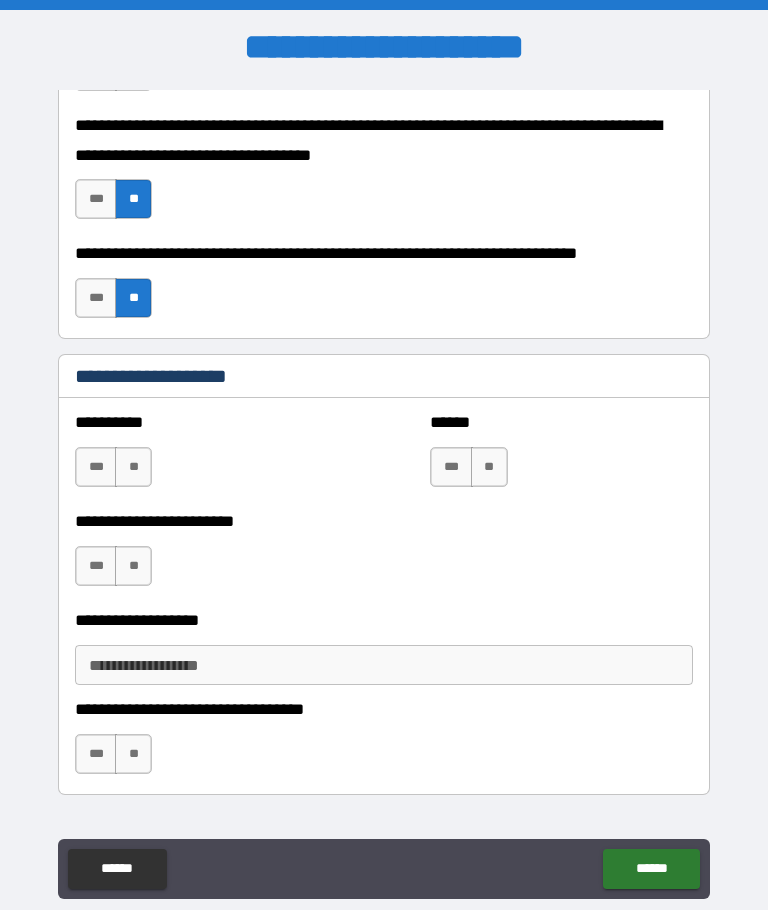 click on "**" at bounding box center [133, 467] 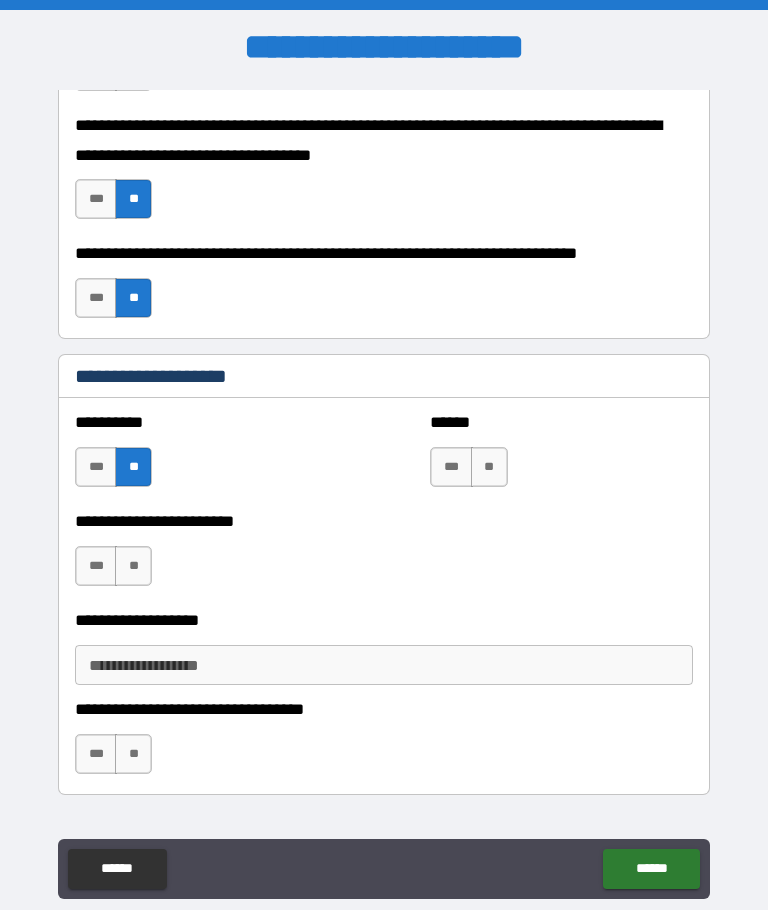 click on "**" at bounding box center [489, 467] 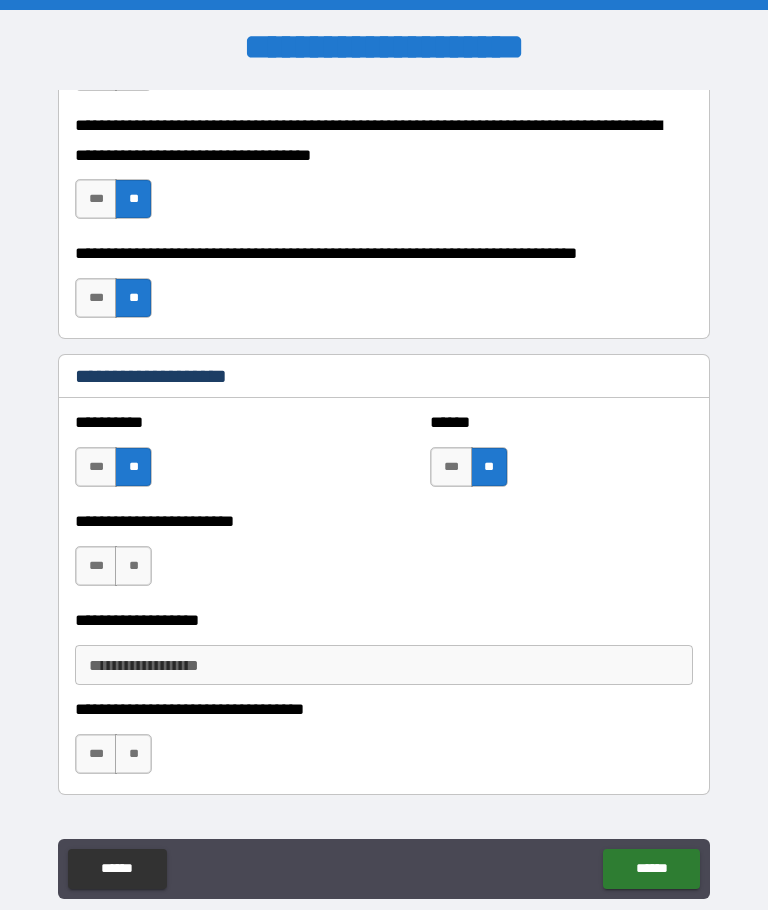 click on "**" at bounding box center [133, 566] 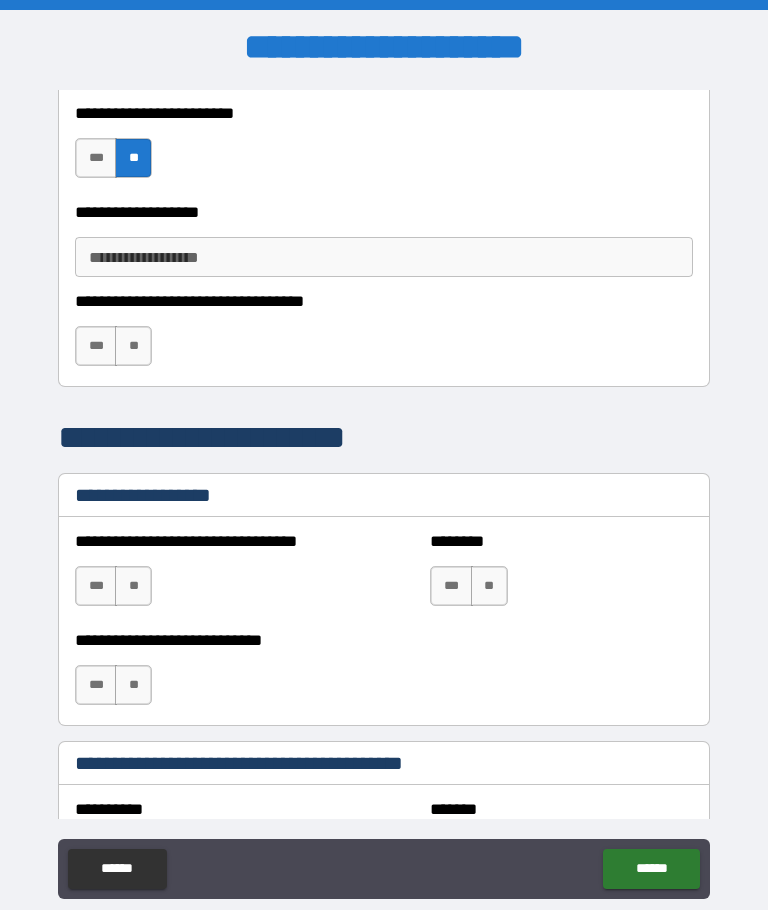 scroll, scrollTop: 1404, scrollLeft: 0, axis: vertical 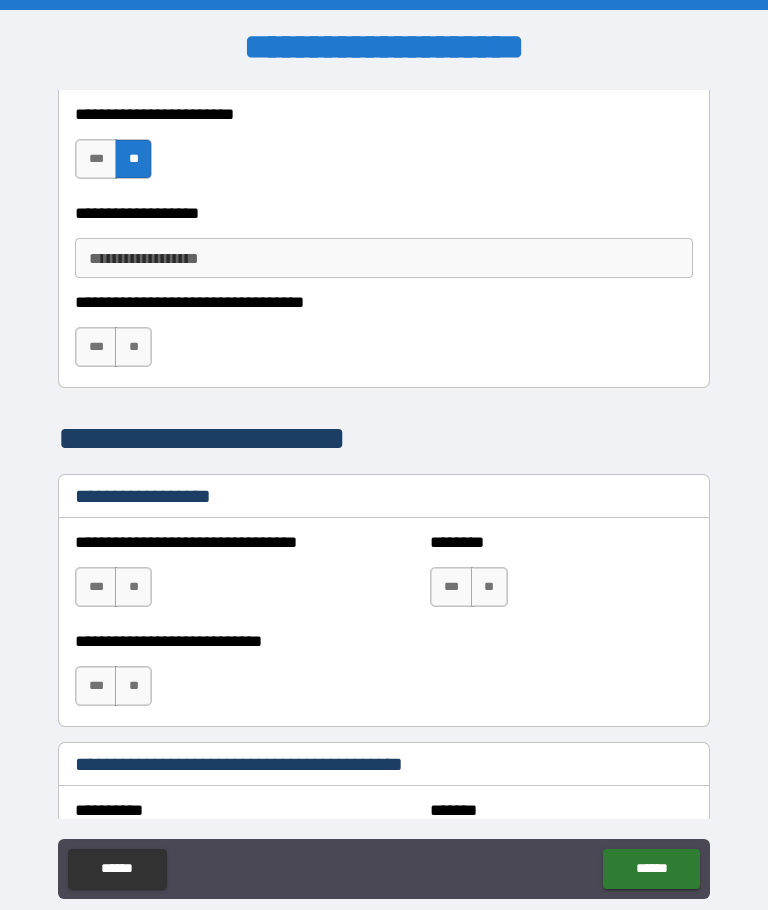 click on "**" at bounding box center [133, 347] 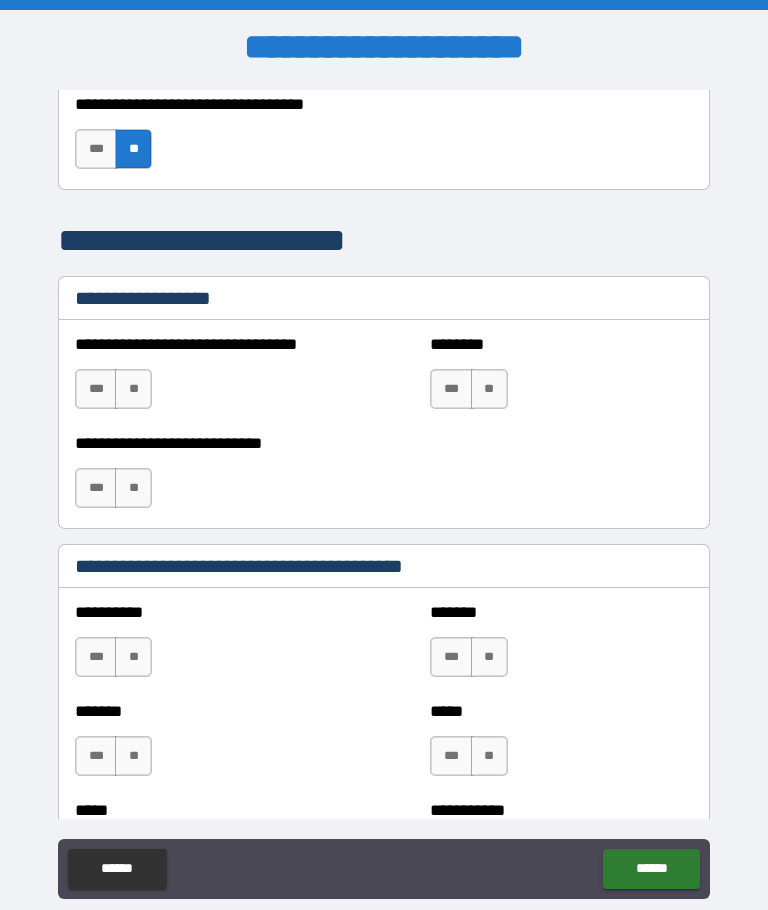 scroll, scrollTop: 1601, scrollLeft: 0, axis: vertical 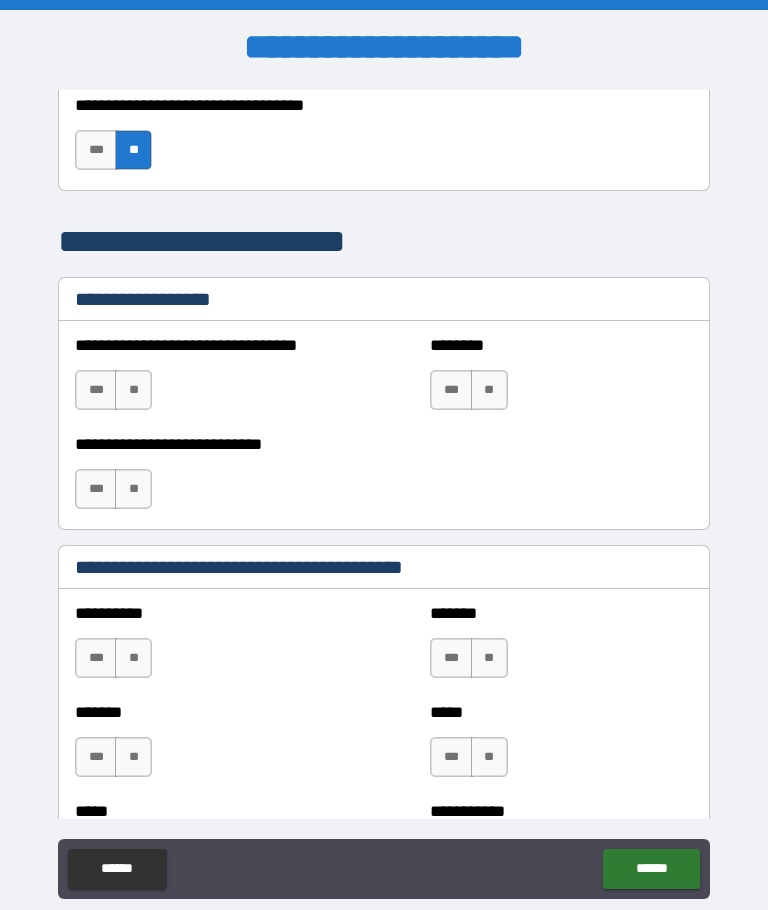 click on "**" at bounding box center (133, 390) 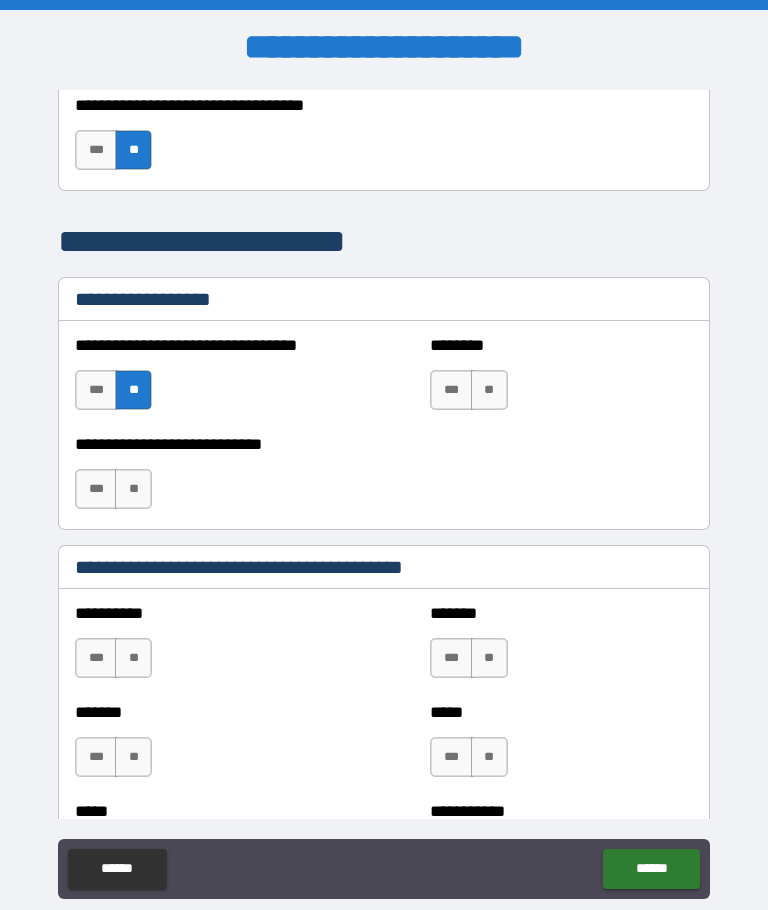 click on "**" at bounding box center (489, 390) 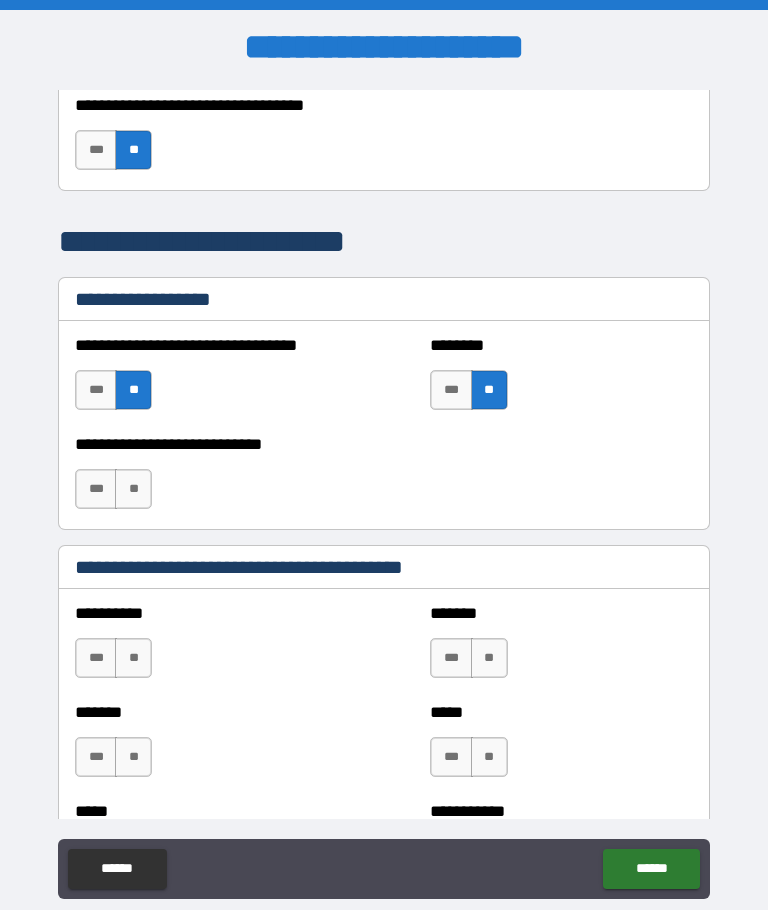 click on "**" at bounding box center (133, 489) 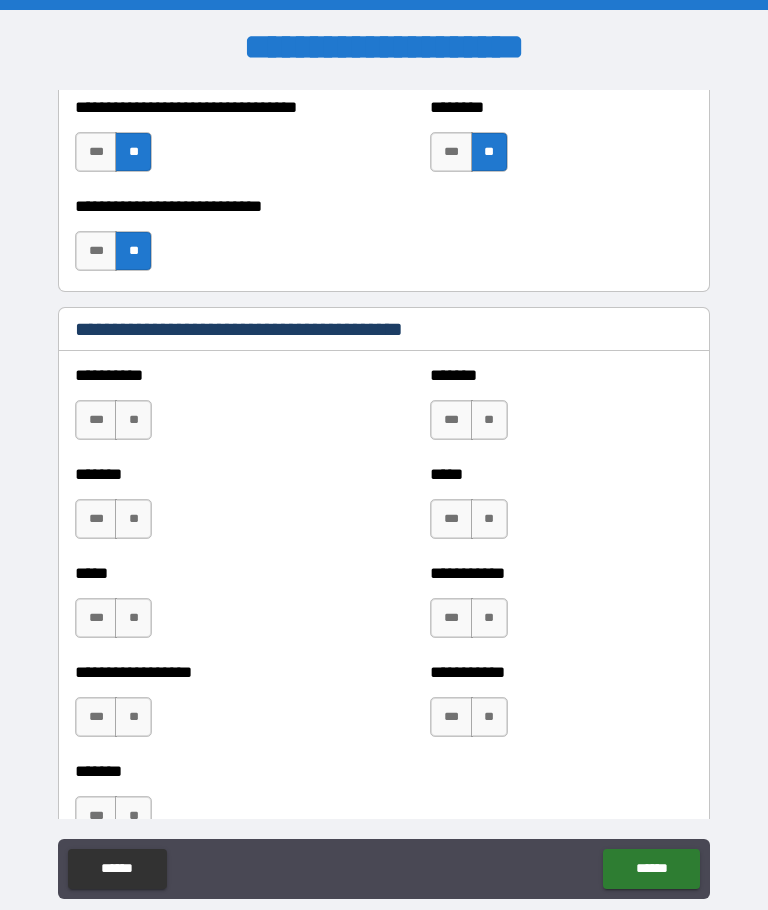scroll, scrollTop: 1839, scrollLeft: 0, axis: vertical 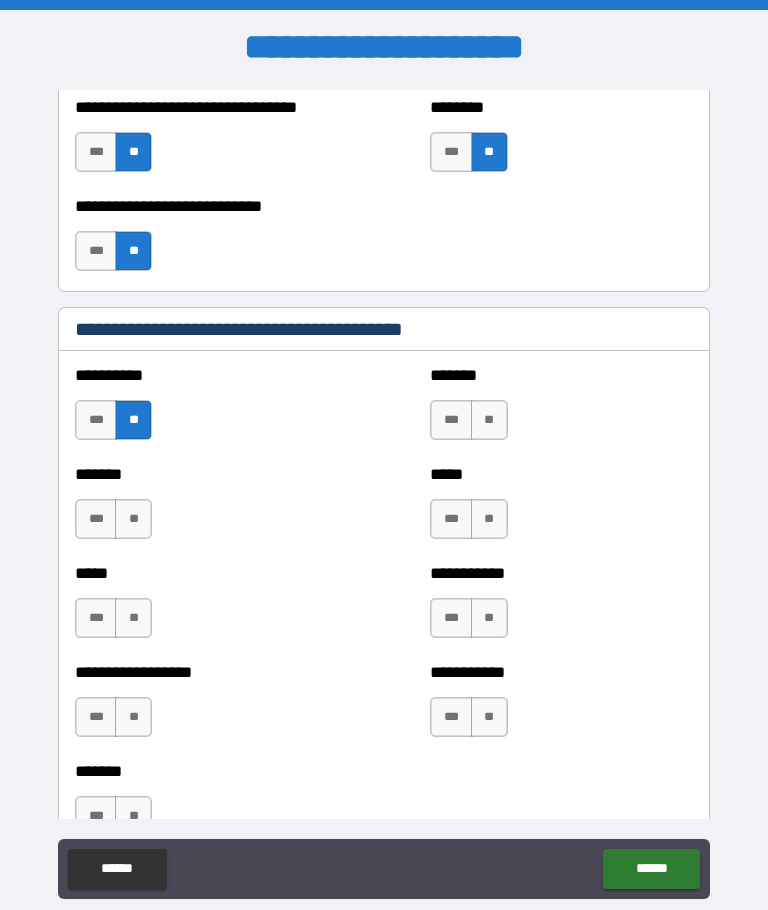 click on "**" at bounding box center (133, 519) 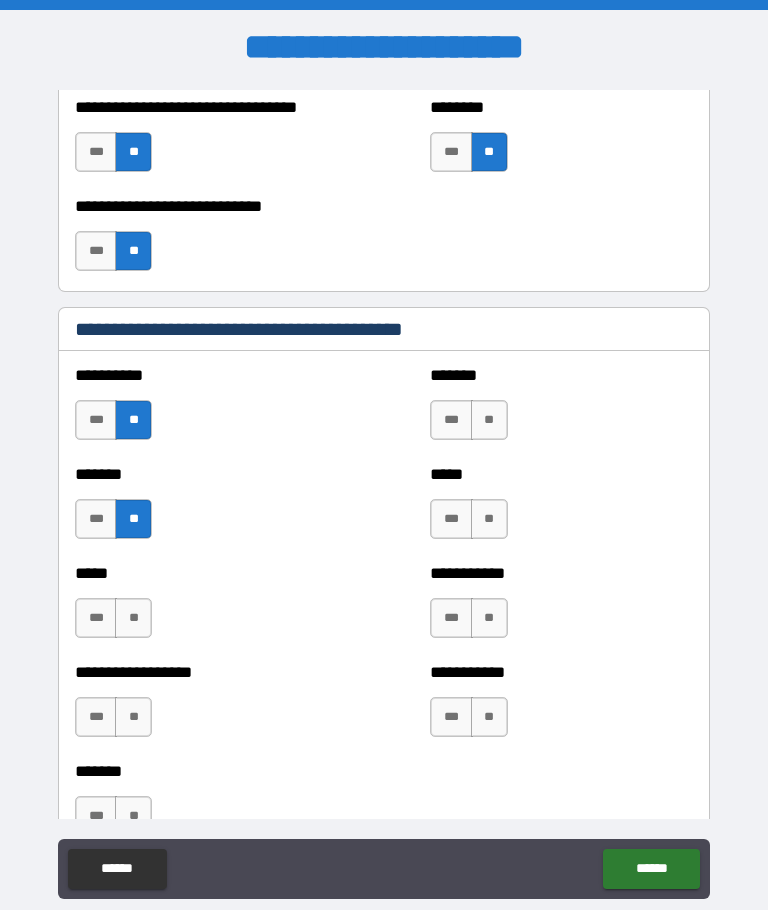 click on "**" at bounding box center [133, 618] 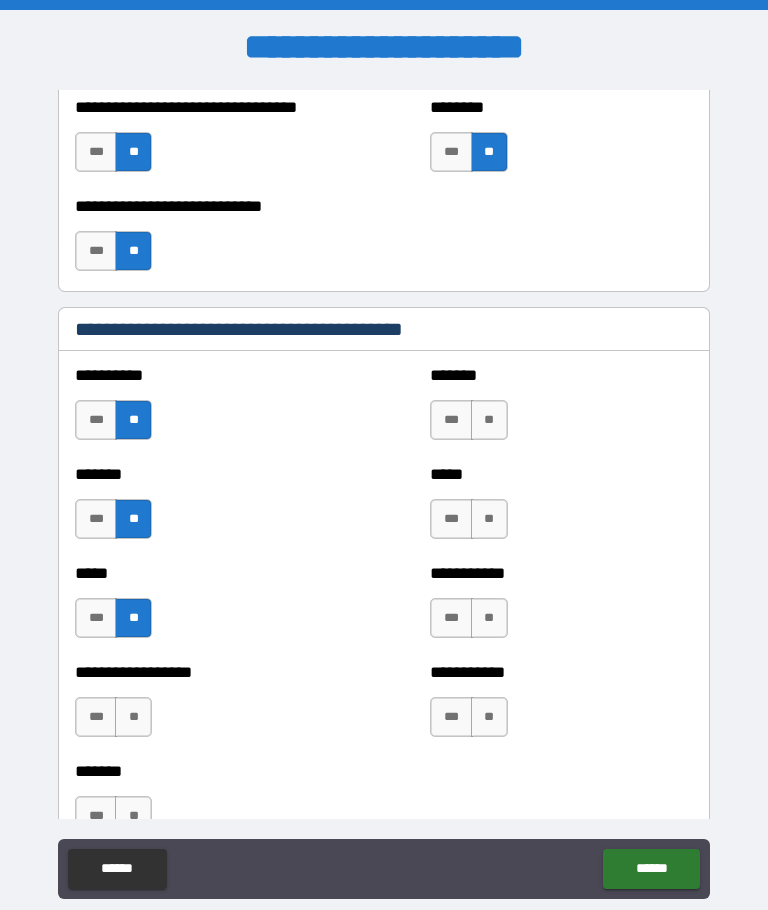 click on "**" at bounding box center (489, 420) 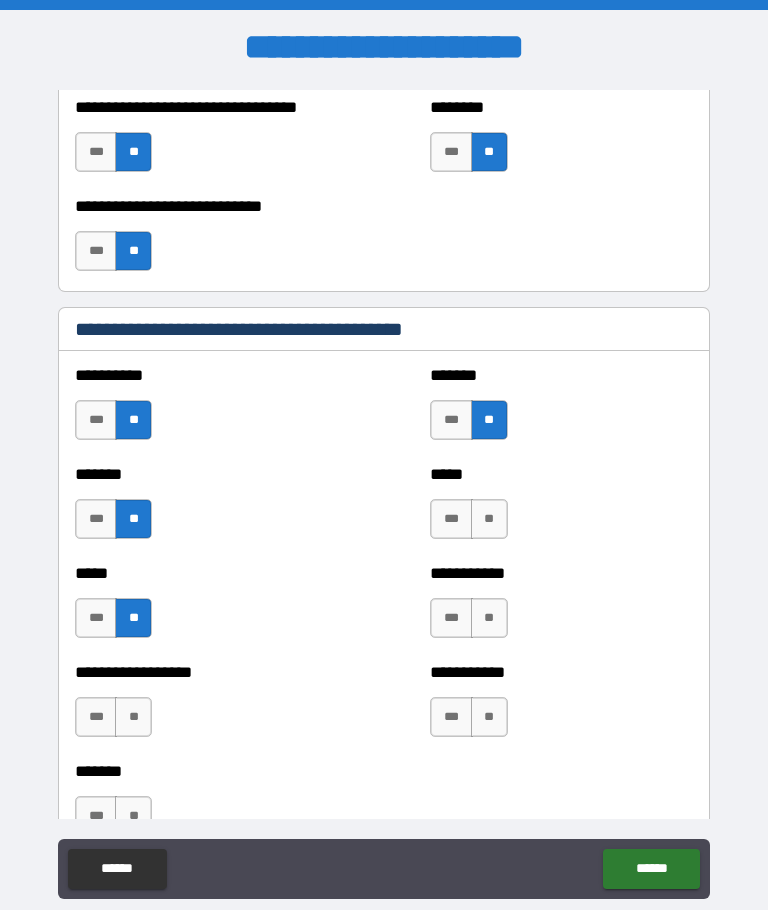click on "**" at bounding box center [489, 519] 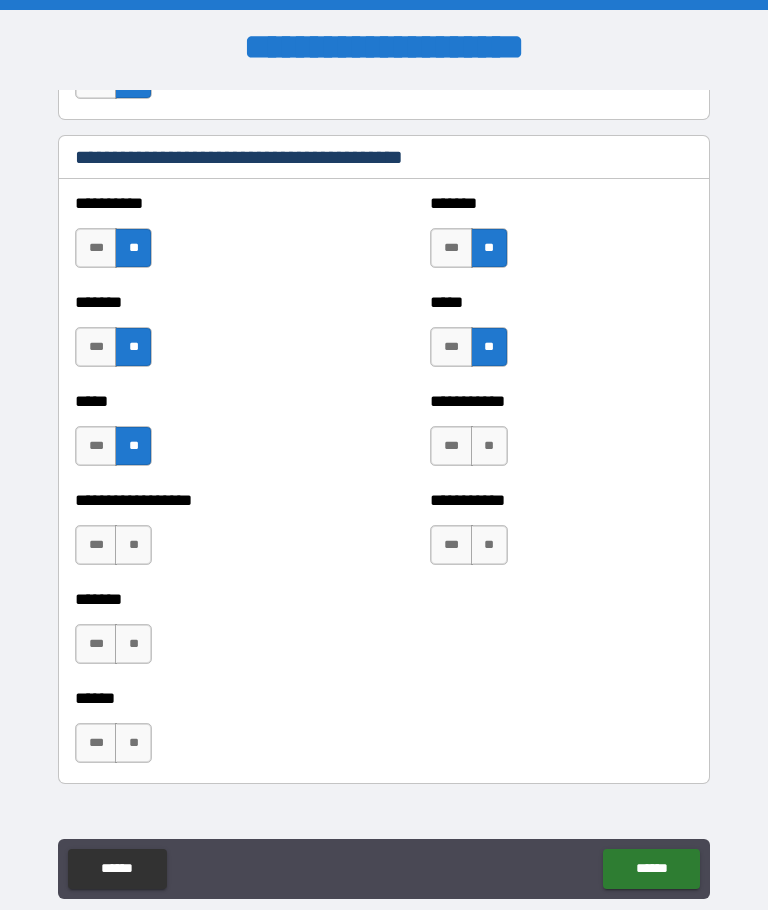 scroll, scrollTop: 2038, scrollLeft: 0, axis: vertical 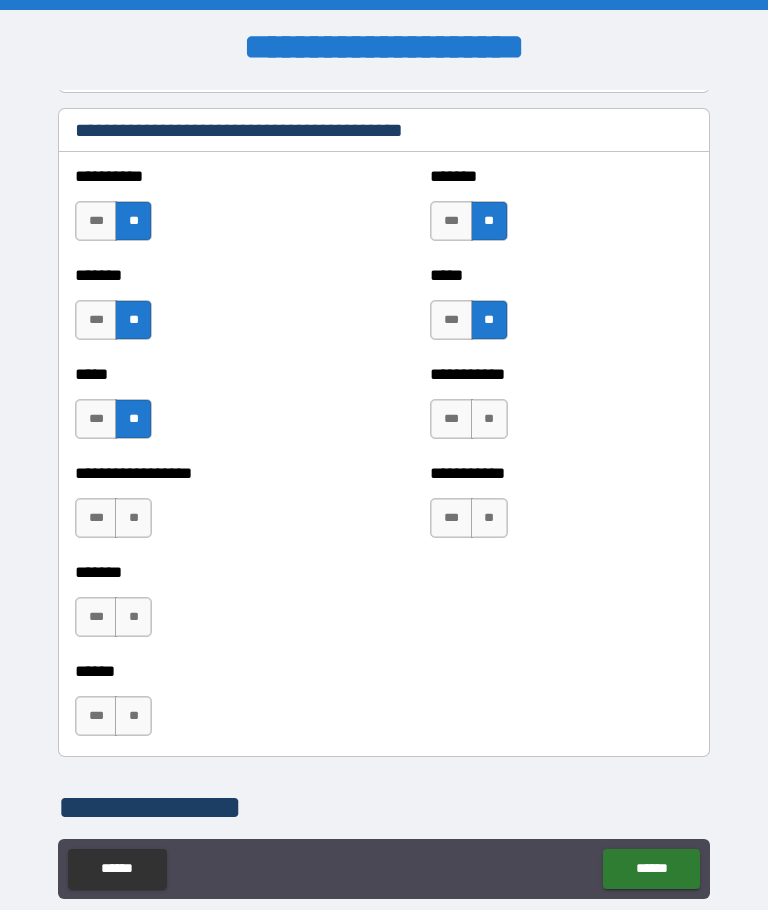 click on "**" at bounding box center [133, 518] 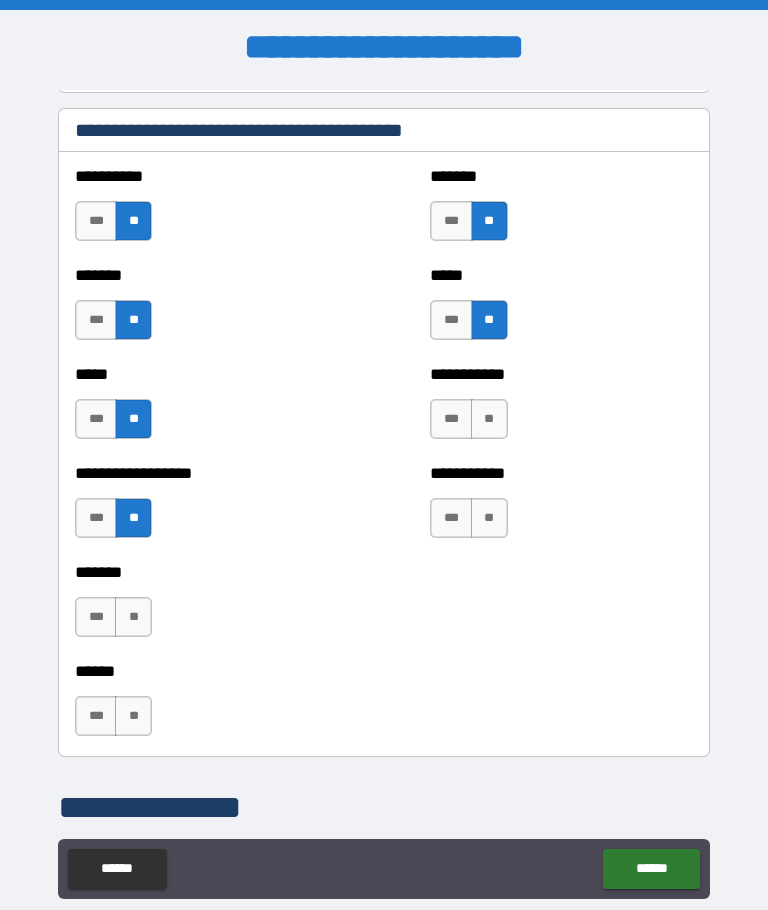 click on "**" at bounding box center [133, 617] 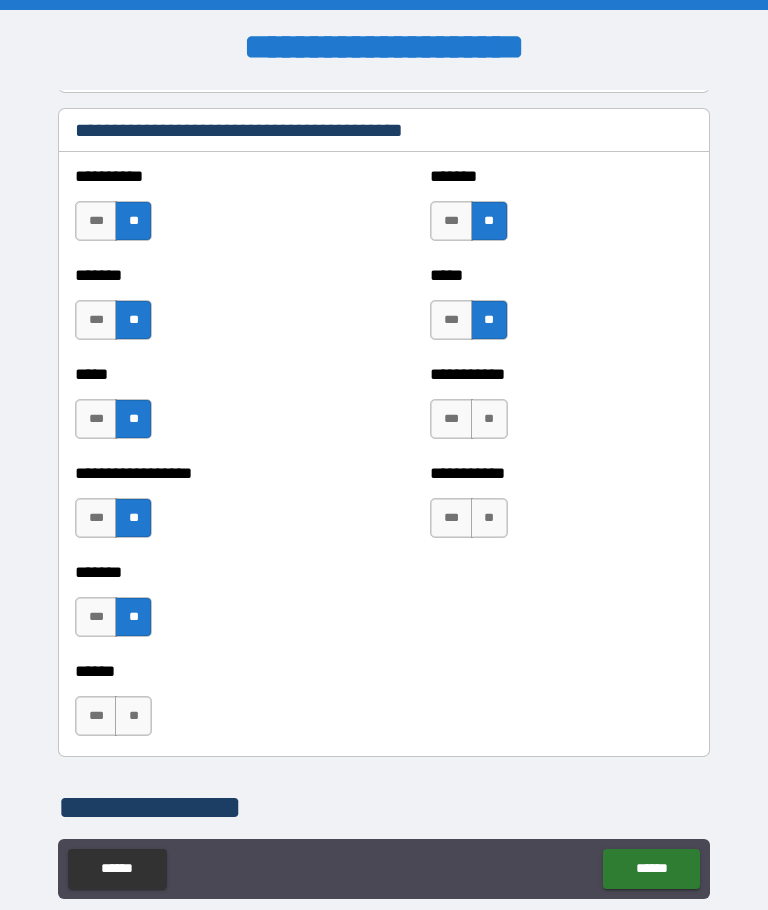 click on "**" at bounding box center [133, 716] 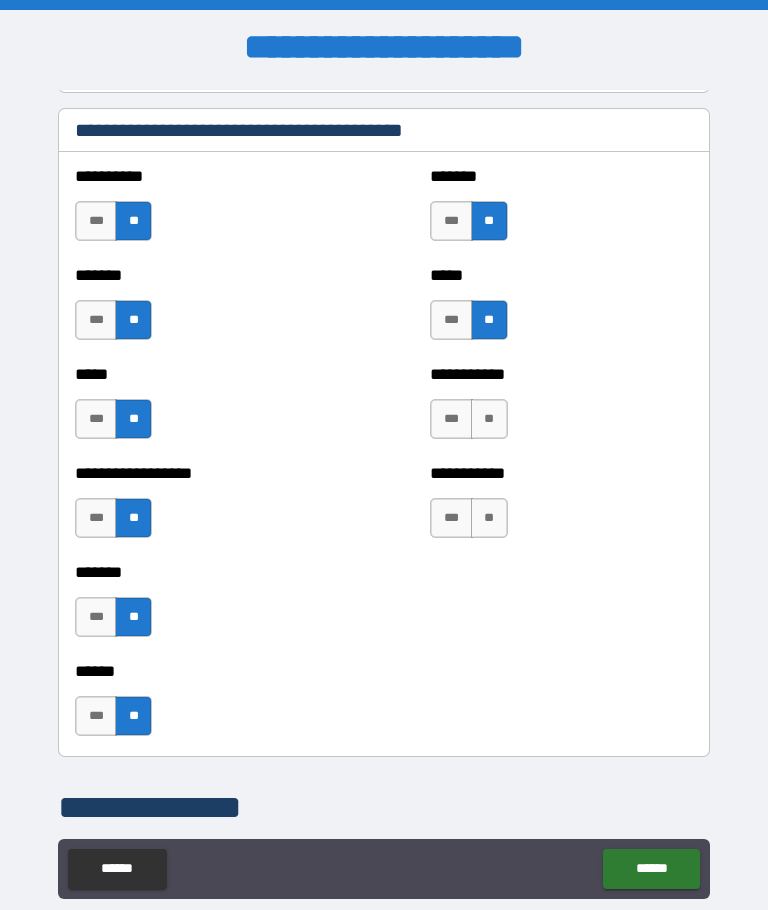 click on "**" at bounding box center [489, 518] 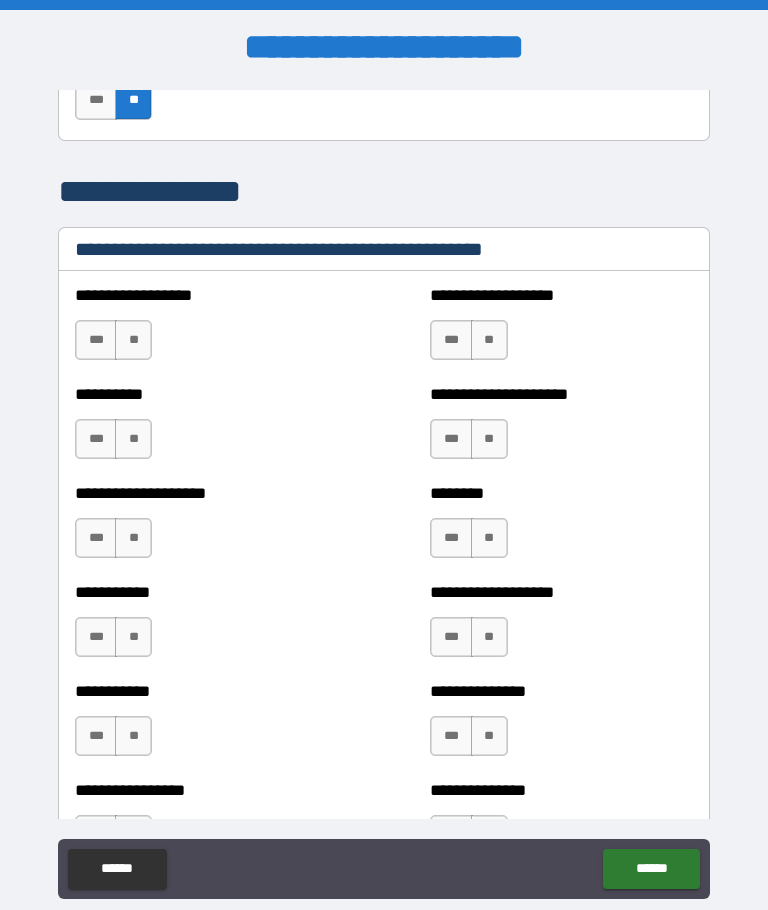 scroll, scrollTop: 2655, scrollLeft: 0, axis: vertical 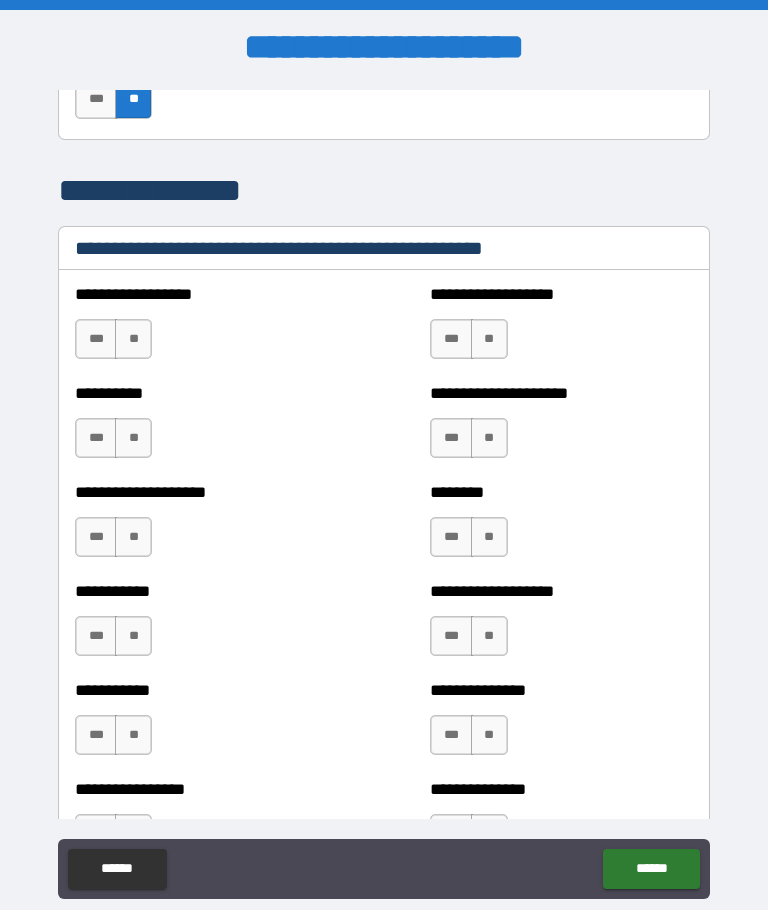 click on "**" at bounding box center [133, 339] 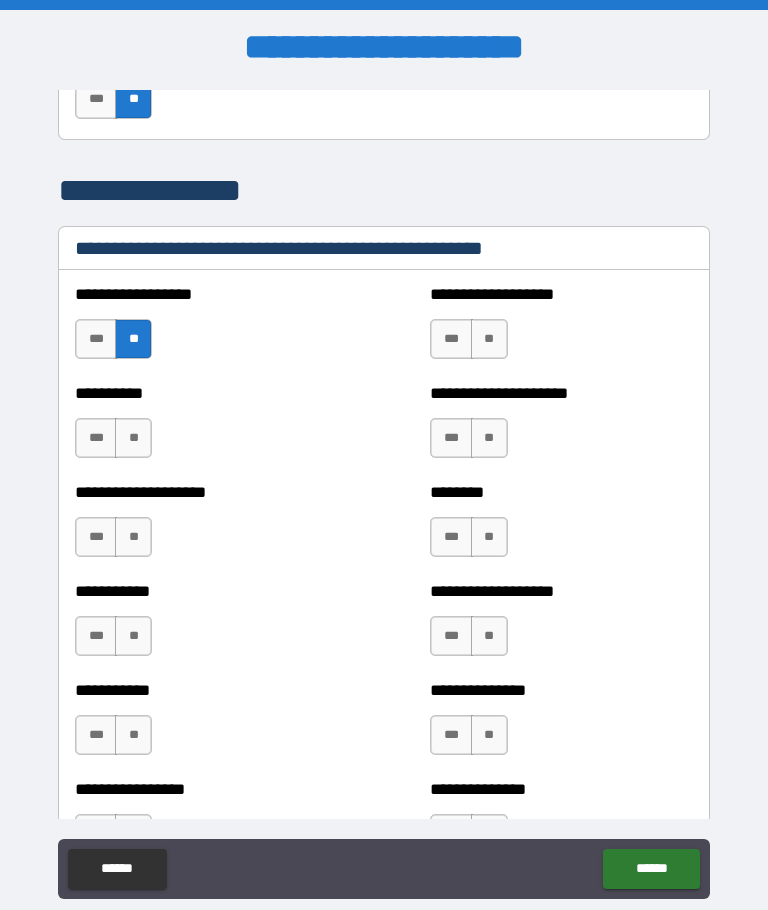 click on "**" at bounding box center [489, 339] 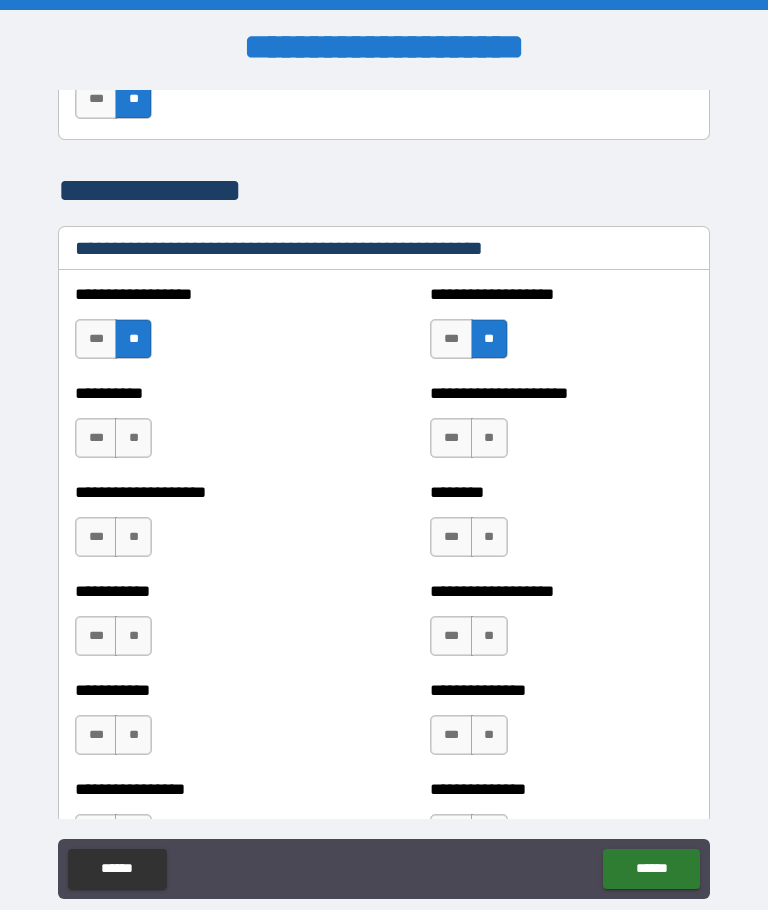 click on "**" at bounding box center (133, 438) 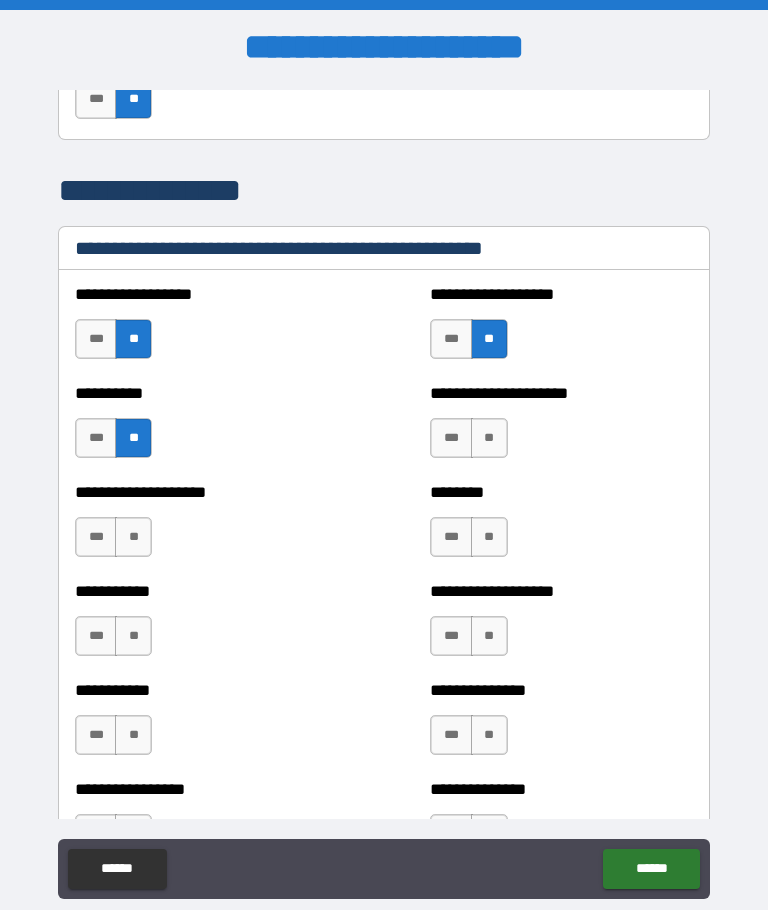 click on "**" at bounding box center [489, 438] 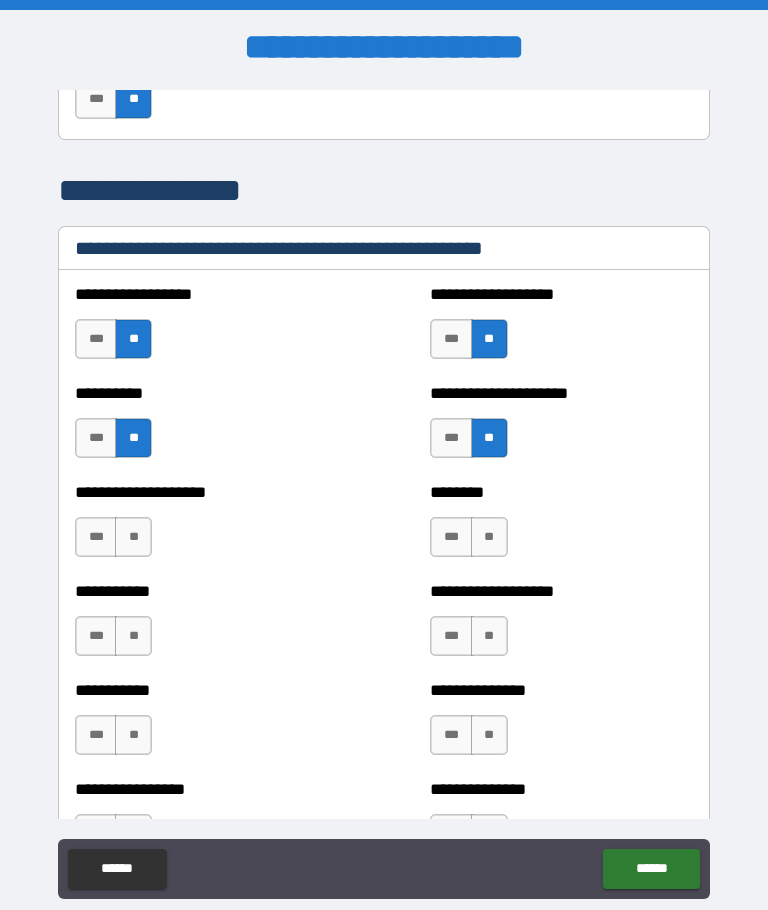 click on "**" at bounding box center [133, 537] 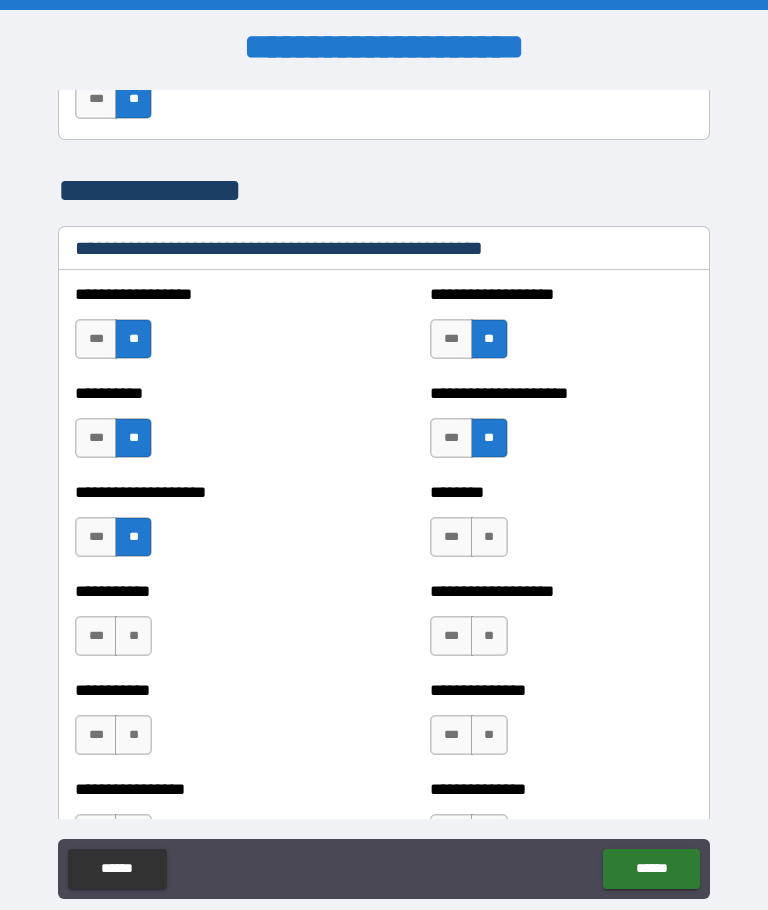 click on "**" at bounding box center (489, 537) 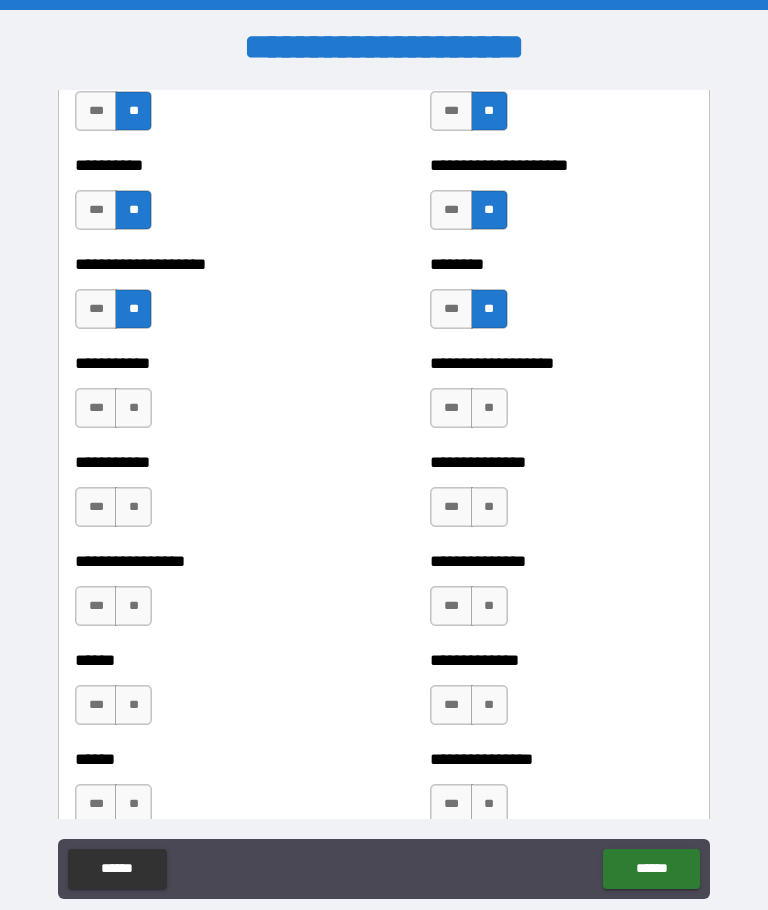 scroll, scrollTop: 2890, scrollLeft: 0, axis: vertical 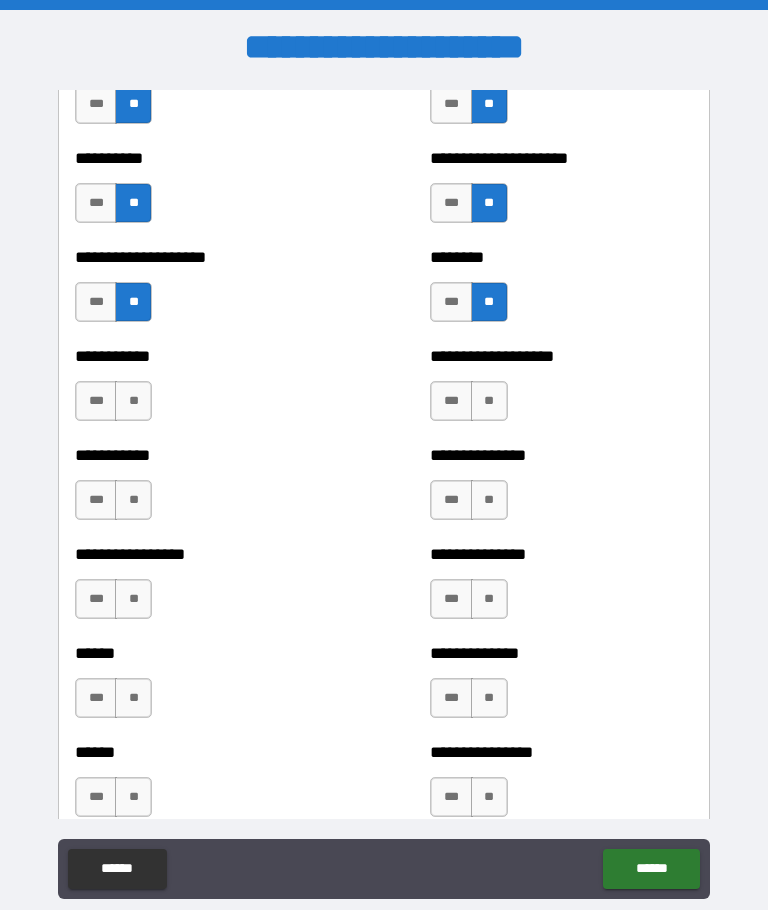 click on "**" at bounding box center (133, 401) 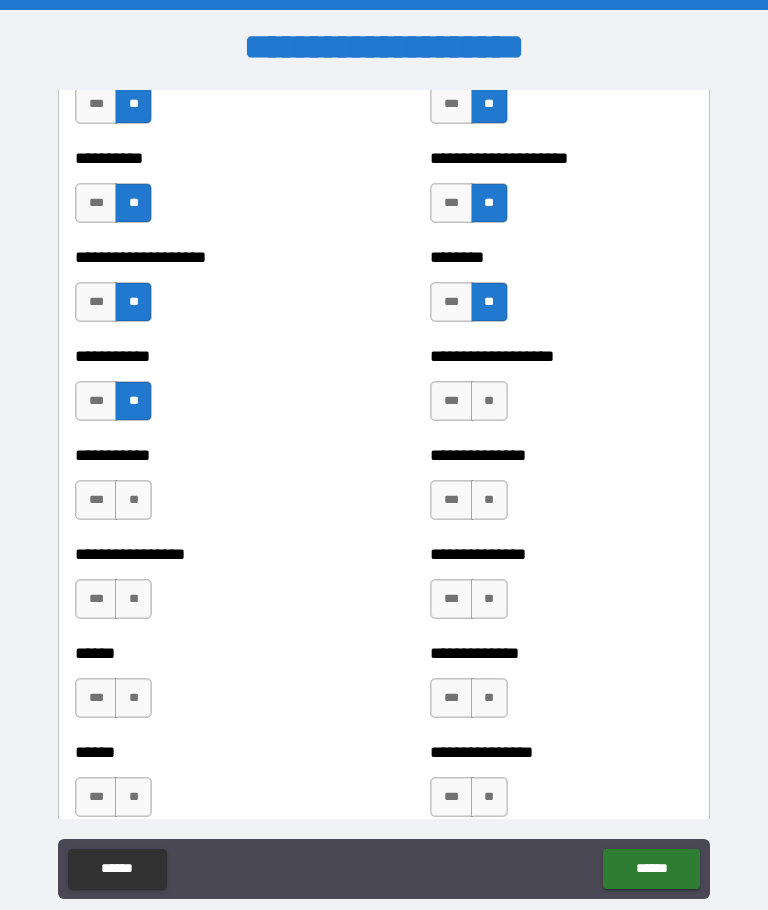 click on "**" at bounding box center [489, 401] 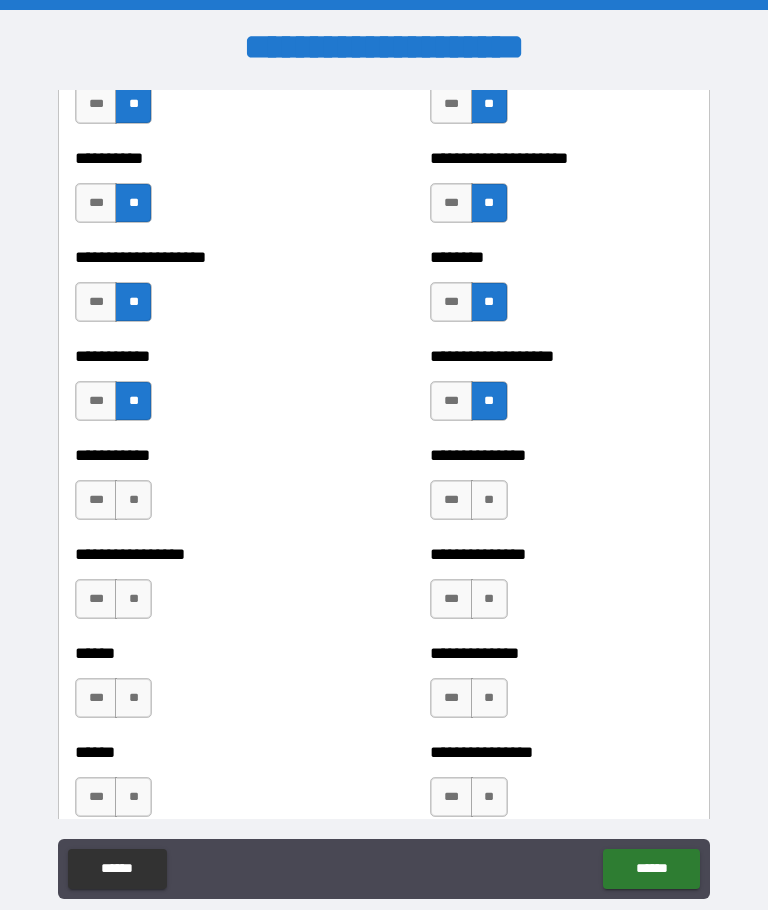click on "**" at bounding box center [133, 500] 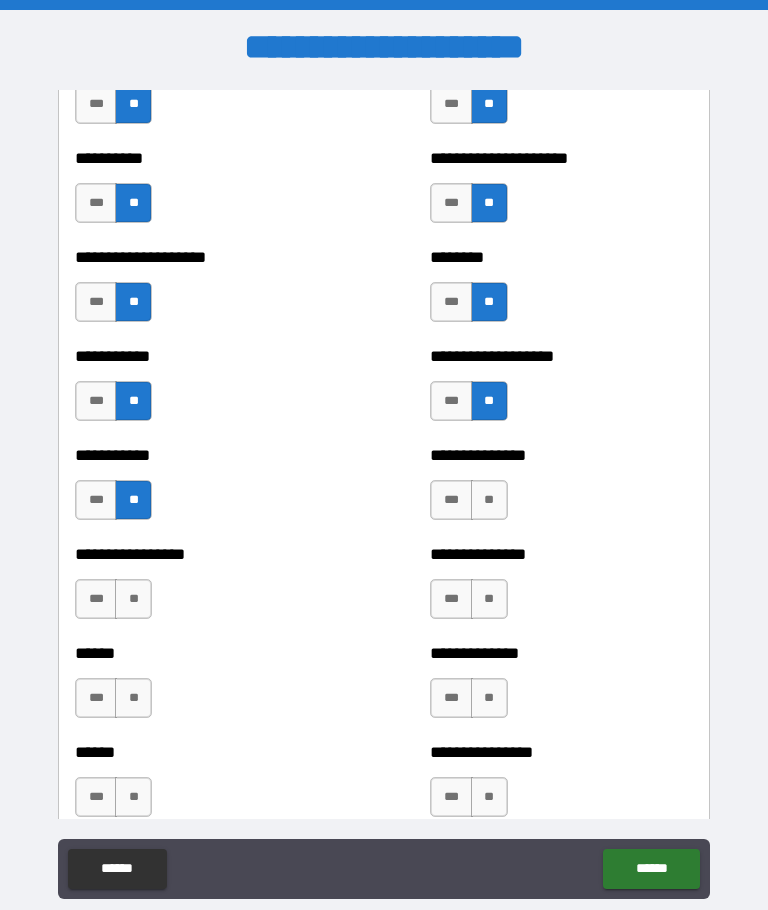 click on "**" at bounding box center (489, 500) 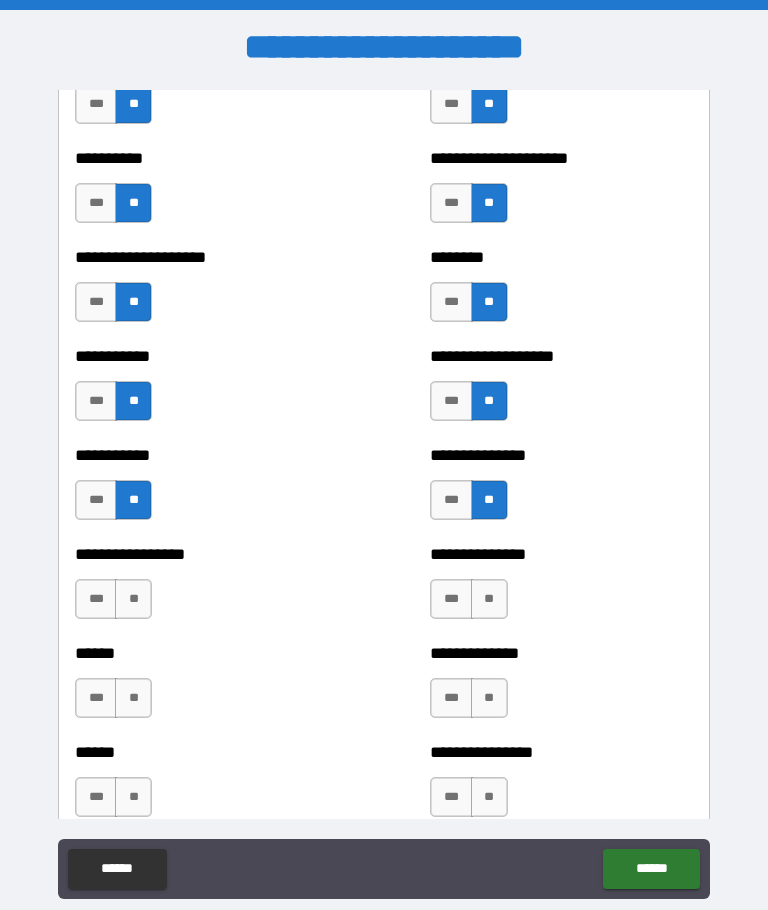 click on "**" at bounding box center (133, 599) 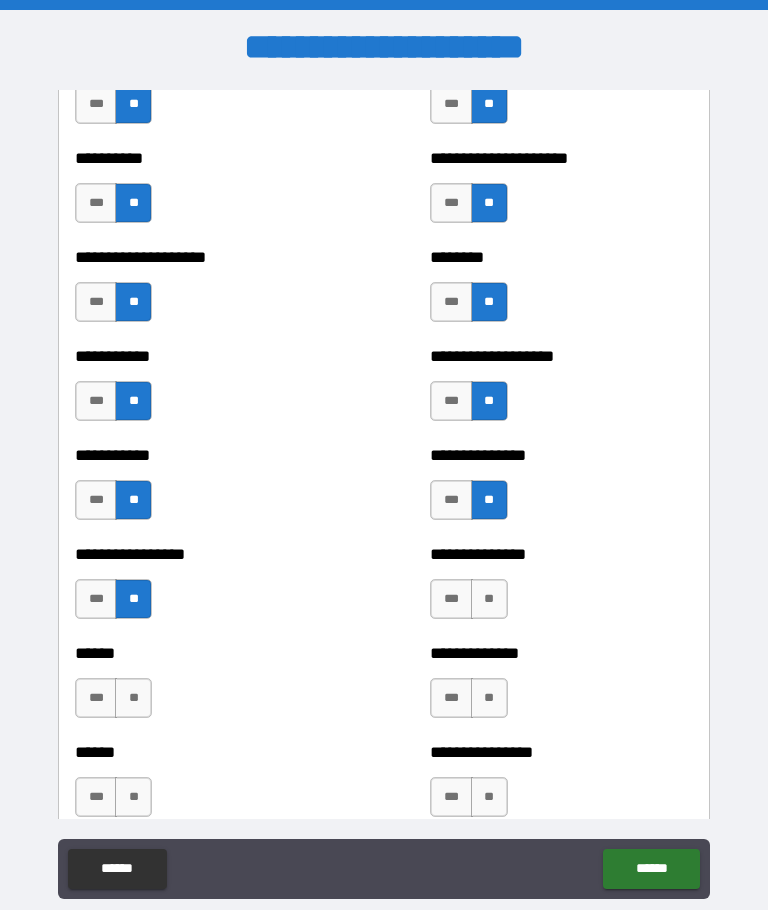 click on "**" at bounding box center [489, 599] 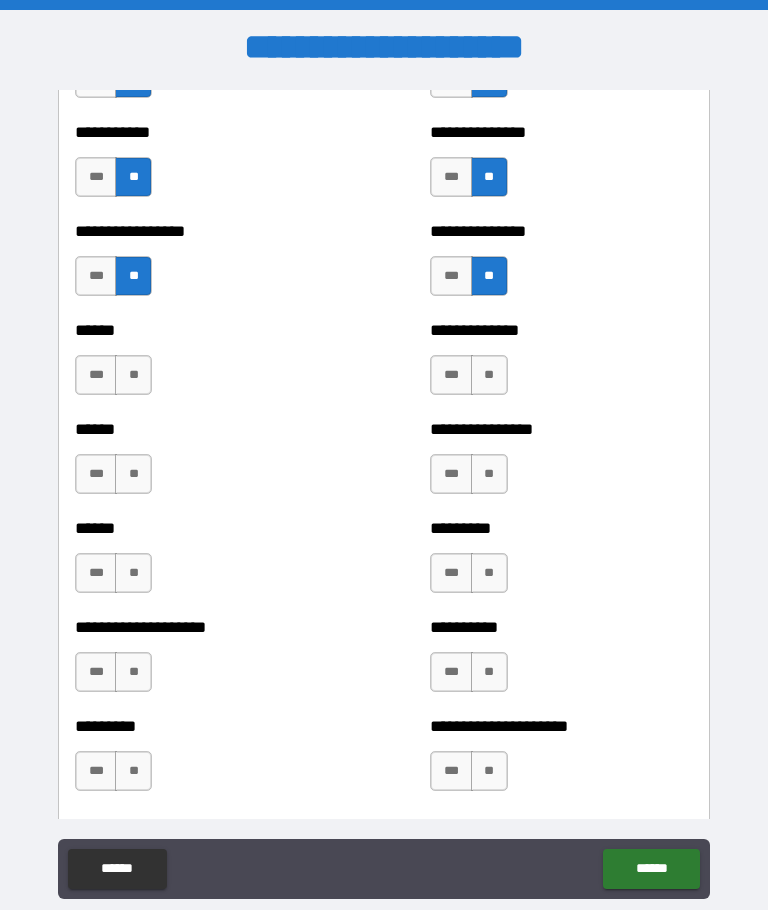 scroll, scrollTop: 3207, scrollLeft: 0, axis: vertical 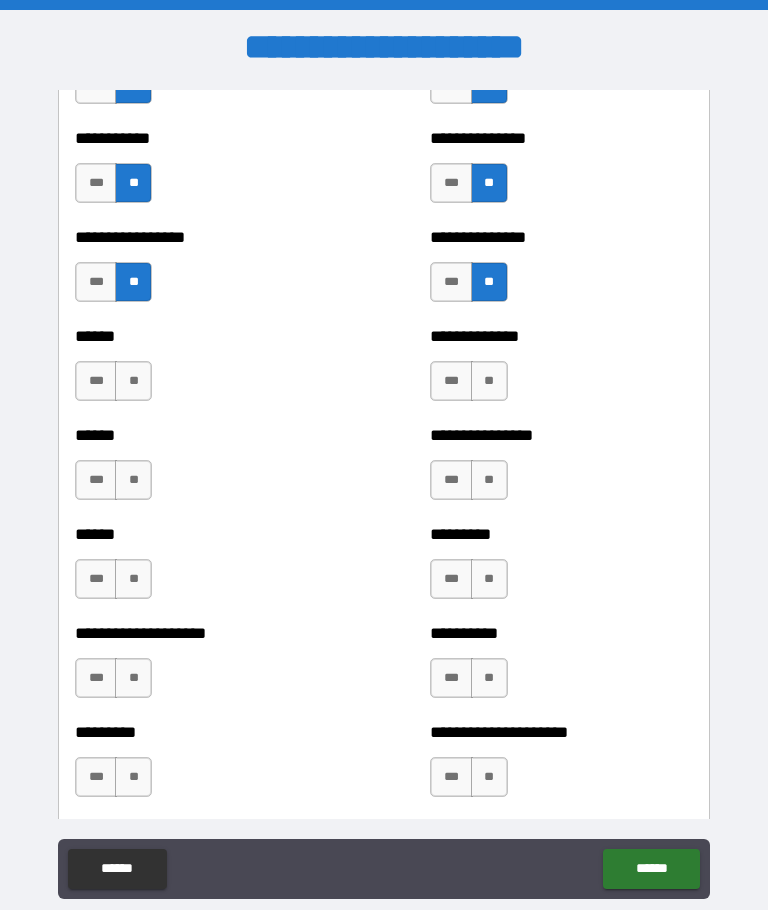click on "**" at bounding box center (133, 381) 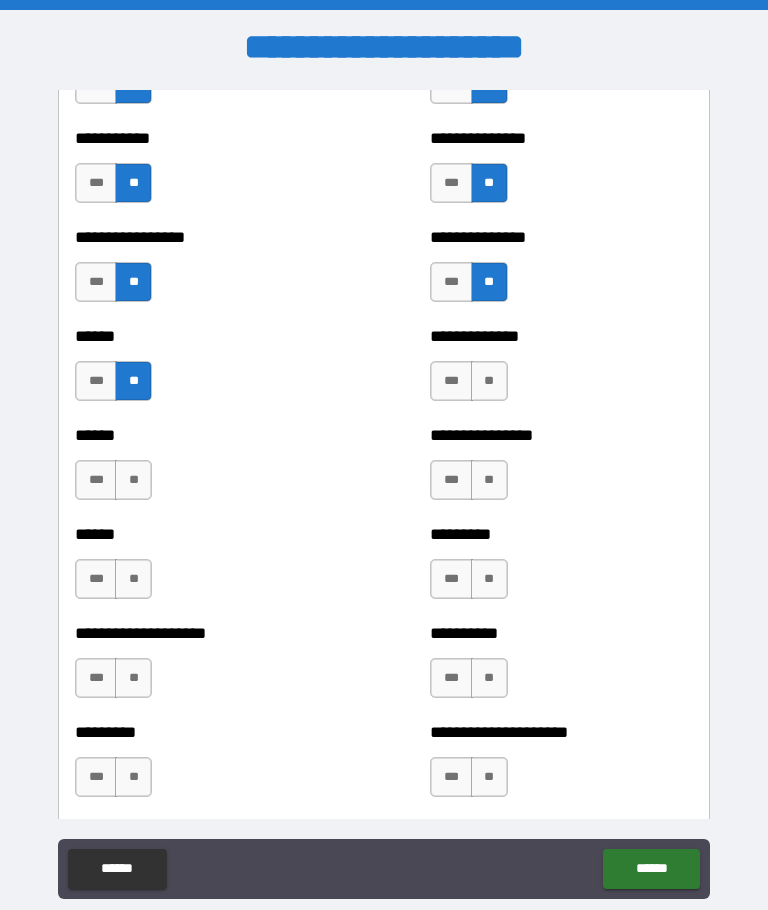 click on "**" at bounding box center (133, 480) 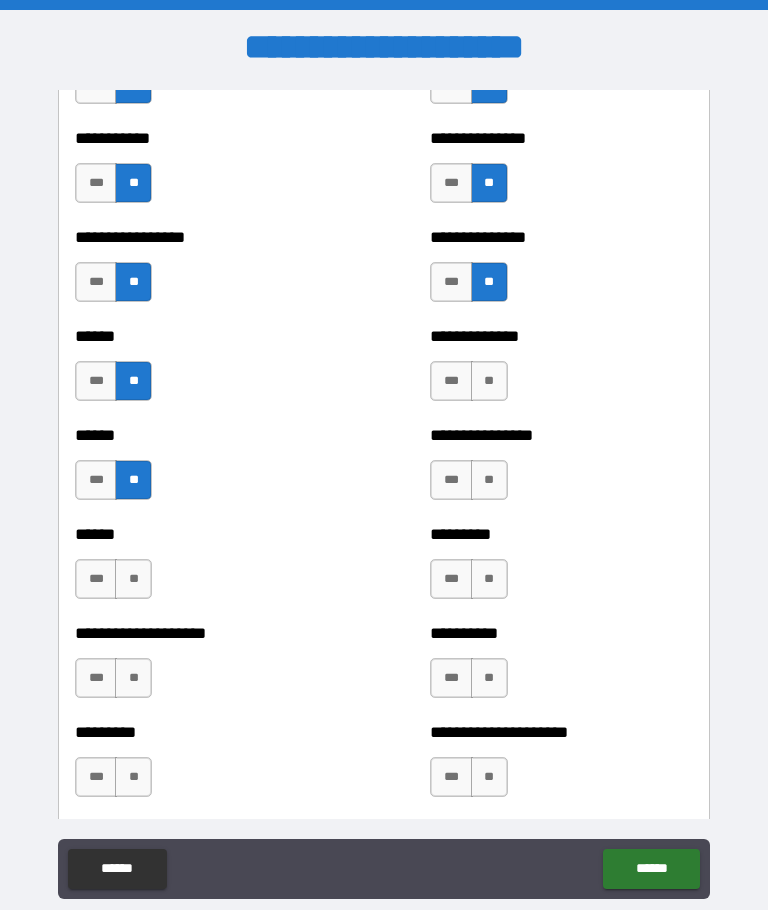 click on "**" at bounding box center [489, 381] 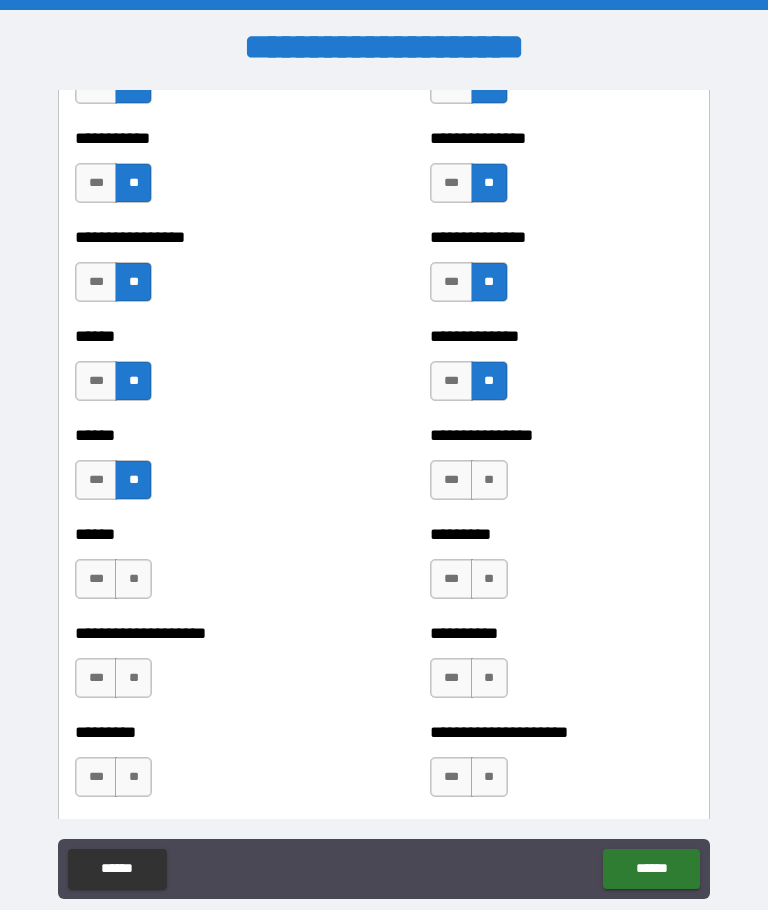 click on "**" at bounding box center [489, 480] 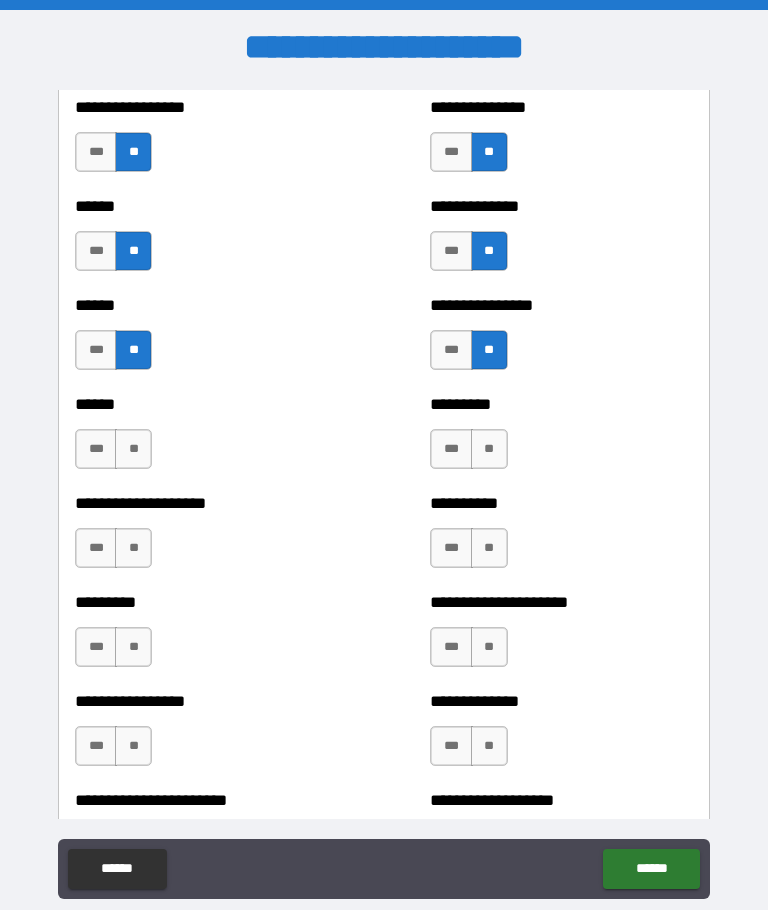scroll, scrollTop: 3371, scrollLeft: 0, axis: vertical 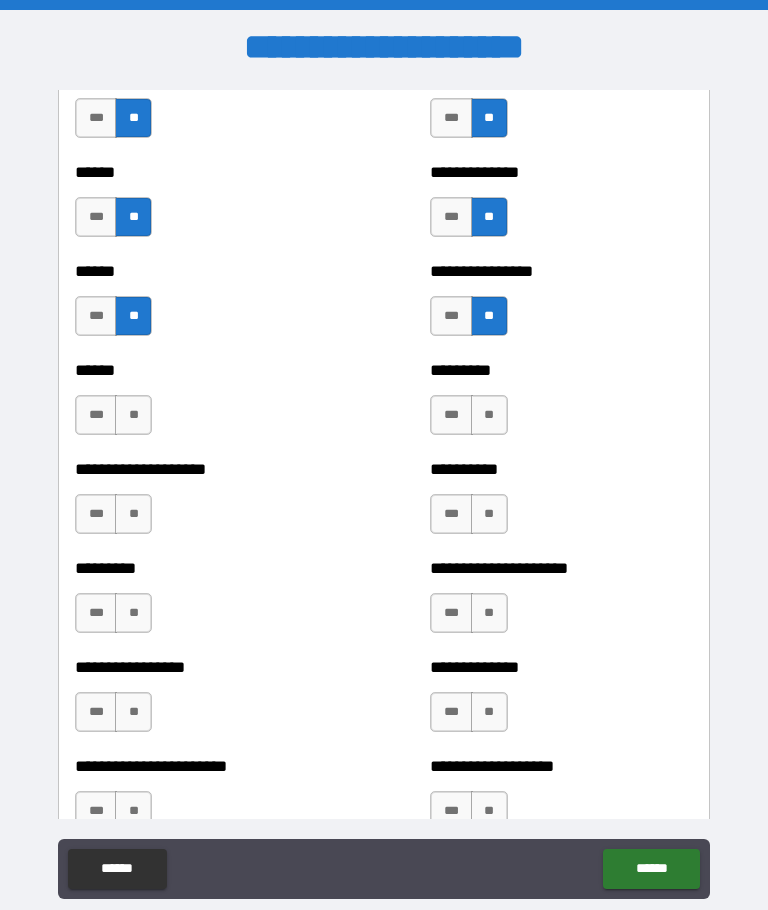 click on "**" at bounding box center (133, 415) 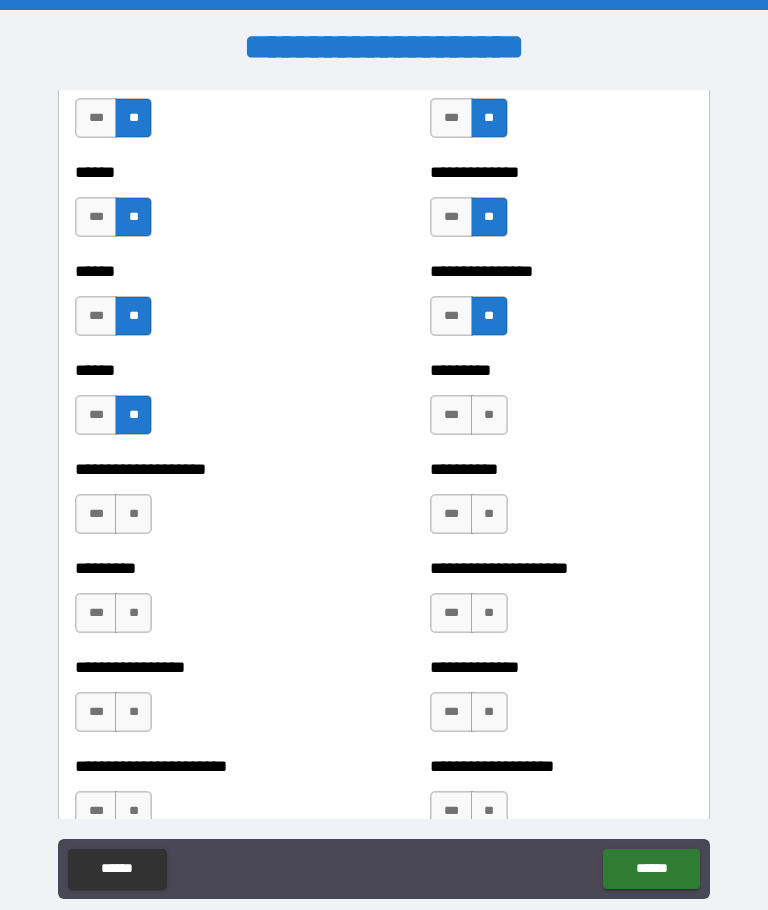 click on "**" at bounding box center (133, 514) 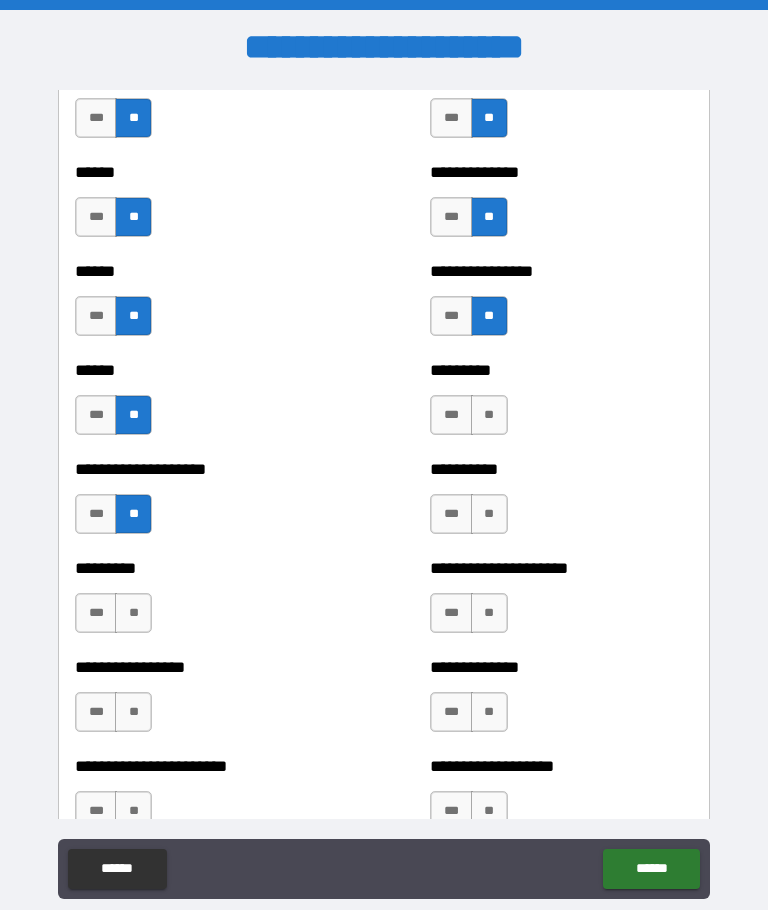 click on "**" at bounding box center (489, 415) 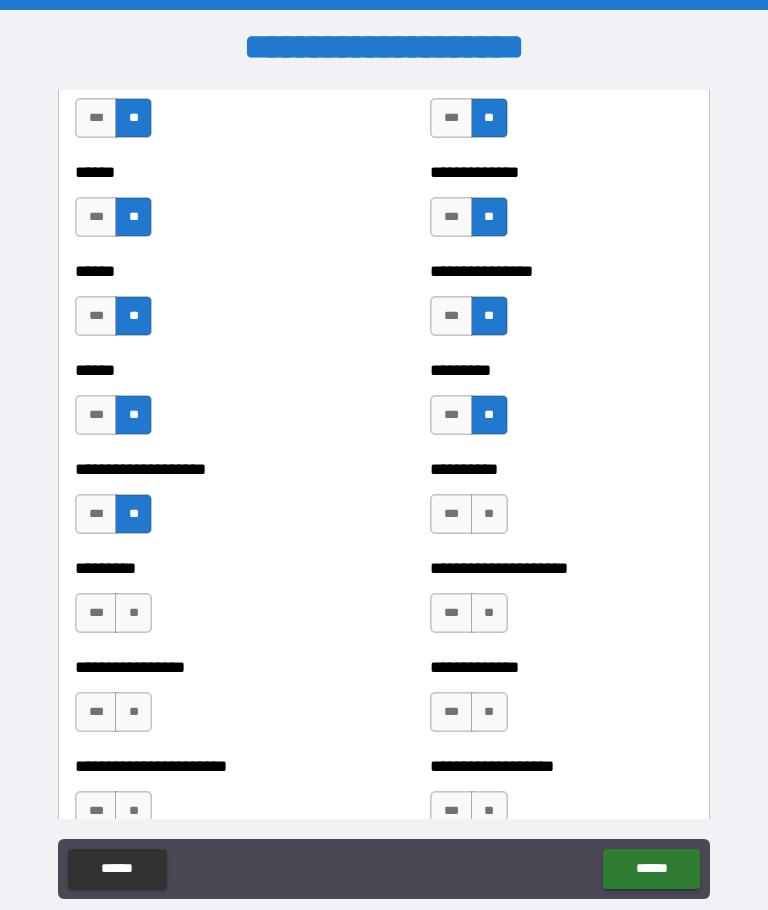 click on "**" at bounding box center [489, 514] 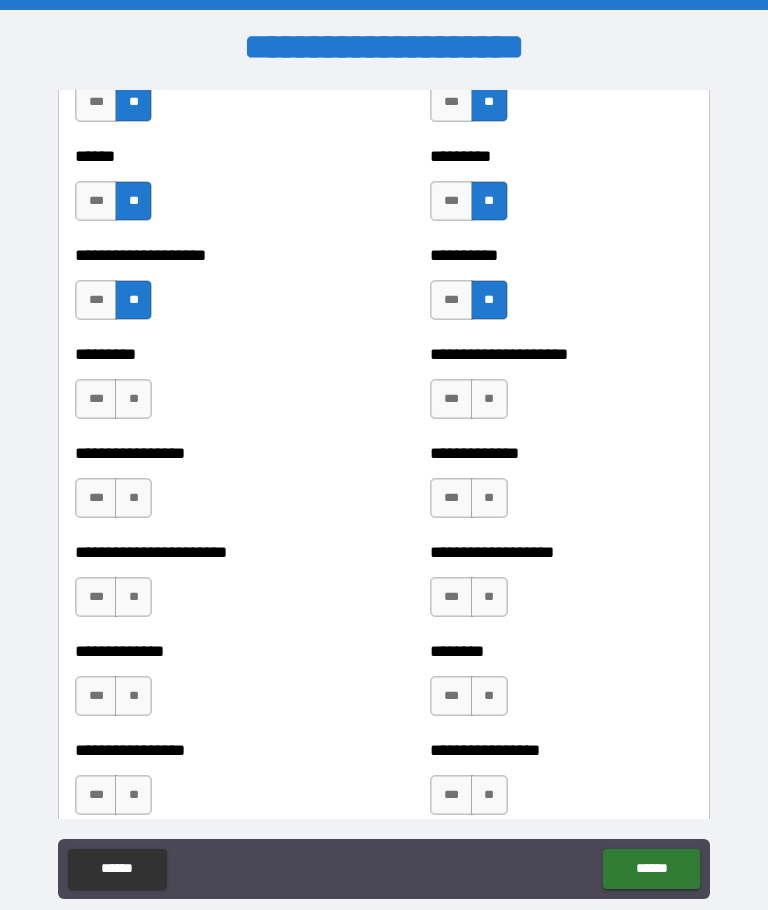 scroll, scrollTop: 3594, scrollLeft: 0, axis: vertical 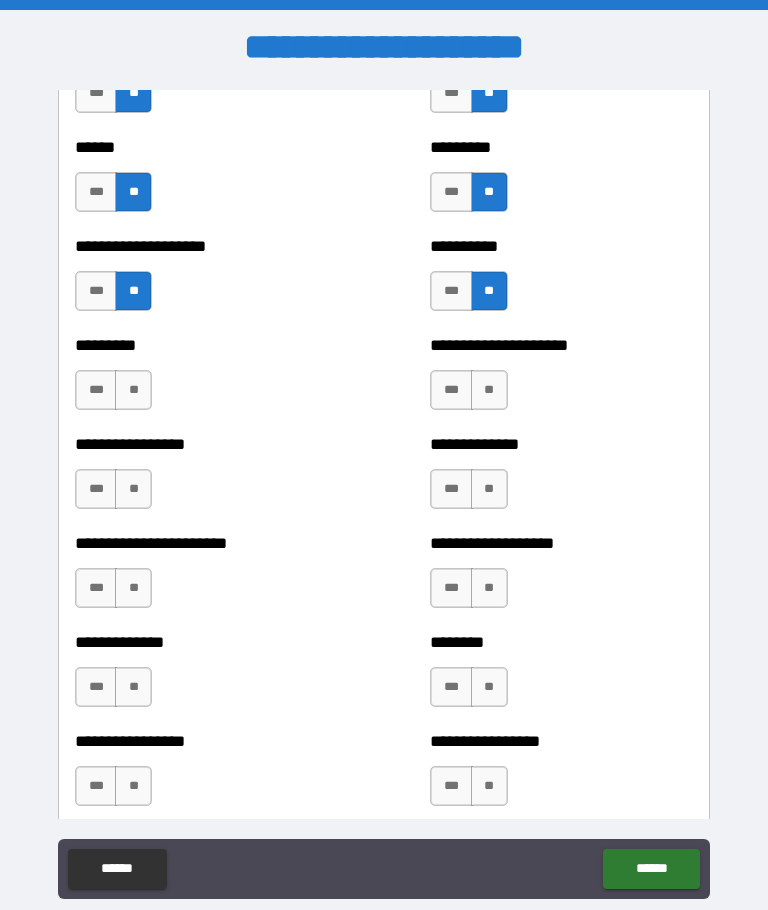 click on "**" at bounding box center (133, 390) 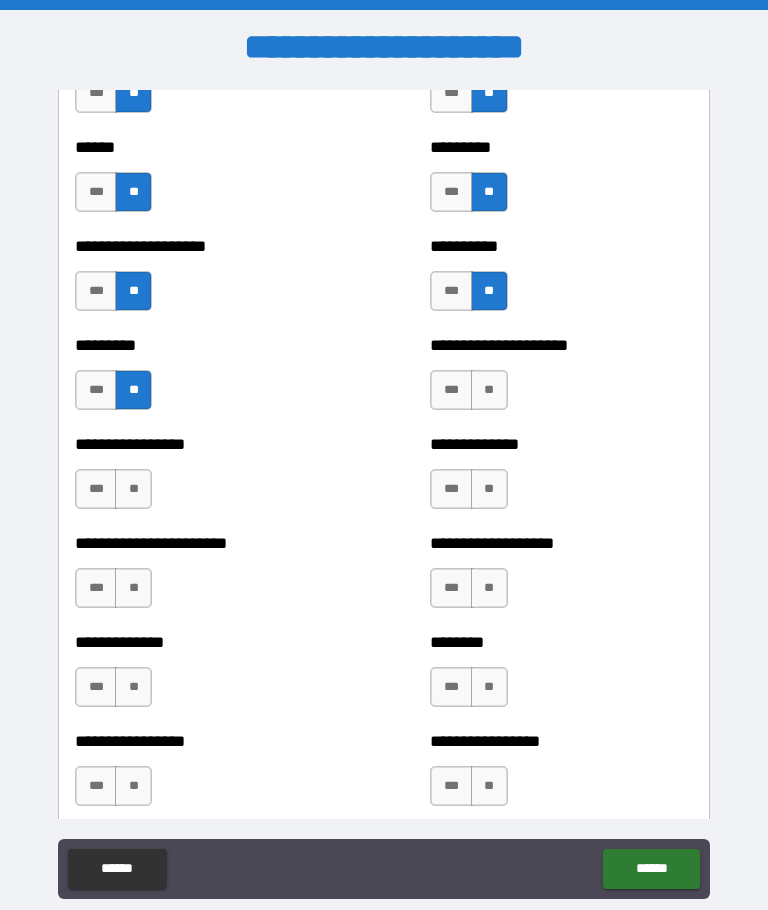 click on "**" at bounding box center [489, 390] 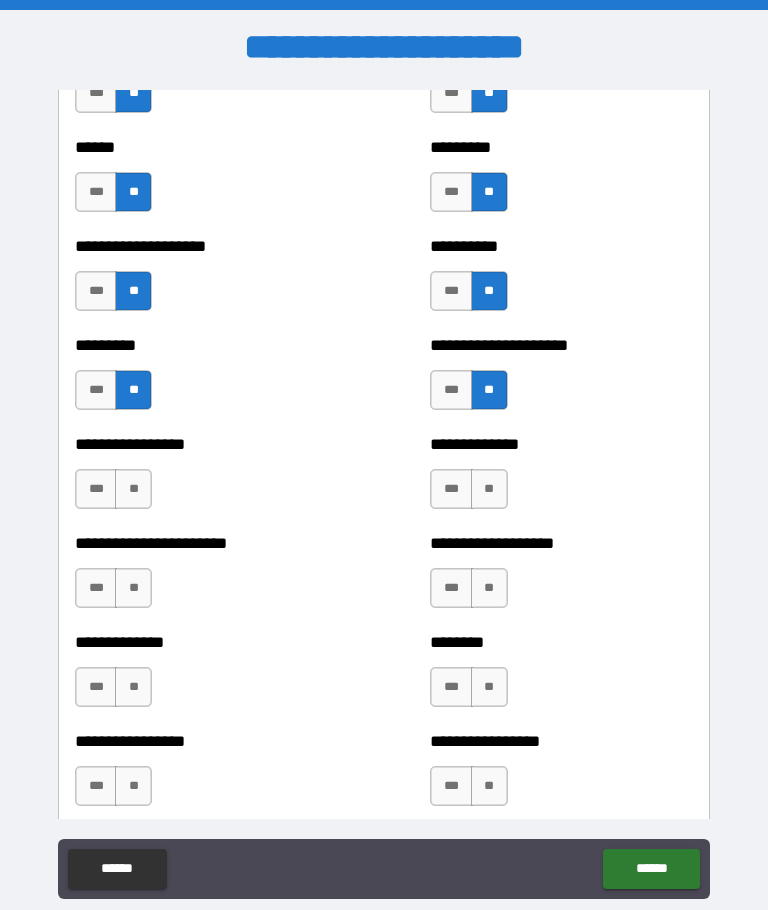 click on "**" at bounding box center (489, 489) 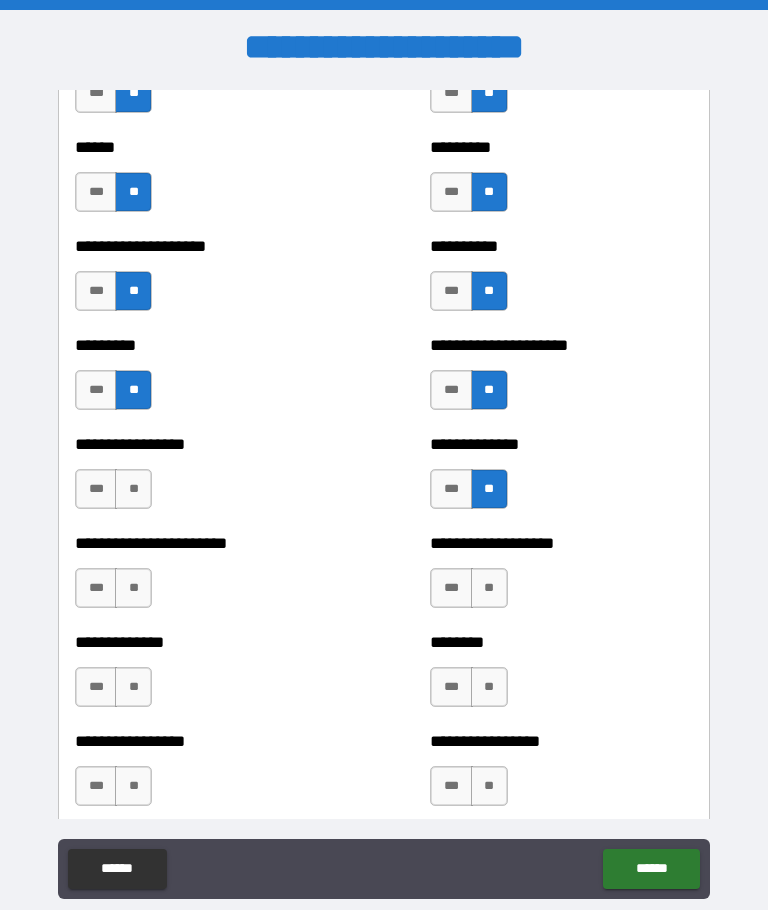 click on "**" at bounding box center (133, 489) 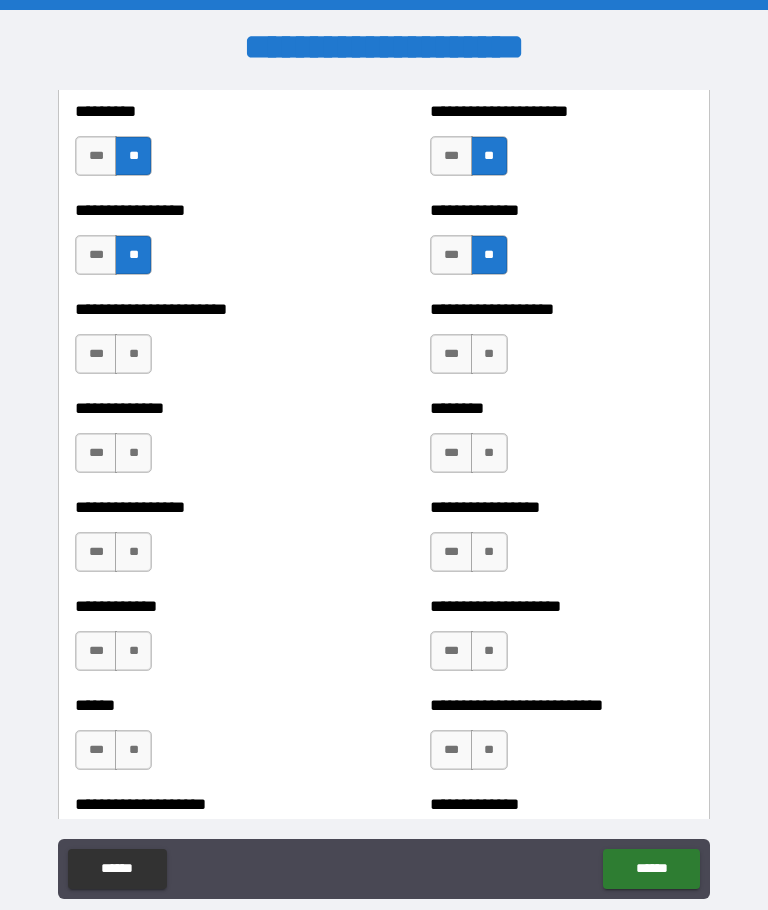 scroll, scrollTop: 3826, scrollLeft: 0, axis: vertical 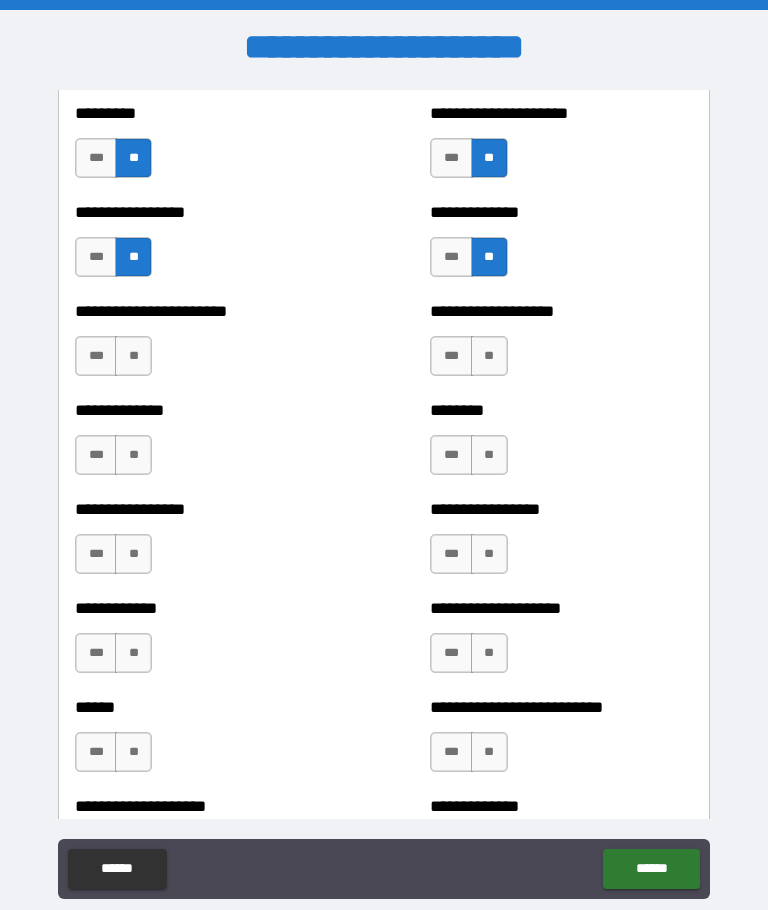 click on "**" at bounding box center [133, 356] 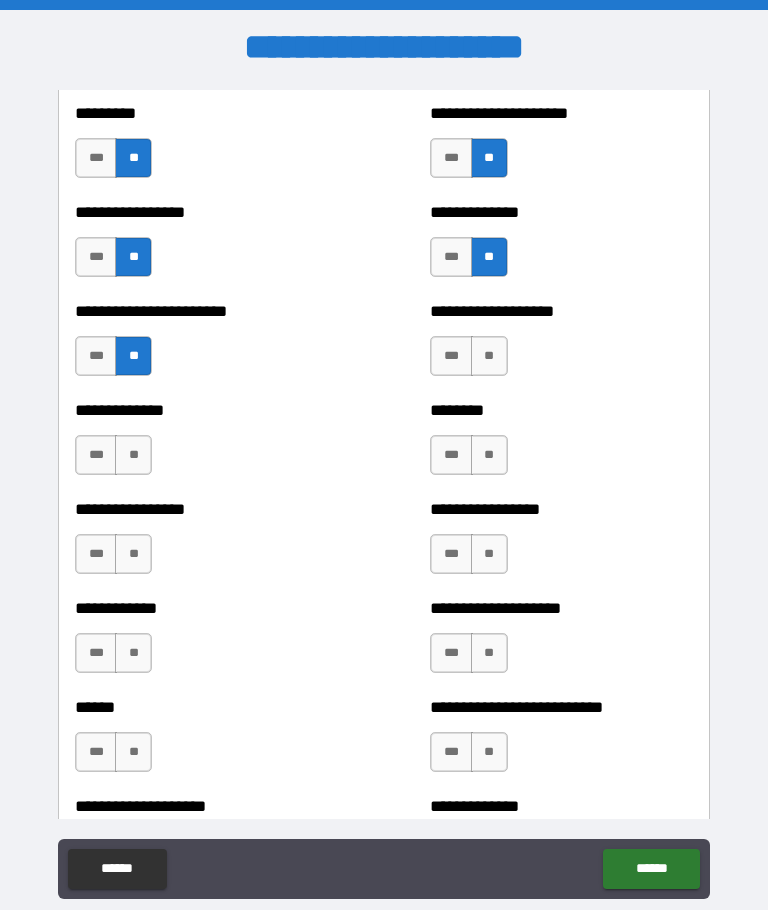 click on "**" at bounding box center (489, 356) 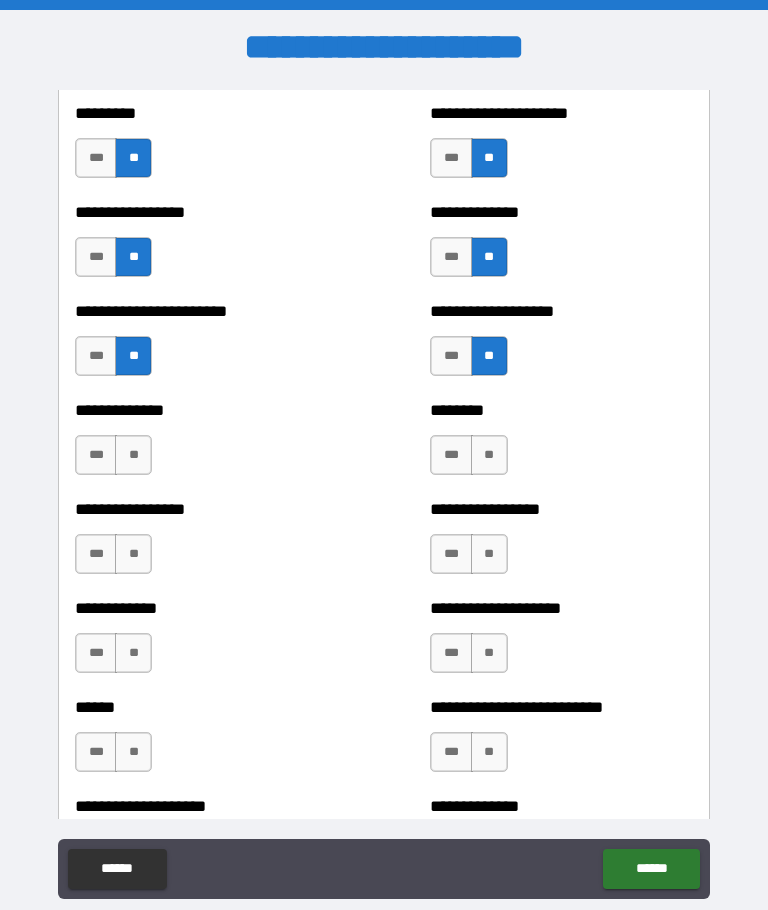 click on "**" at bounding box center [489, 455] 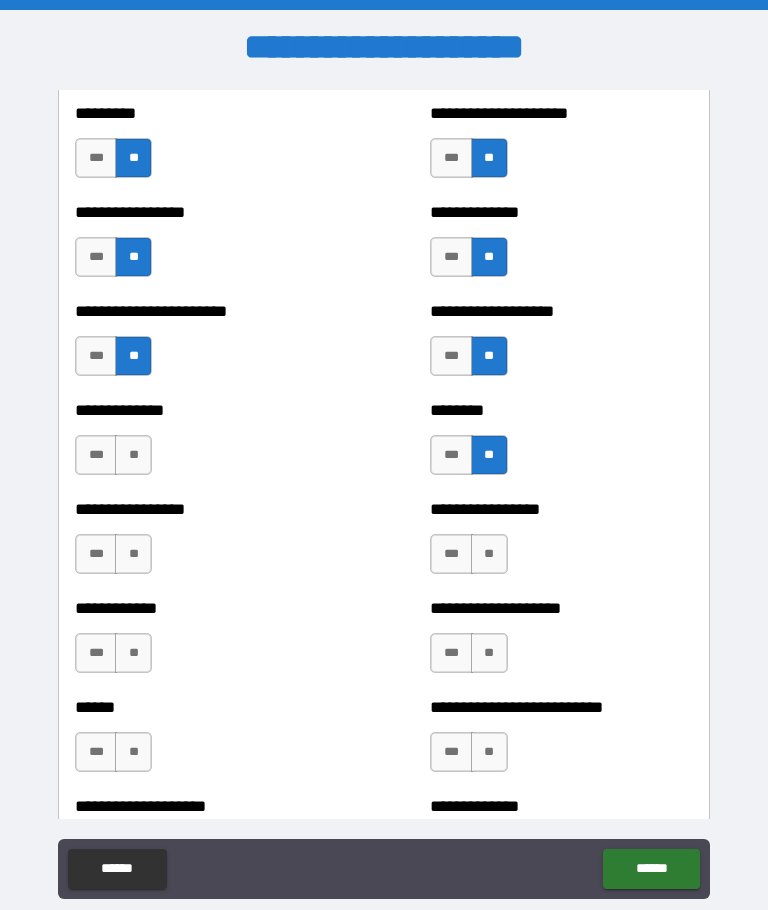 click on "**" at bounding box center (133, 455) 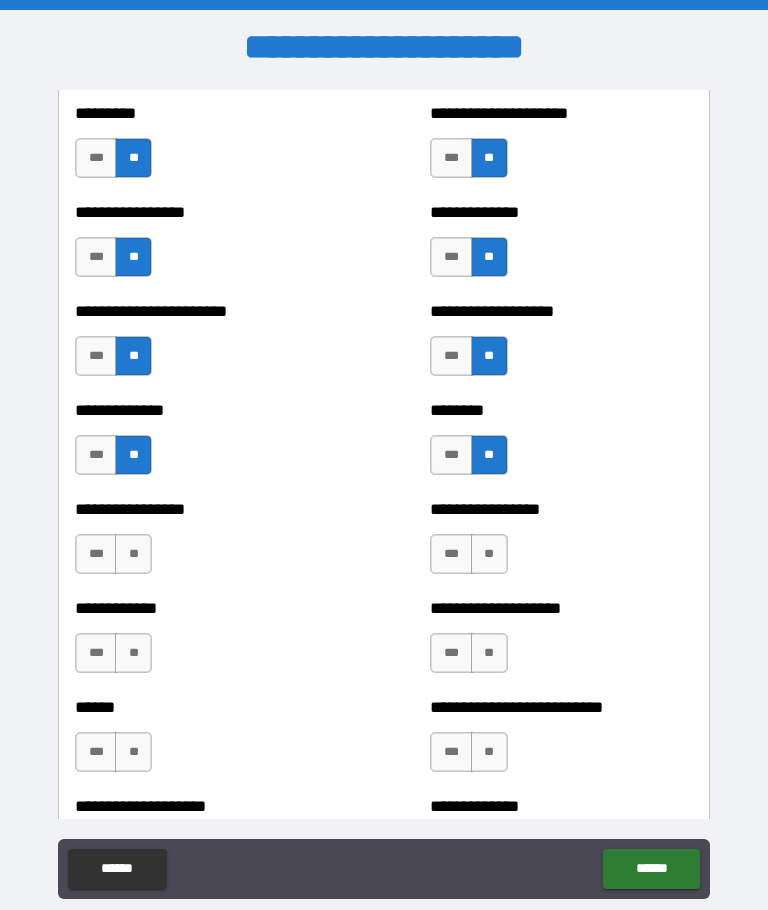 click on "**" at bounding box center (133, 554) 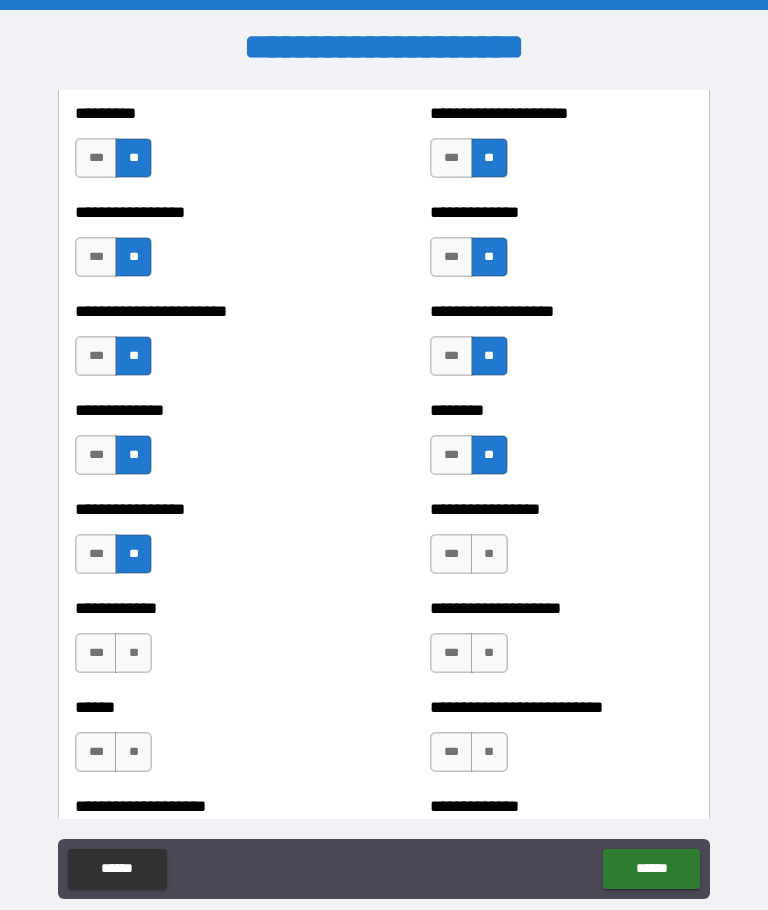 click on "**" at bounding box center [489, 554] 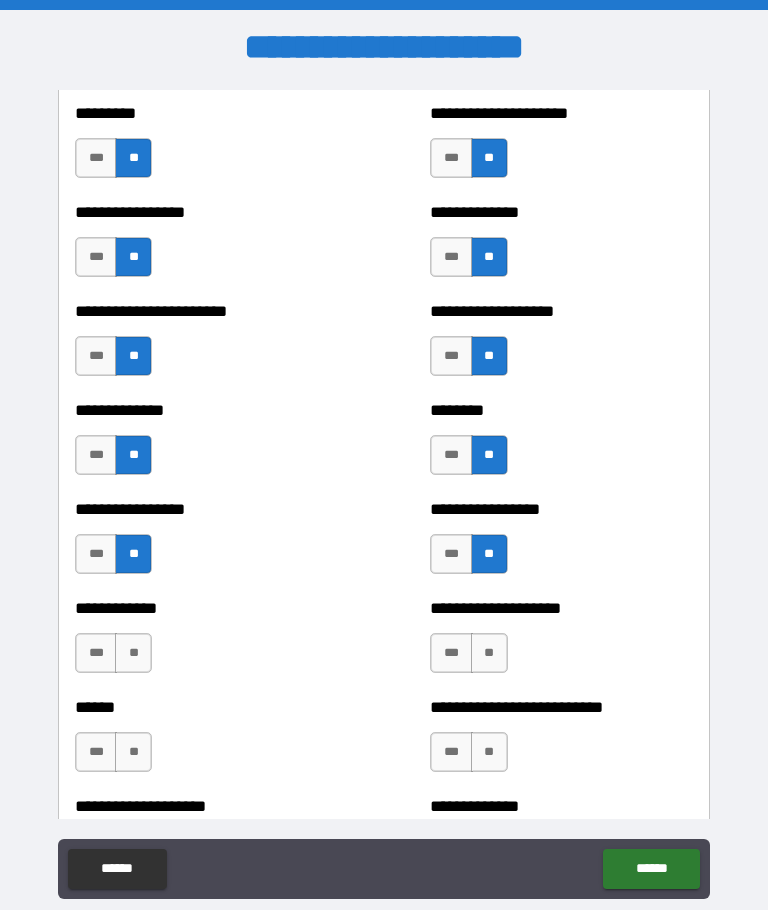 click on "**" at bounding box center (133, 653) 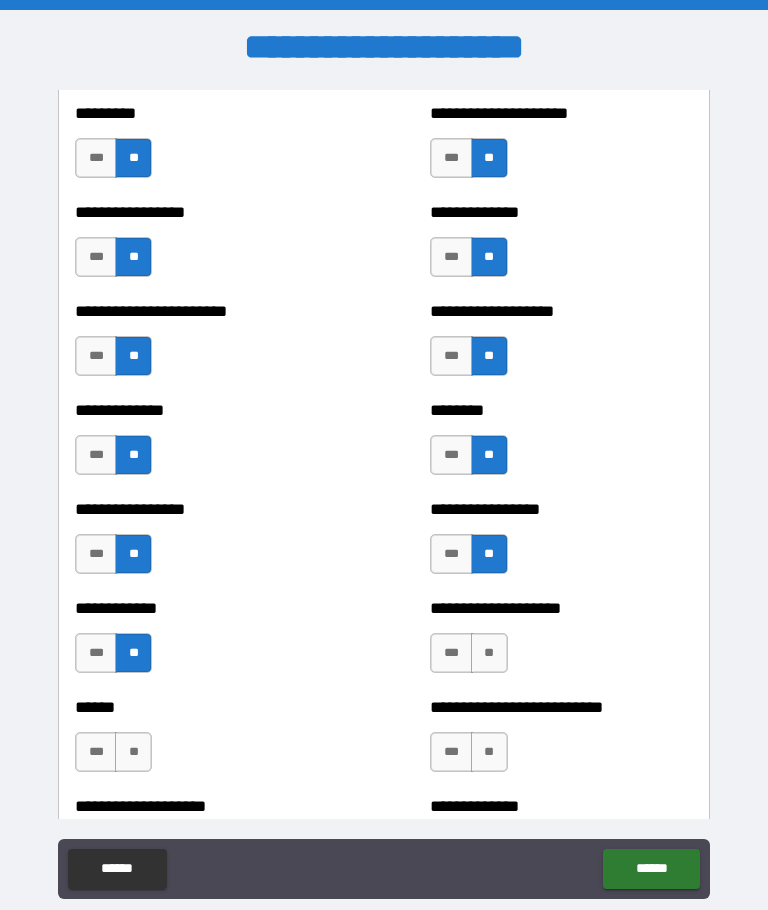 click on "**" at bounding box center (489, 653) 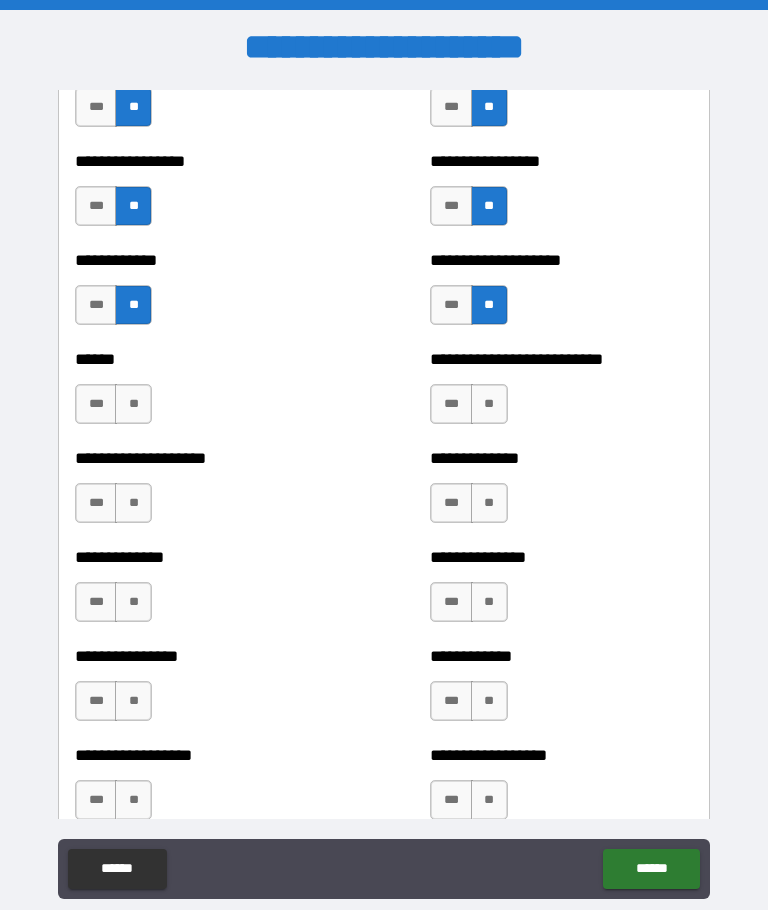 scroll, scrollTop: 4183, scrollLeft: 0, axis: vertical 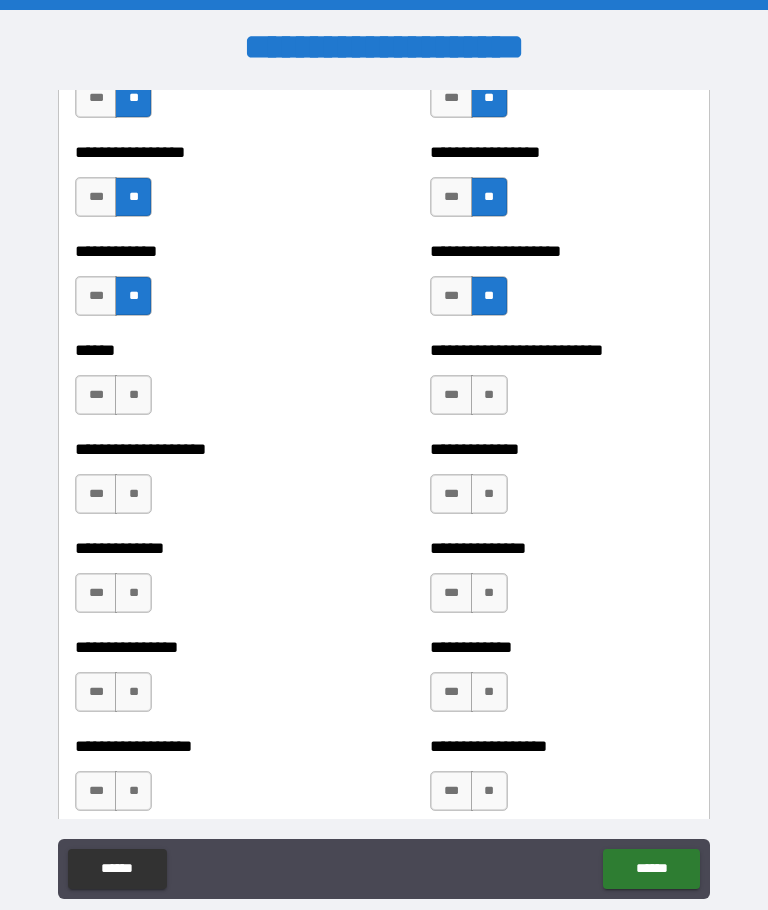 click on "**" at bounding box center [133, 395] 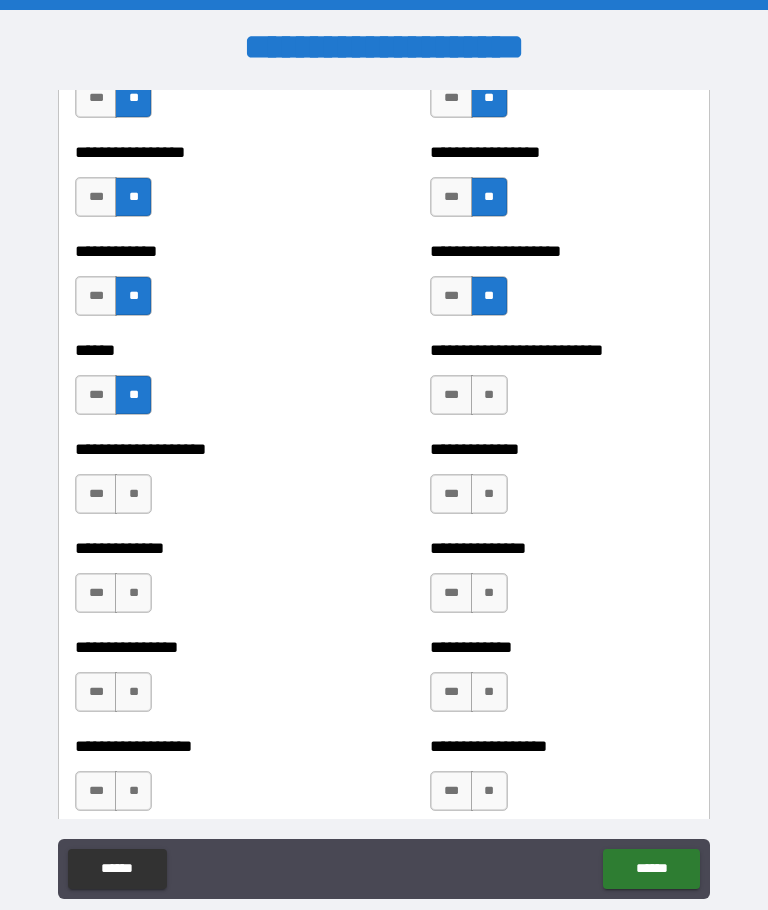 click on "**" at bounding box center (133, 494) 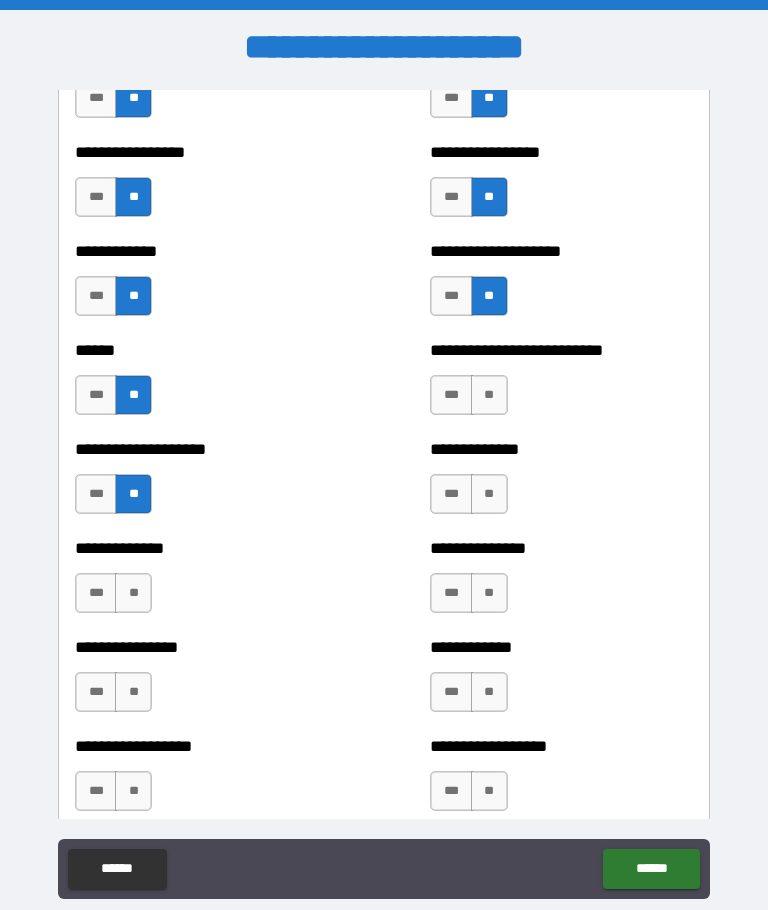 click on "**" at bounding box center [489, 395] 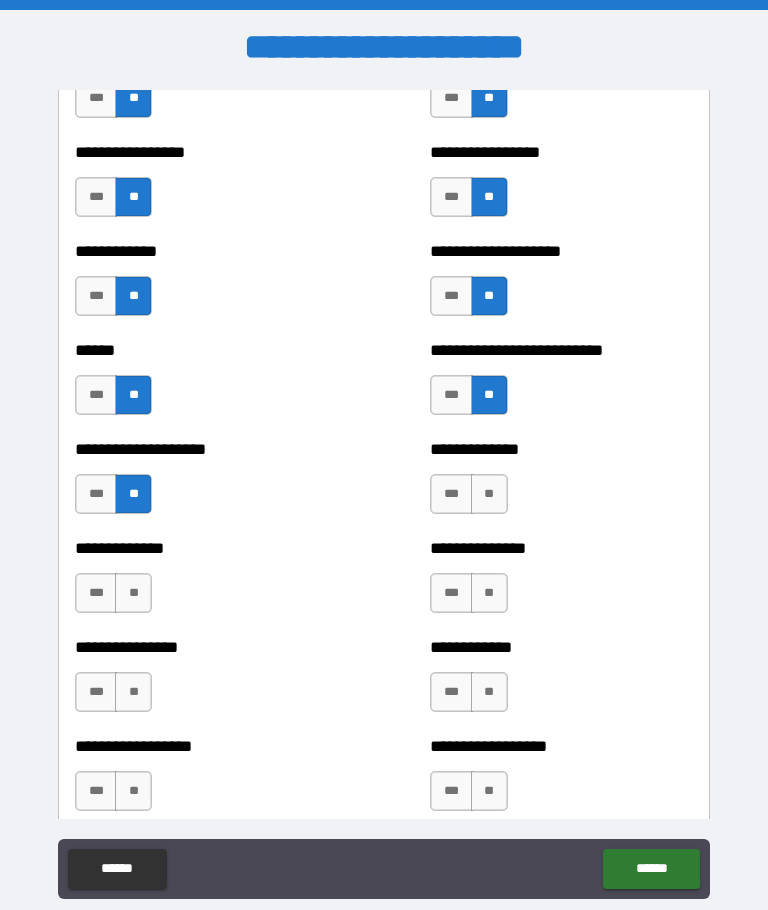 click on "**" at bounding box center [489, 494] 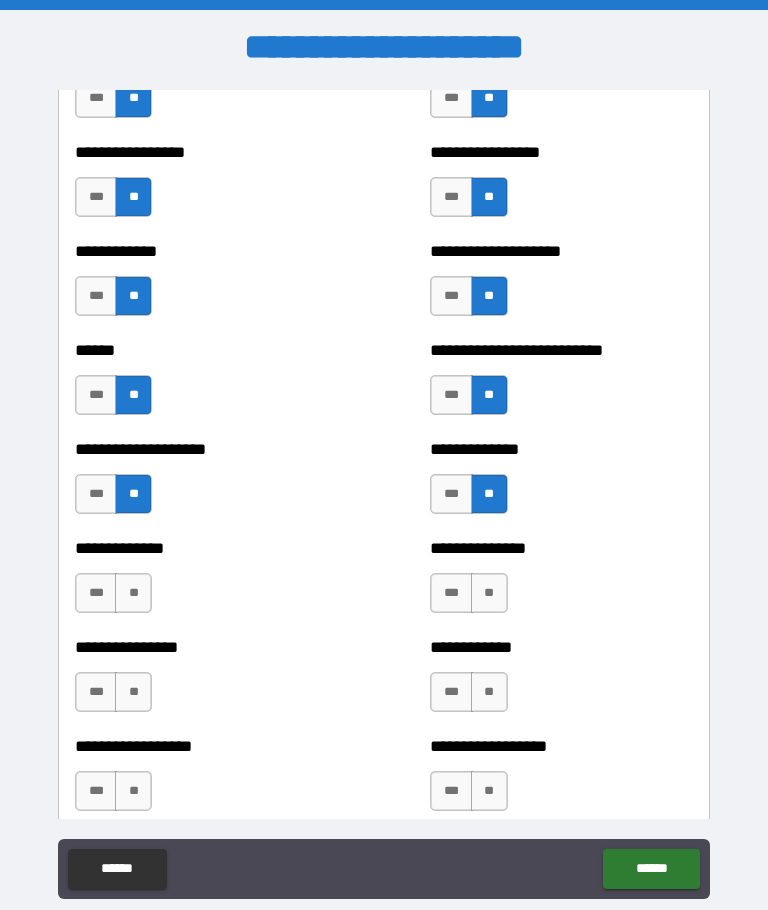 click on "**" at bounding box center (133, 593) 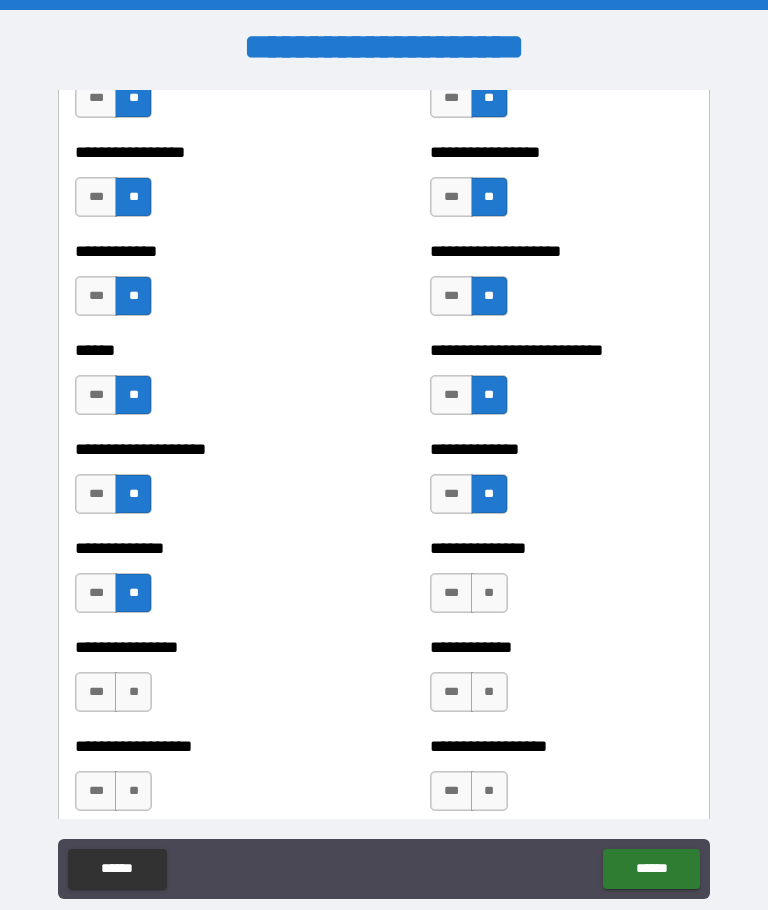 click on "**" at bounding box center (489, 593) 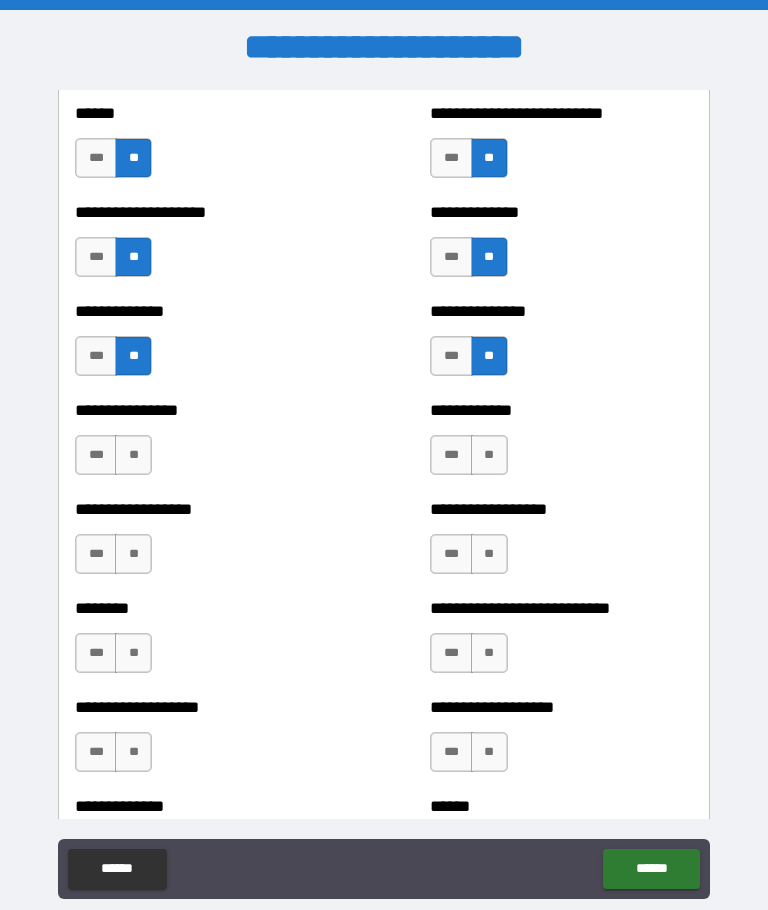 scroll, scrollTop: 4482, scrollLeft: 0, axis: vertical 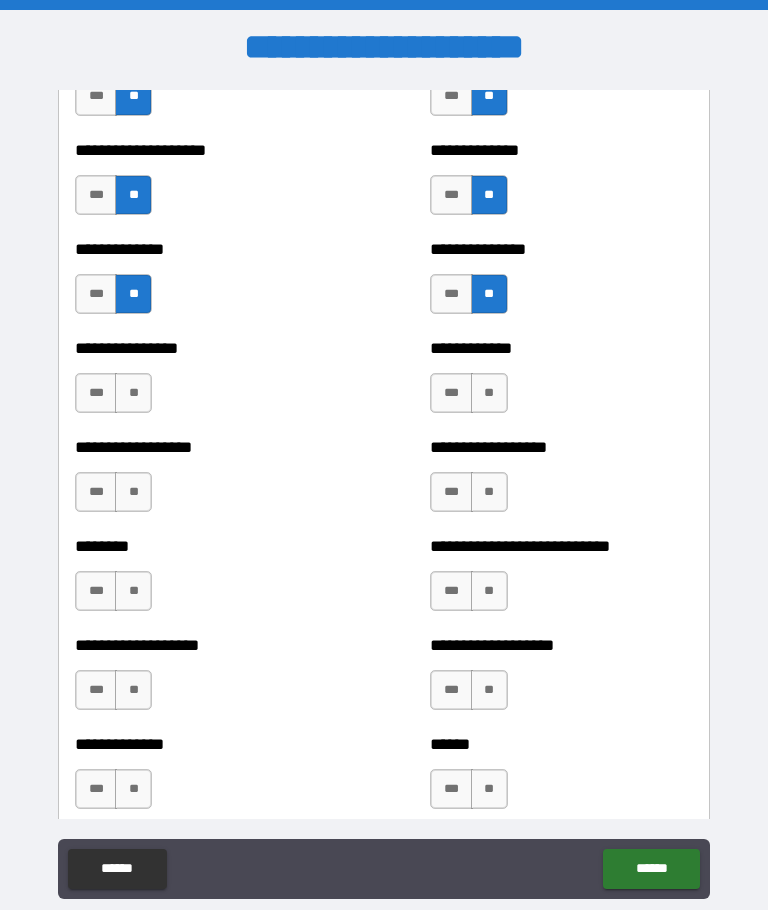 click on "**" at bounding box center [133, 393] 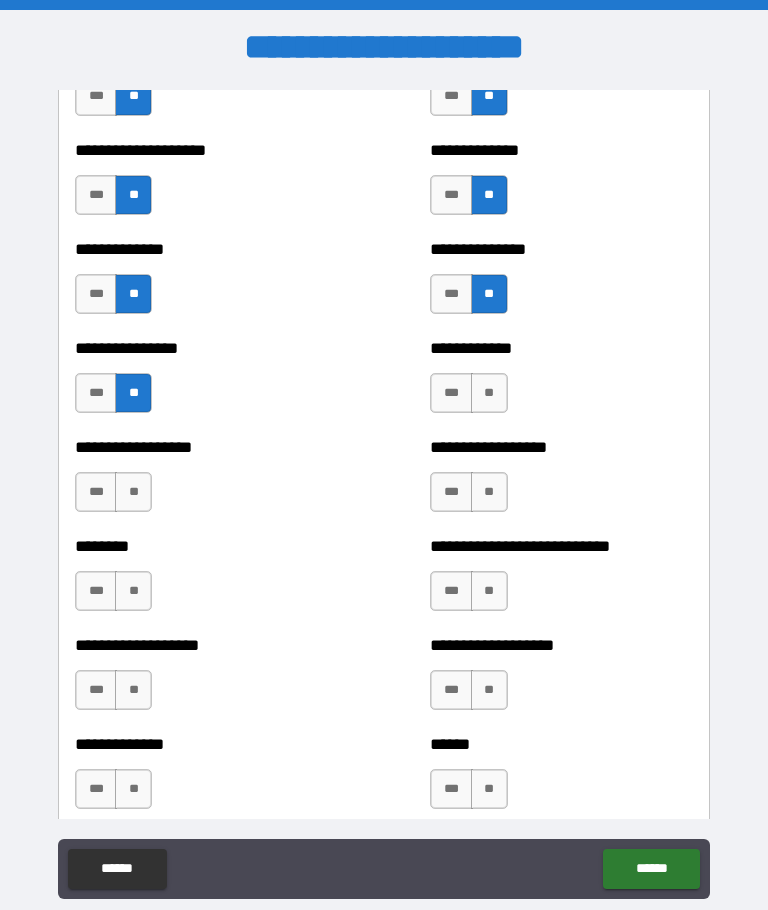 click on "**" at bounding box center [133, 492] 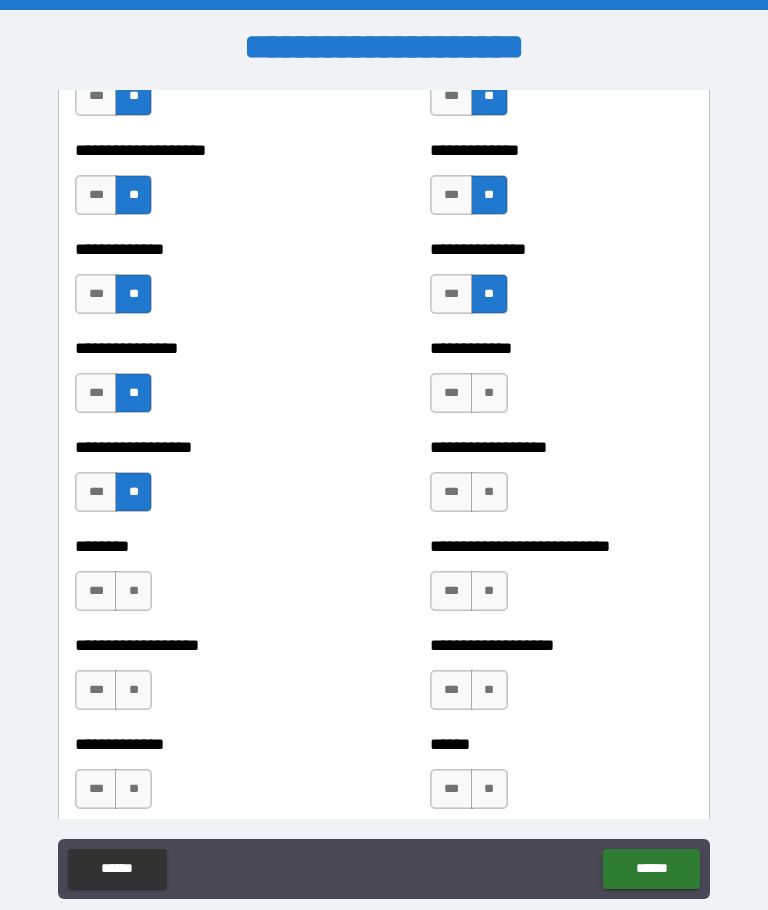 click on "**" at bounding box center [489, 393] 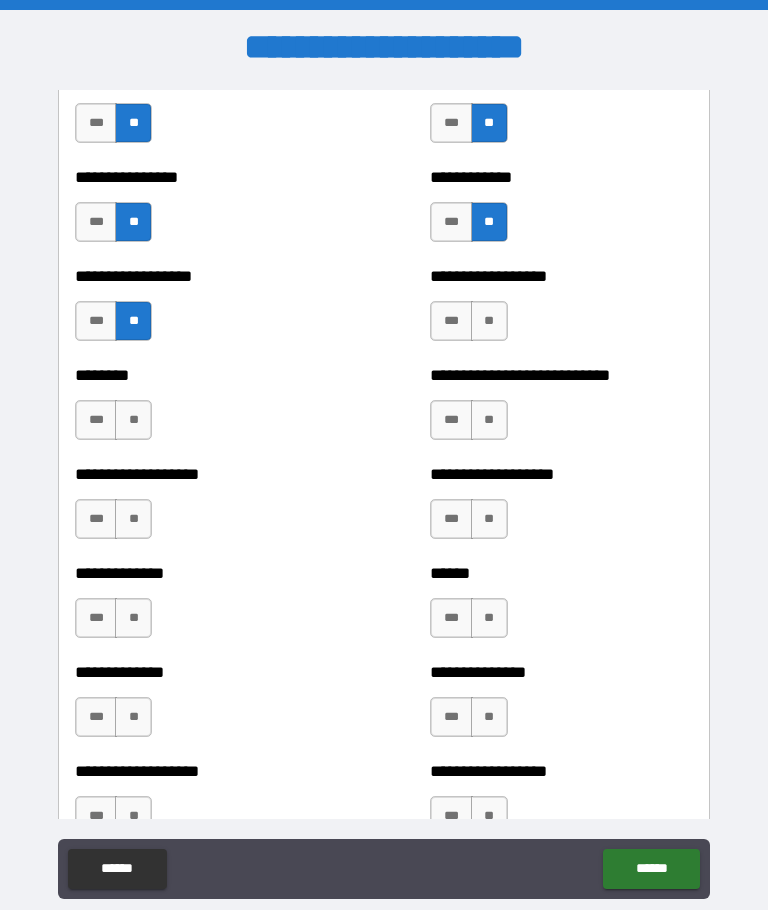 scroll, scrollTop: 4658, scrollLeft: 0, axis: vertical 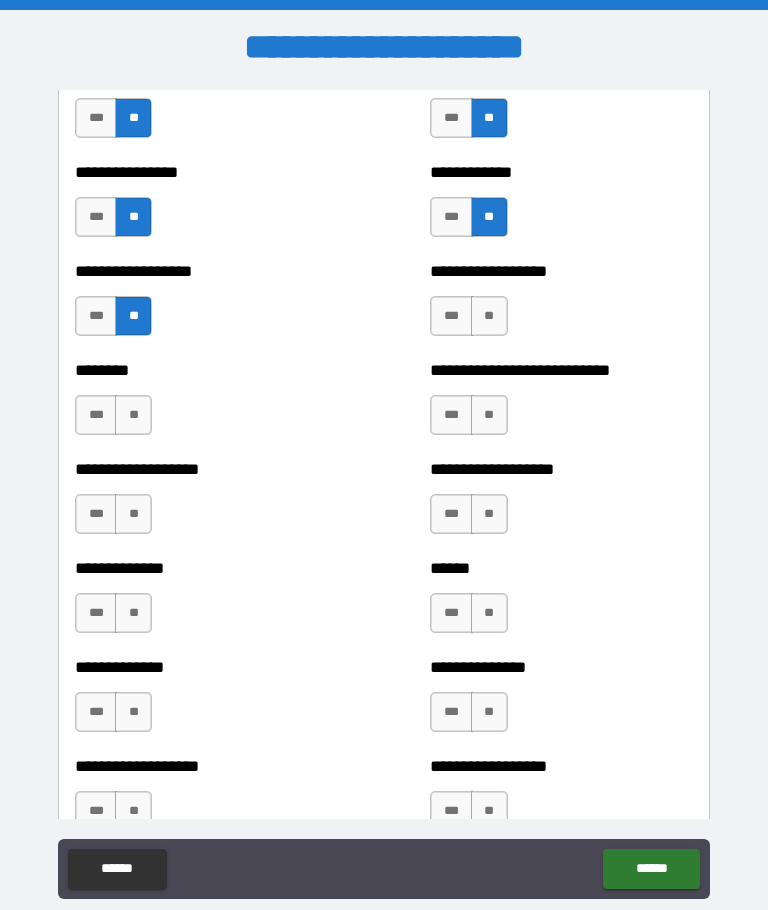 click on "**" at bounding box center [133, 415] 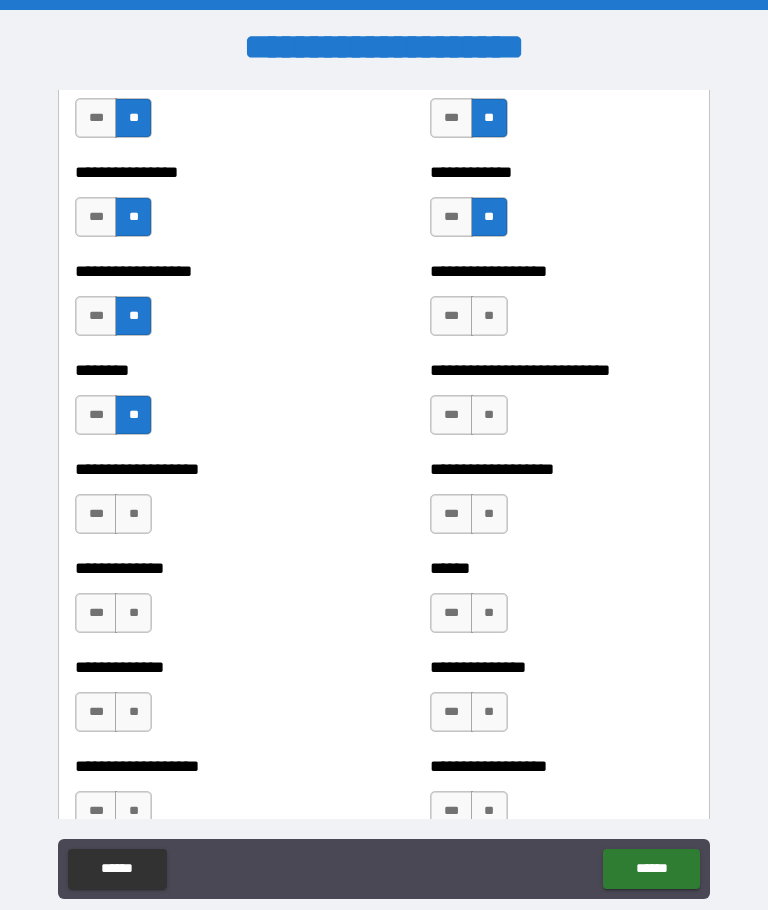 click on "**" at bounding box center (489, 415) 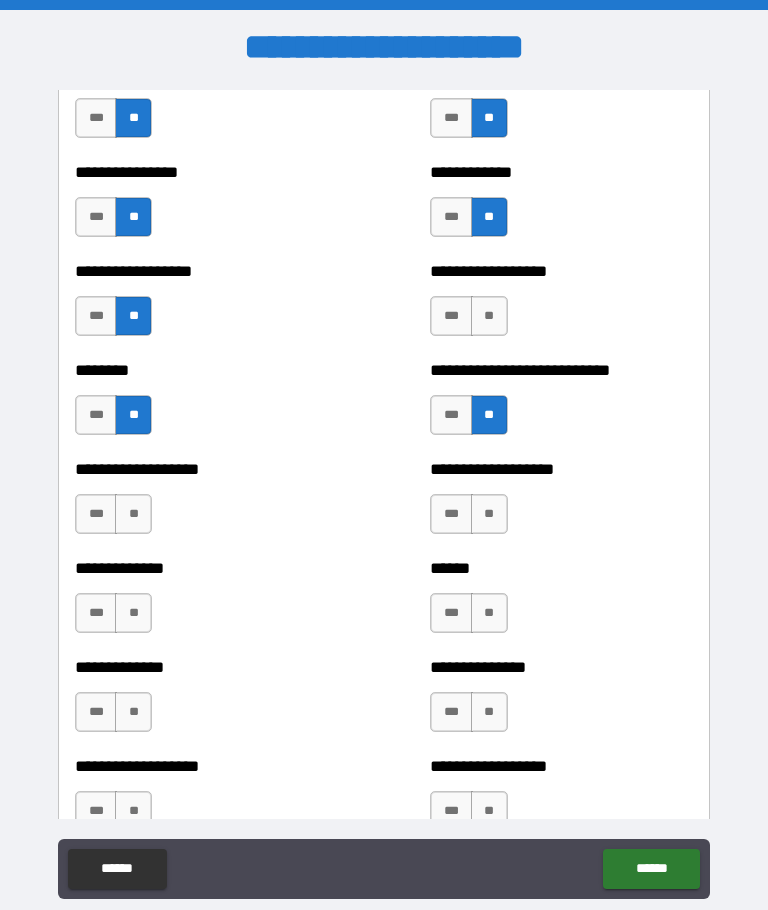 click on "**" at bounding box center (489, 514) 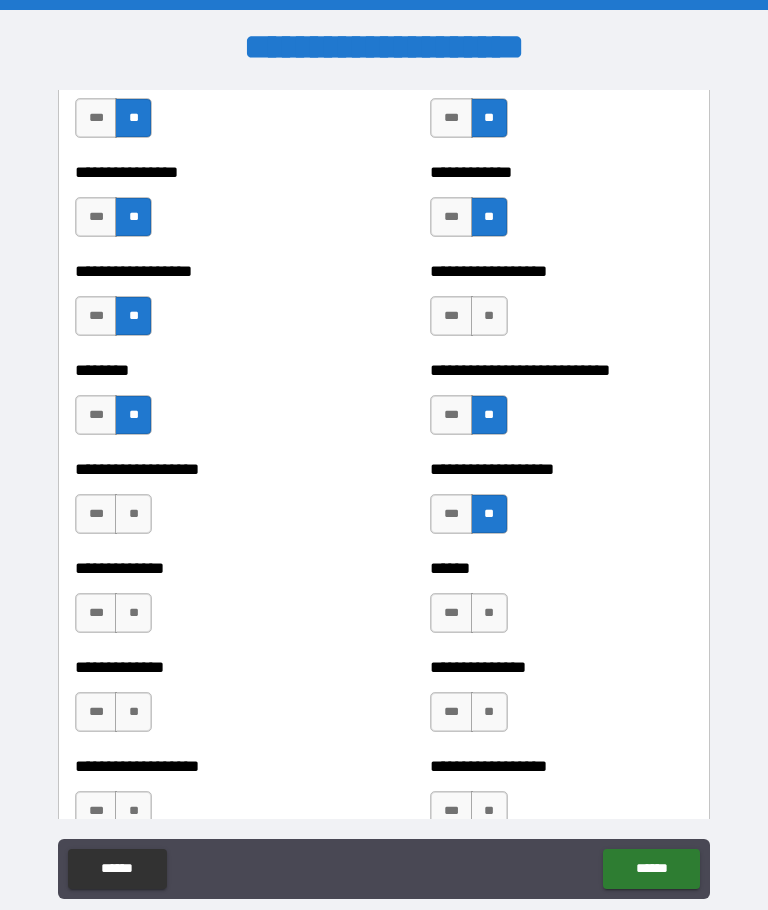 click on "**" at bounding box center [133, 514] 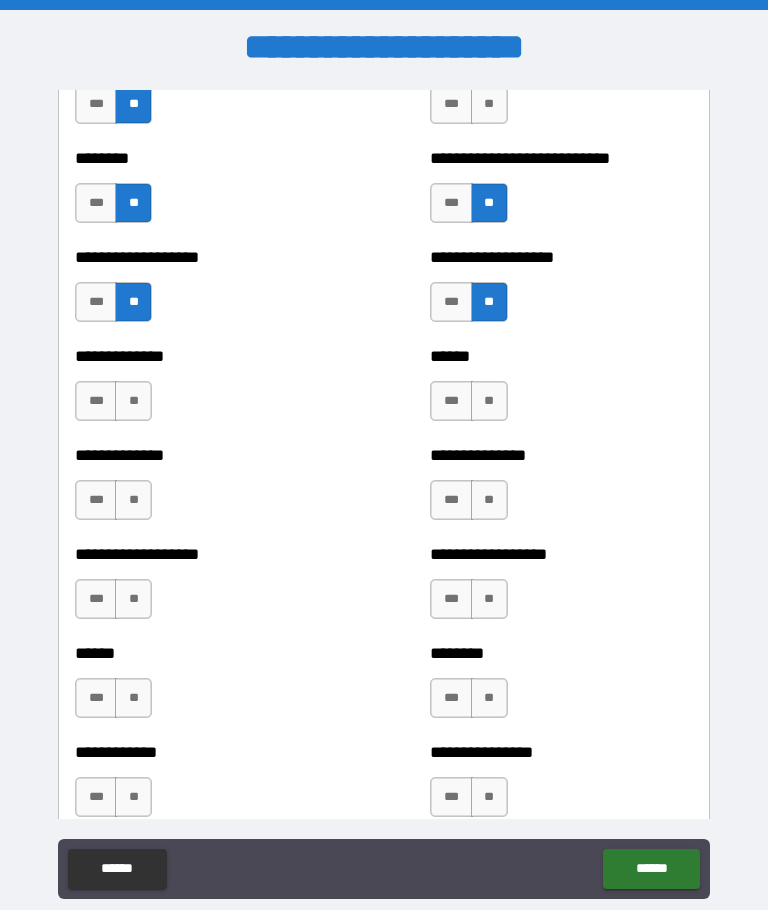 scroll, scrollTop: 4870, scrollLeft: 0, axis: vertical 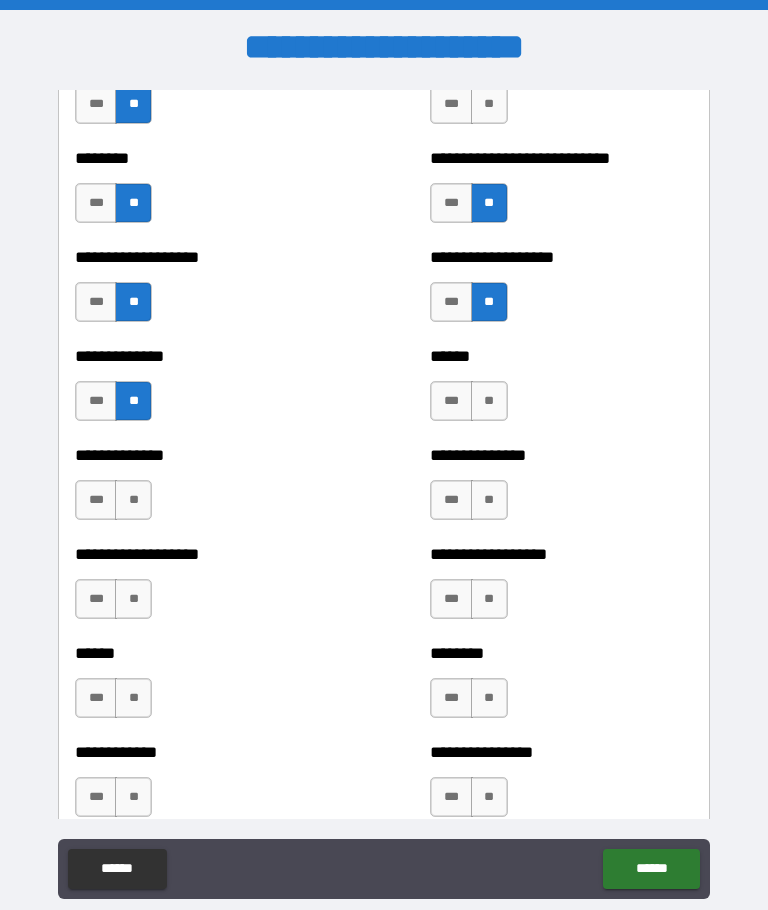 click on "**" at bounding box center [133, 500] 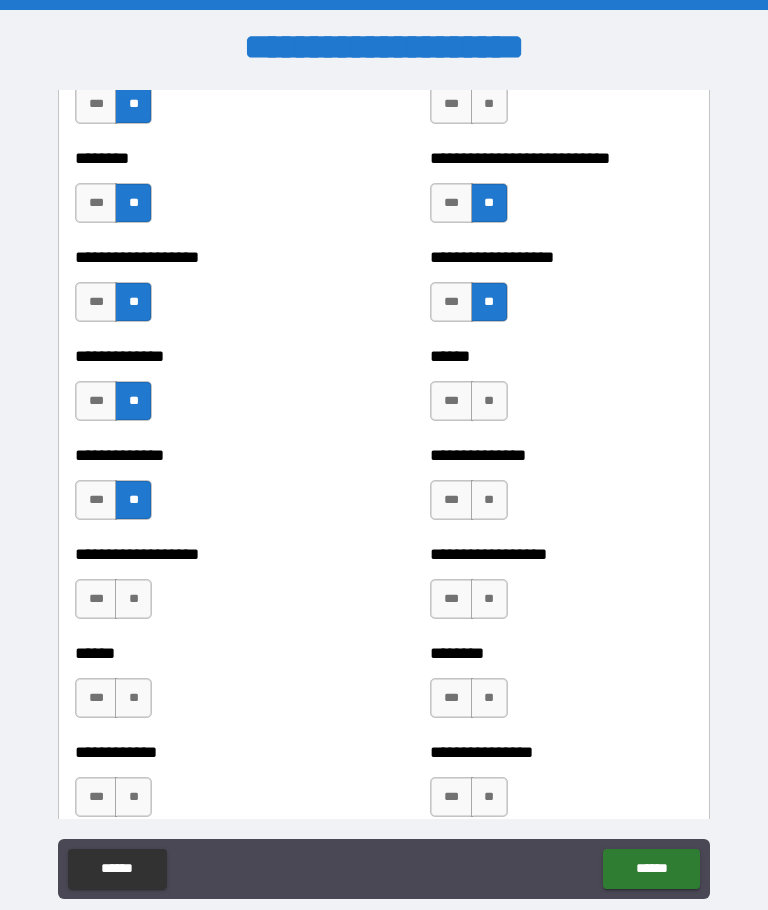 click on "**" at bounding box center [489, 500] 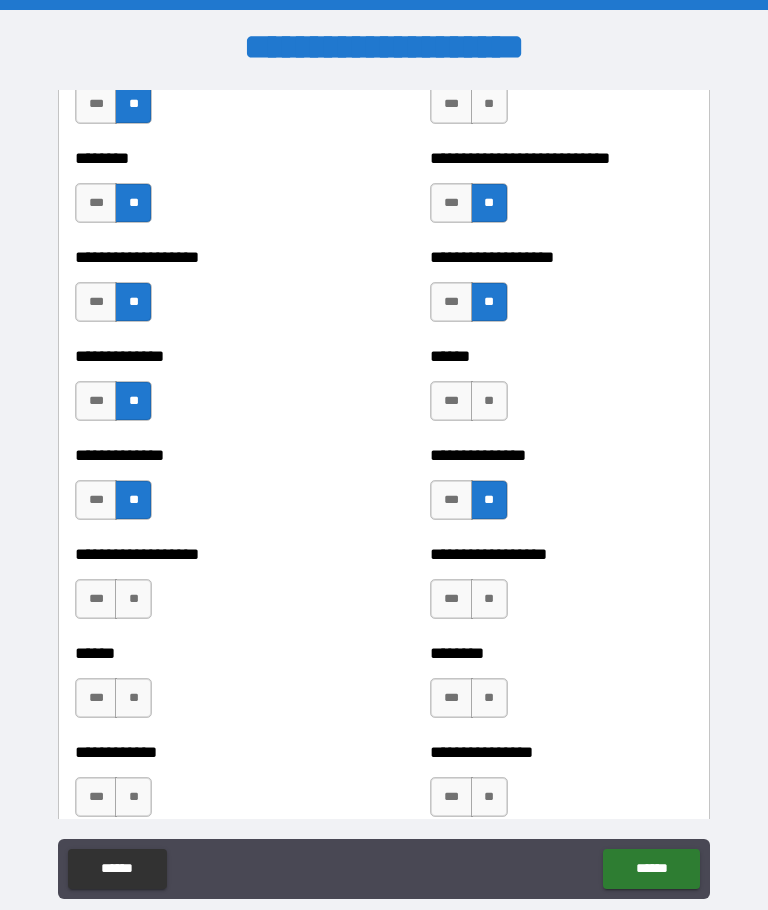 click on "**" at bounding box center (489, 401) 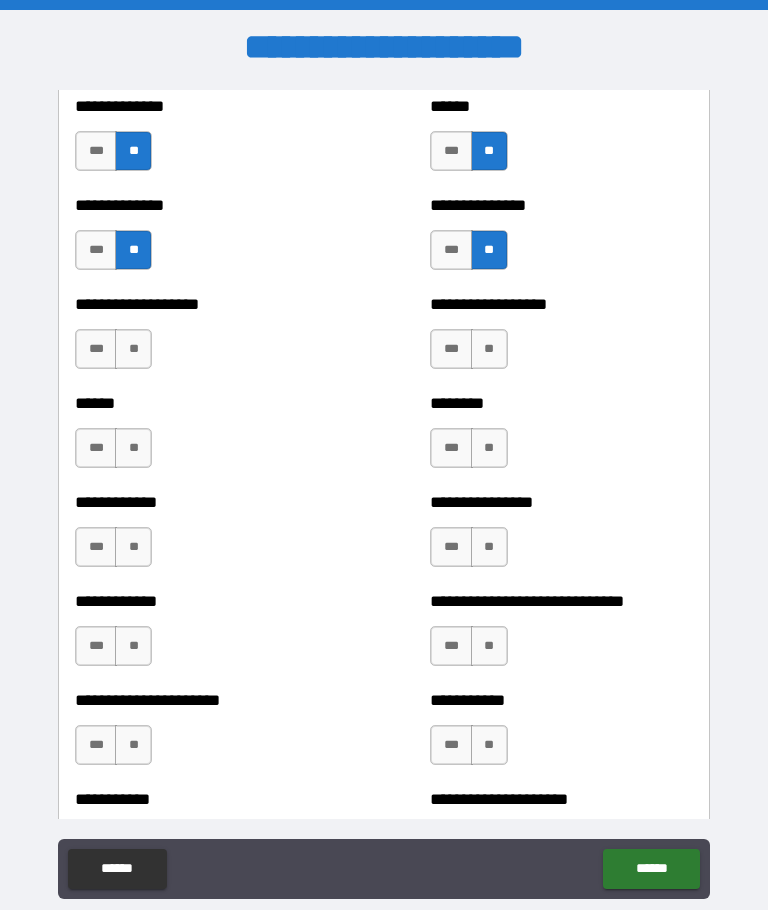 scroll, scrollTop: 5122, scrollLeft: 0, axis: vertical 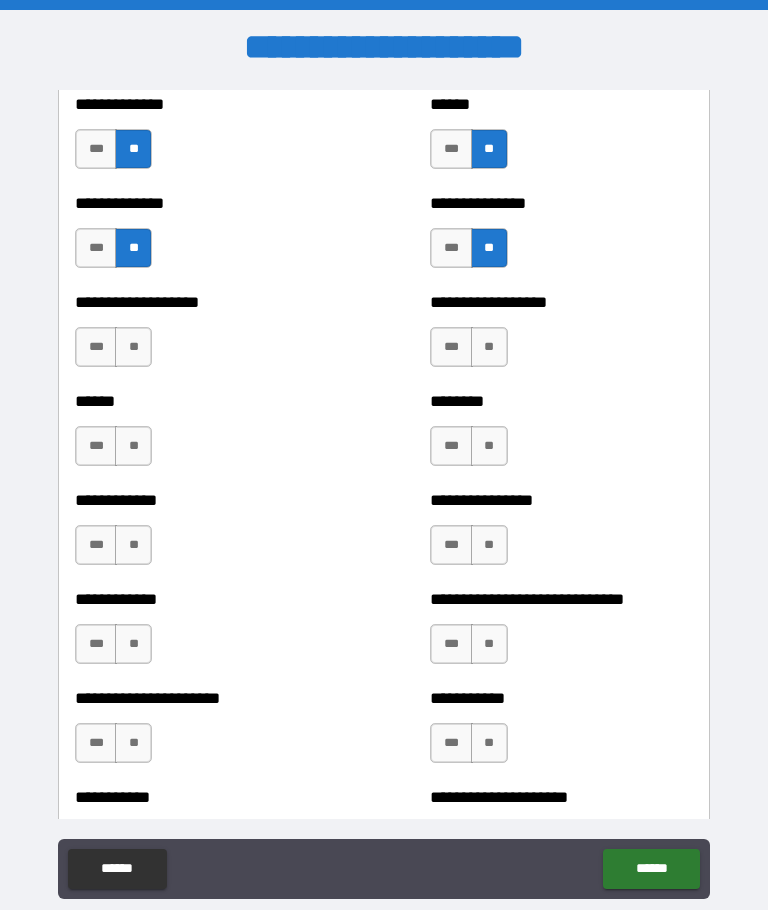 click on "**" at bounding box center [133, 347] 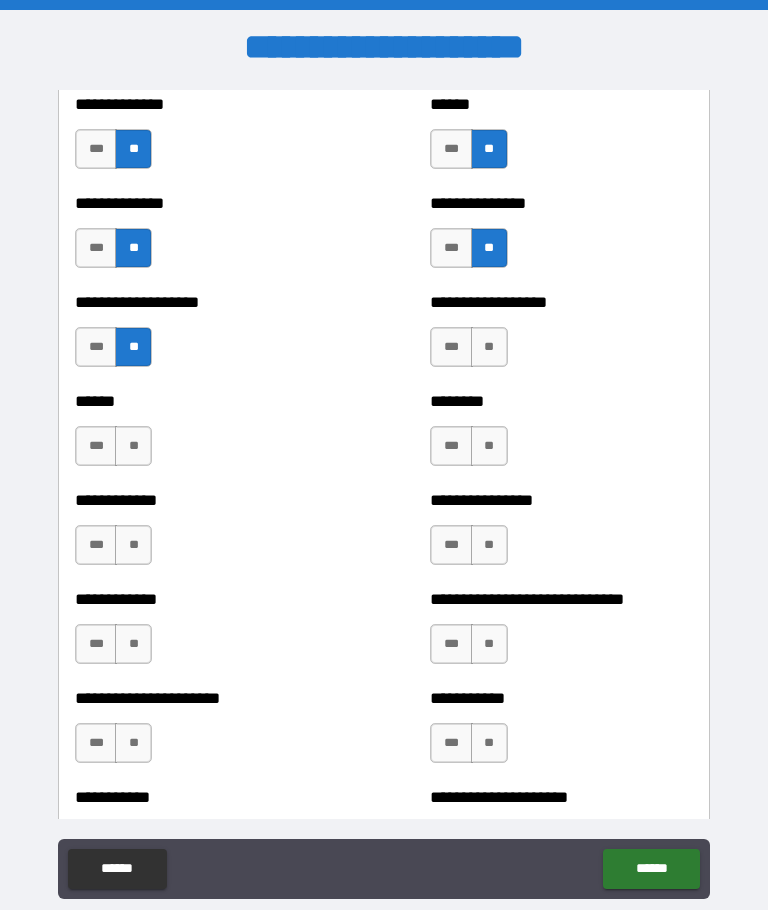 click on "**" at bounding box center [133, 446] 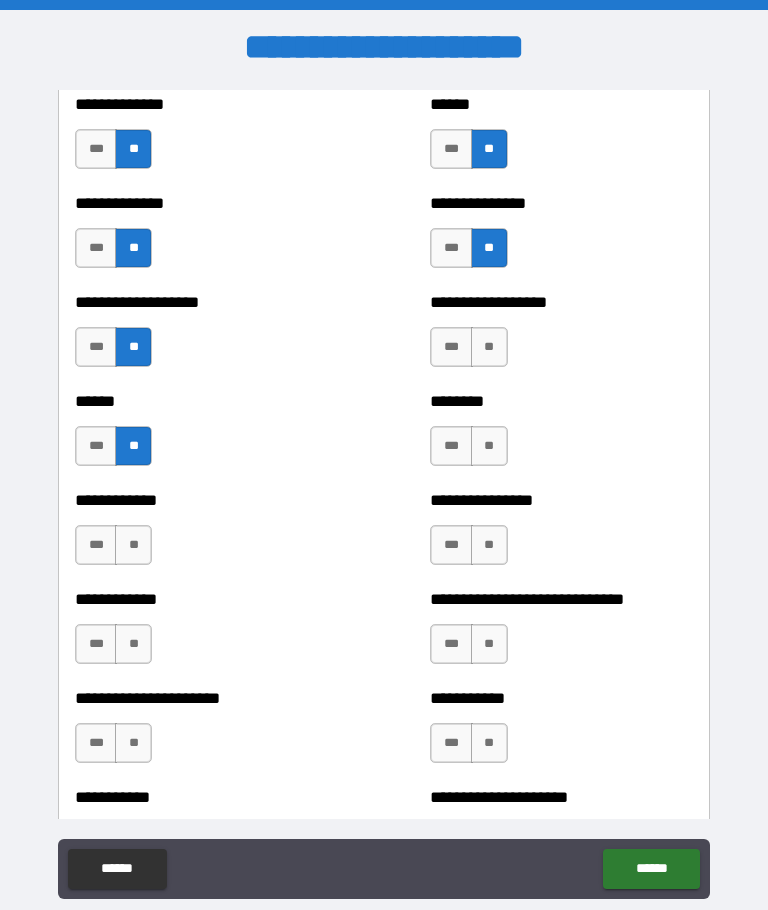 click on "**" at bounding box center [489, 347] 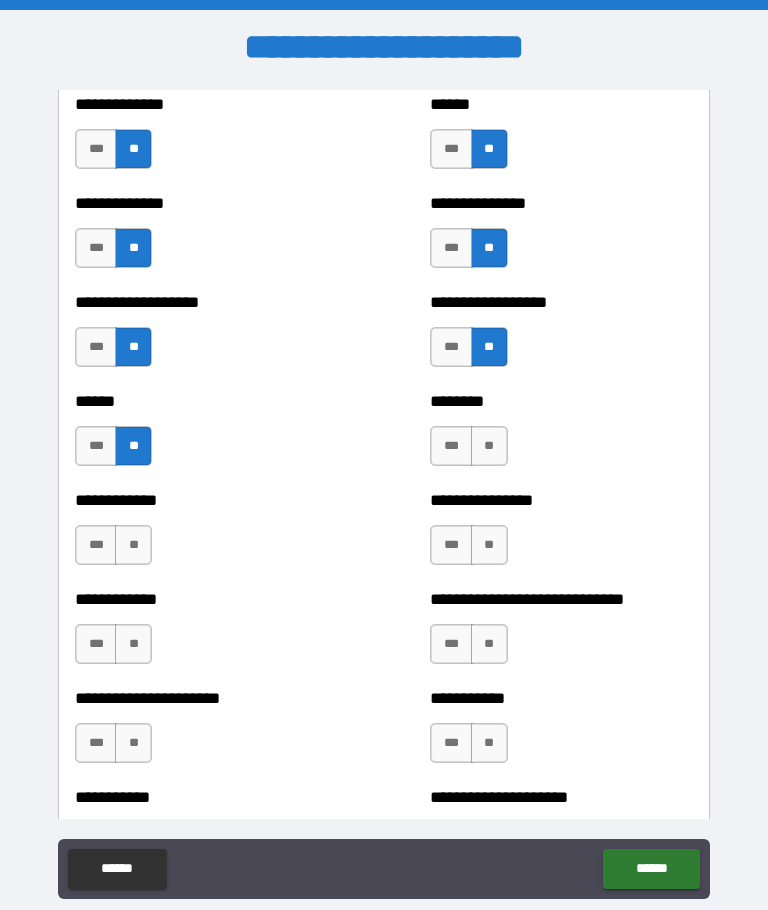 click on "**" at bounding box center (489, 446) 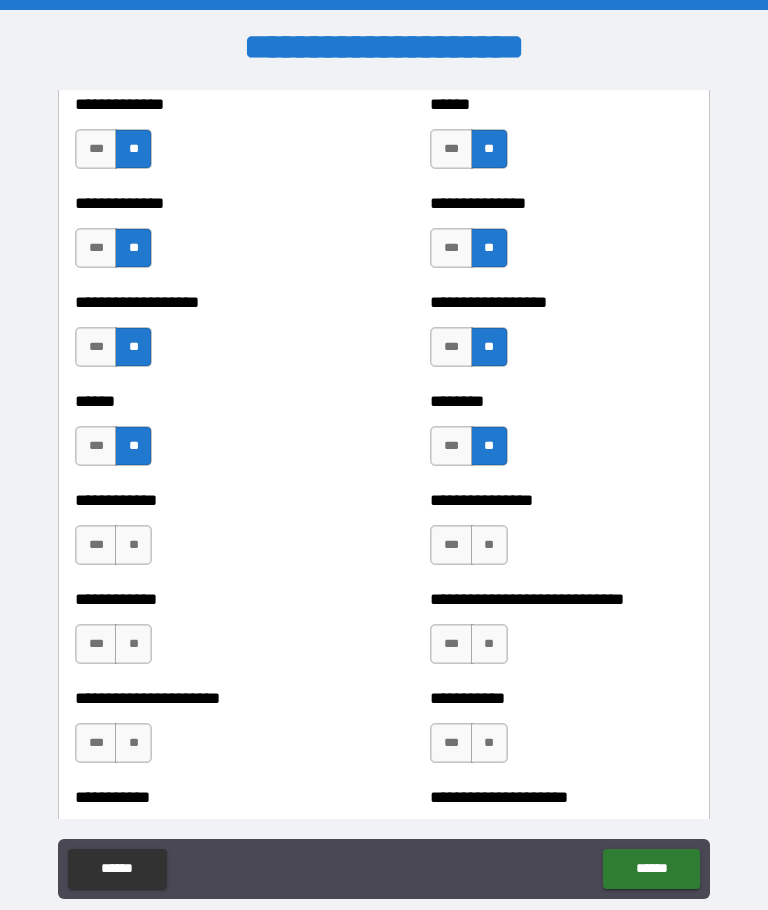 click on "**" at bounding box center (133, 545) 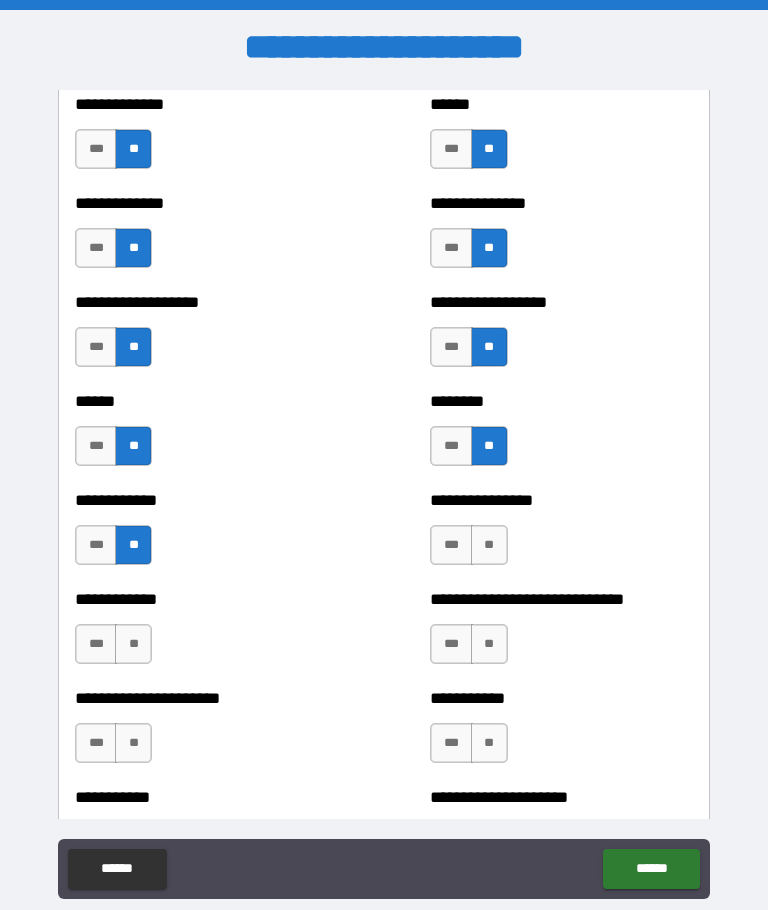click on "**" at bounding box center (489, 545) 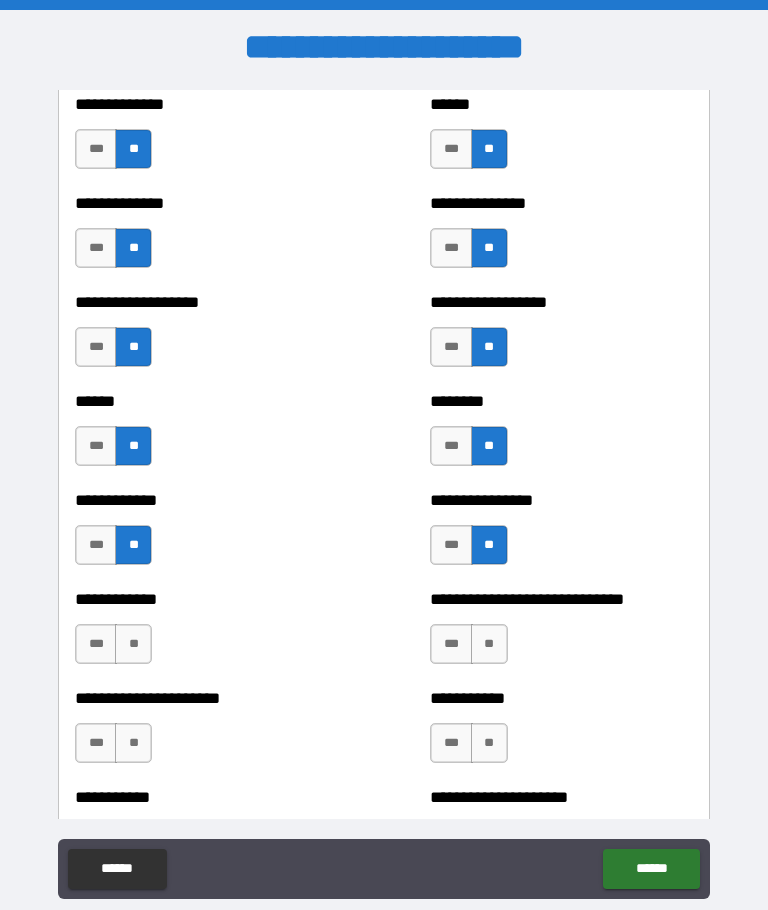 click on "**" at bounding box center (133, 644) 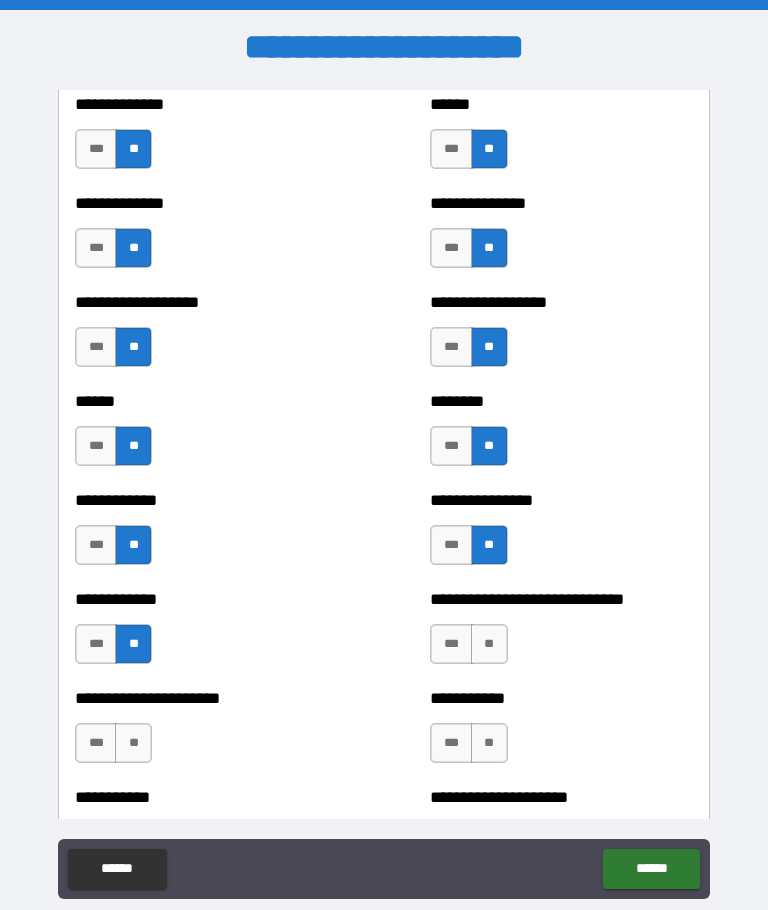 click on "**" at bounding box center (489, 644) 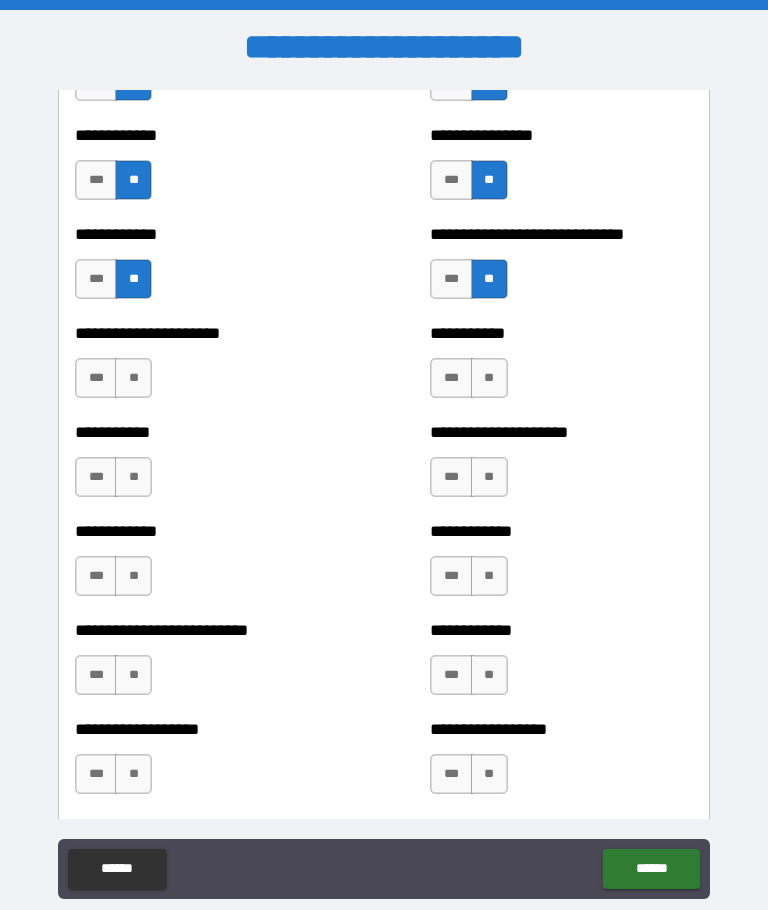 scroll, scrollTop: 5506, scrollLeft: 0, axis: vertical 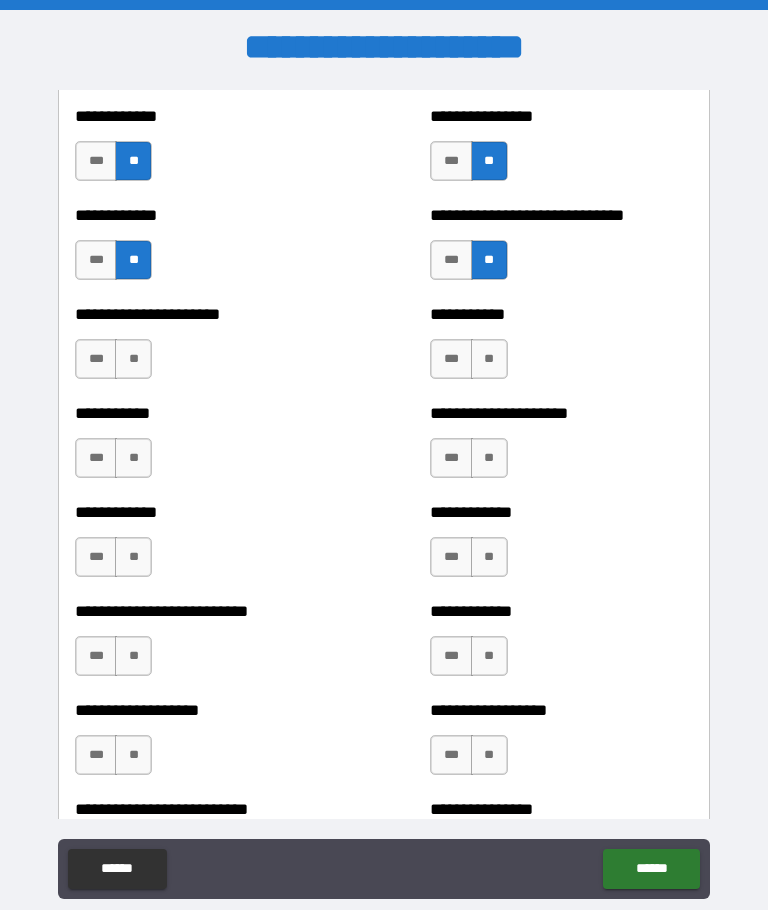 click on "**" at bounding box center [133, 359] 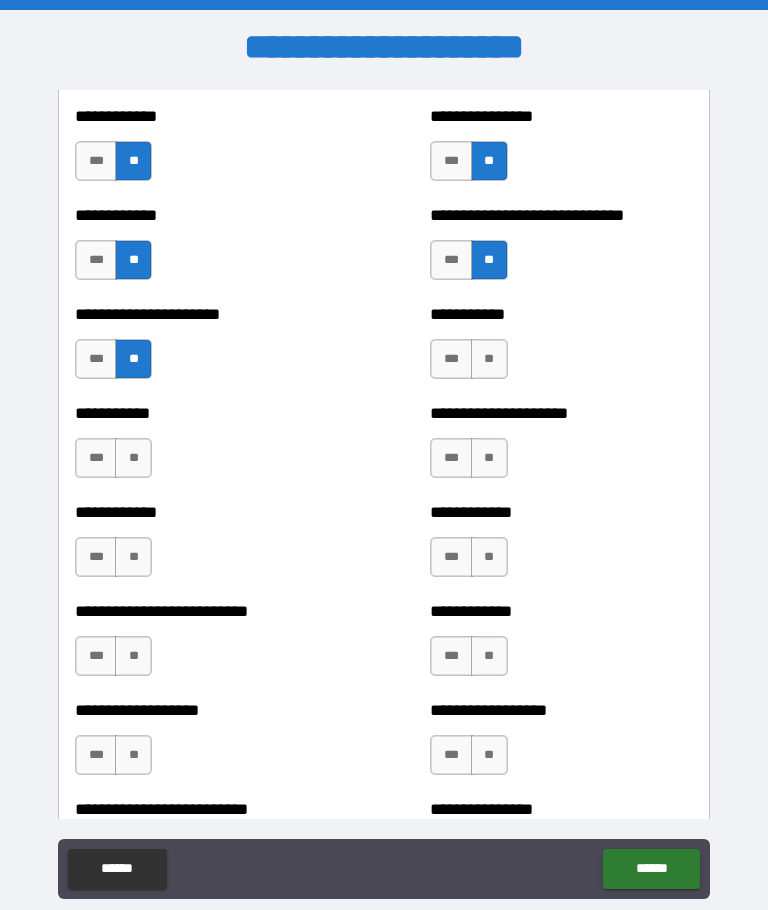 click on "**" at bounding box center (133, 458) 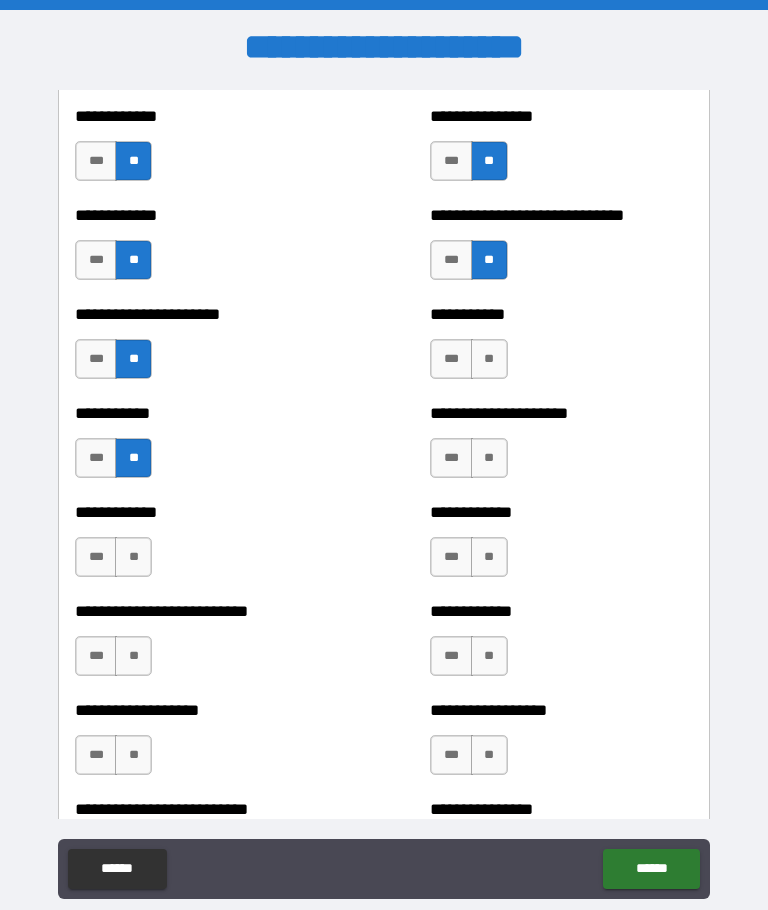 click on "**" at bounding box center [489, 359] 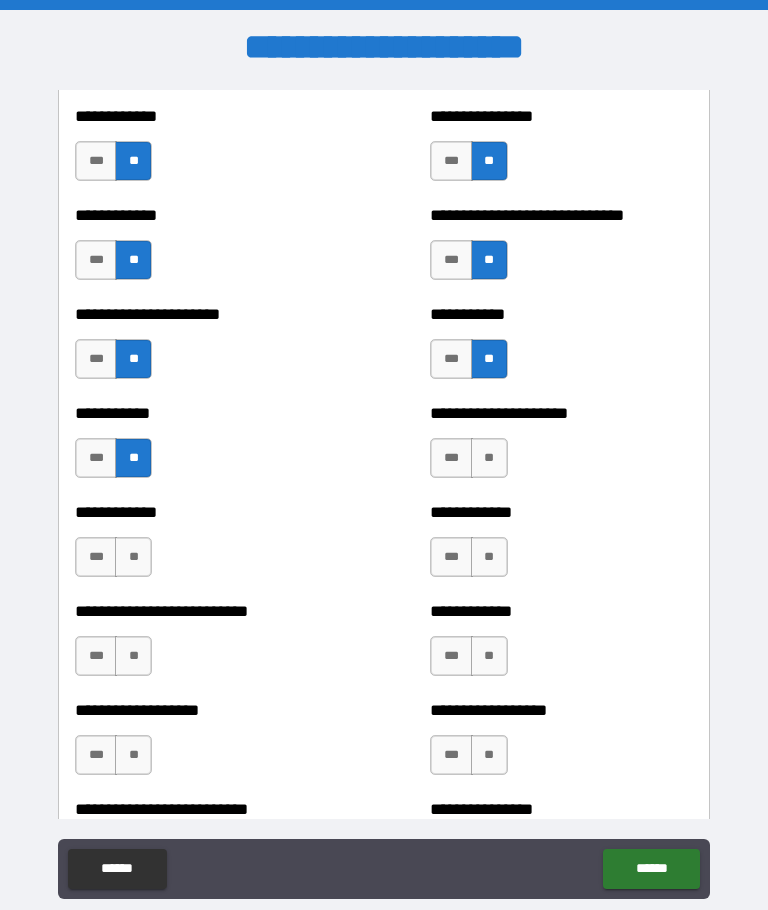 click on "**" at bounding box center [489, 458] 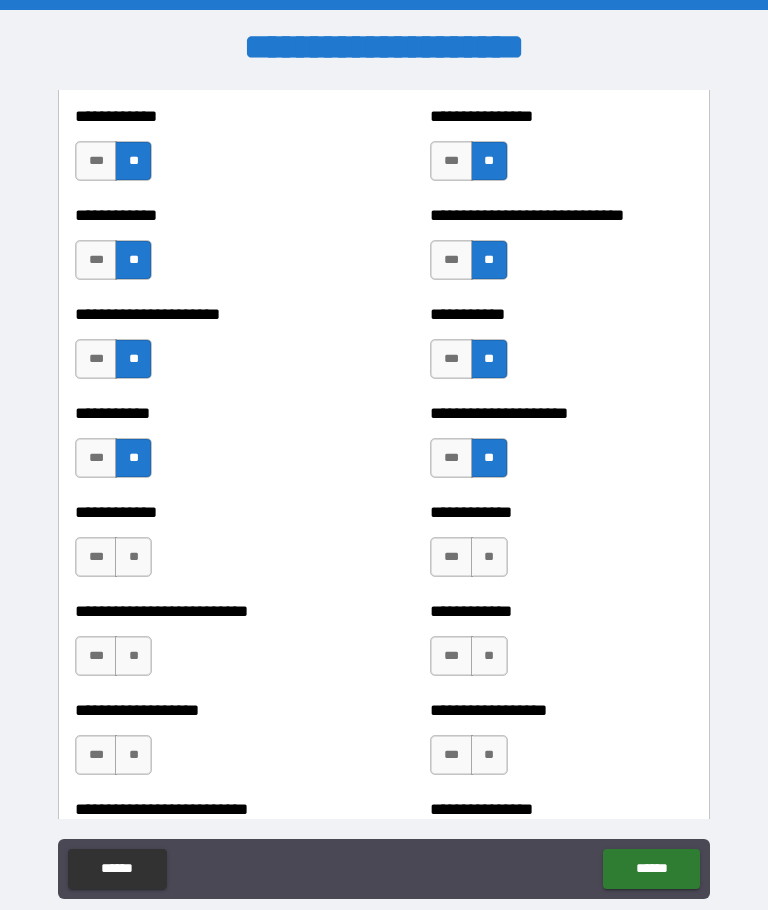 click on "**" at bounding box center [133, 557] 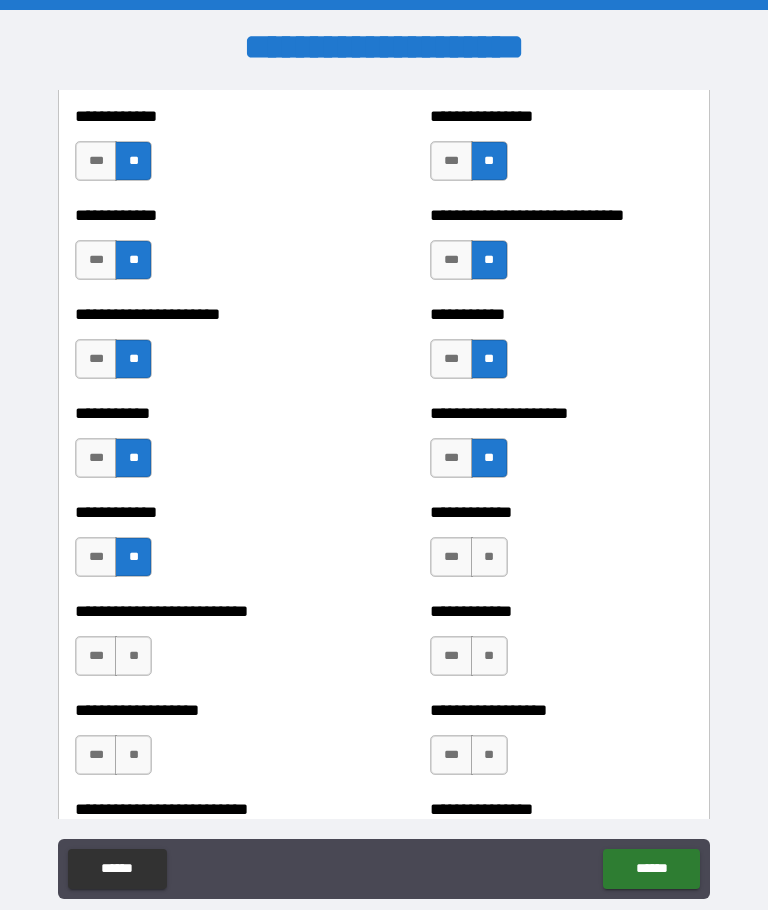 click on "**" at bounding box center [489, 557] 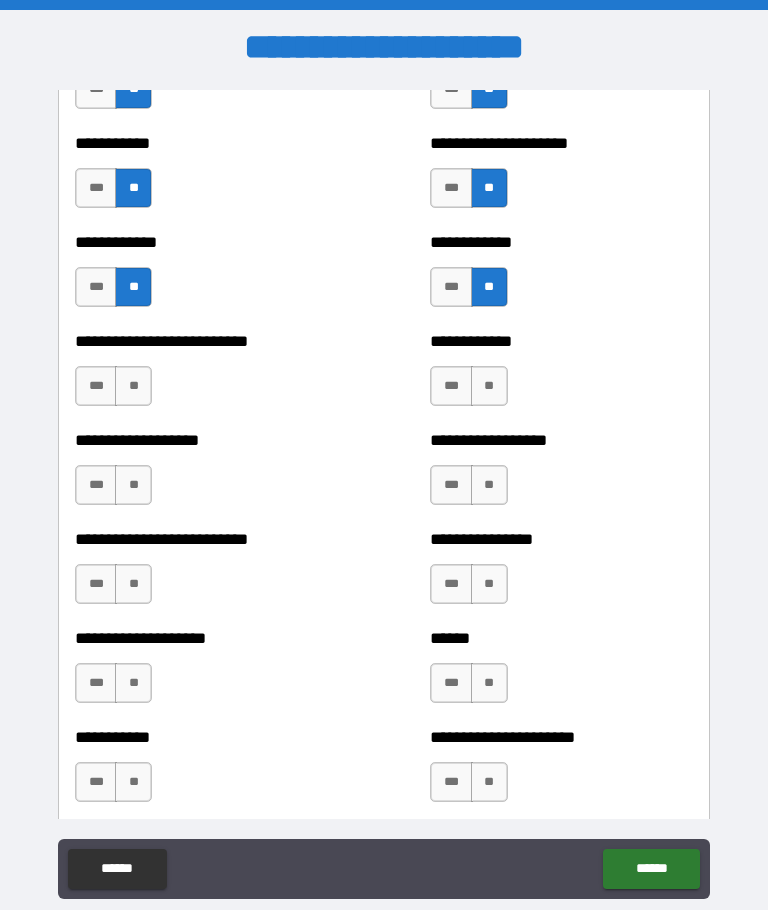 scroll, scrollTop: 5778, scrollLeft: 0, axis: vertical 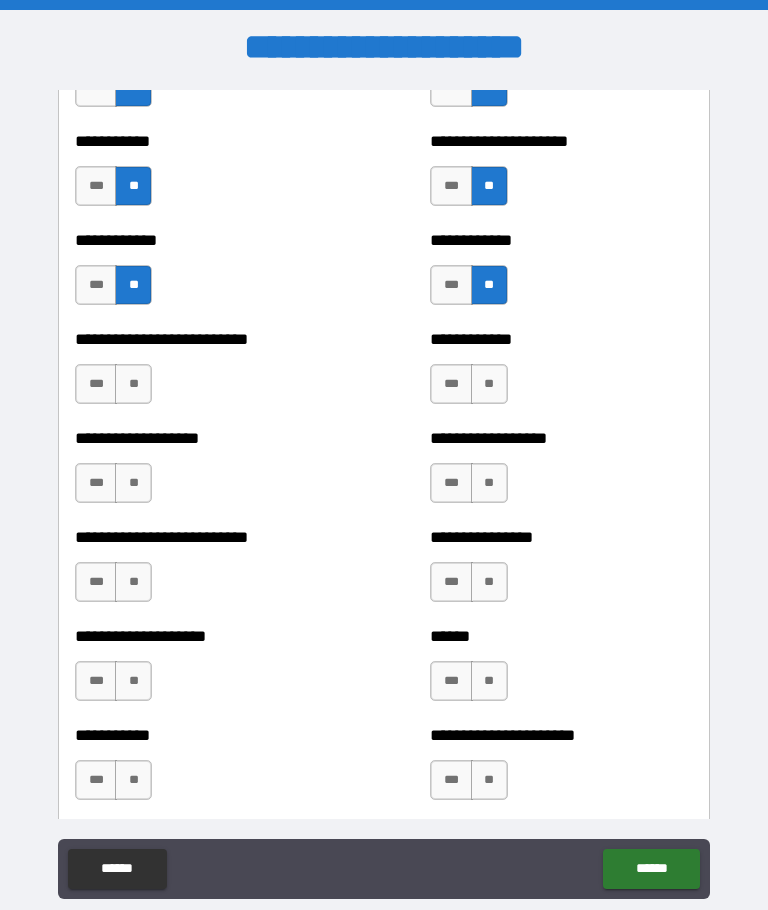 click on "**" at bounding box center [133, 384] 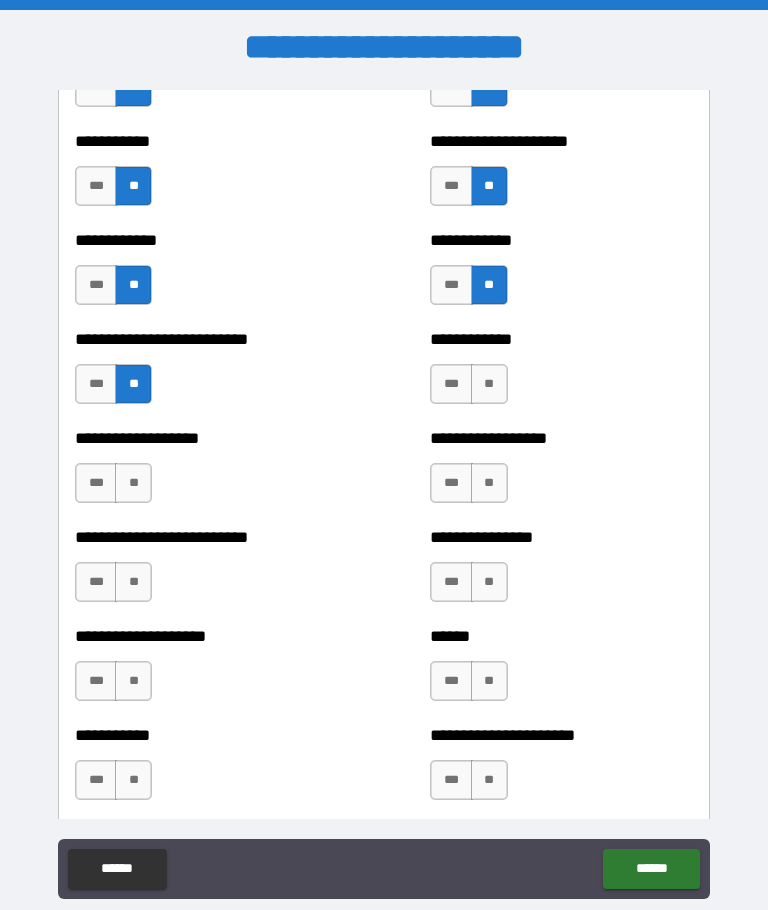 click on "**" at bounding box center [489, 384] 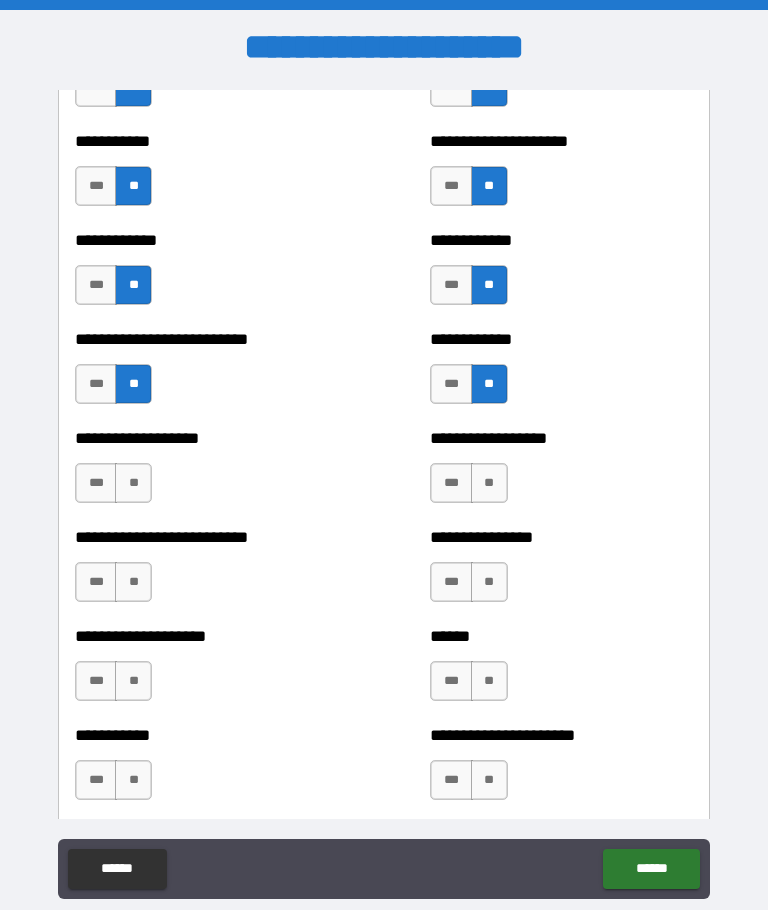 click on "**" at bounding box center [133, 483] 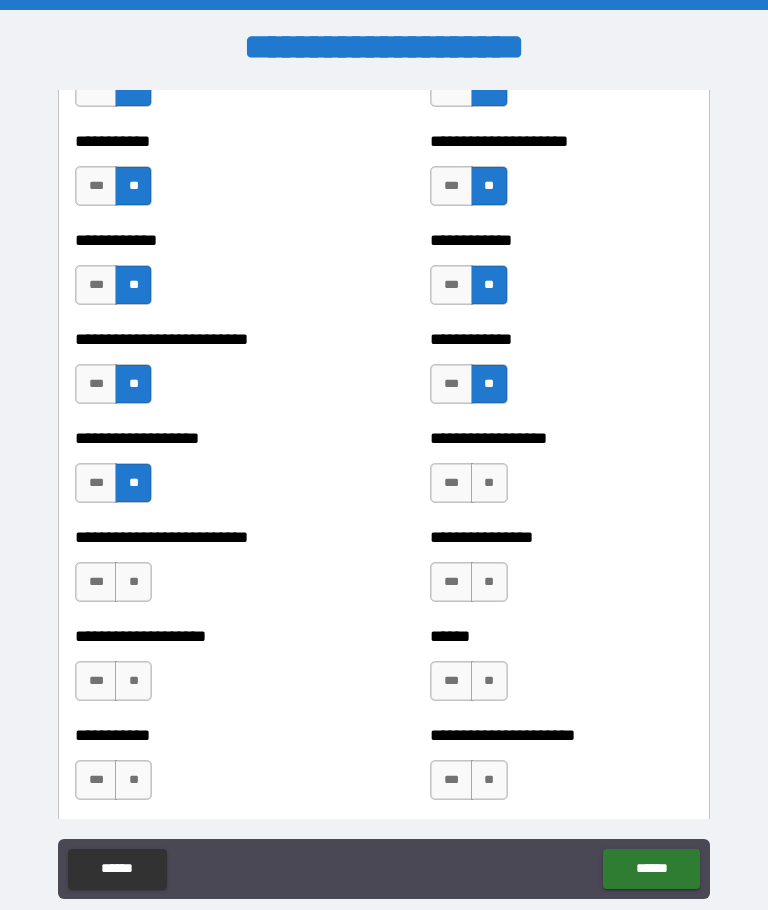 click on "**" at bounding box center [489, 483] 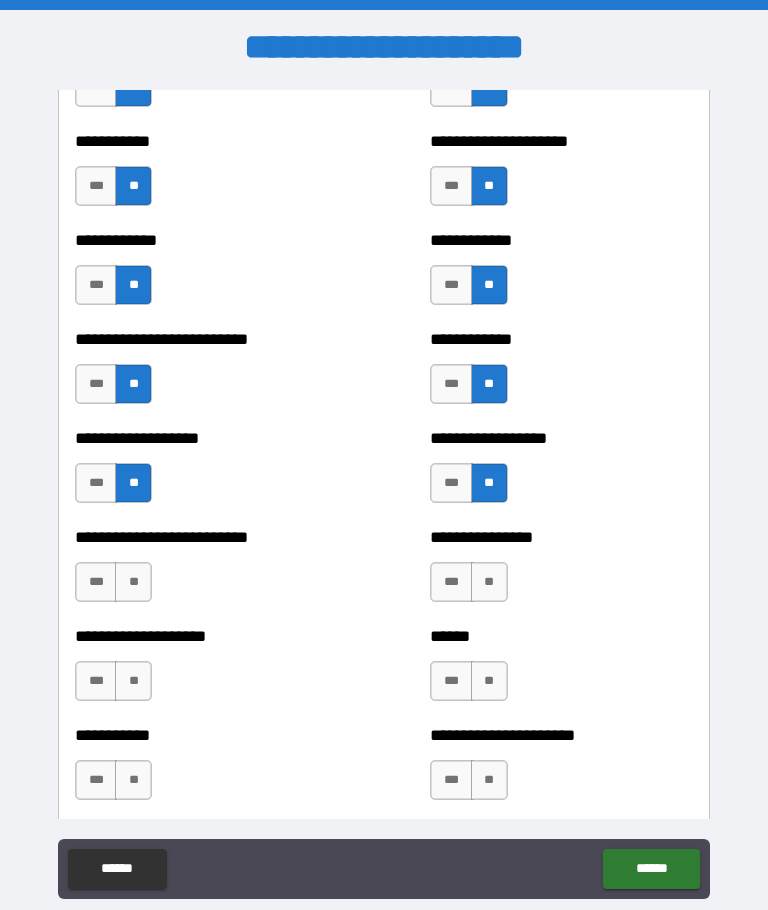 click on "**" at bounding box center [489, 582] 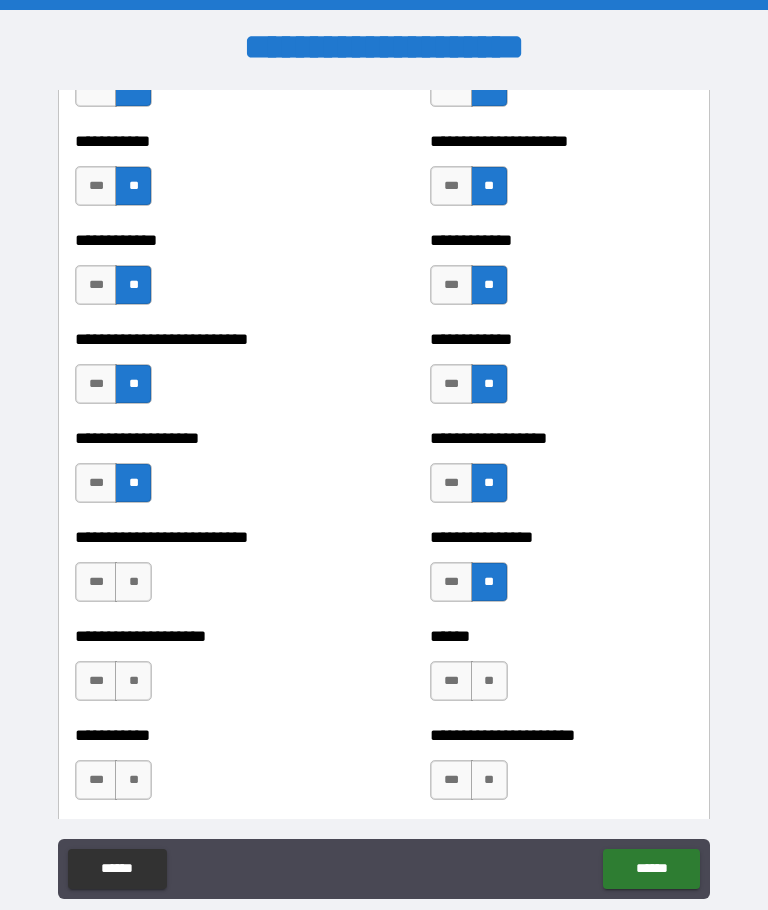 click on "**" at bounding box center (133, 582) 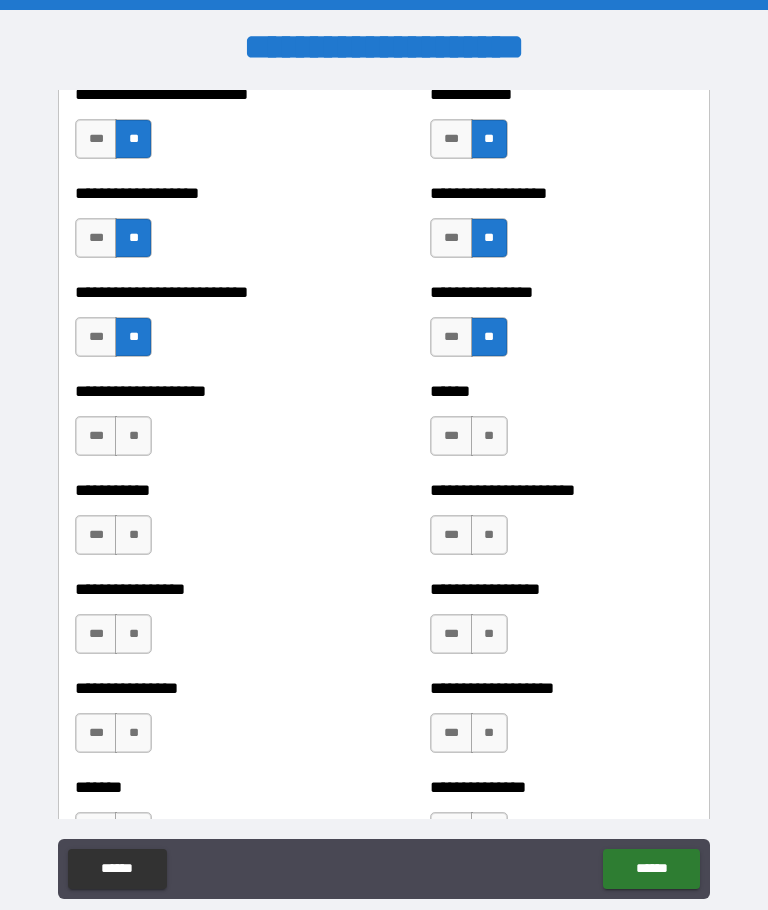 scroll, scrollTop: 6049, scrollLeft: 0, axis: vertical 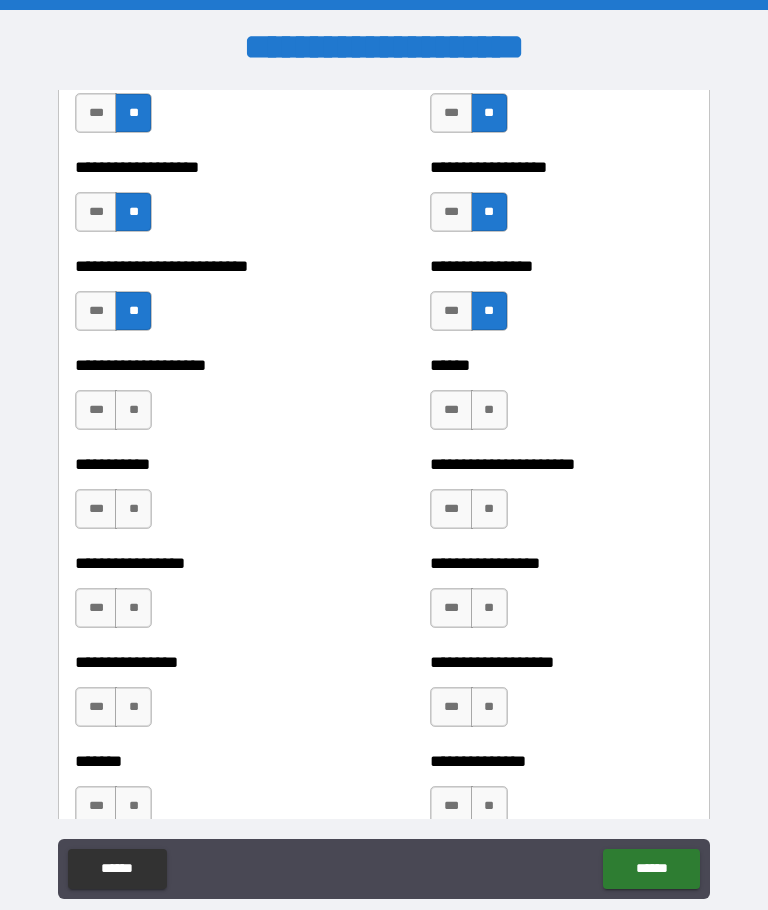 click on "**" at bounding box center [133, 410] 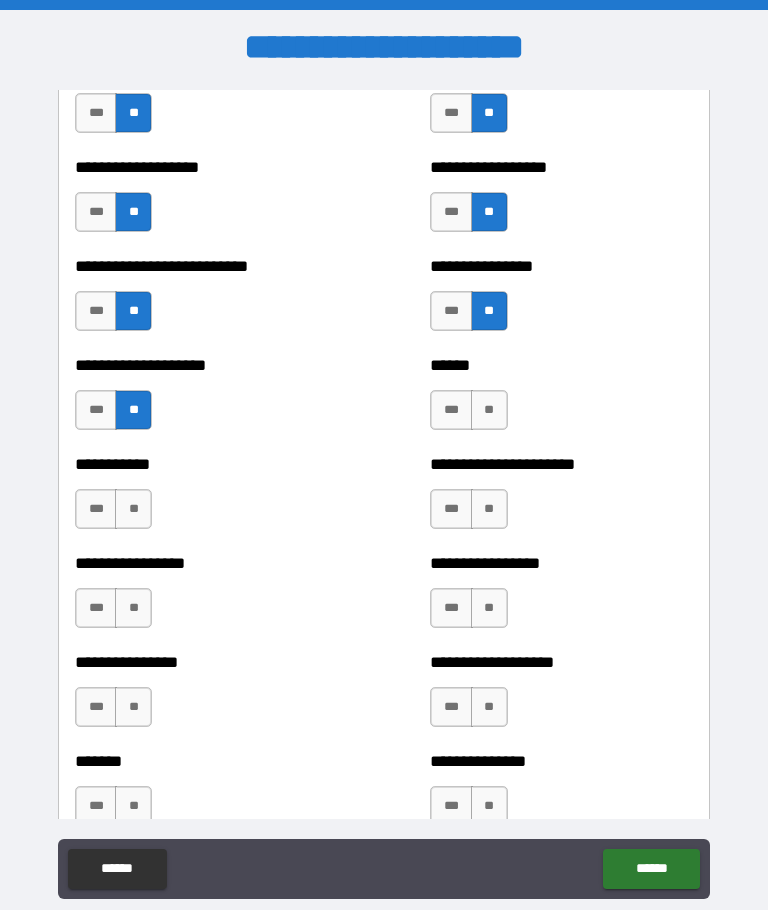 click on "**" at bounding box center (133, 509) 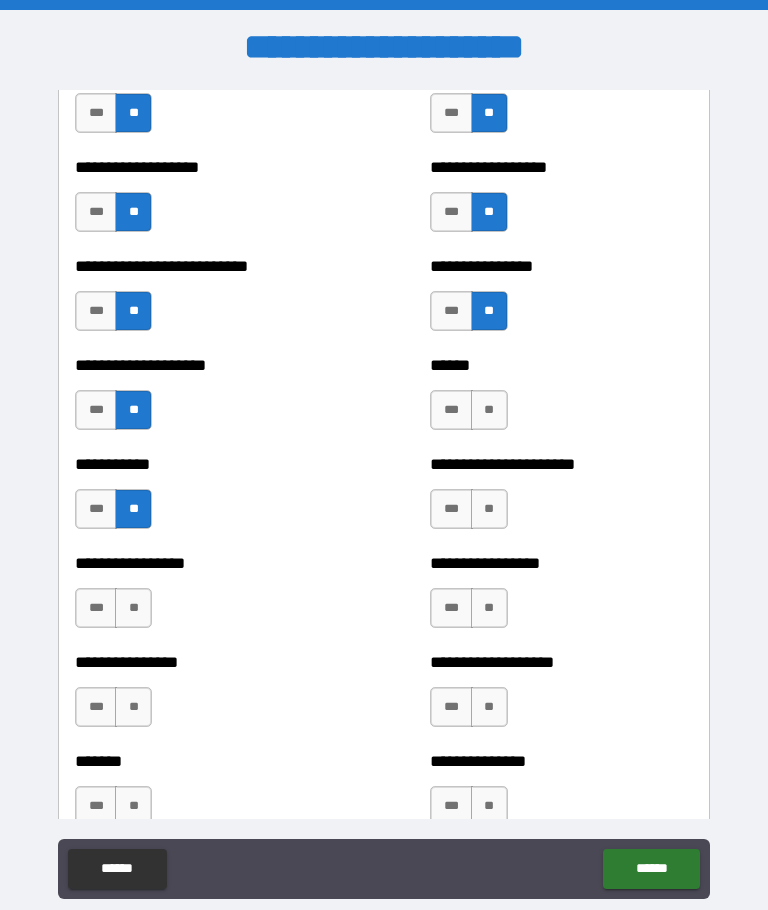 click on "**" at bounding box center (489, 410) 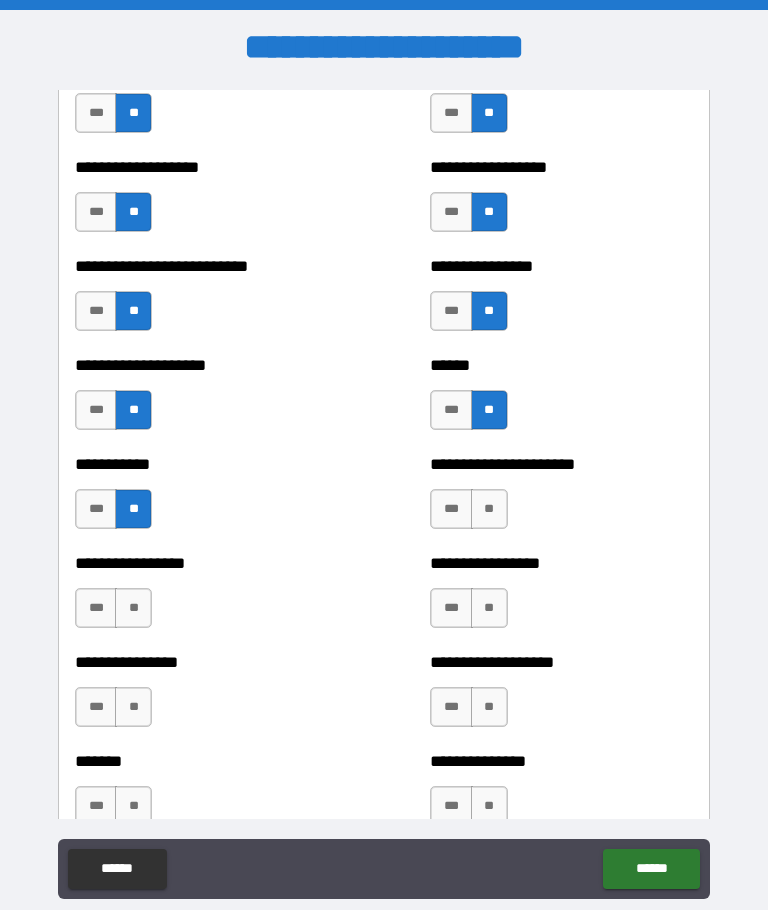click on "**" at bounding box center (489, 509) 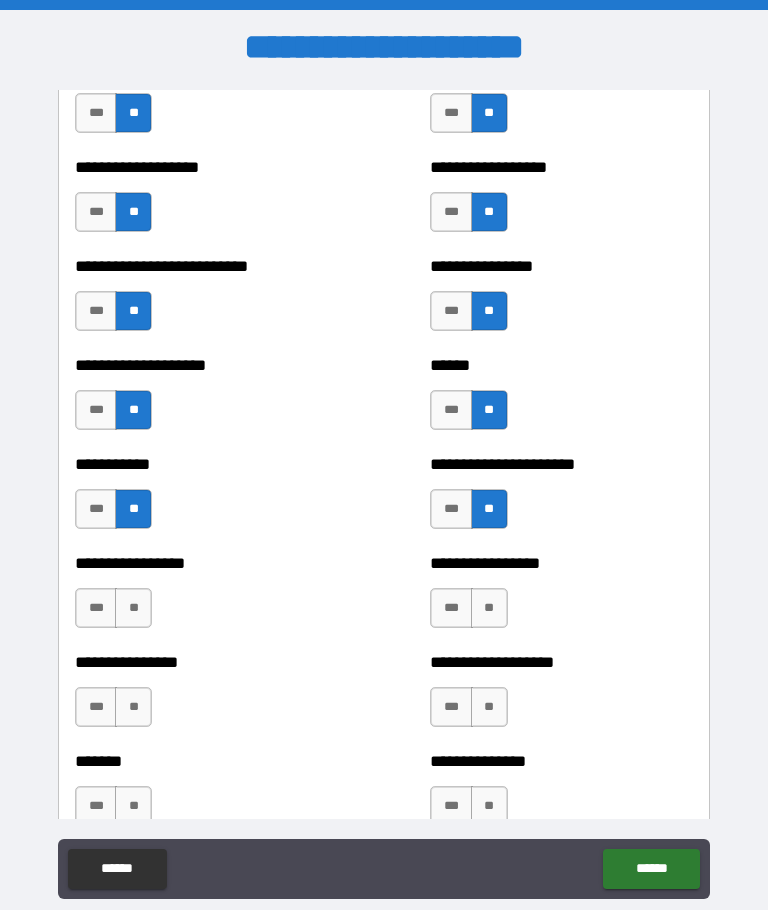 click on "**" at bounding box center (489, 608) 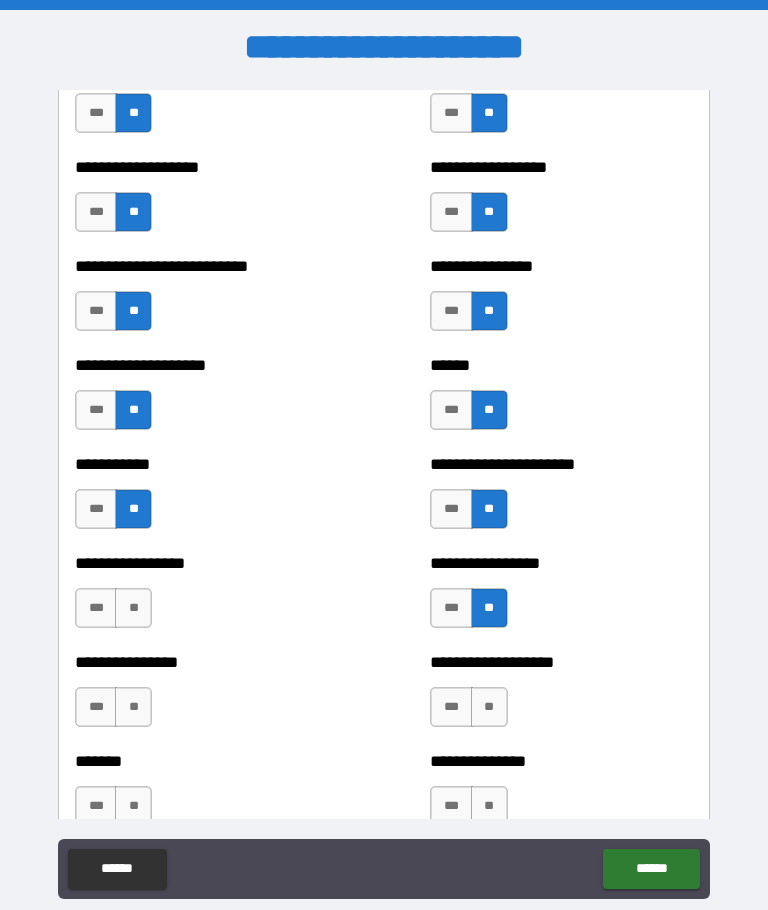 click on "**" at bounding box center [133, 608] 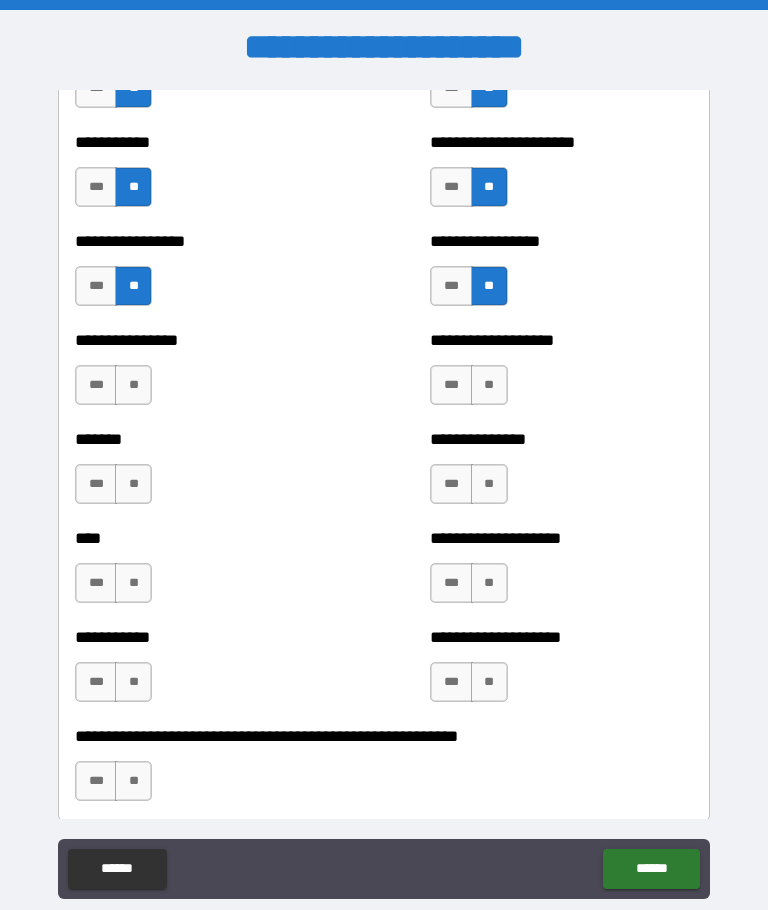 scroll, scrollTop: 6379, scrollLeft: 0, axis: vertical 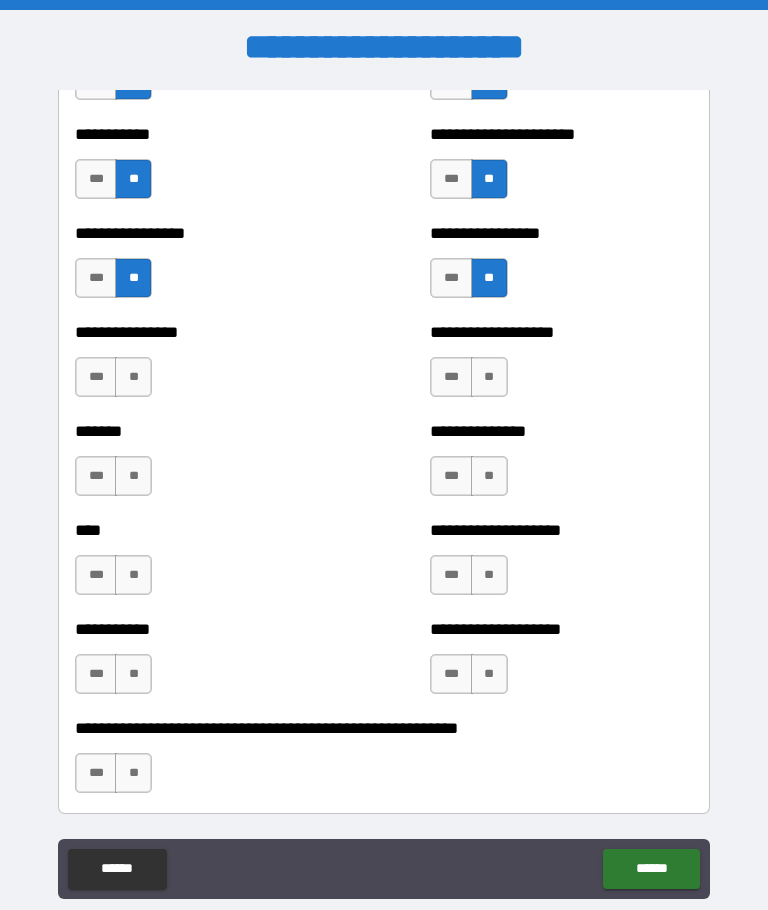 click on "**" at bounding box center (133, 377) 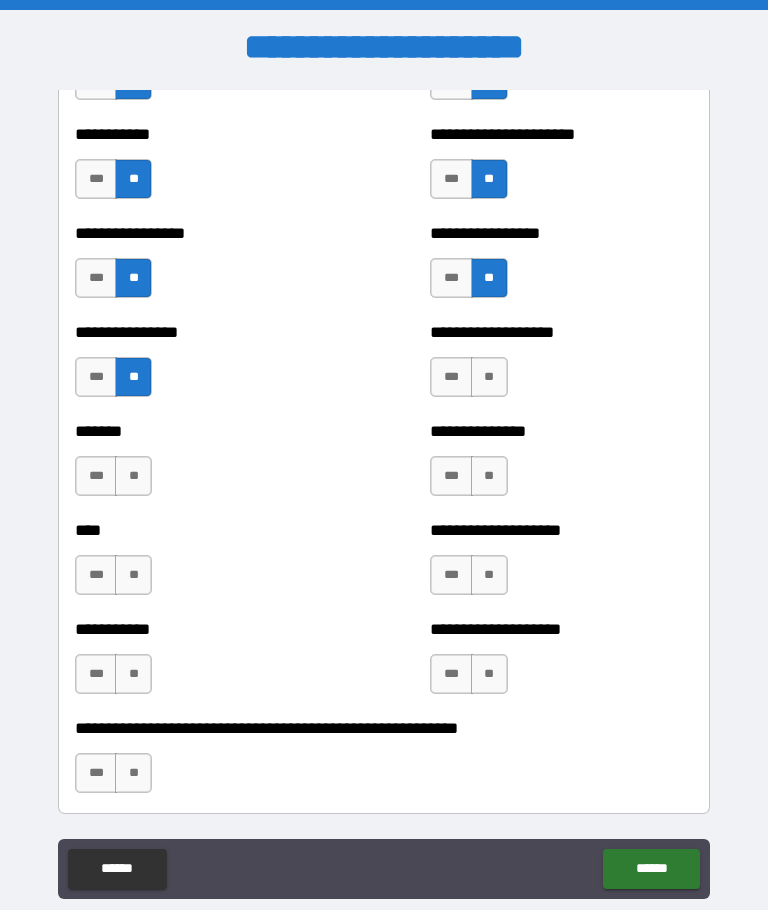 click on "**" at bounding box center [133, 476] 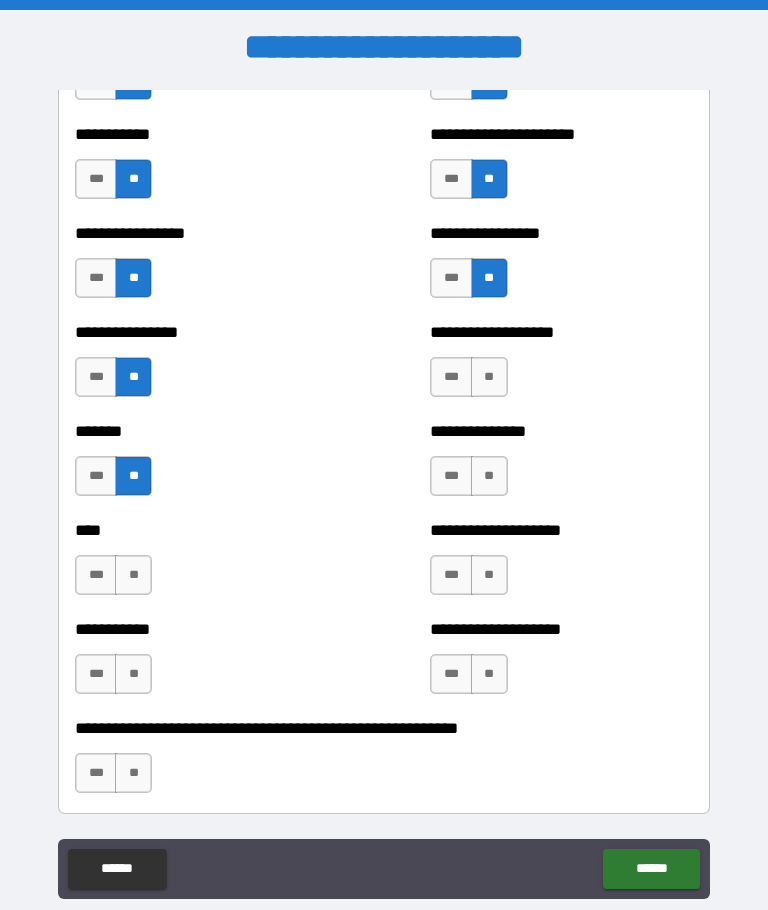 click on "**" at bounding box center [489, 476] 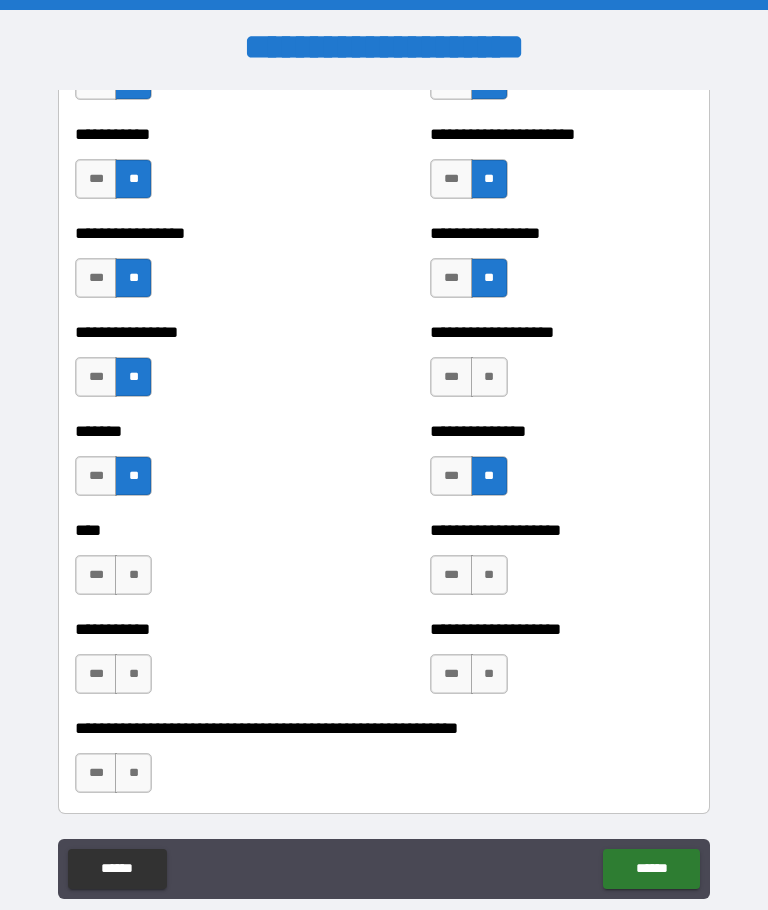 click on "**" at bounding box center [489, 377] 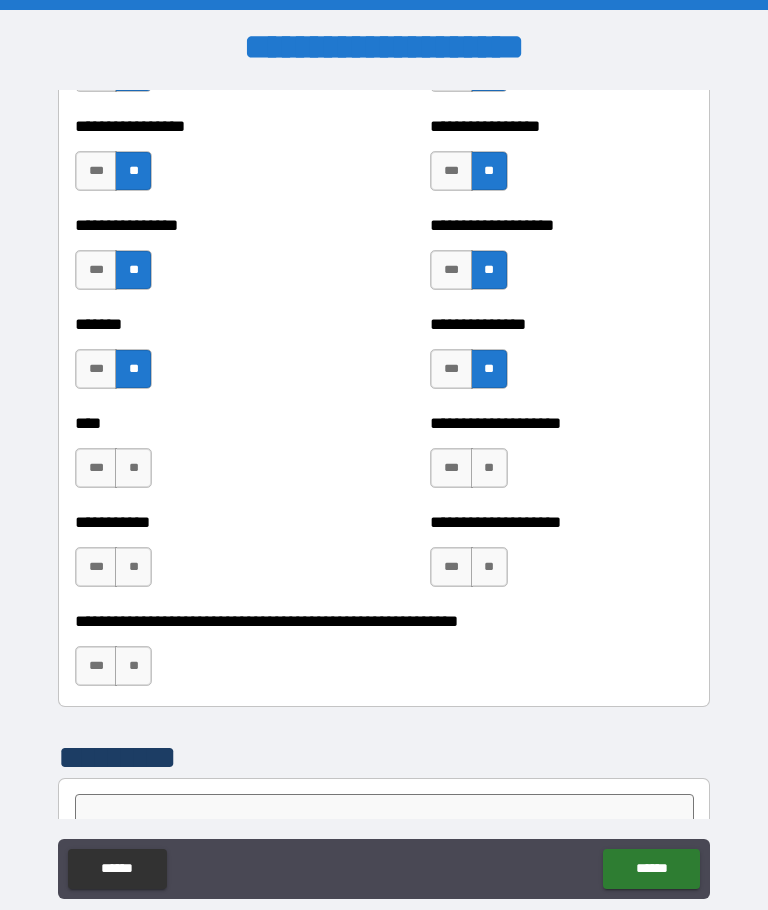 scroll, scrollTop: 6487, scrollLeft: 0, axis: vertical 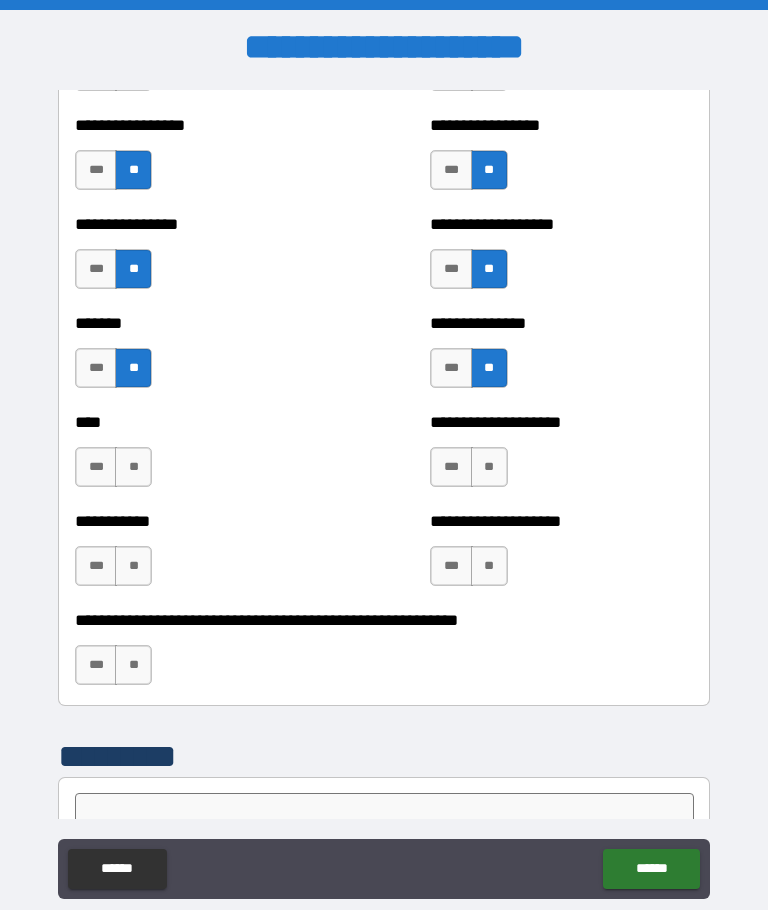 click on "**" at bounding box center [133, 566] 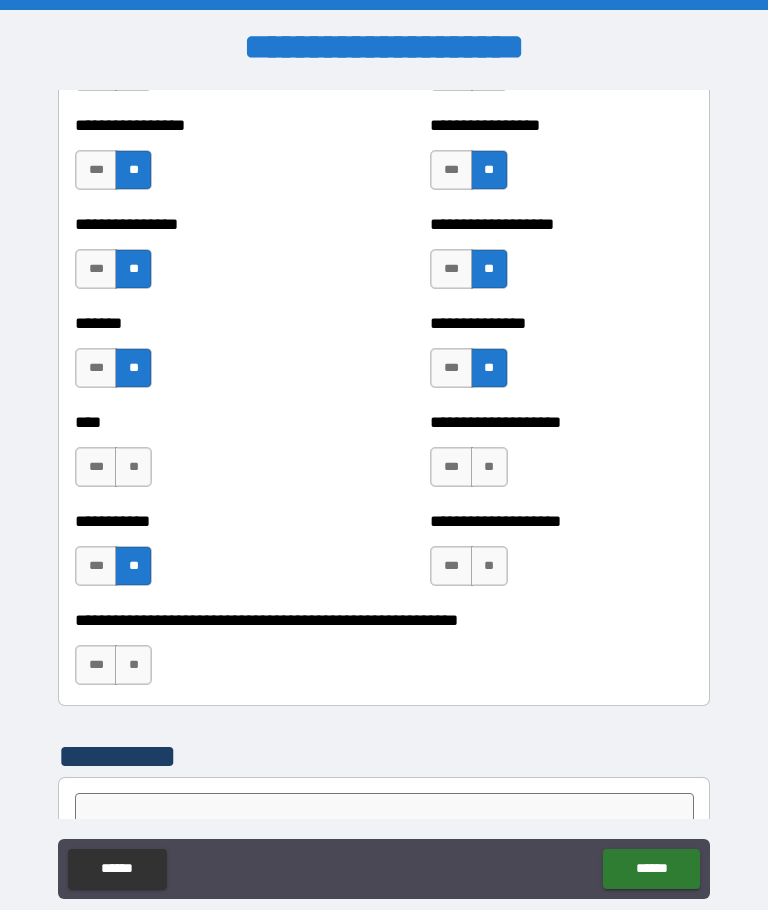 click on "**" at bounding box center (133, 467) 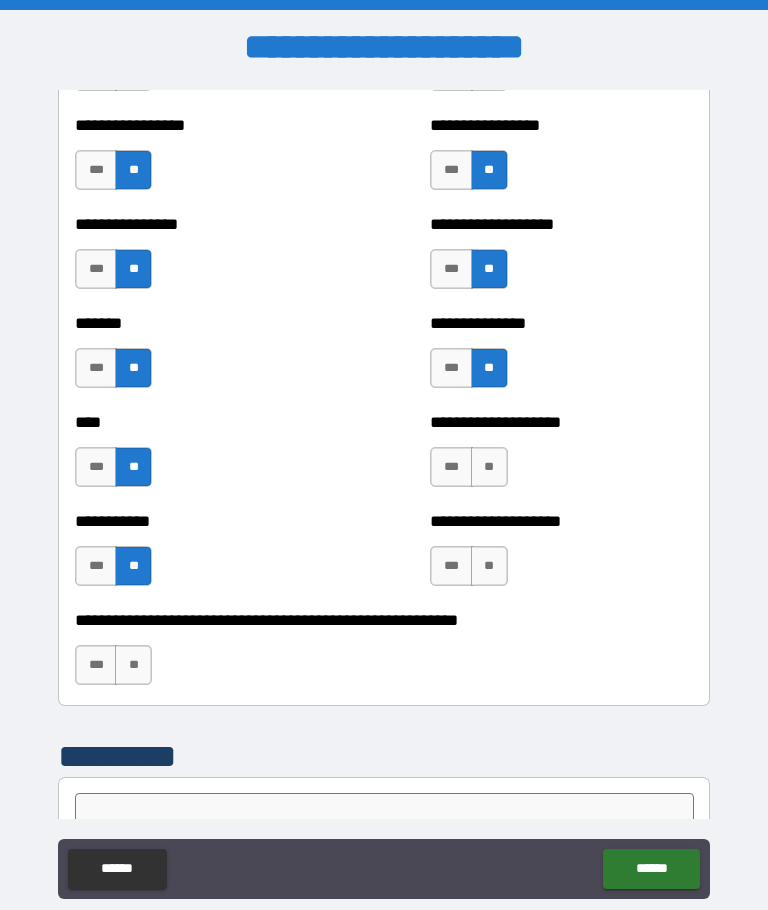 click on "**" at bounding box center (133, 665) 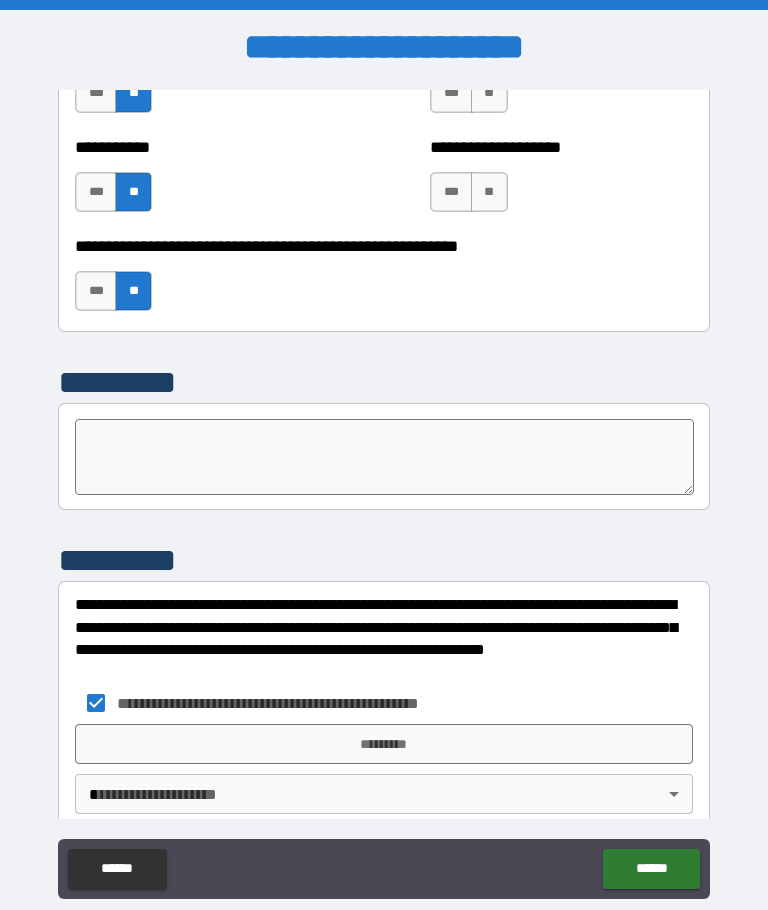 scroll, scrollTop: 6858, scrollLeft: 0, axis: vertical 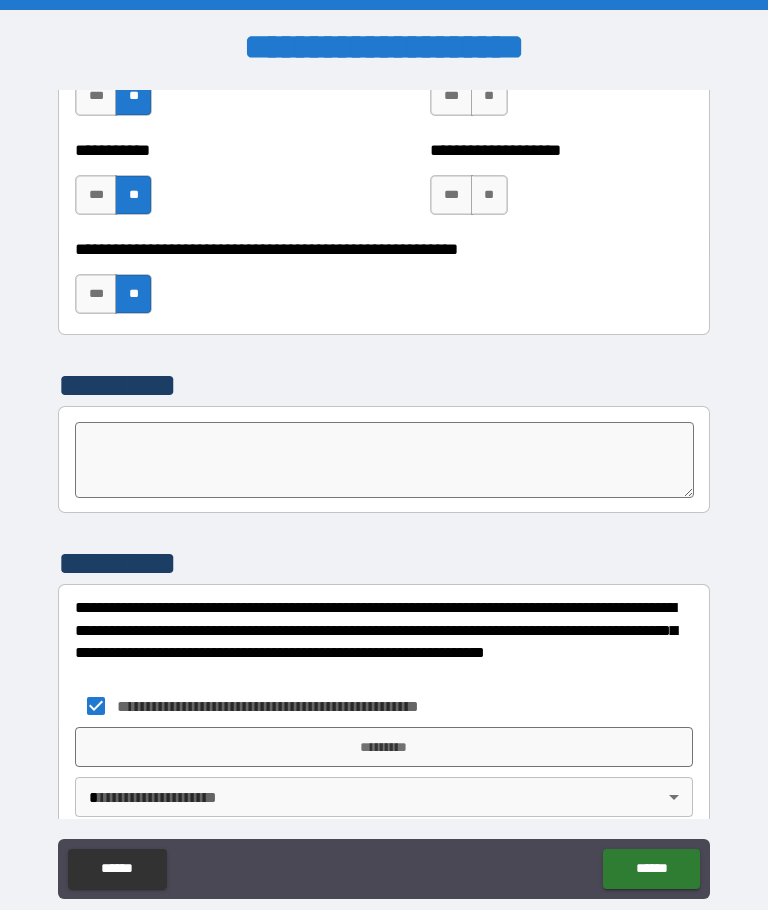 click on "*********" at bounding box center [384, 747] 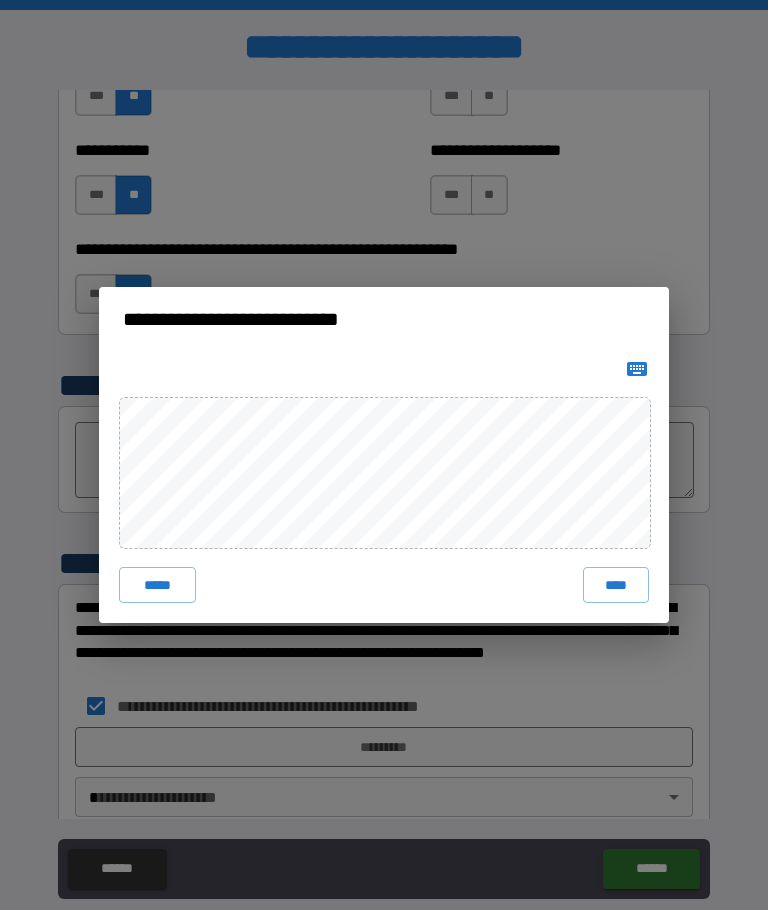 click on "****" at bounding box center (616, 585) 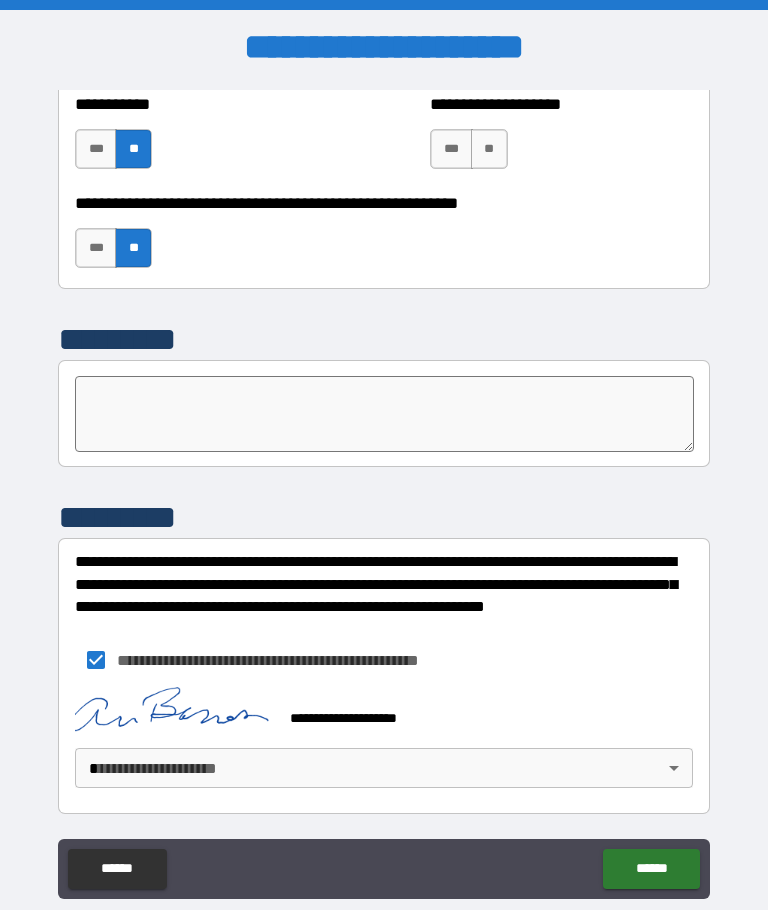 scroll, scrollTop: 6904, scrollLeft: 0, axis: vertical 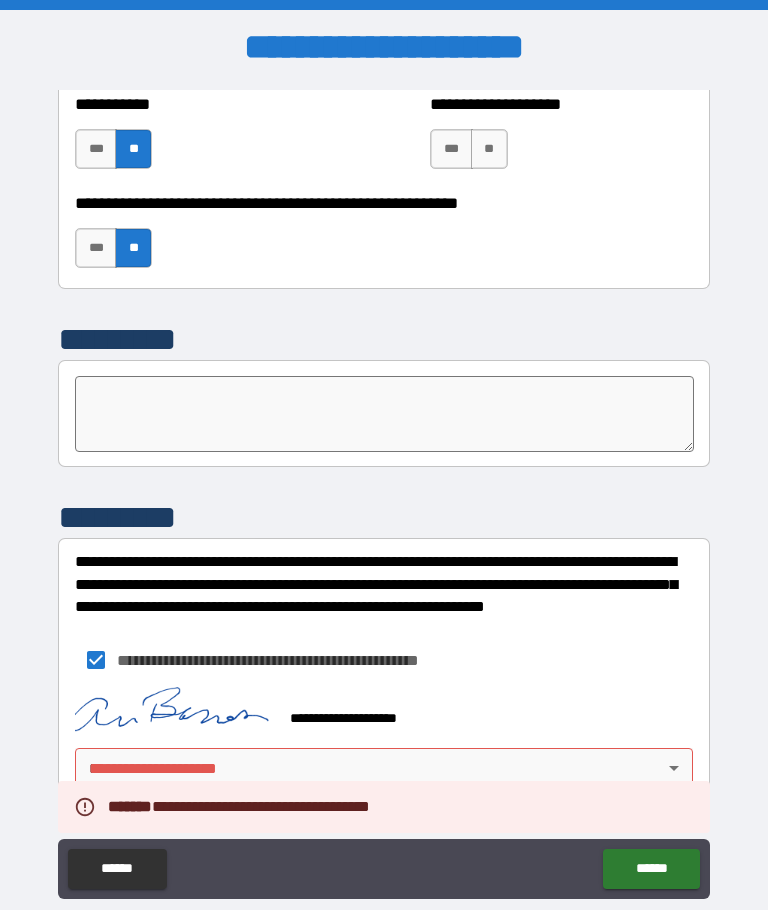 click on "**********" at bounding box center (384, 489) 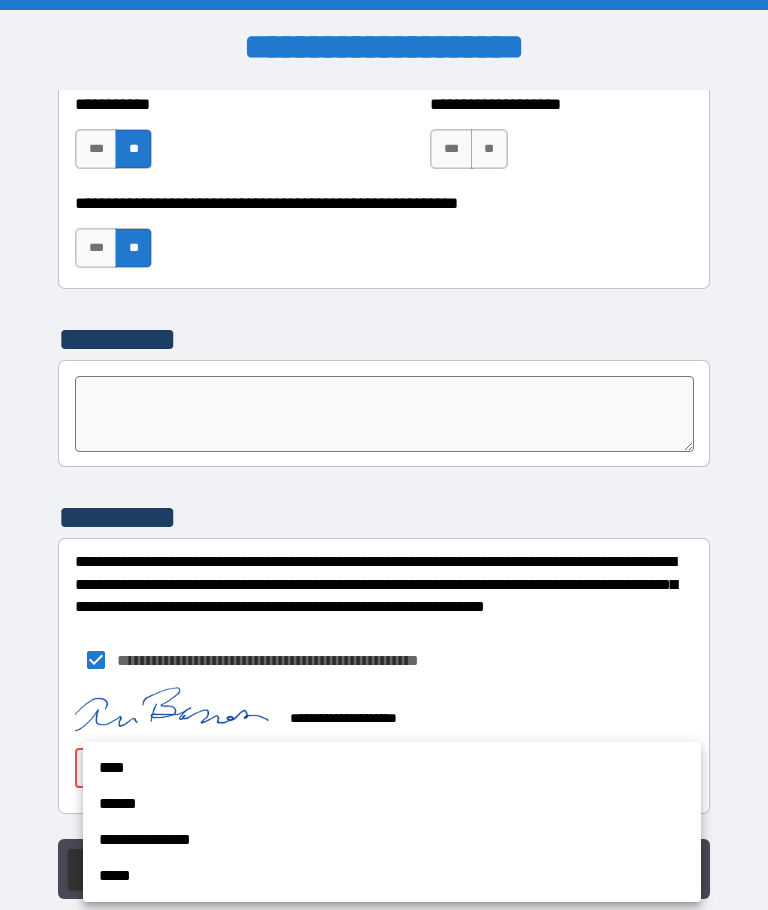 click on "****" at bounding box center (392, 768) 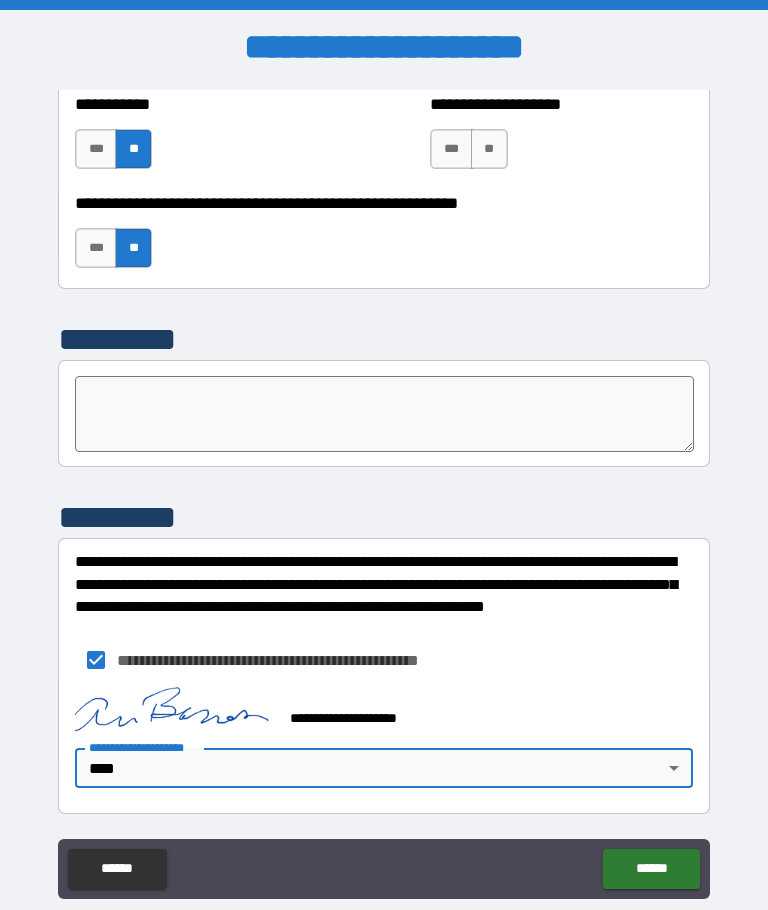 type on "****" 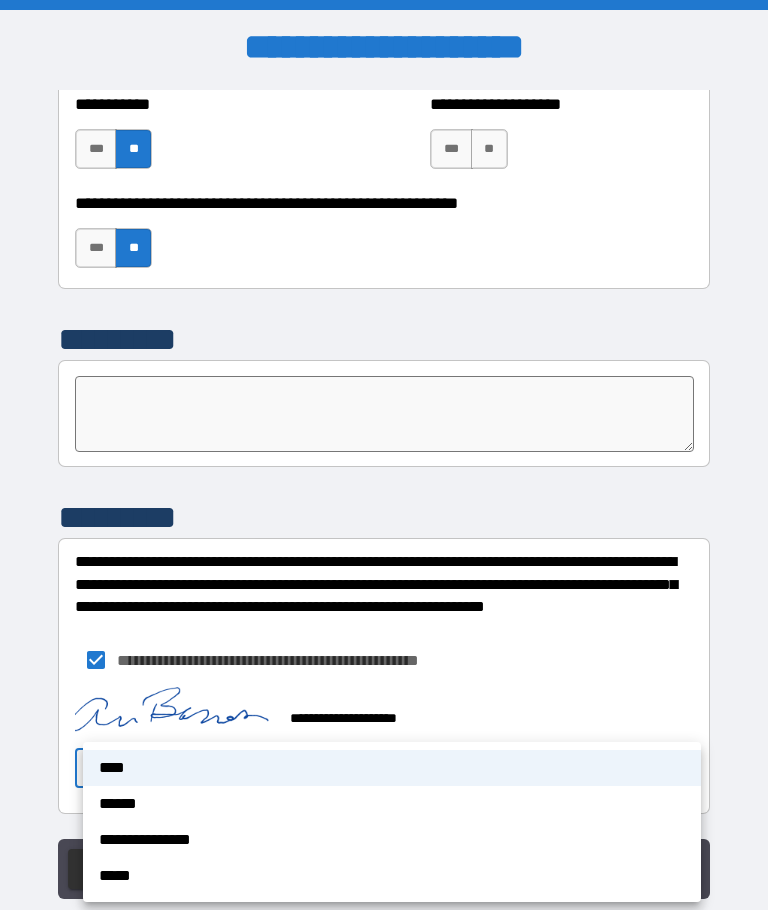 click on "****" at bounding box center (392, 768) 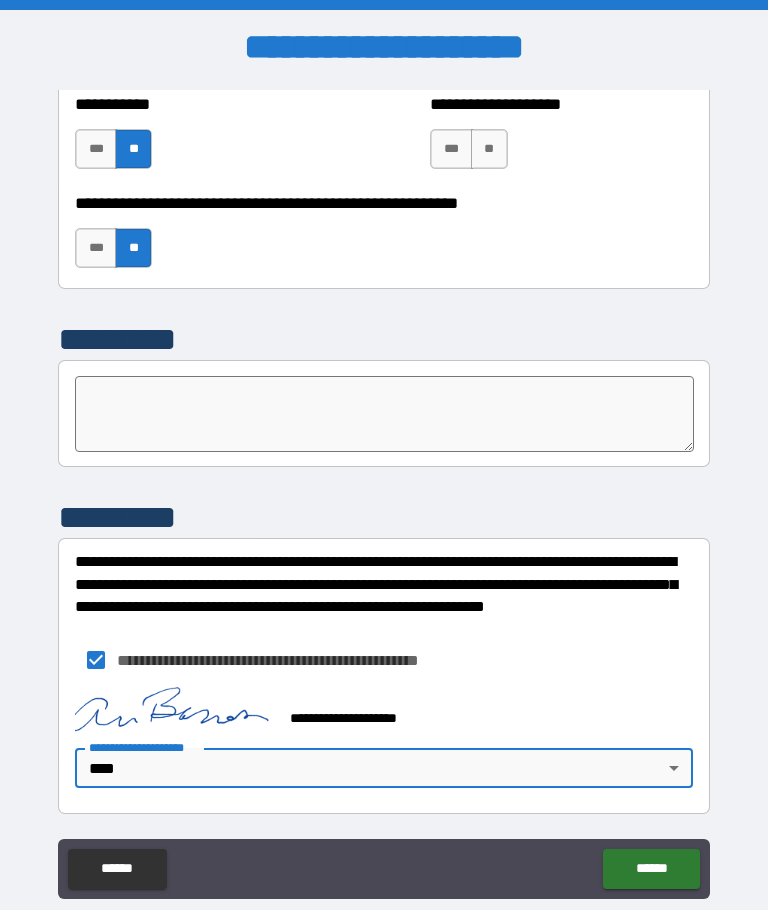 click on "******" at bounding box center [651, 869] 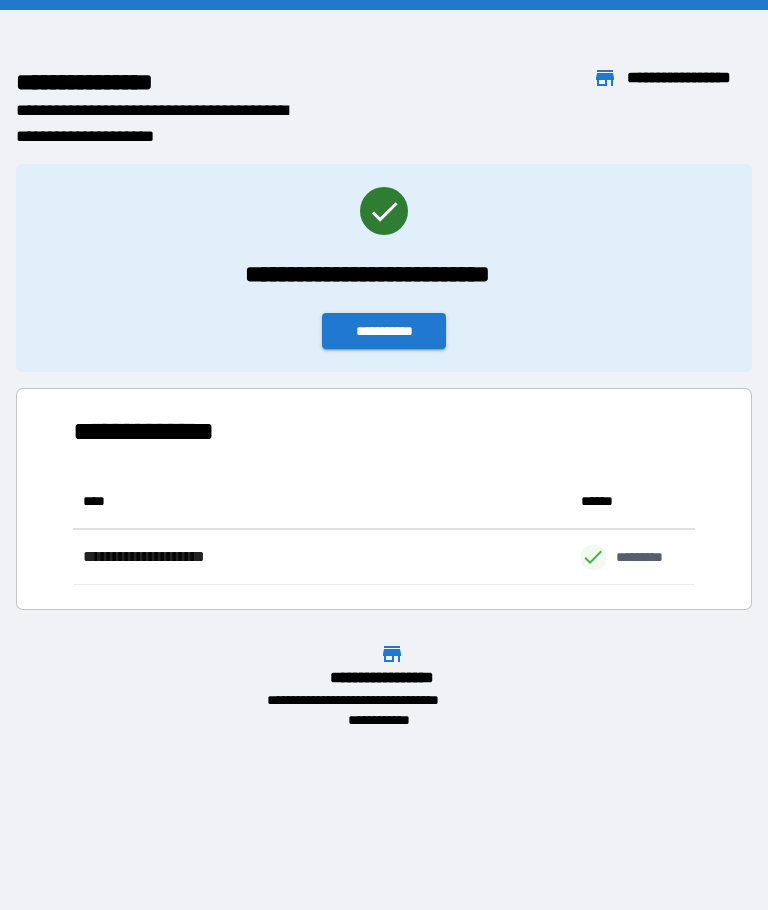 scroll, scrollTop: 111, scrollLeft: 622, axis: both 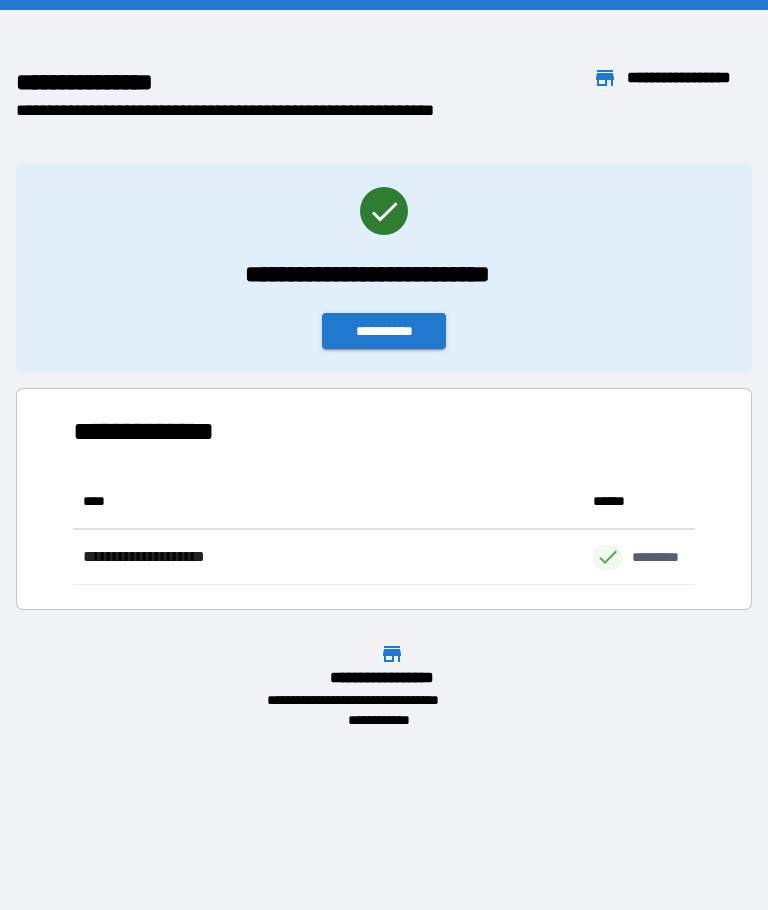 click on "**********" at bounding box center [384, 331] 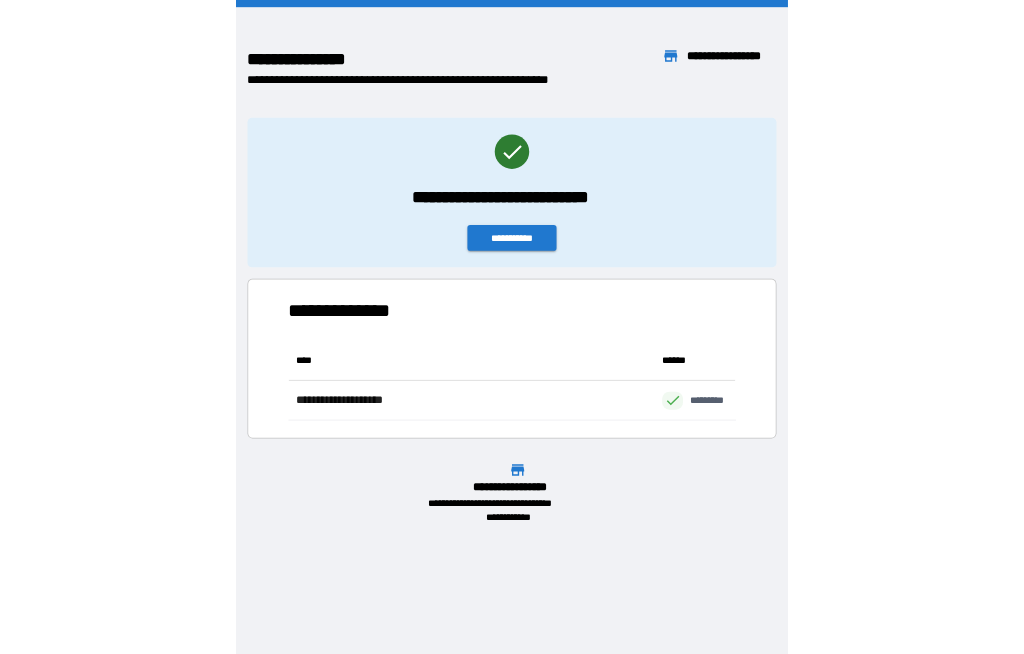 scroll, scrollTop: 69, scrollLeft: 0, axis: vertical 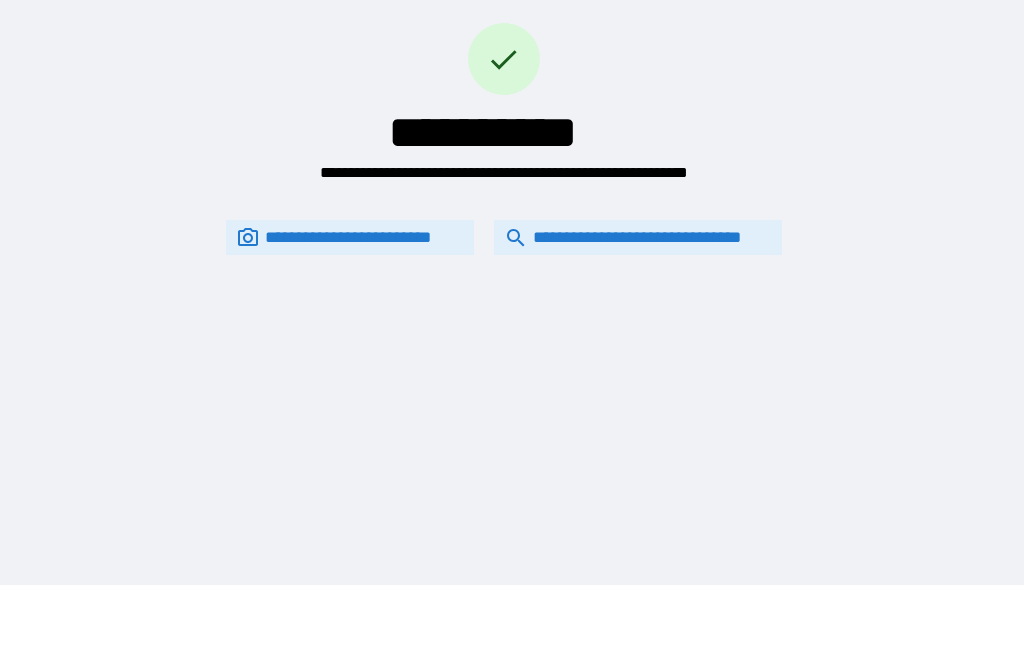 click on "**********" at bounding box center [638, 237] 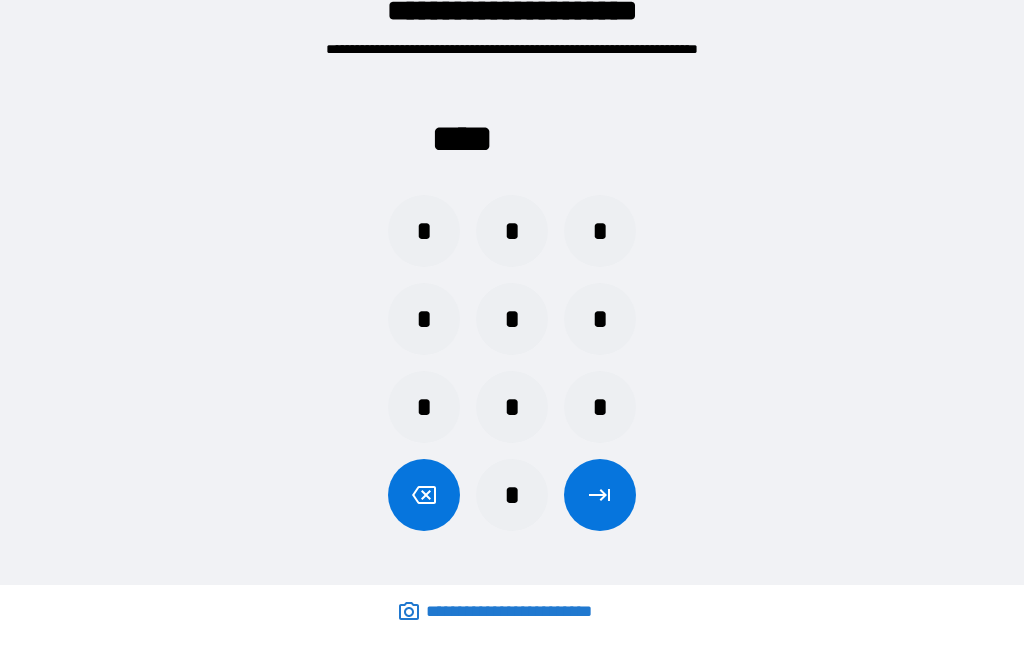 click on "*" at bounding box center [424, 319] 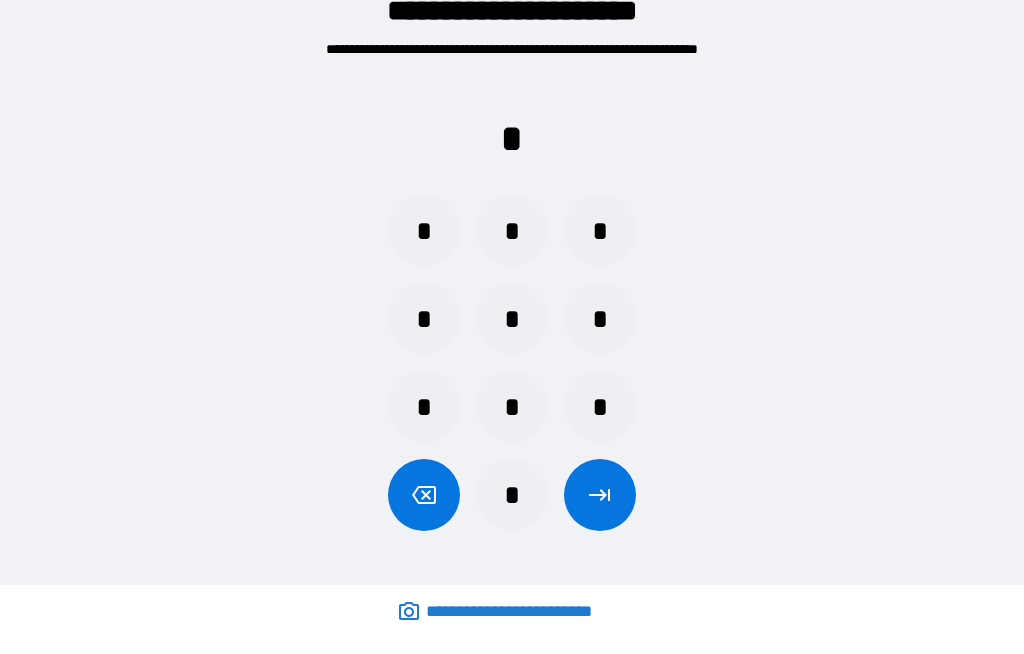 click on "*" at bounding box center [512, 319] 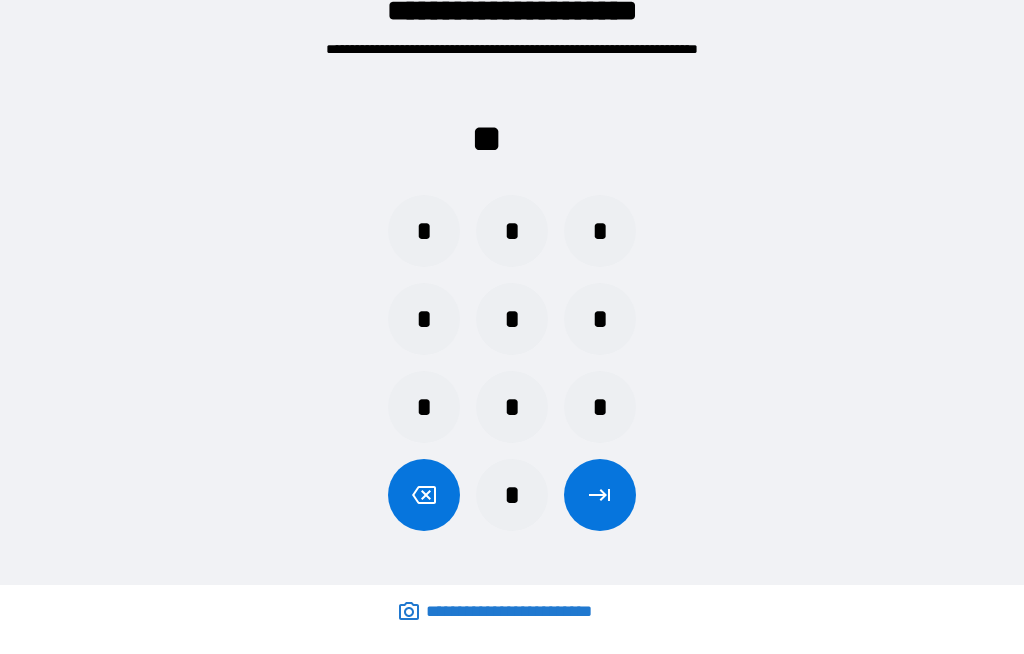 click on "*" at bounding box center [512, 231] 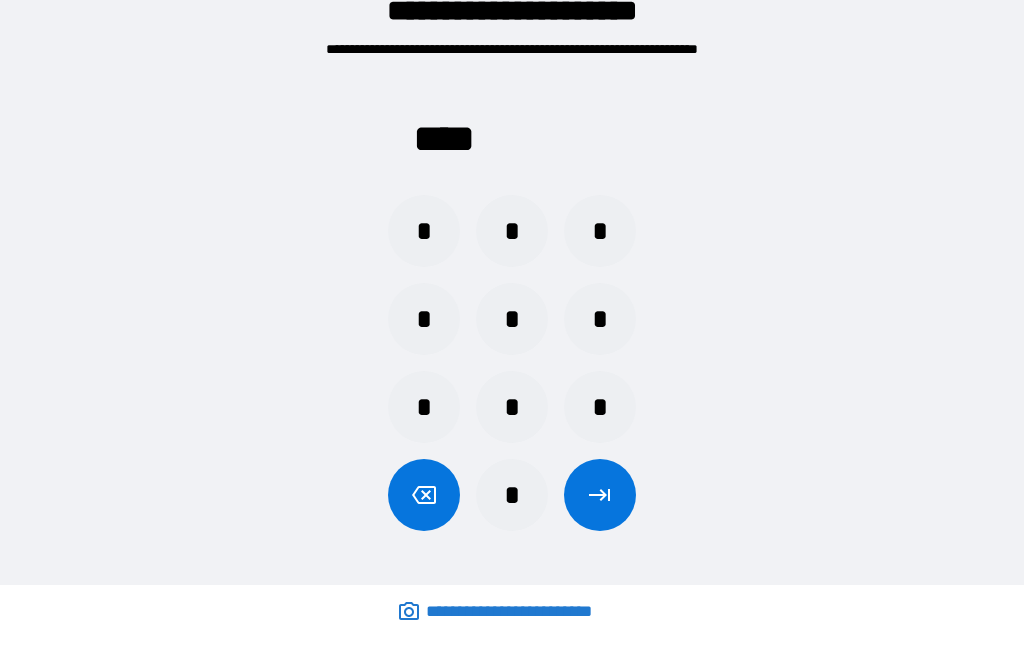 click at bounding box center [600, 495] 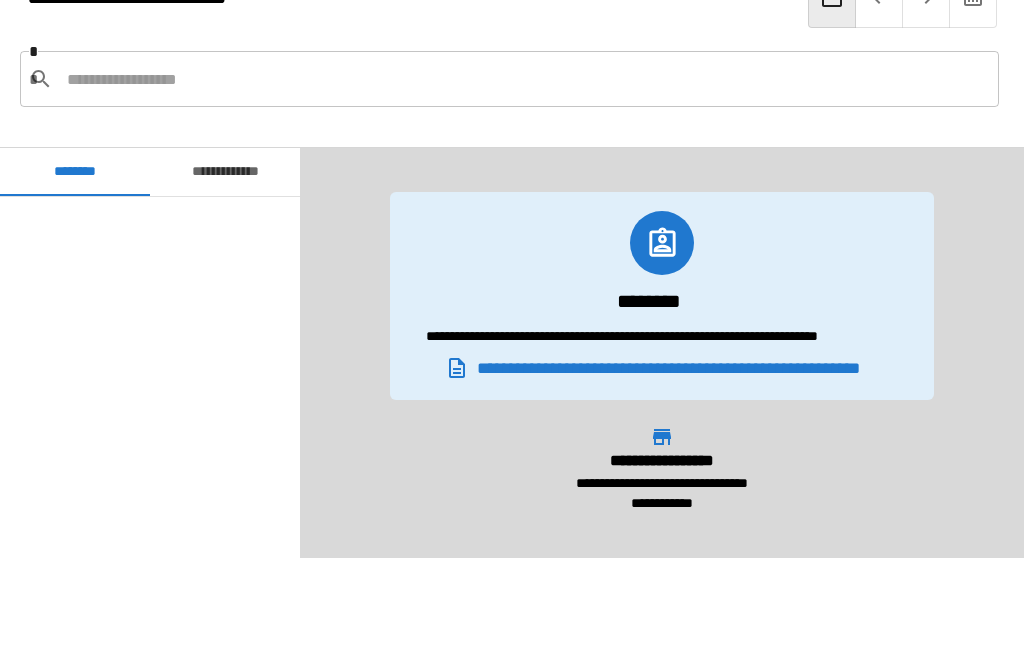 scroll, scrollTop: 7080, scrollLeft: 0, axis: vertical 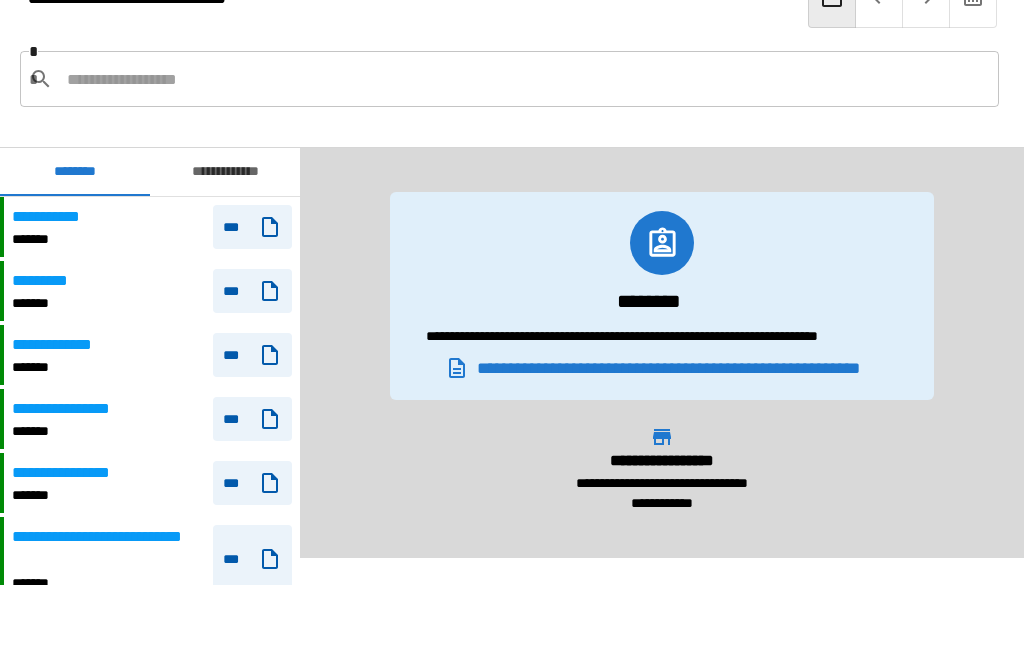 click at bounding box center [525, 79] 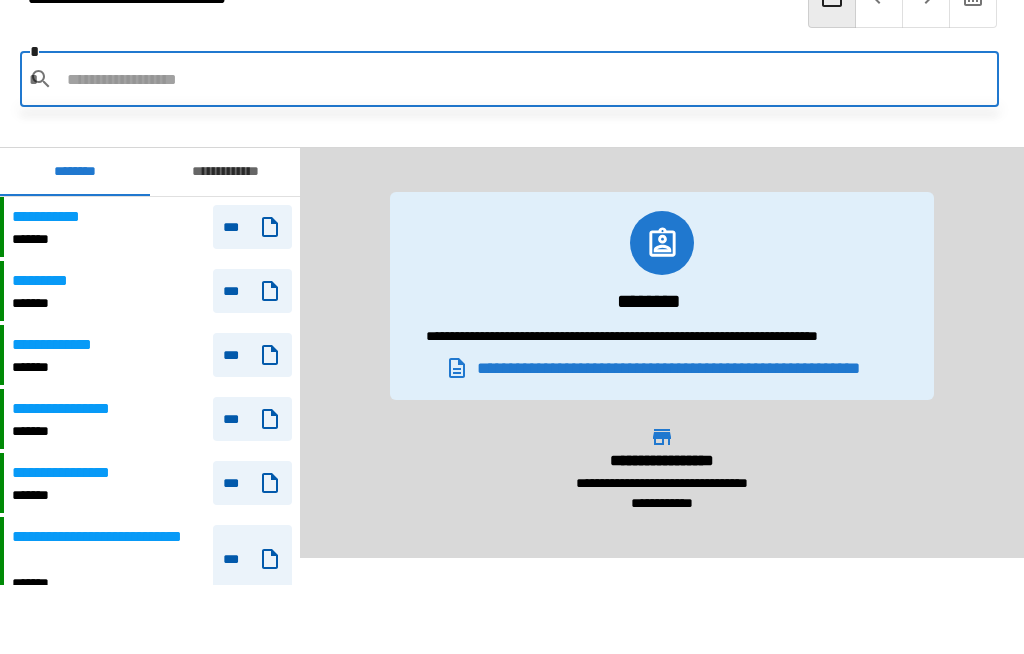 scroll, scrollTop: 68, scrollLeft: 0, axis: vertical 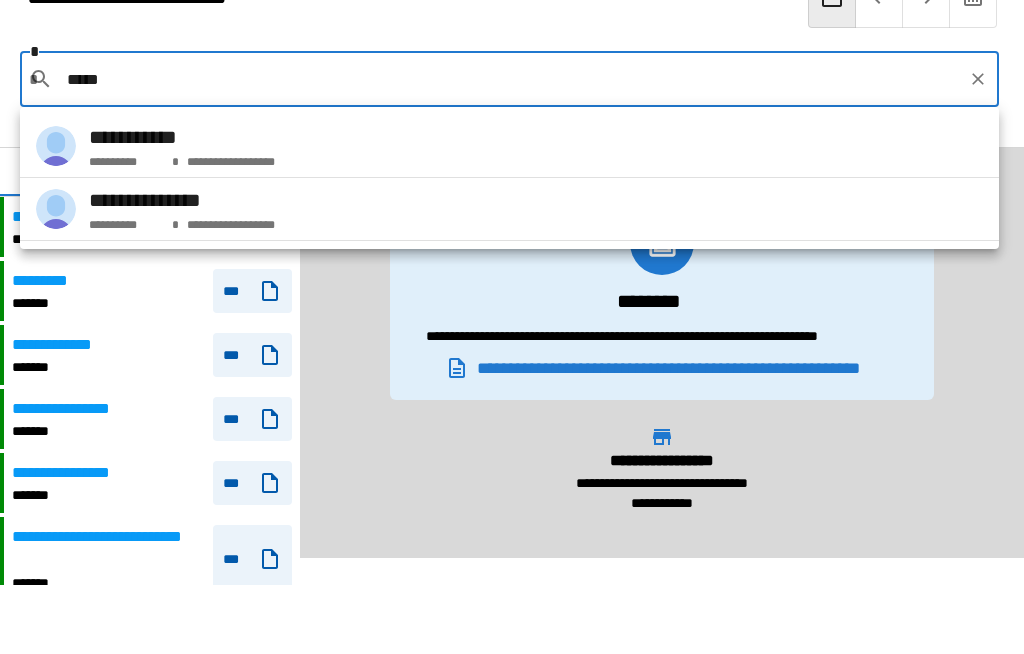 click on "**********" at bounding box center (182, 138) 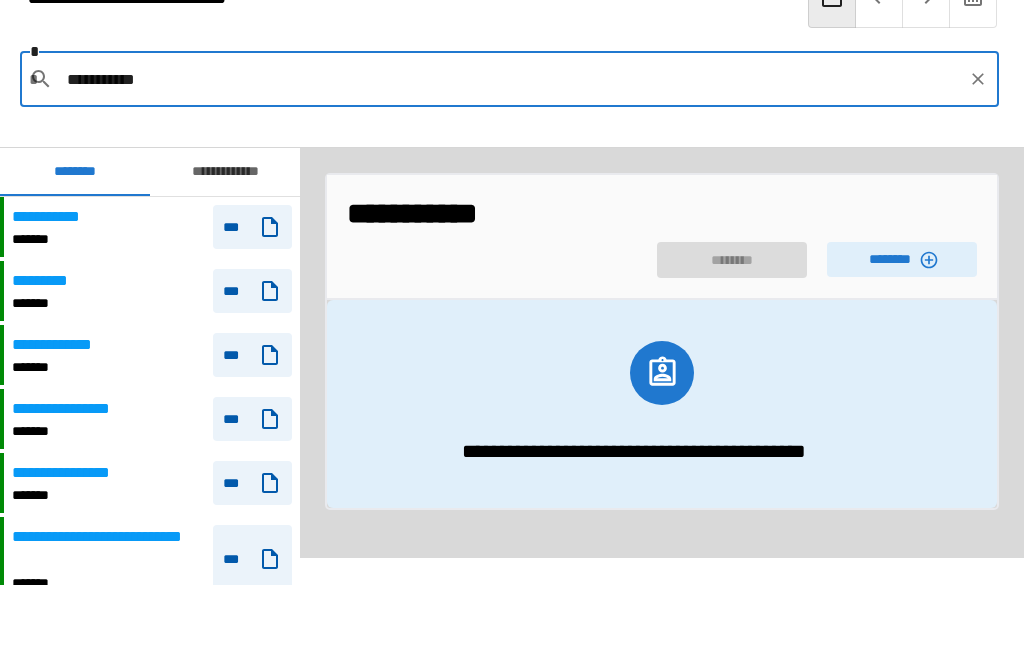 click on "********" at bounding box center (902, 260) 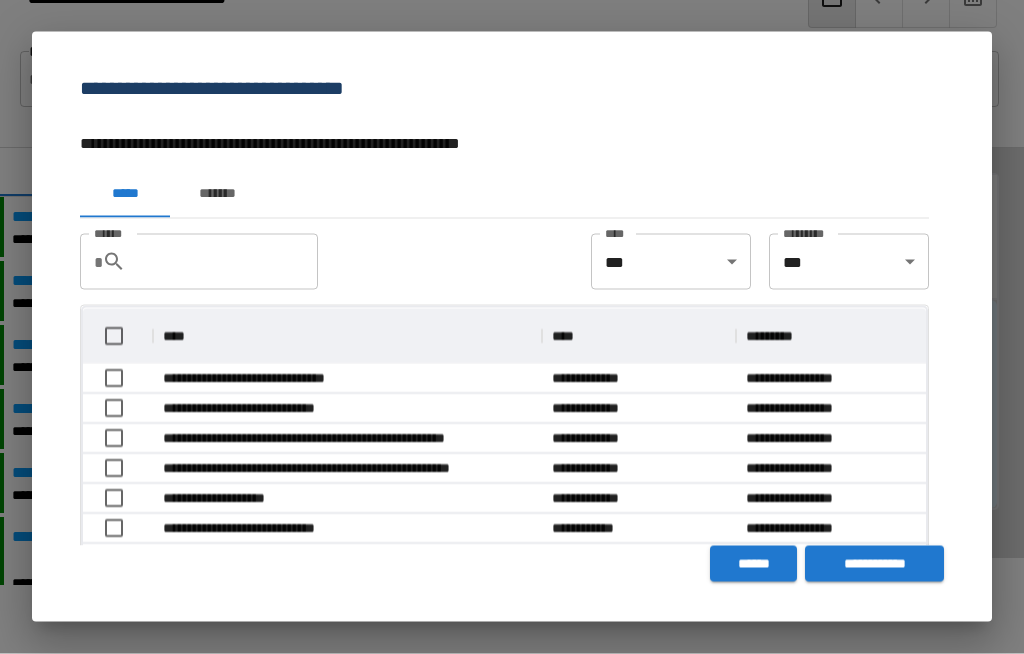 scroll, scrollTop: 69, scrollLeft: 0, axis: vertical 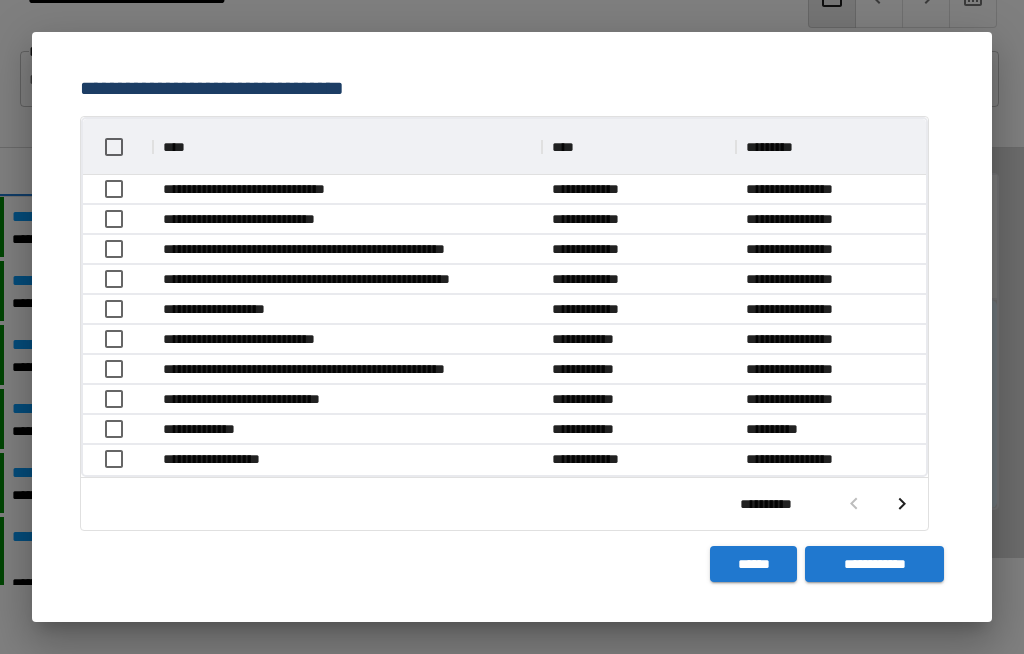 click 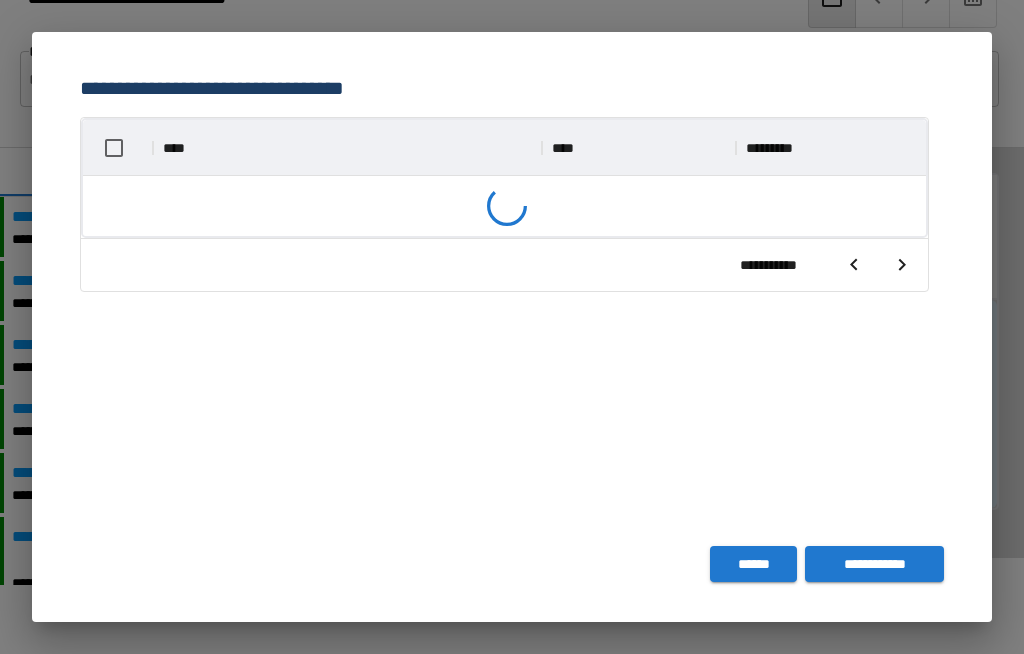 scroll, scrollTop: 356, scrollLeft: 843, axis: both 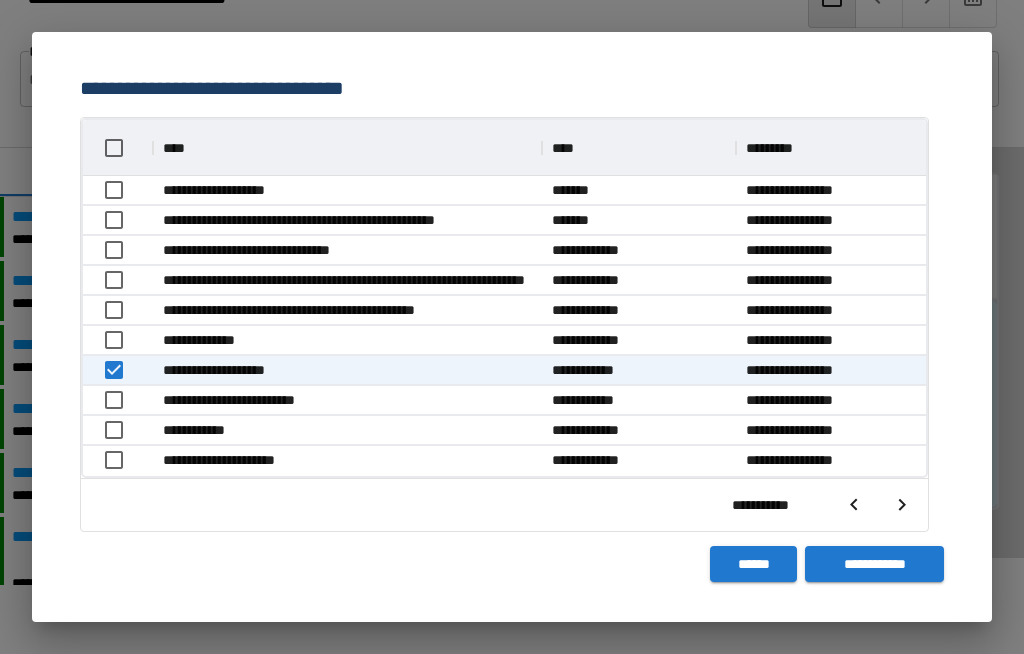 click on "**********" at bounding box center (874, 564) 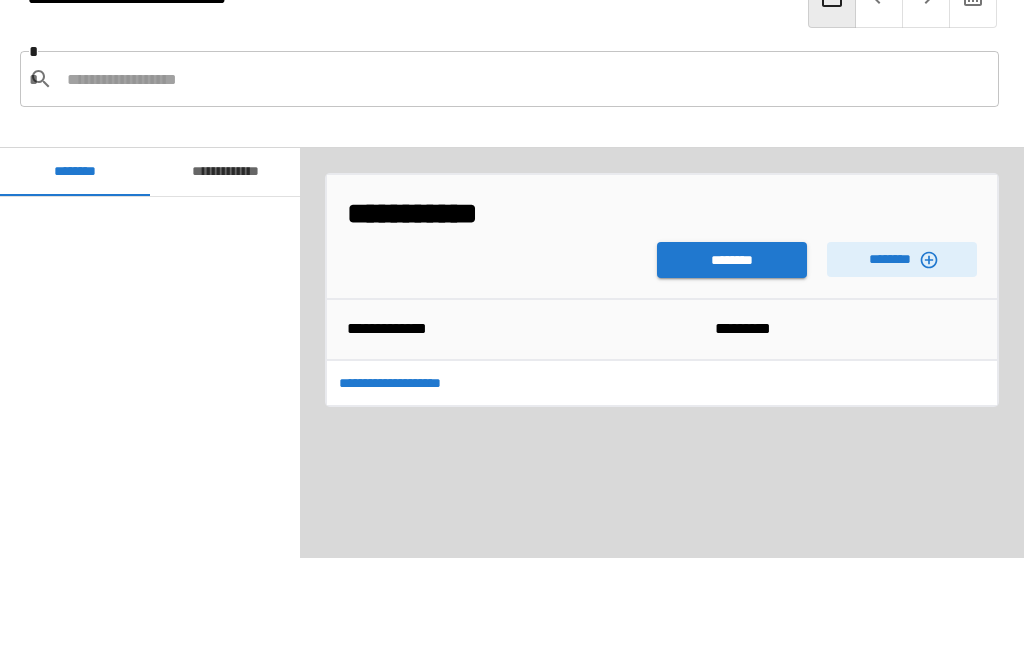 scroll, scrollTop: 7080, scrollLeft: 0, axis: vertical 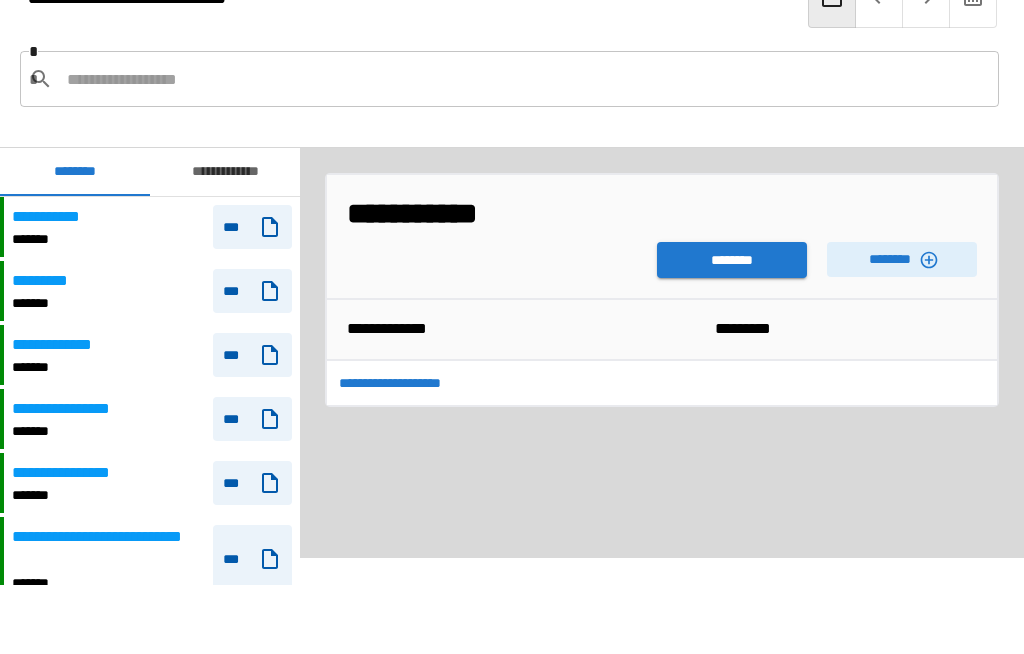 click on "********" at bounding box center (732, 260) 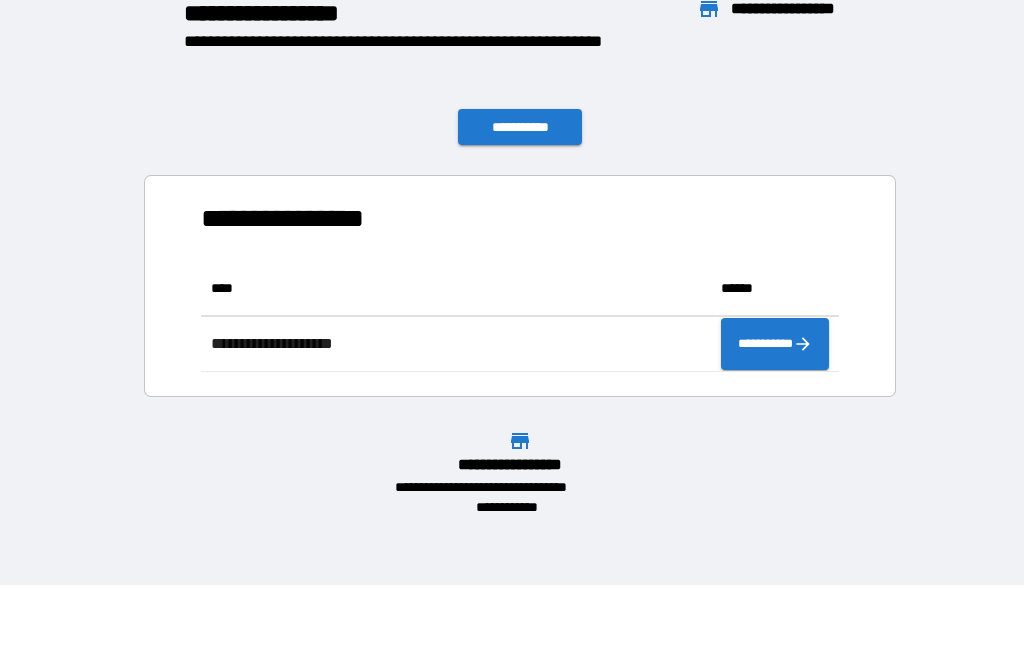 scroll, scrollTop: 111, scrollLeft: 638, axis: both 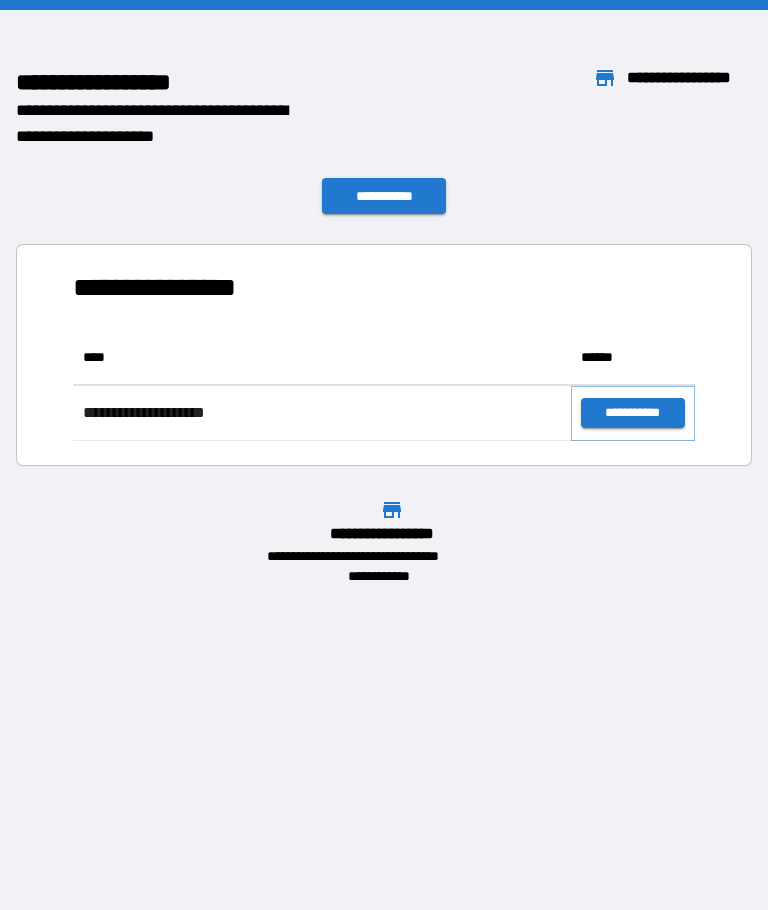 click on "**********" at bounding box center [633, 413] 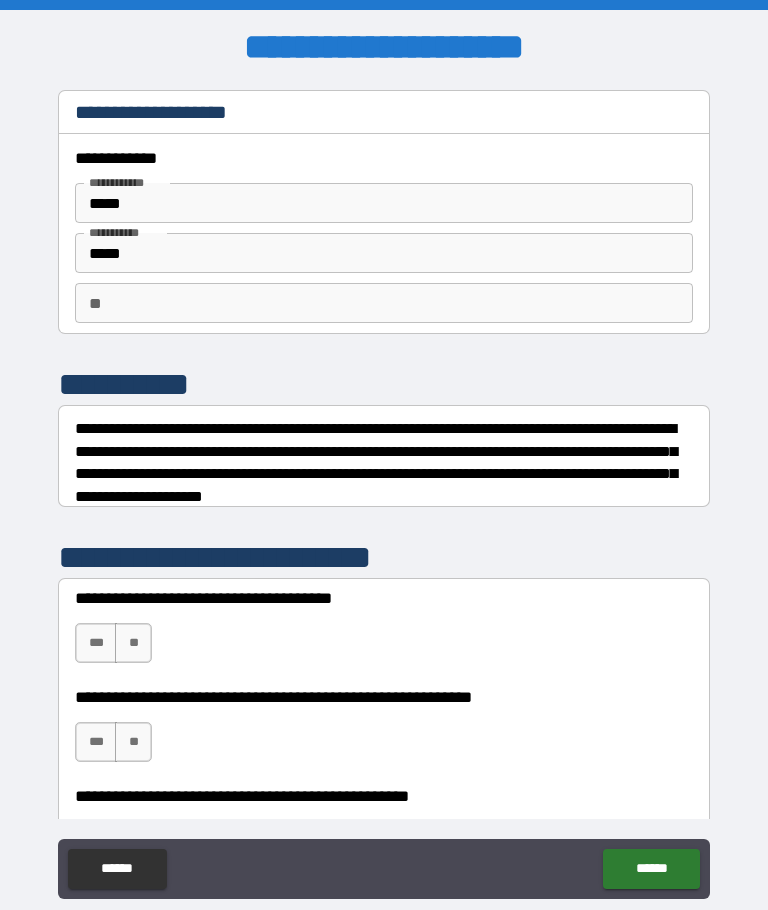 click on "**" at bounding box center (133, 643) 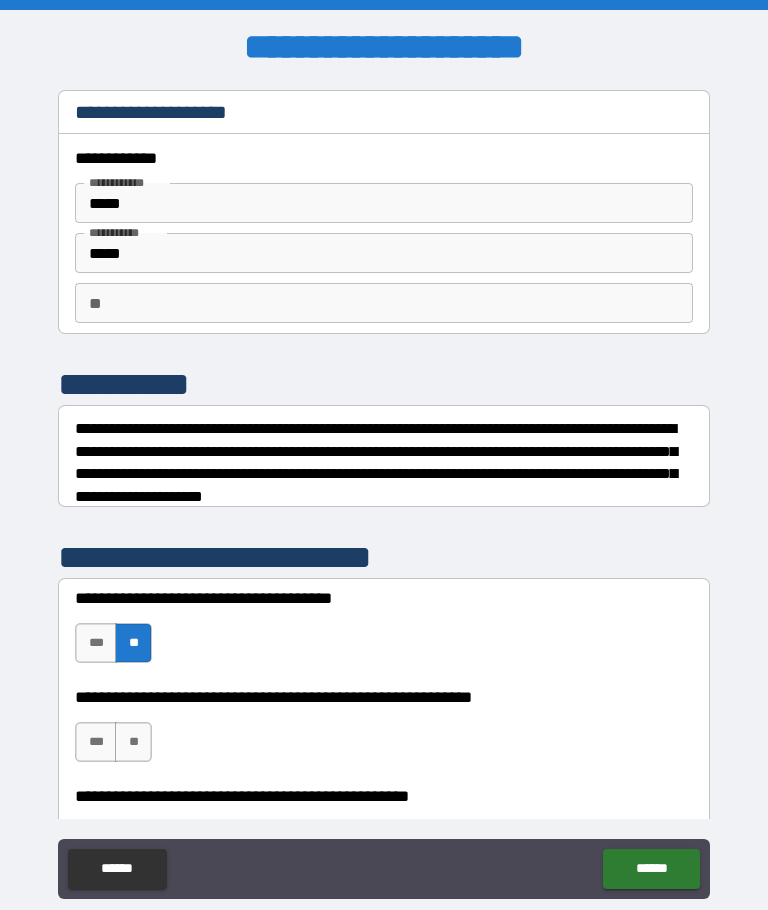 click on "**" at bounding box center [133, 742] 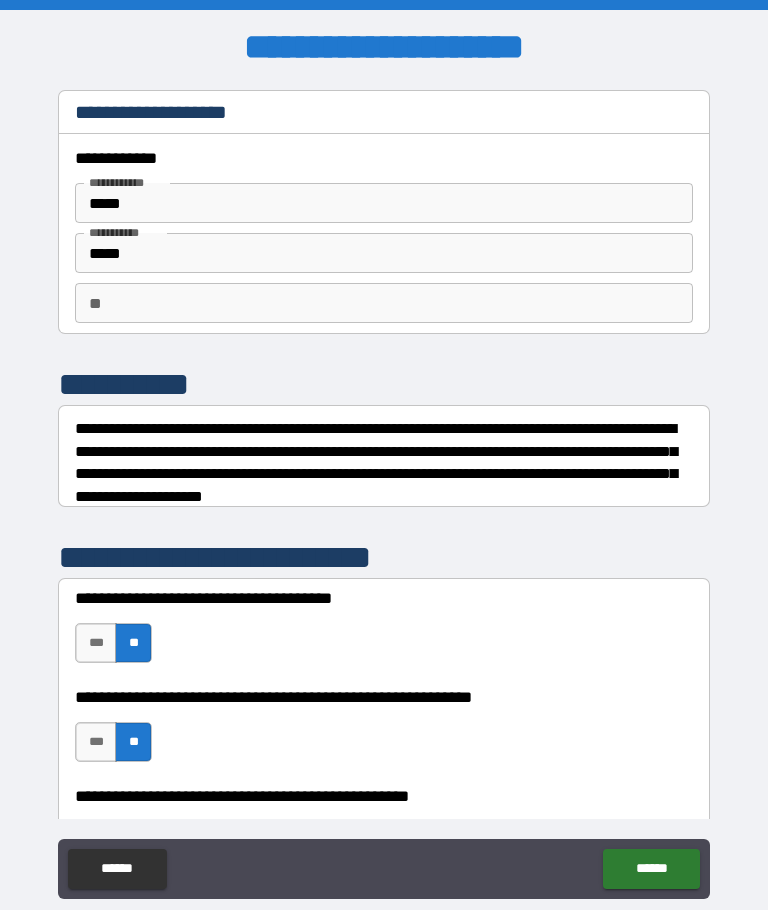 click on "***" at bounding box center [96, 742] 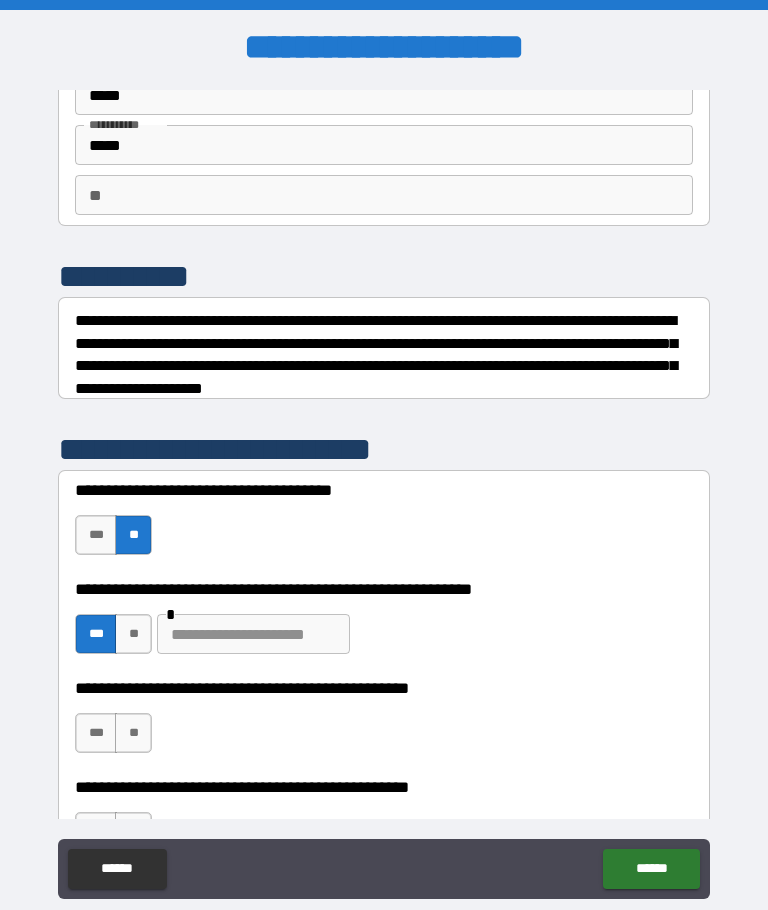 scroll, scrollTop: 133, scrollLeft: 0, axis: vertical 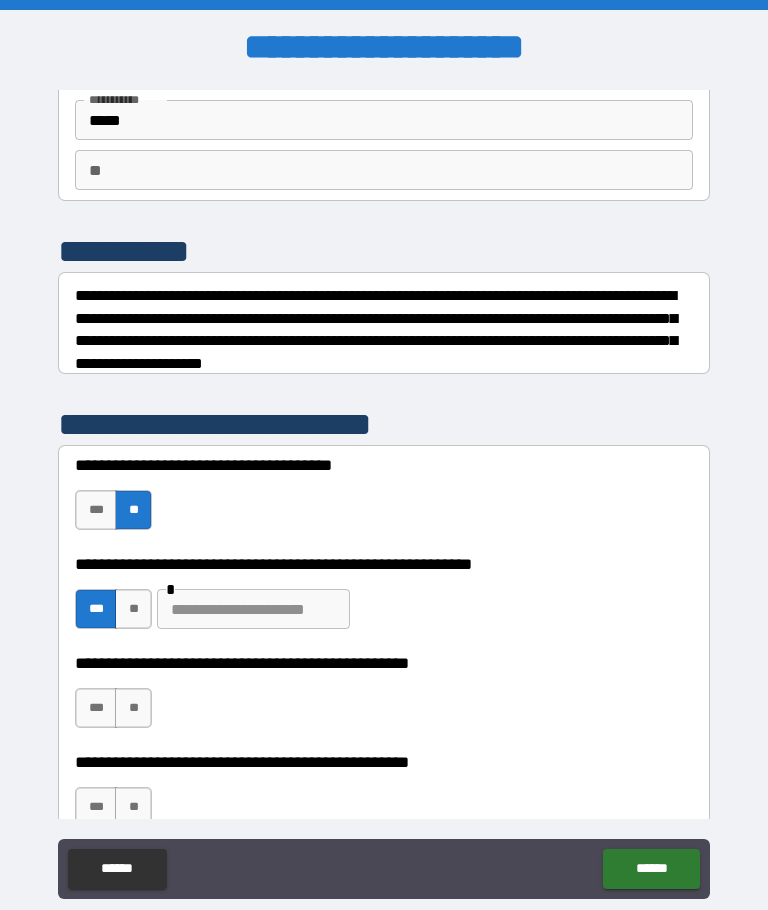 click on "**" at bounding box center (133, 708) 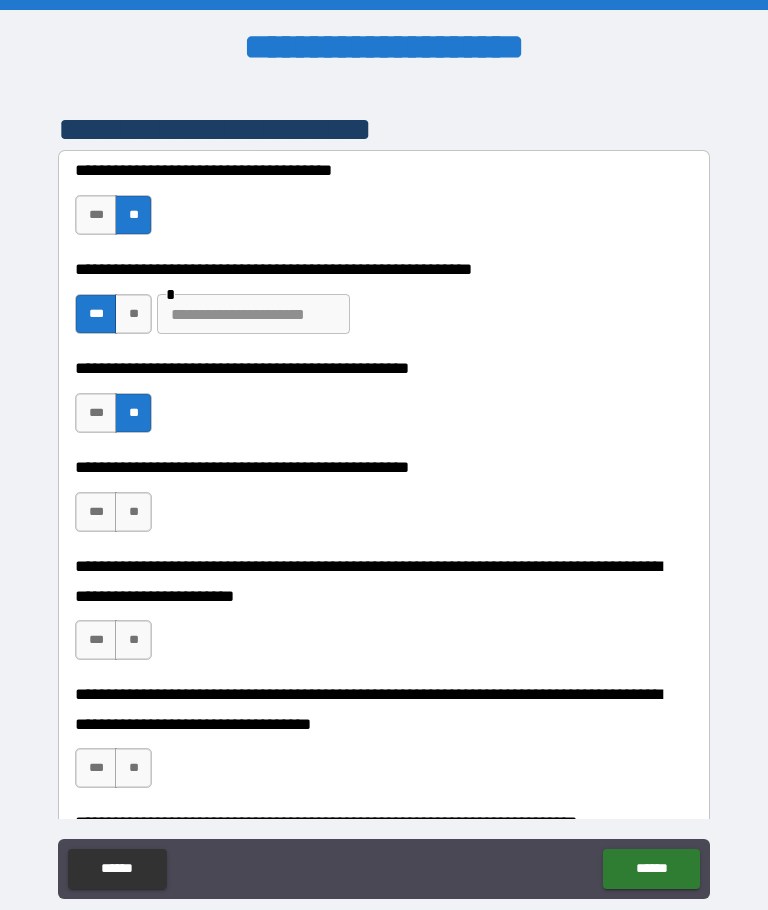 scroll, scrollTop: 429, scrollLeft: 0, axis: vertical 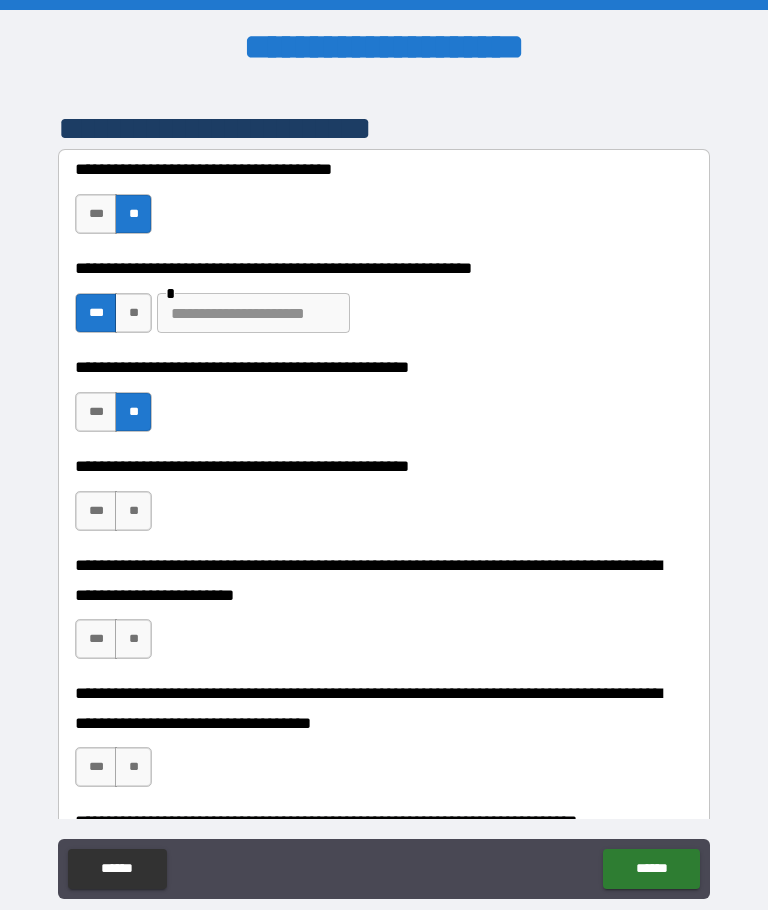 click at bounding box center [253, 313] 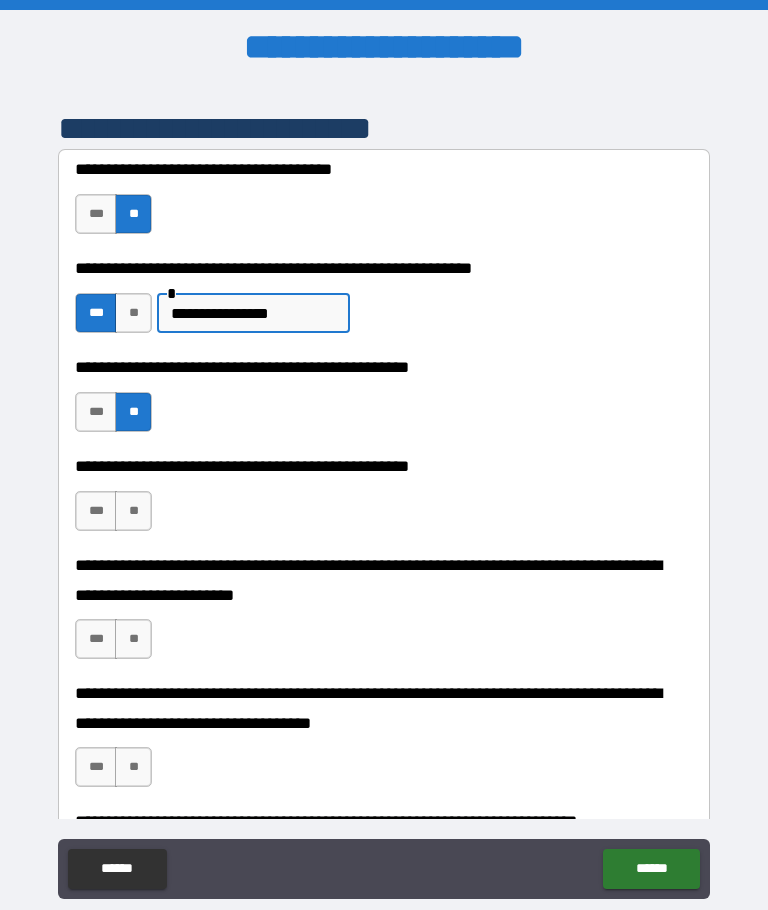 type on "**********" 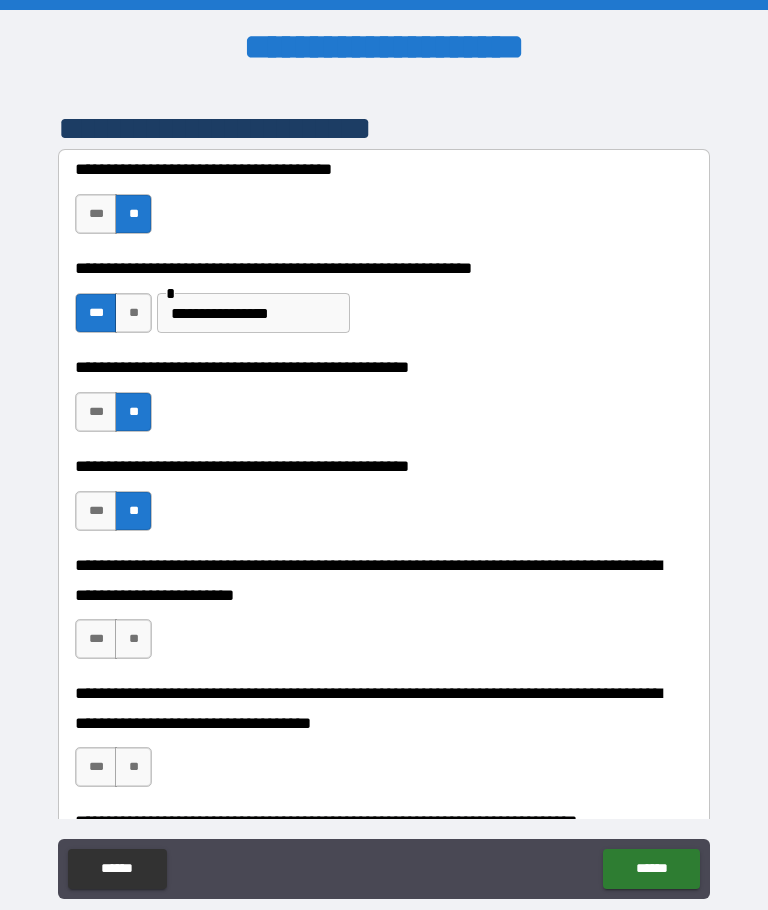 click on "**" at bounding box center [133, 639] 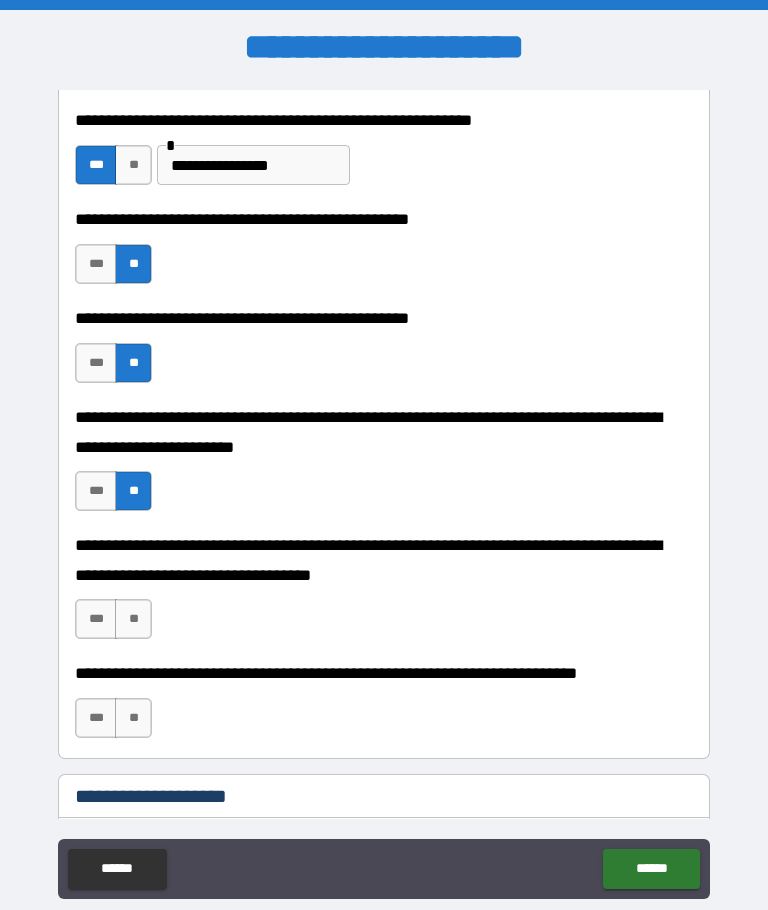 scroll, scrollTop: 577, scrollLeft: 0, axis: vertical 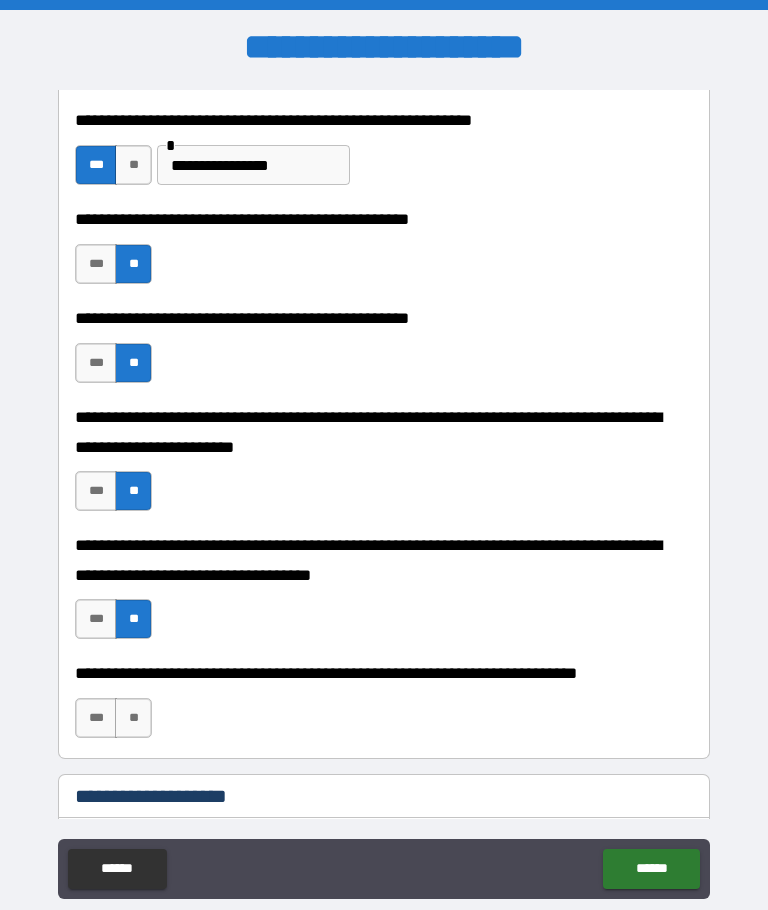 click on "**" at bounding box center (133, 718) 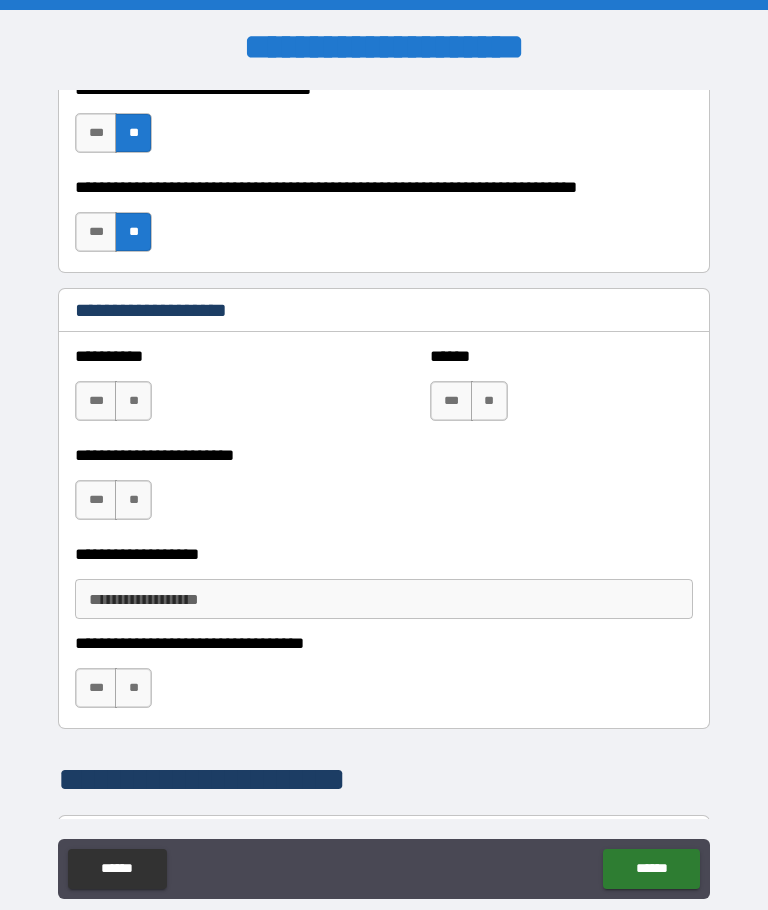 scroll, scrollTop: 1067, scrollLeft: 0, axis: vertical 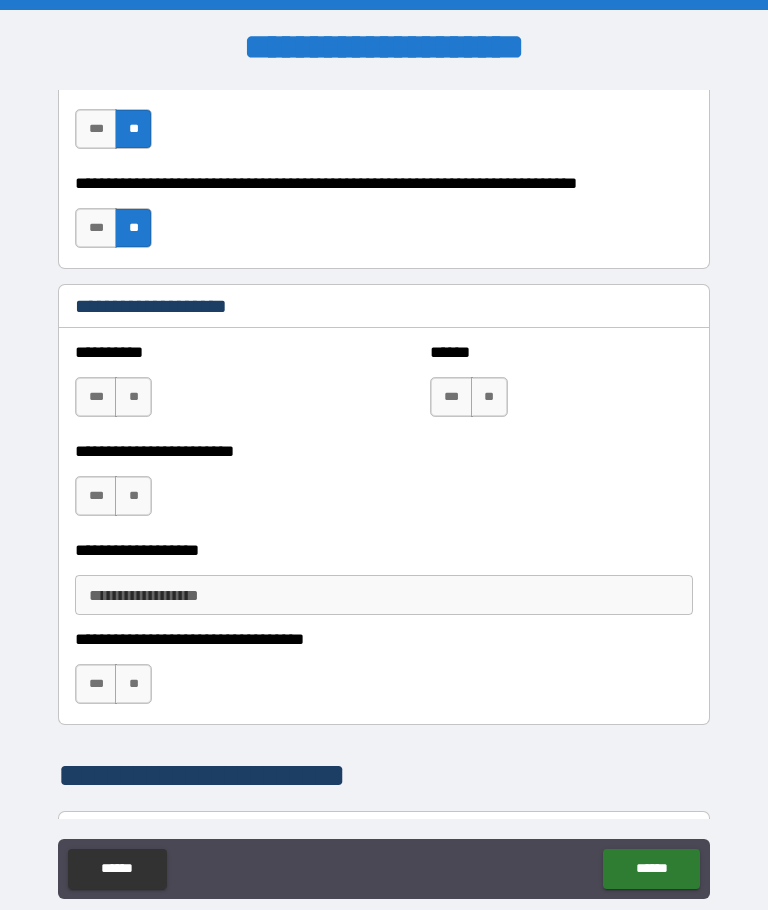 click on "**" at bounding box center (133, 397) 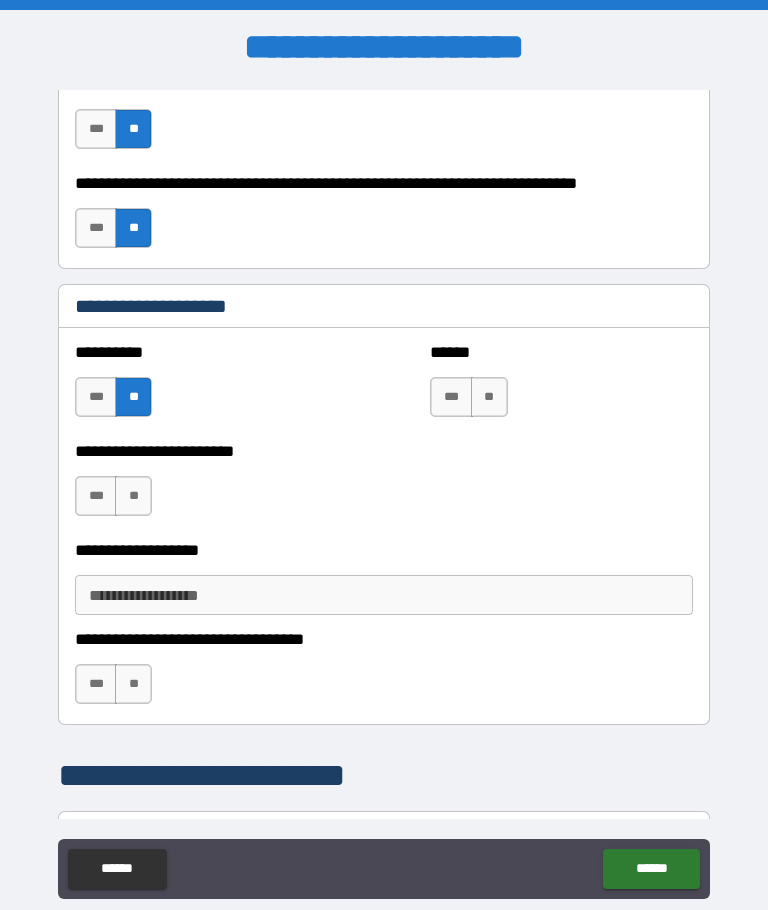 click on "**" at bounding box center [489, 397] 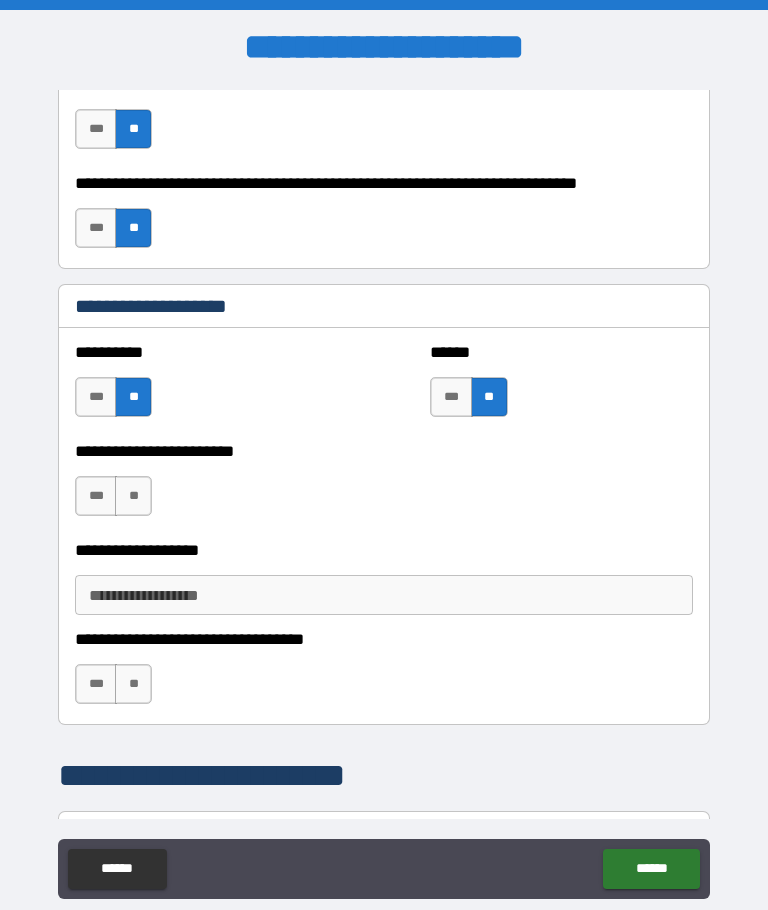 click on "**" at bounding box center [133, 496] 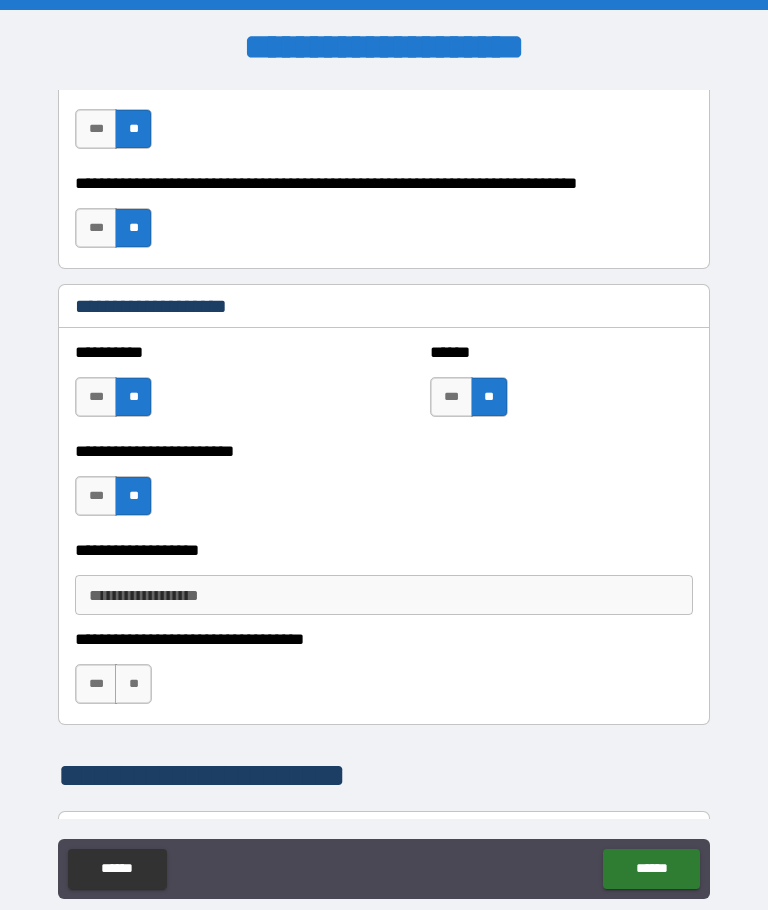 click on "**********" at bounding box center [384, 595] 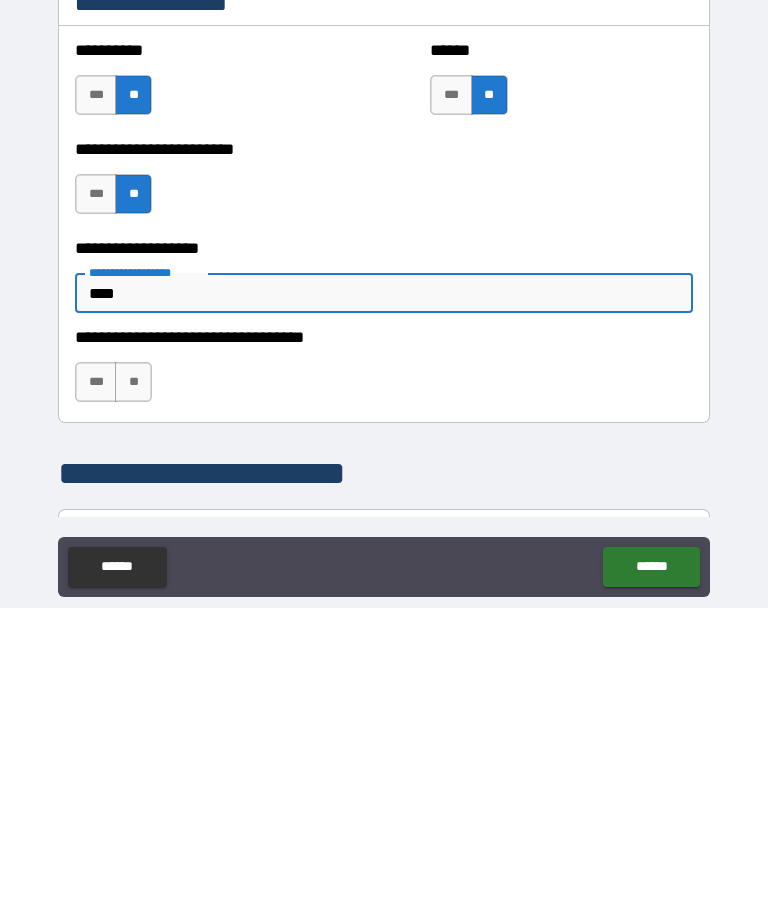 type on "****" 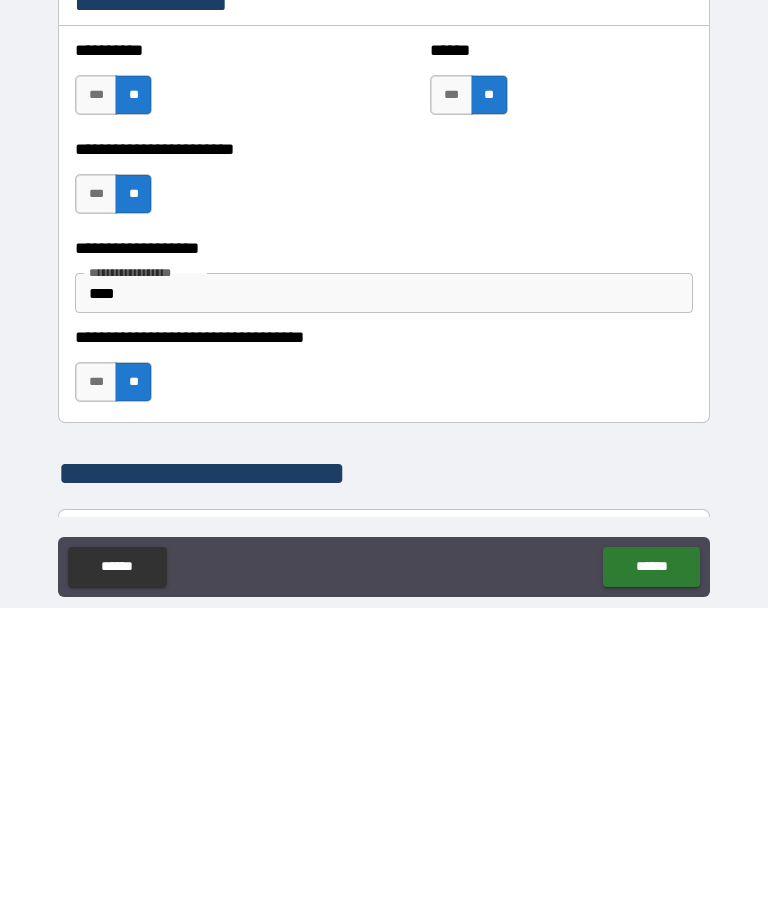 scroll, scrollTop: 69, scrollLeft: 0, axis: vertical 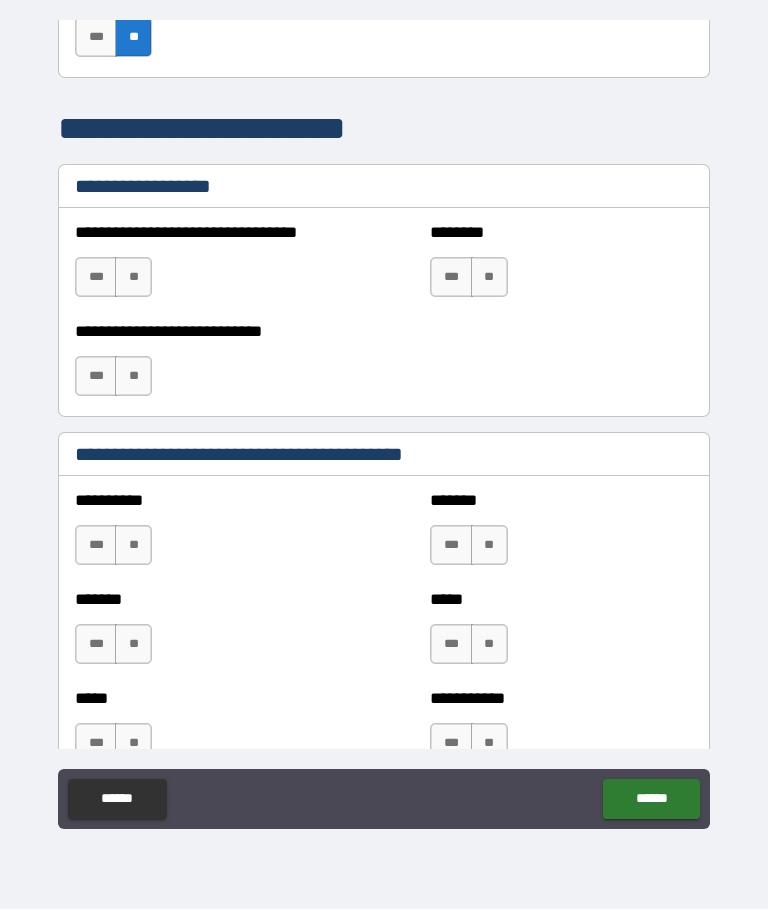 click on "**" at bounding box center (133, 278) 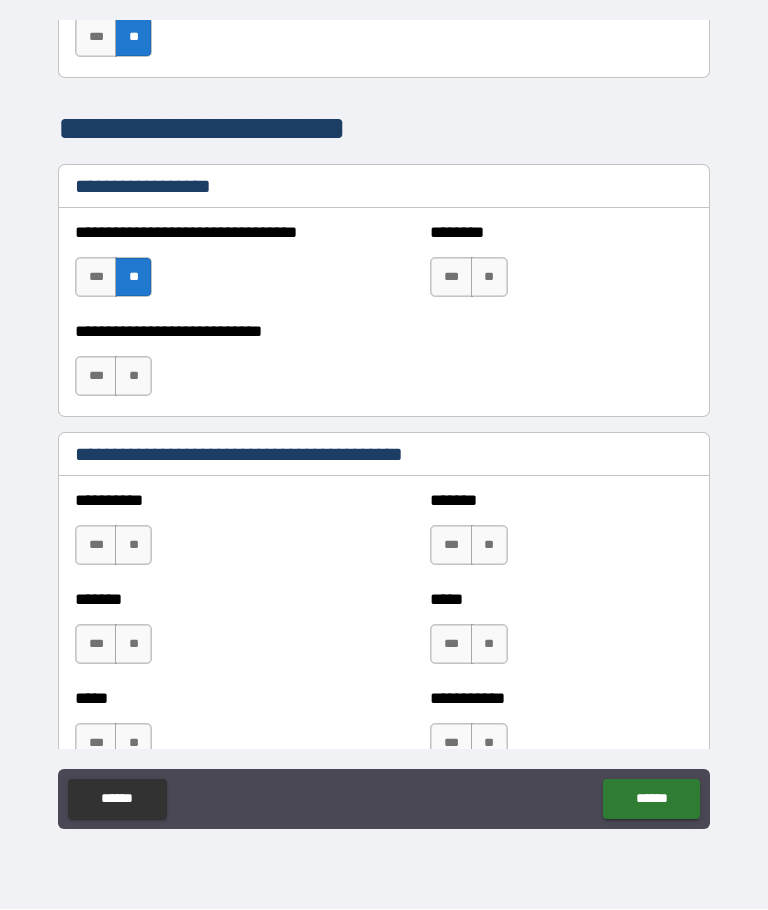 click on "**" at bounding box center [489, 278] 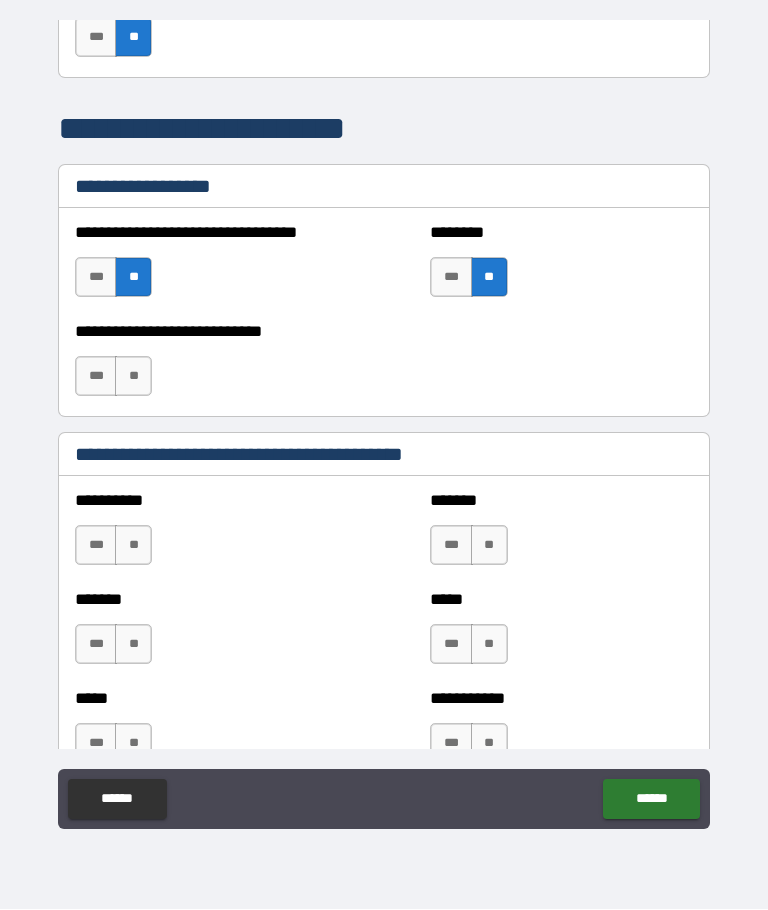 click on "**" at bounding box center [133, 377] 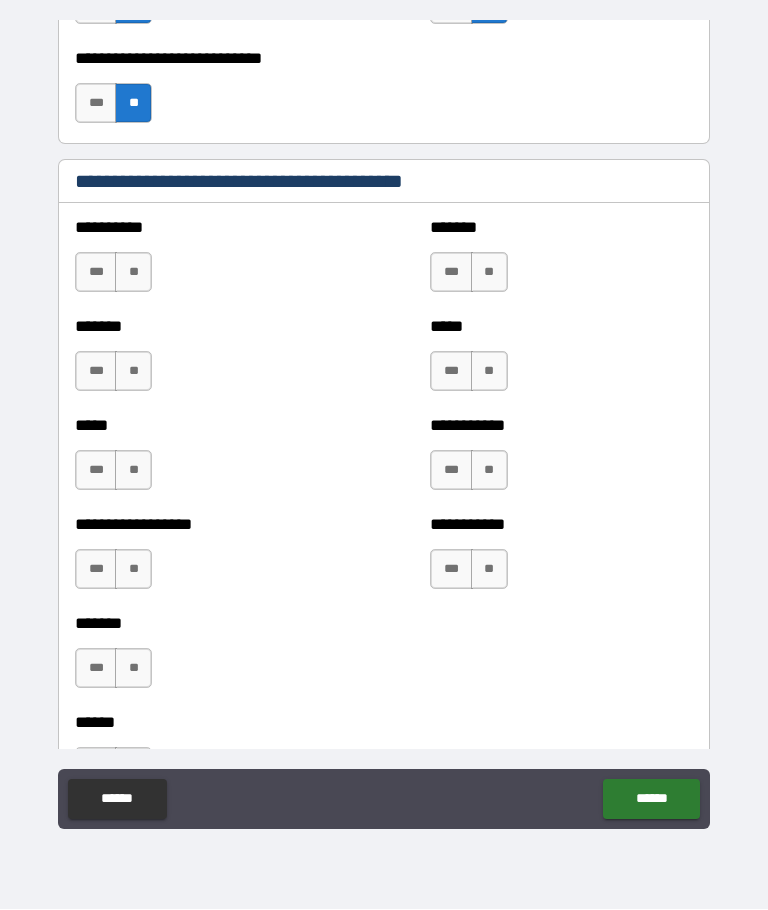 scroll, scrollTop: 1924, scrollLeft: 0, axis: vertical 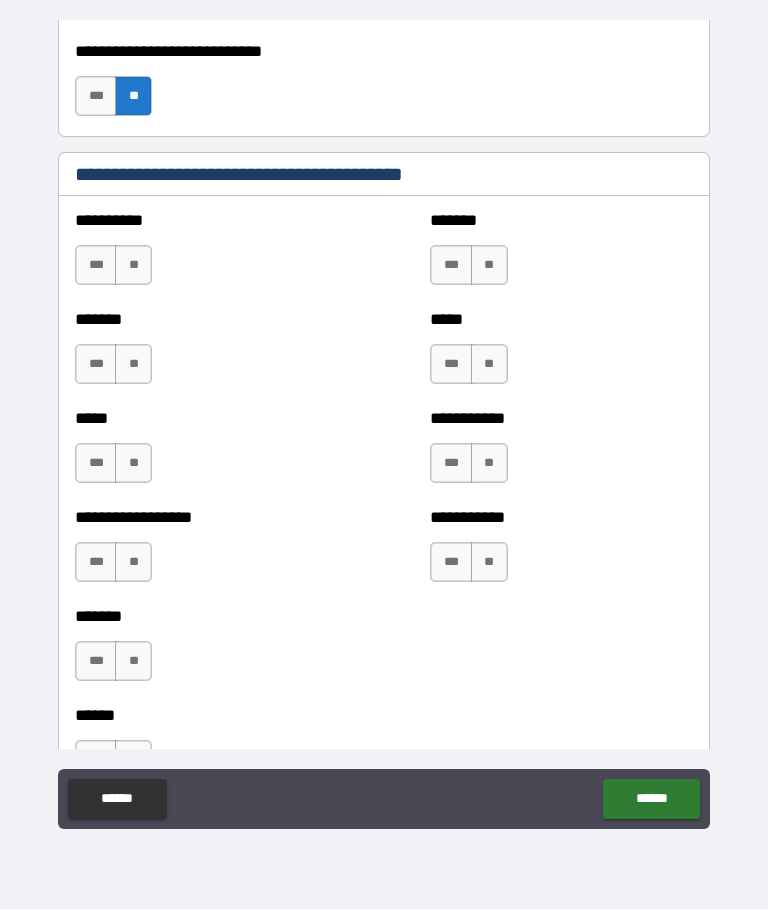 click on "**" at bounding box center (133, 266) 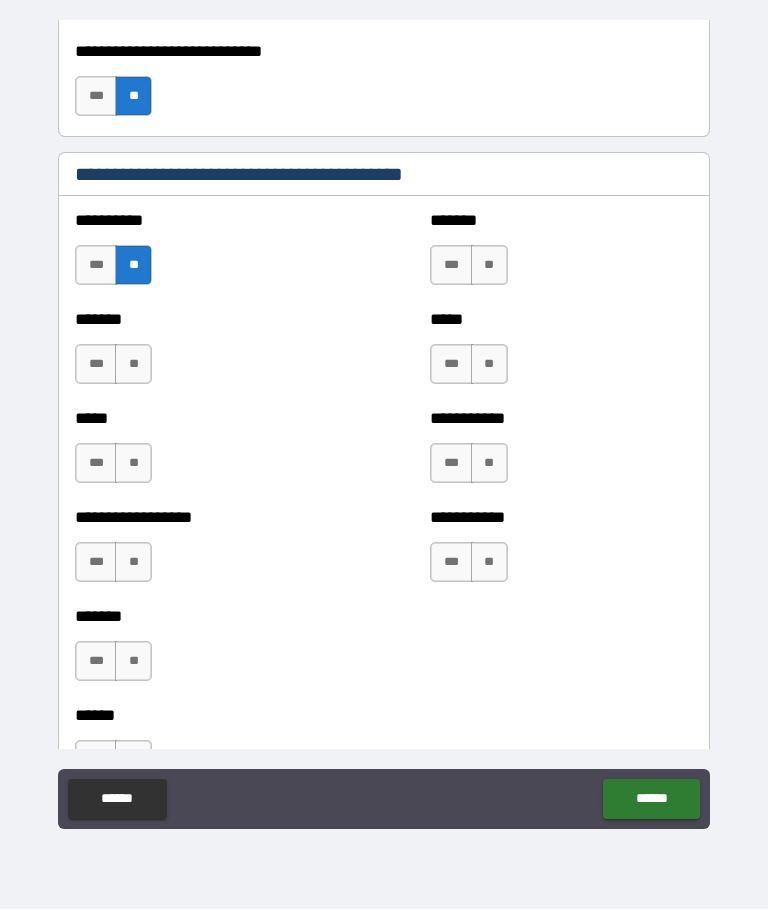 click on "**" at bounding box center [489, 266] 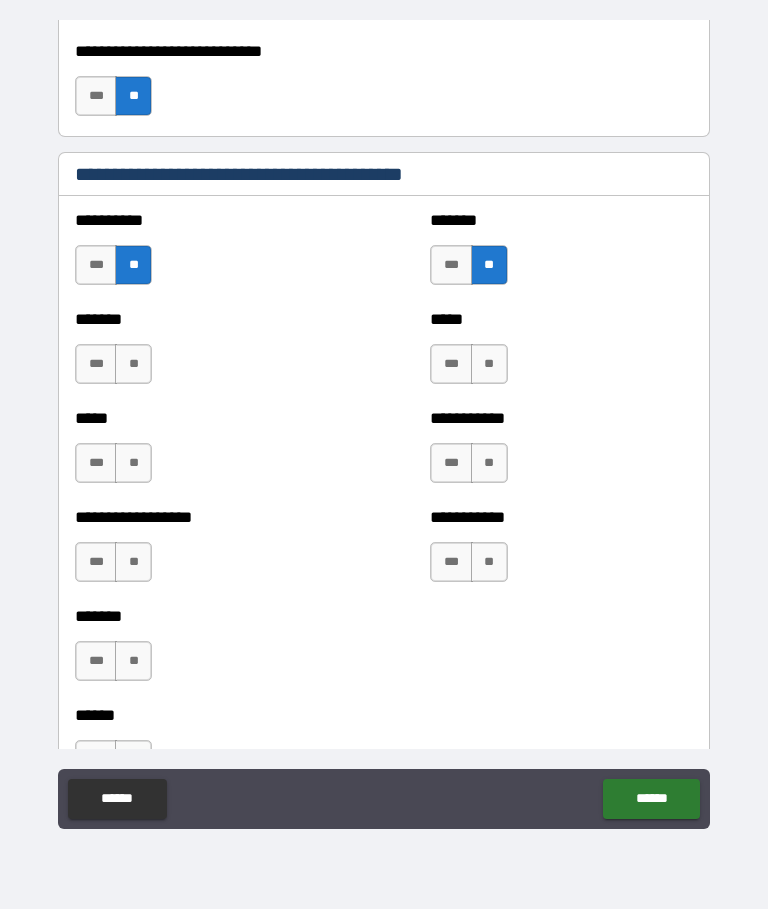 click on "**" at bounding box center [489, 365] 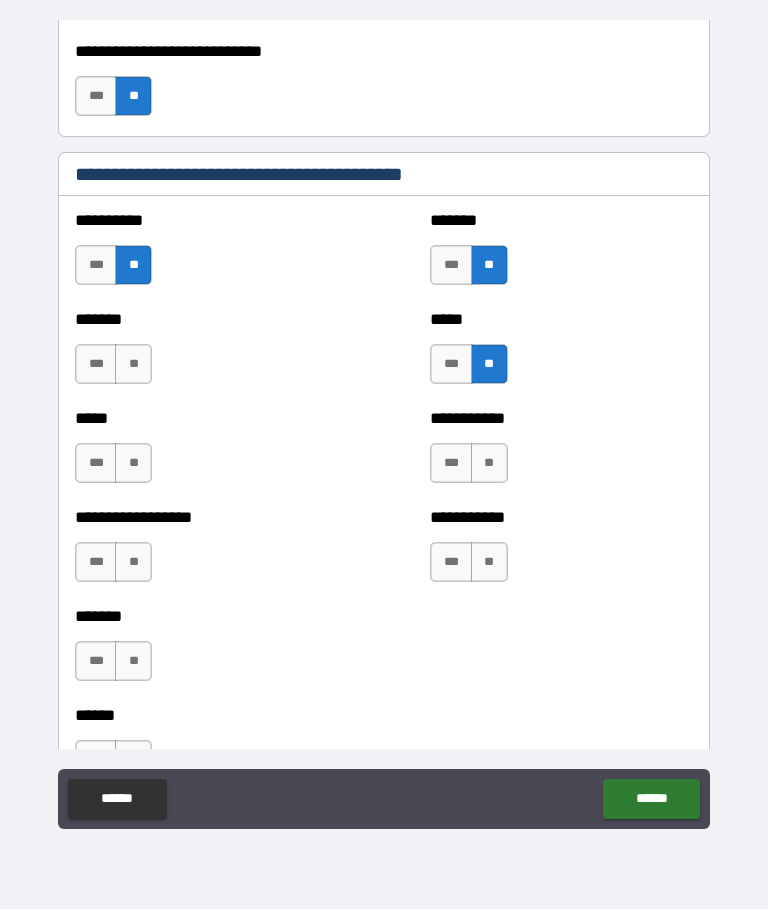 click on "**" at bounding box center [133, 365] 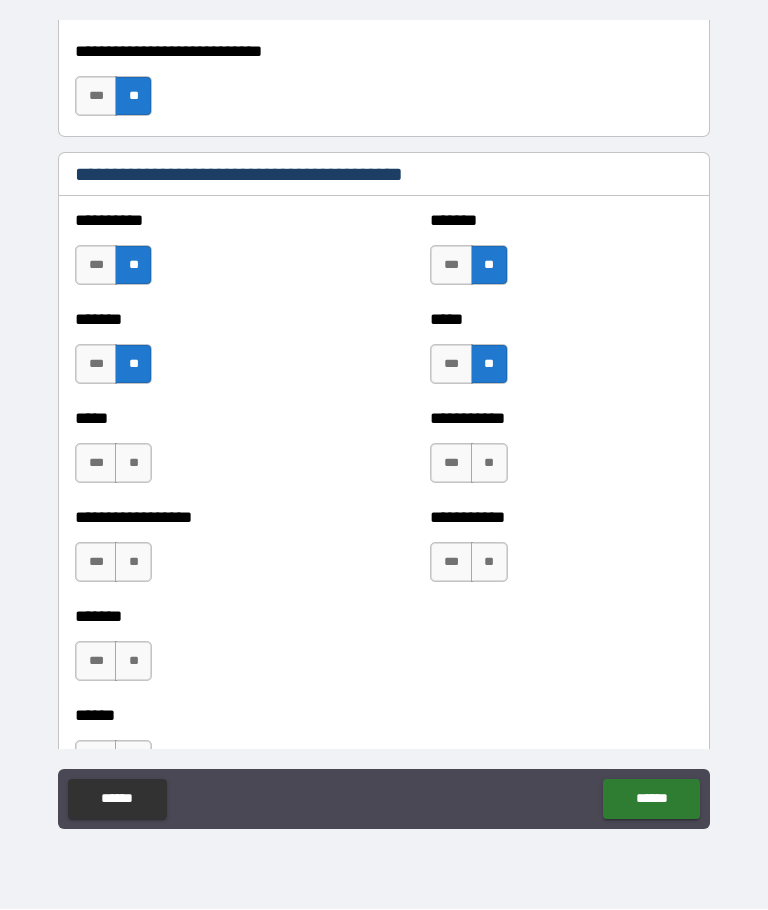 click on "**" at bounding box center (133, 464) 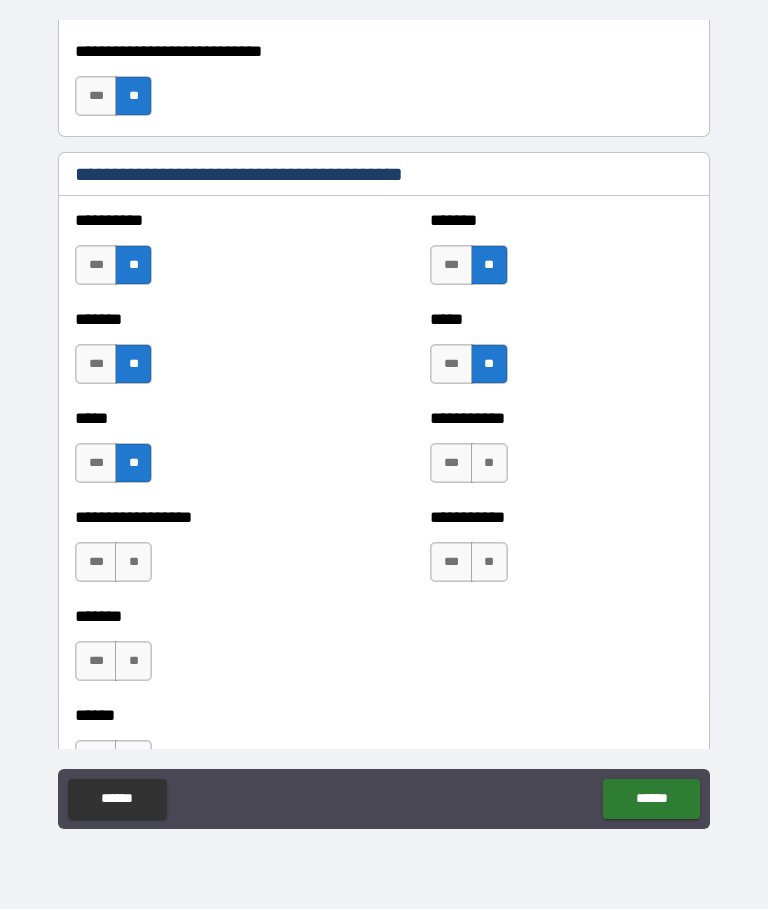click on "**" at bounding box center [489, 464] 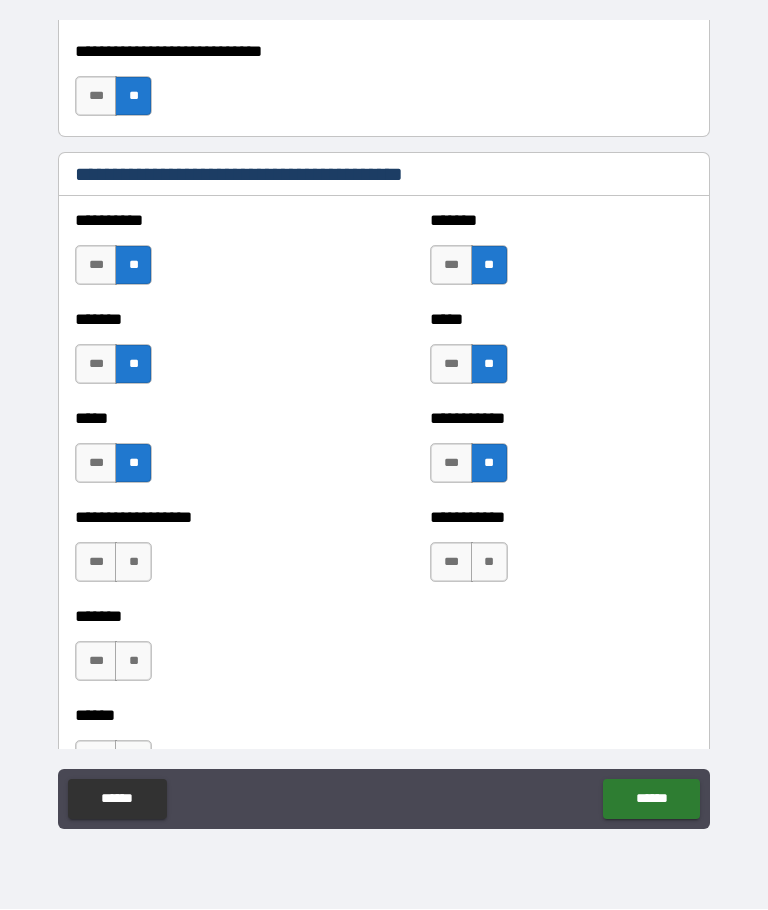 click on "**" at bounding box center [489, 563] 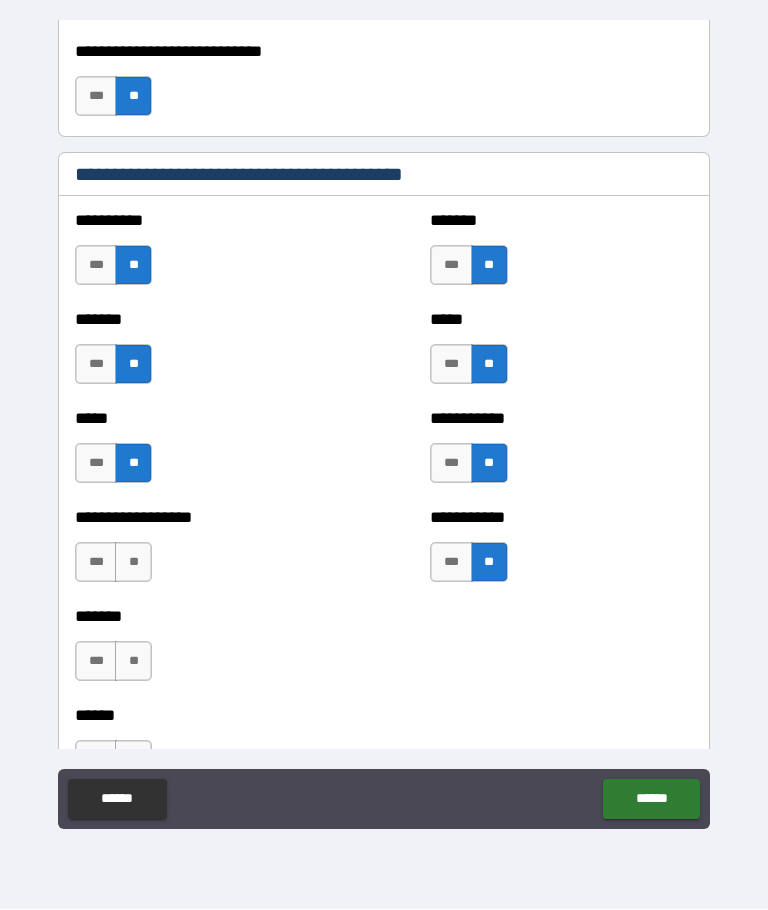 click on "**" at bounding box center (133, 563) 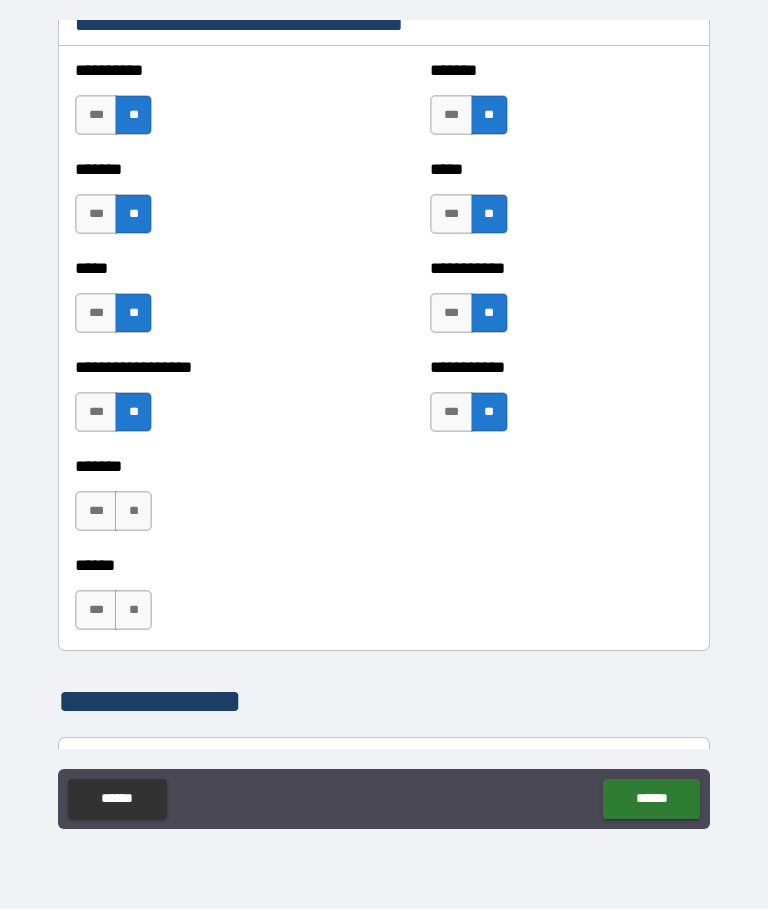scroll, scrollTop: 2119, scrollLeft: 0, axis: vertical 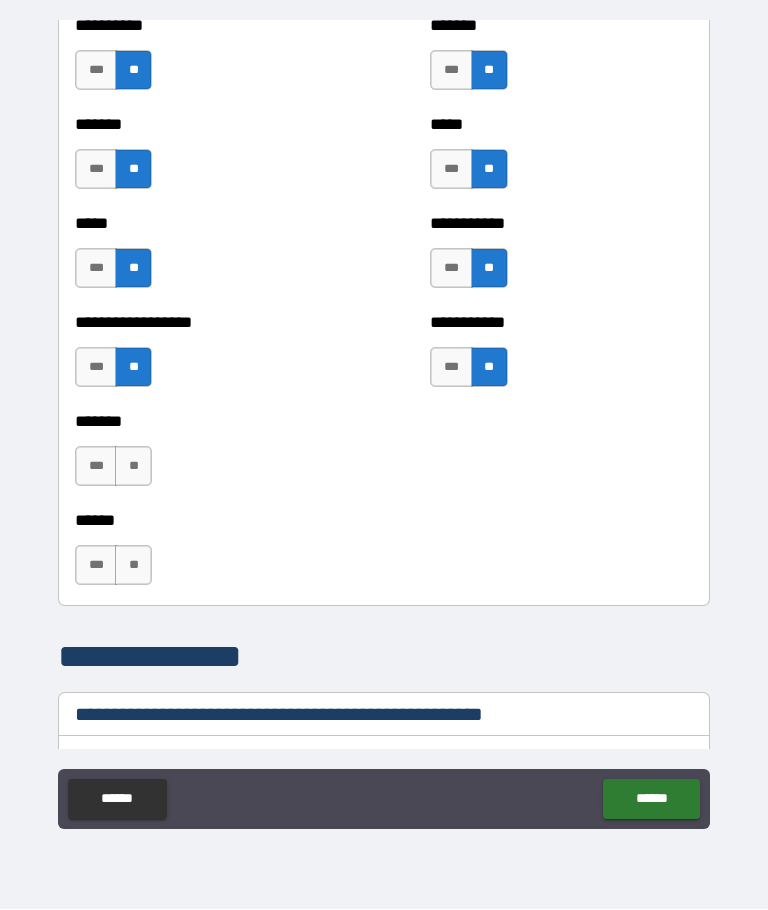 click on "**" at bounding box center [133, 467] 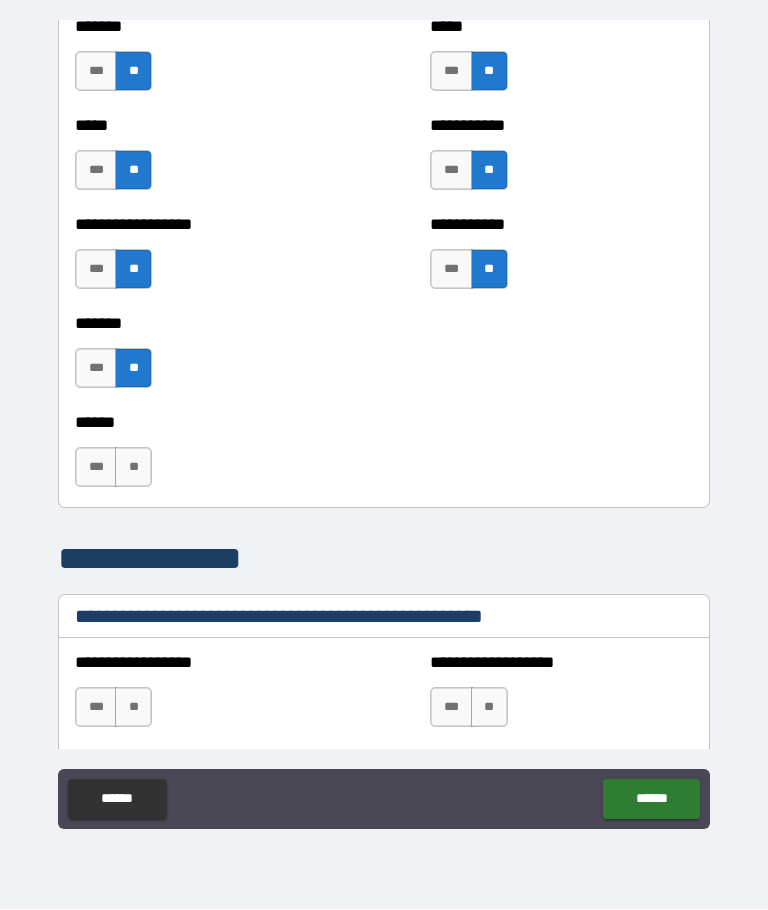 scroll, scrollTop: 2218, scrollLeft: 0, axis: vertical 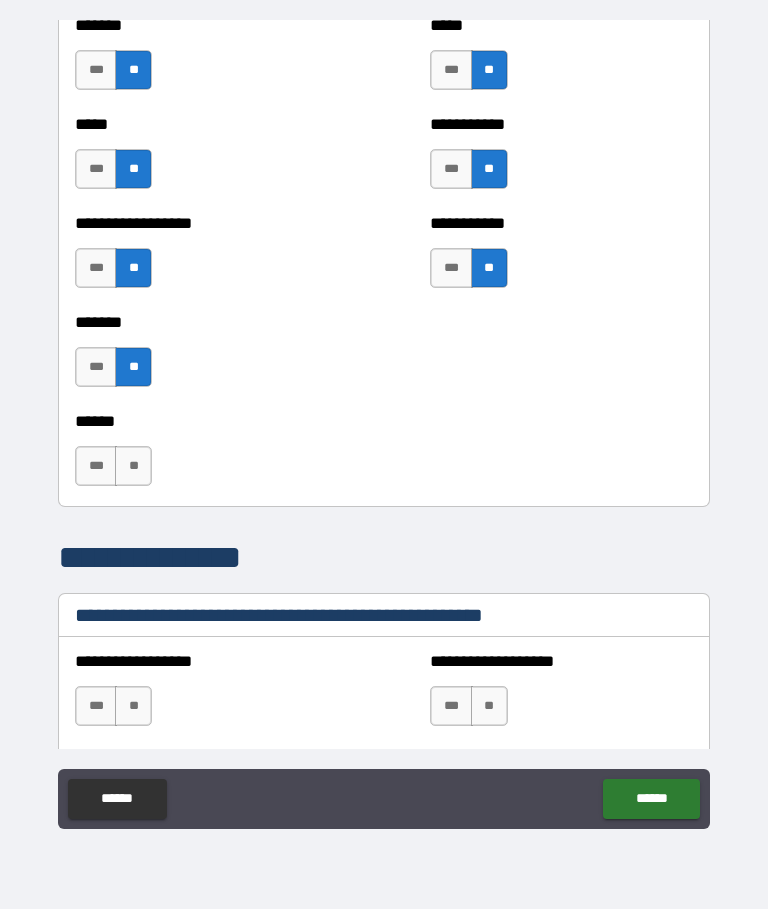 click on "**" at bounding box center (133, 467) 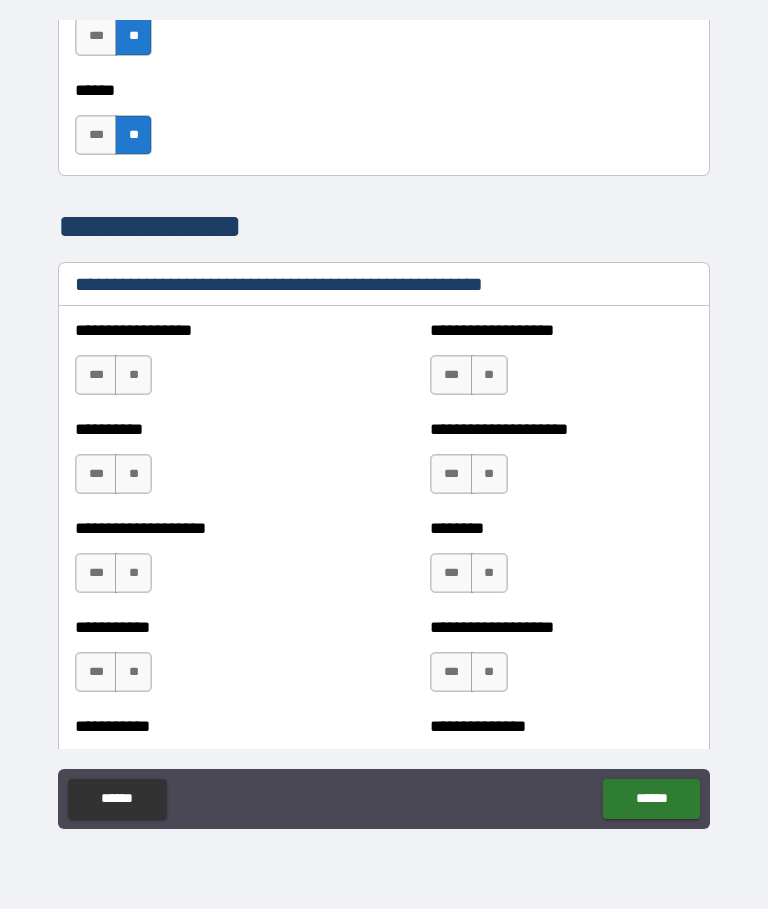 scroll, scrollTop: 2554, scrollLeft: 0, axis: vertical 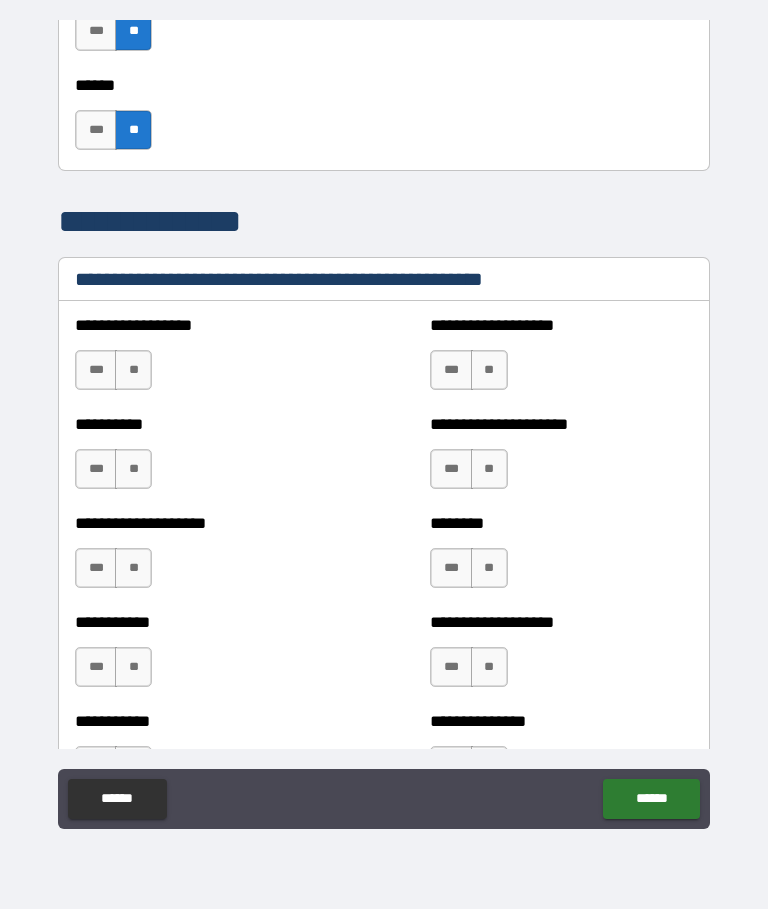 click on "**" at bounding box center [133, 371] 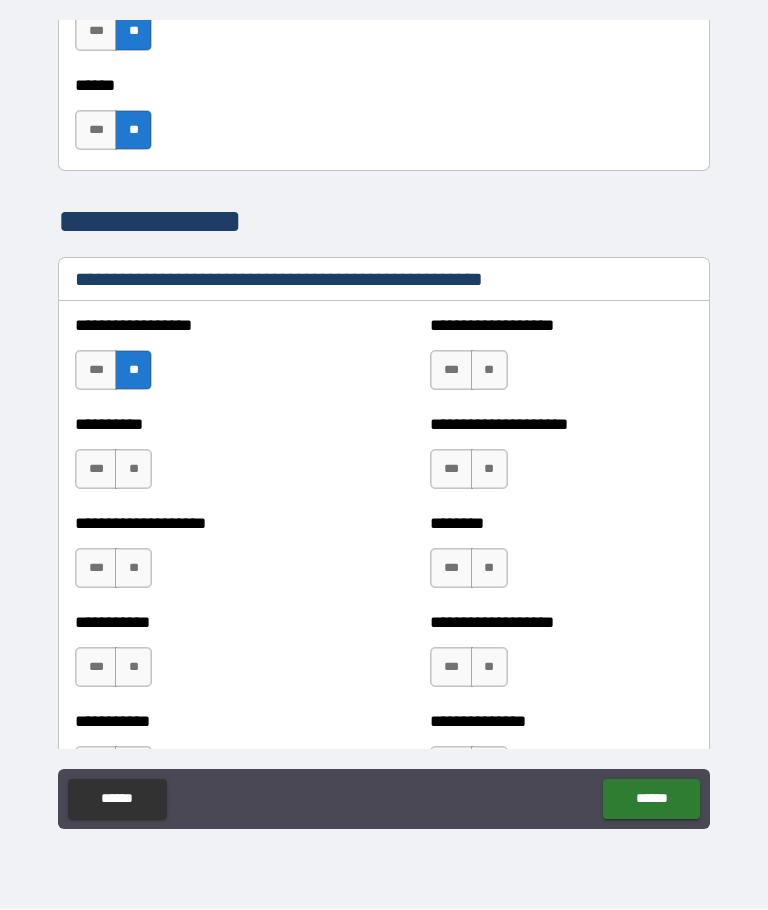 click on "**" at bounding box center [489, 371] 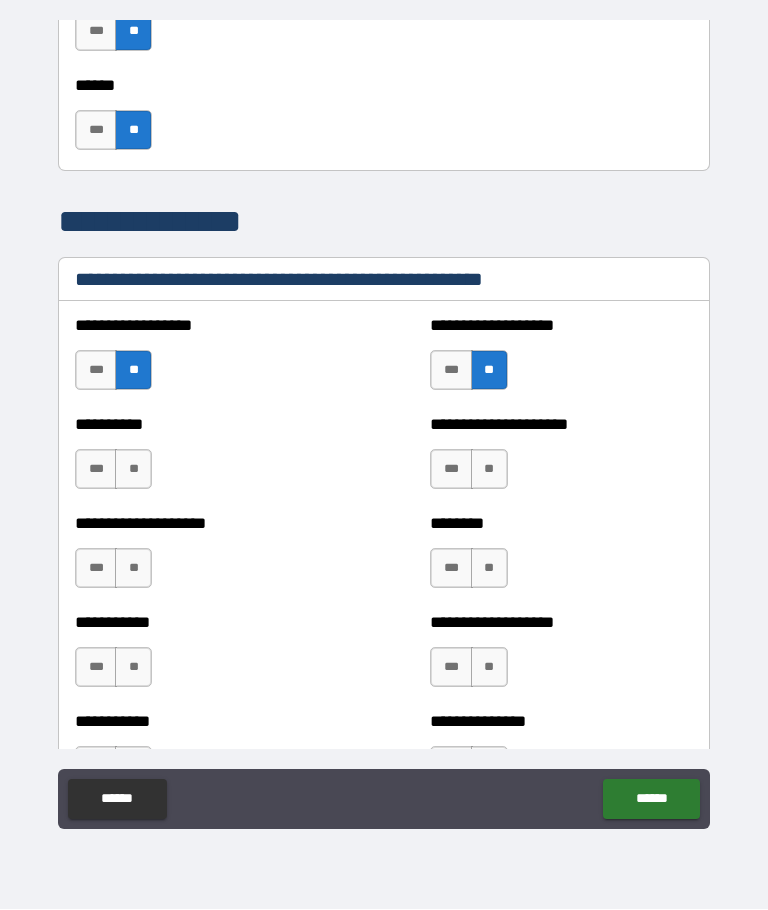 click on "**" at bounding box center (489, 470) 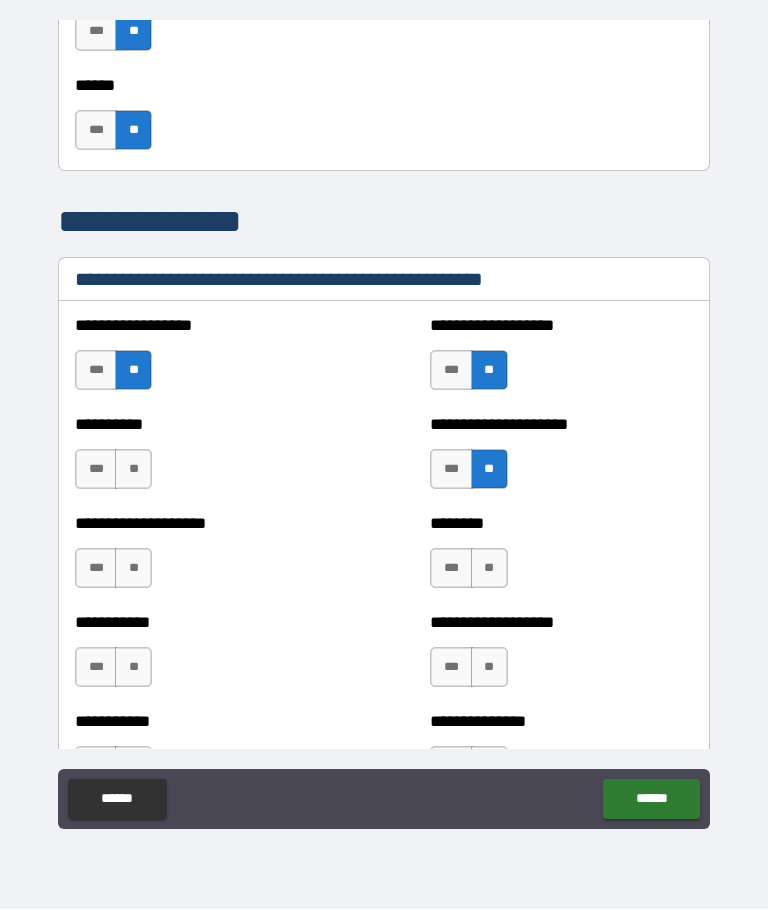 click on "**" at bounding box center [133, 470] 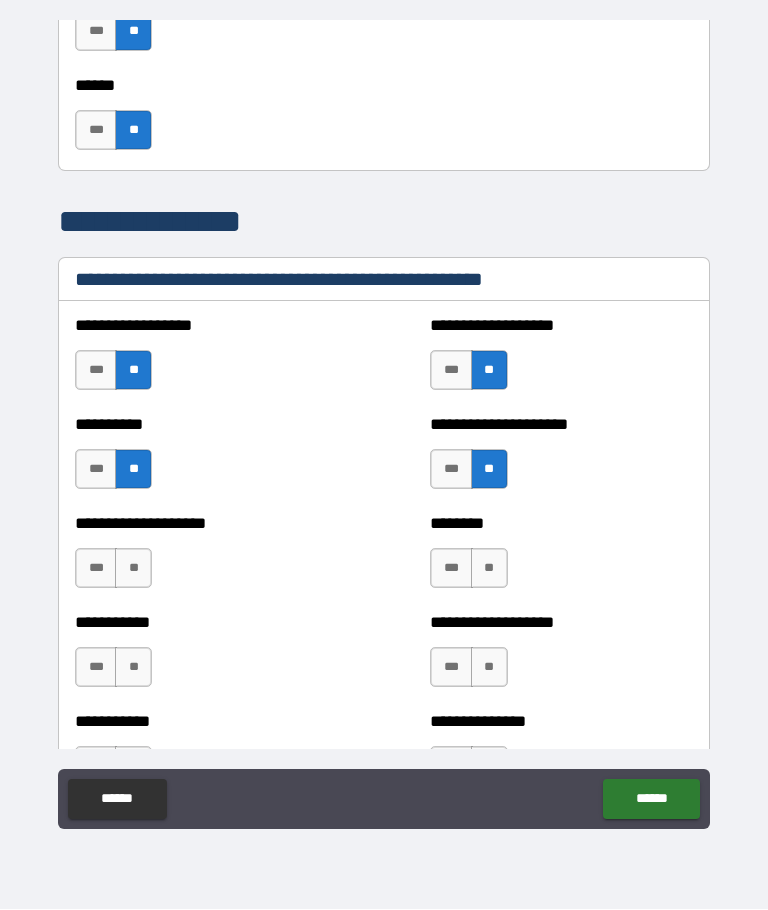 scroll, scrollTop: 2559, scrollLeft: 0, axis: vertical 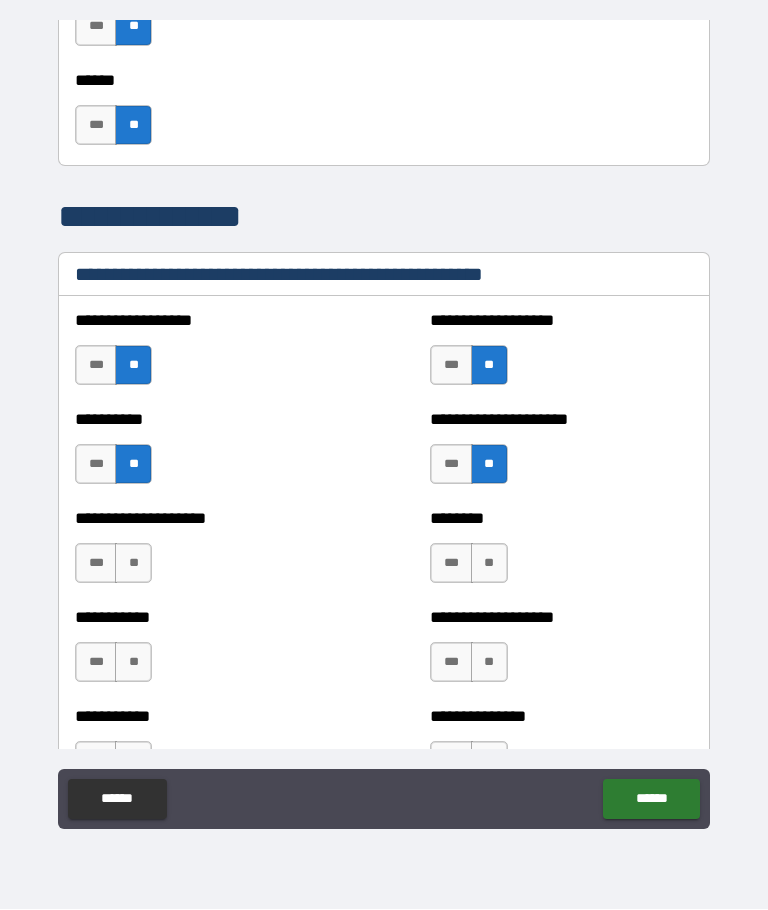 click on "**" at bounding box center [133, 564] 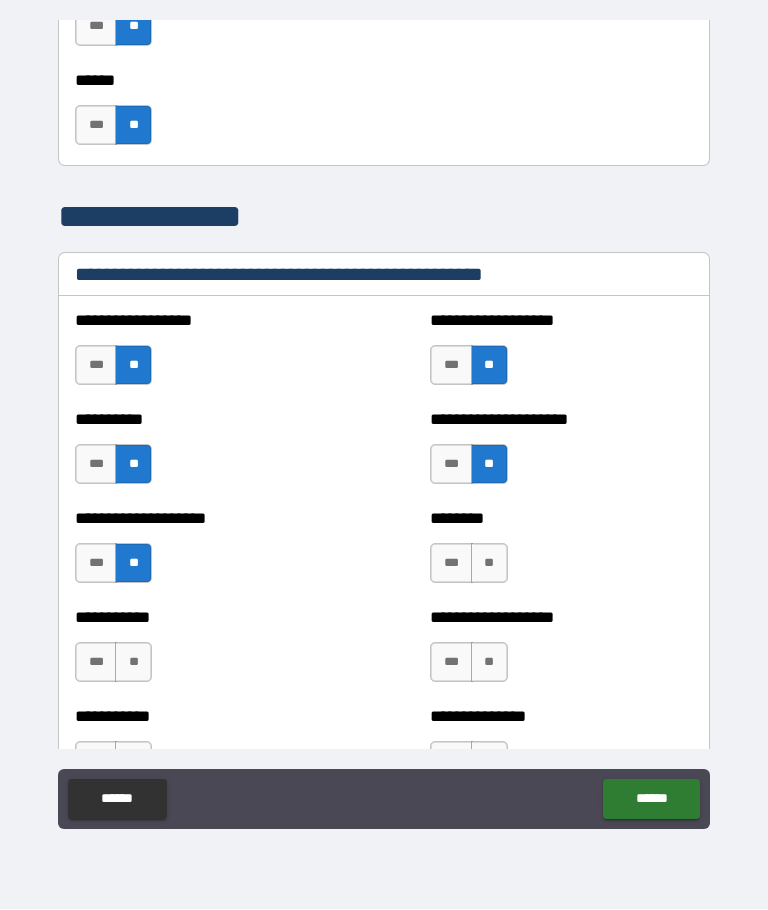 scroll, scrollTop: 2560, scrollLeft: 0, axis: vertical 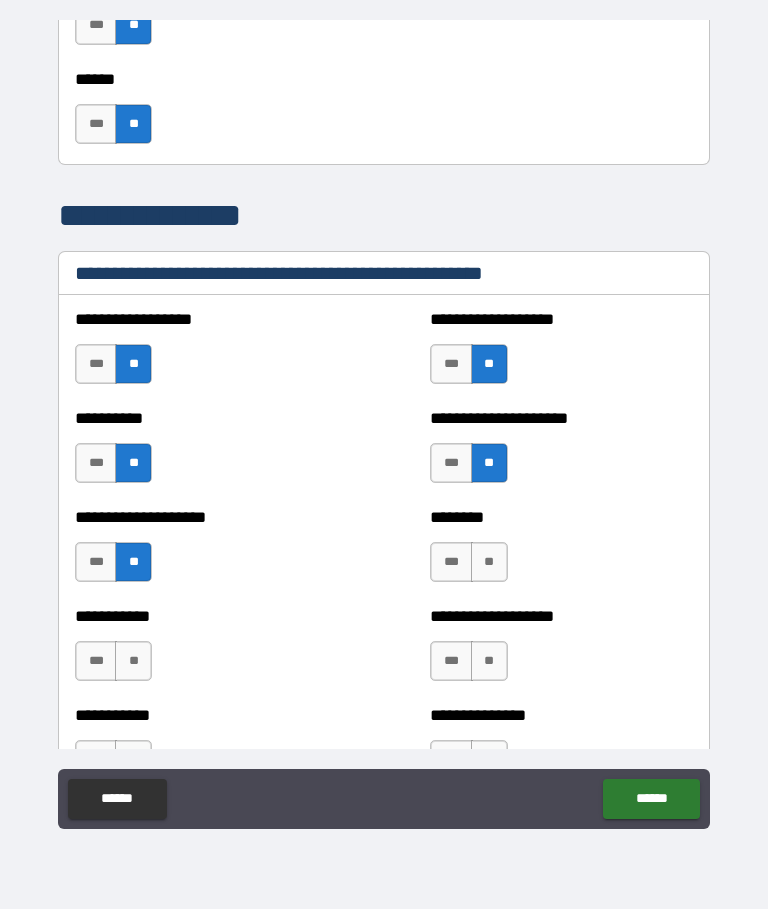 click on "**" at bounding box center (489, 563) 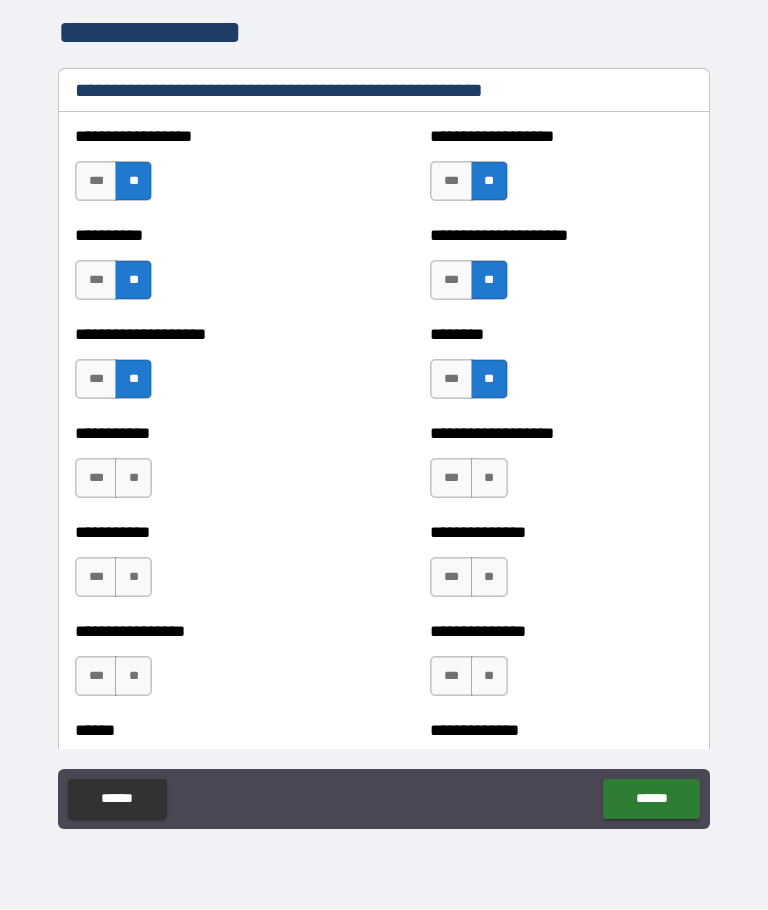 scroll, scrollTop: 2757, scrollLeft: 0, axis: vertical 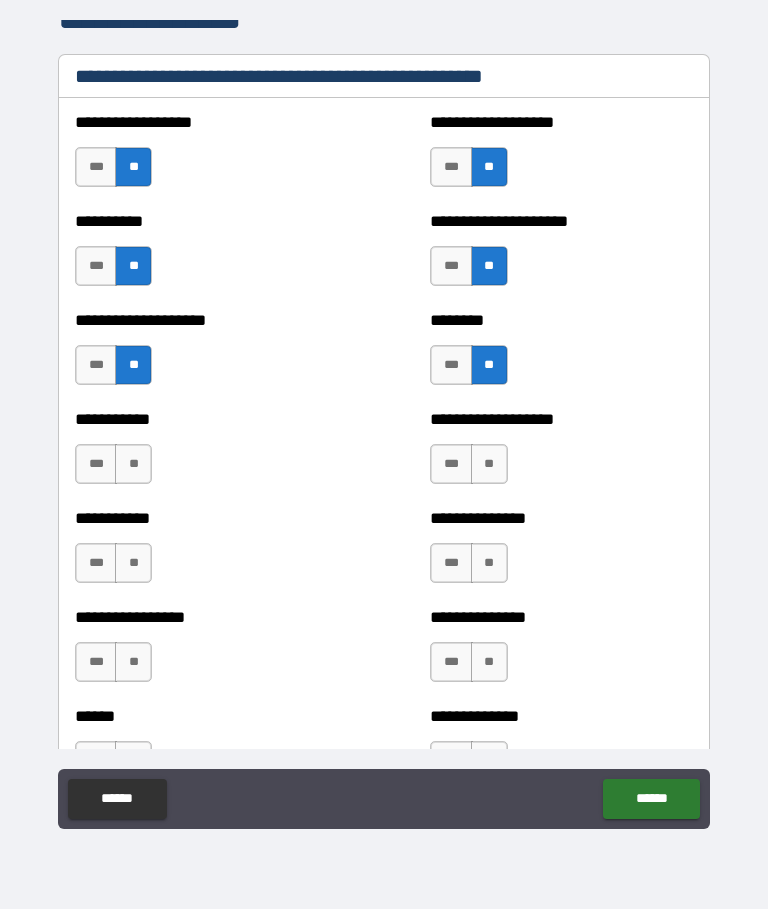 click on "**" at bounding box center (133, 465) 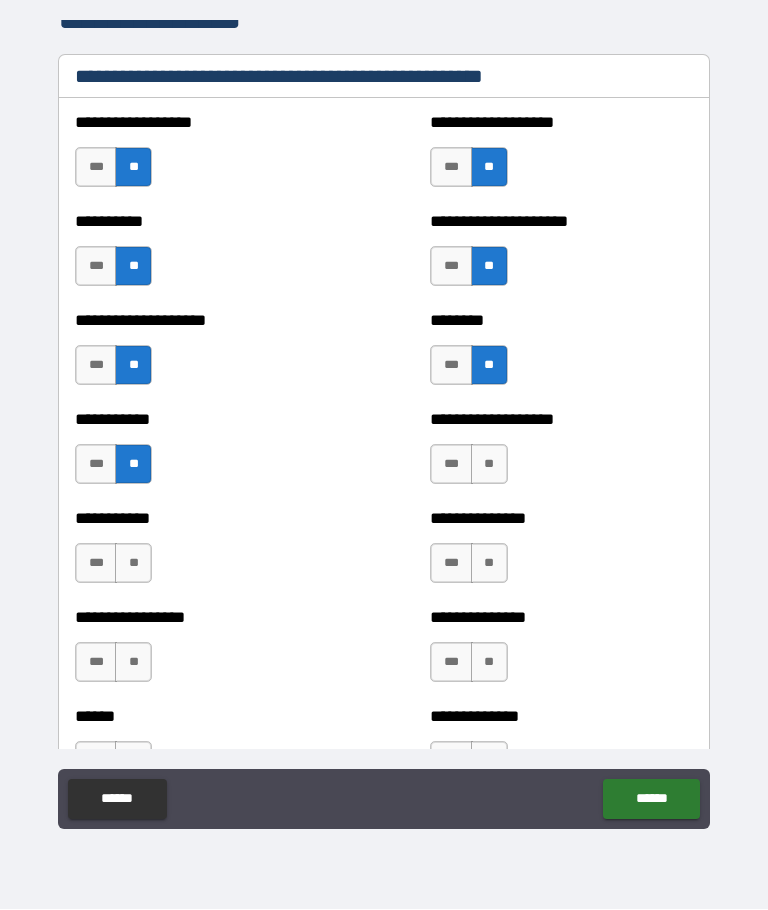 click on "**" at bounding box center [489, 465] 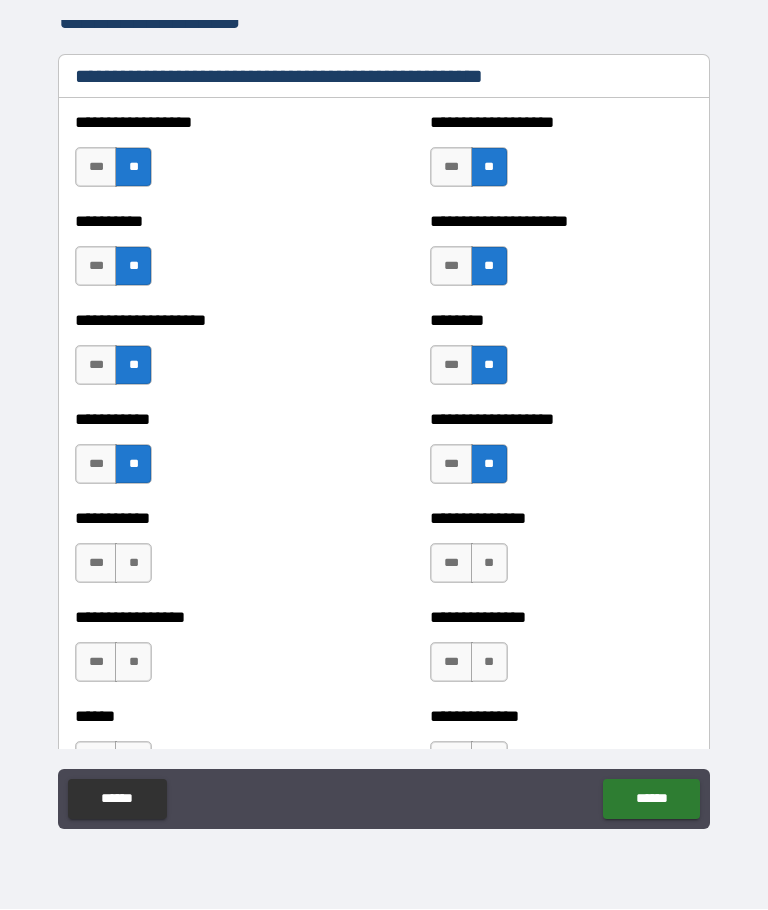 click on "**" at bounding box center (133, 564) 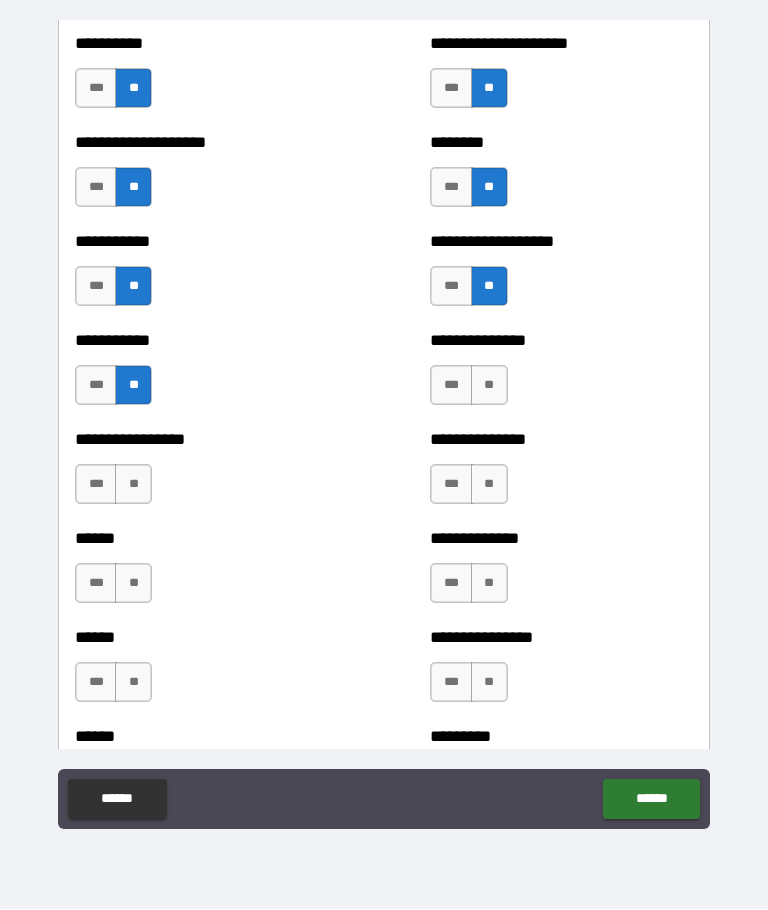 scroll, scrollTop: 2936, scrollLeft: 0, axis: vertical 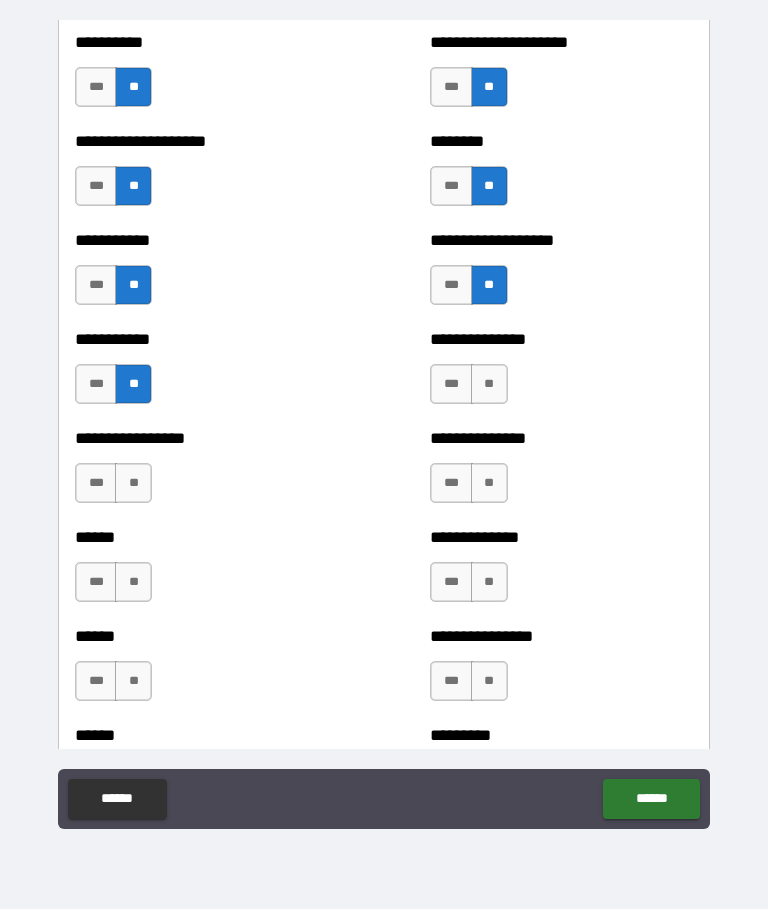 click on "**" at bounding box center (489, 385) 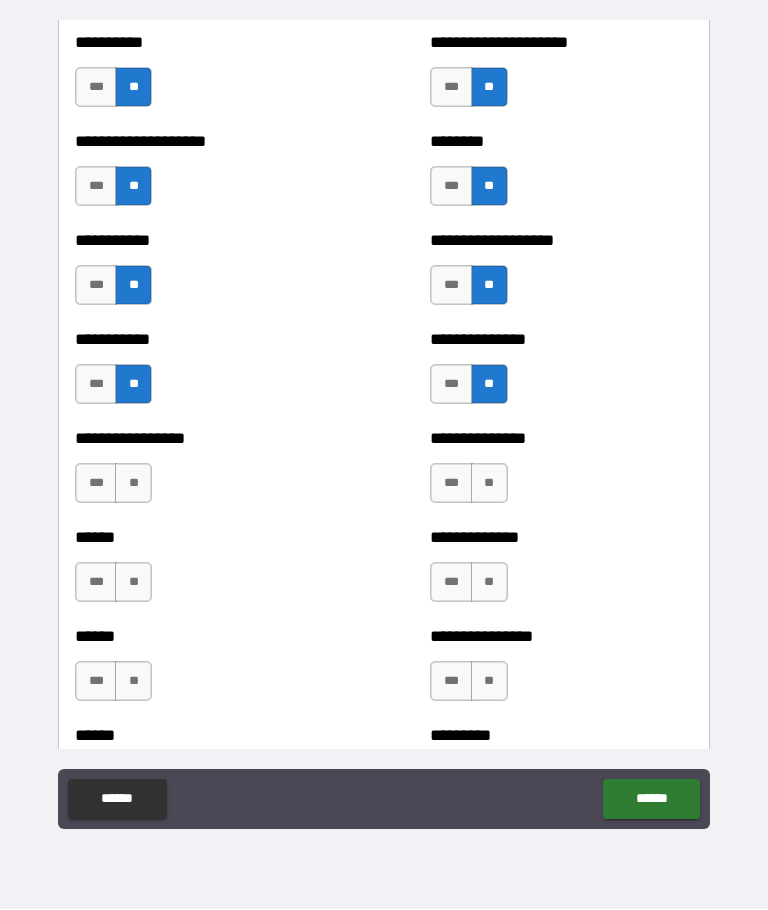 click on "**" at bounding box center [133, 484] 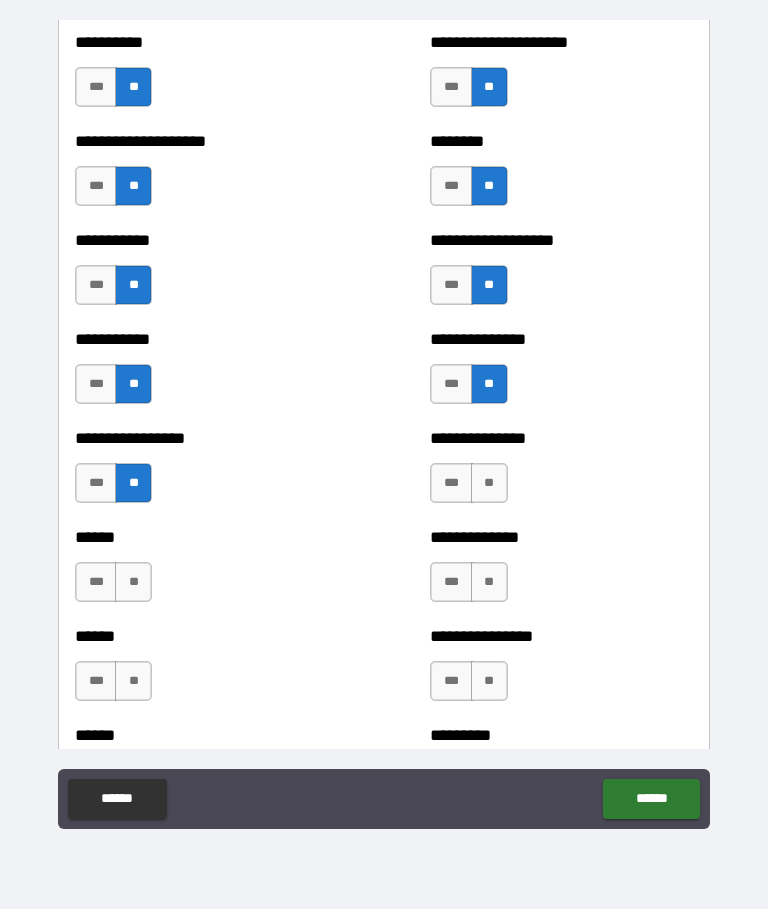 click on "**" at bounding box center [489, 484] 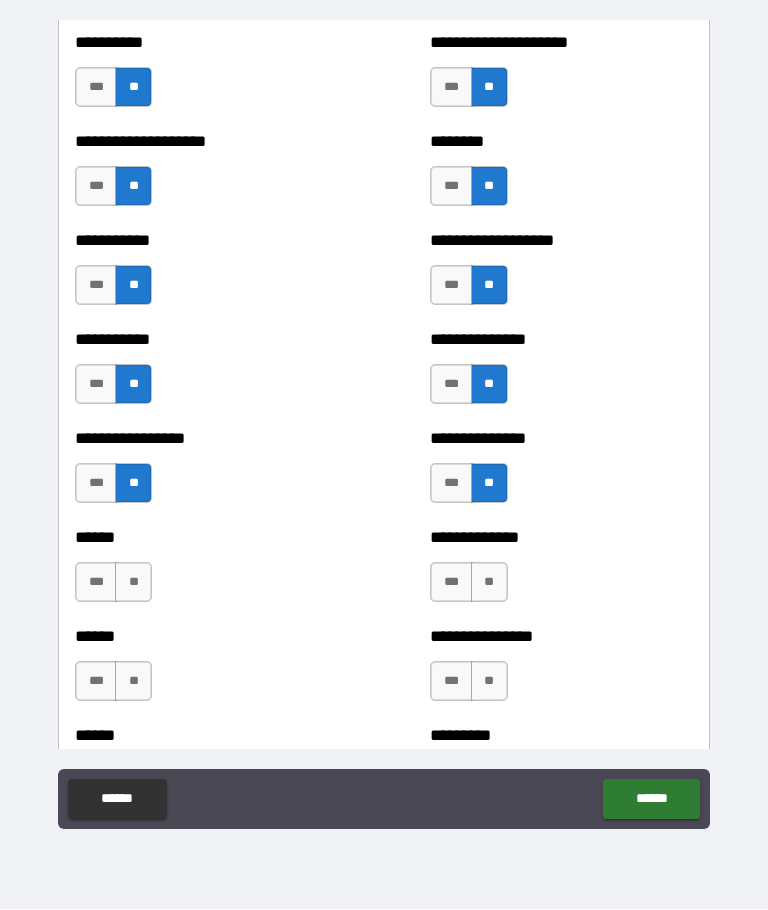 click on "**" at bounding box center [133, 583] 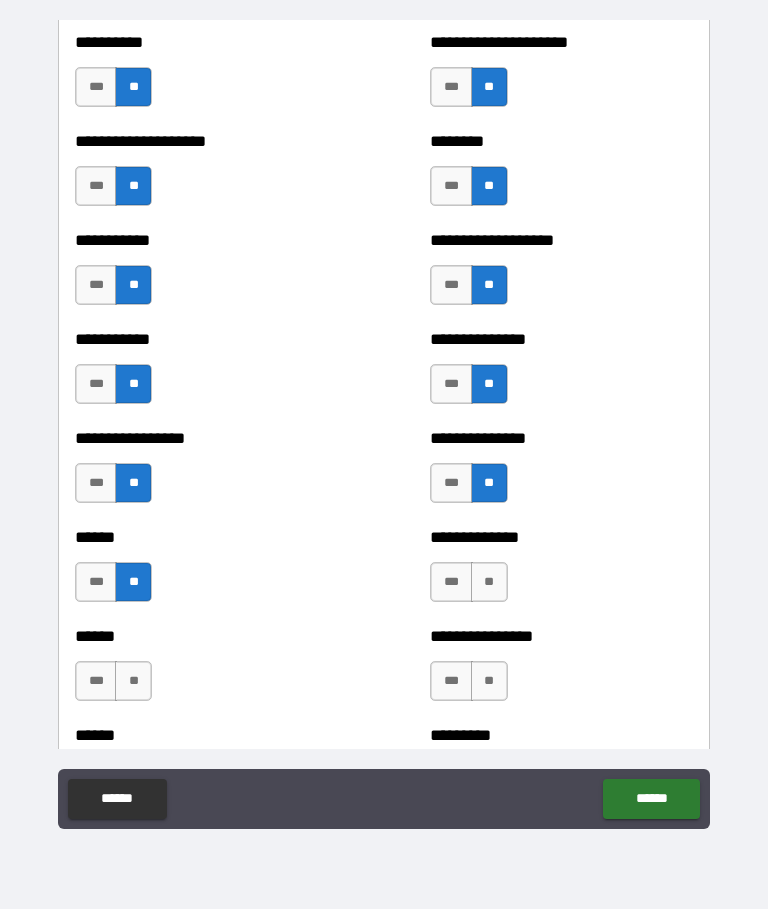 click on "**" at bounding box center [489, 583] 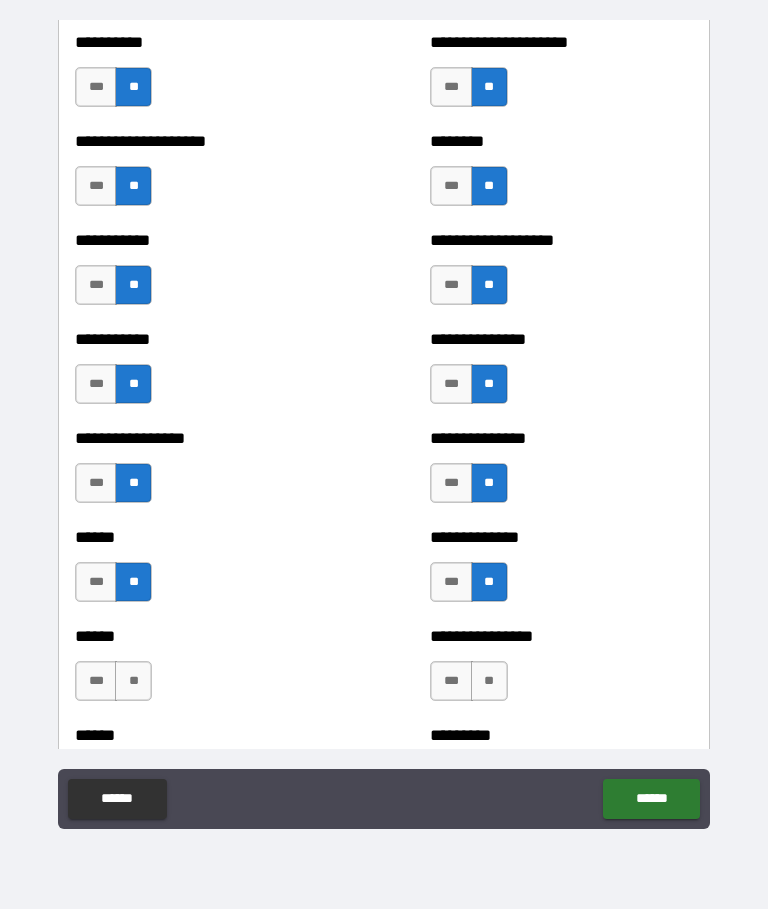 click on "**" at bounding box center [133, 682] 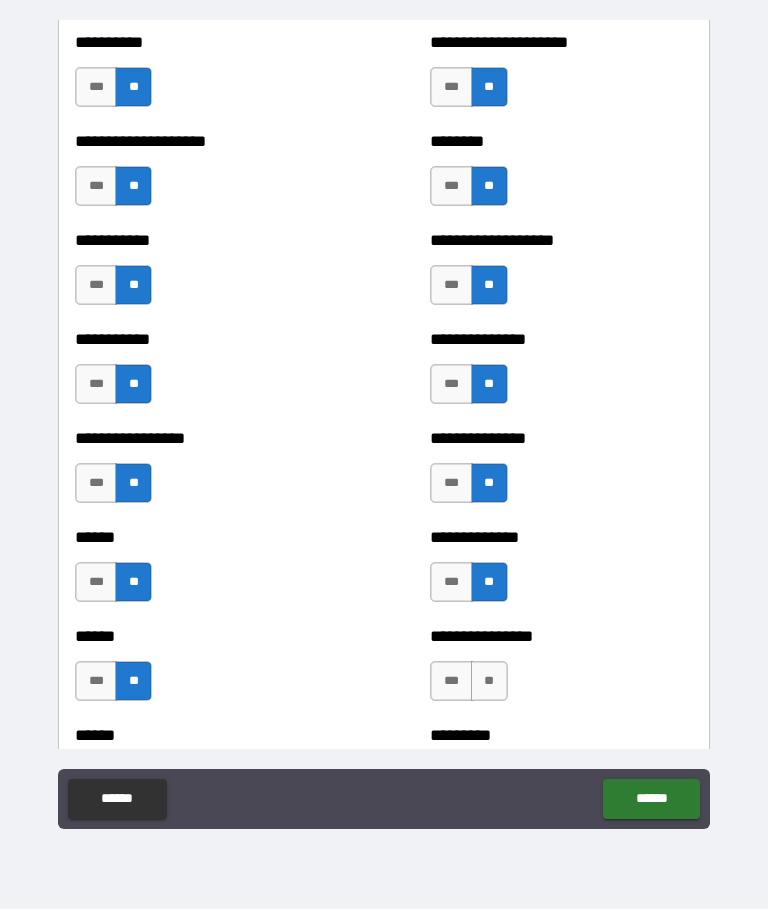 click on "**" at bounding box center [489, 682] 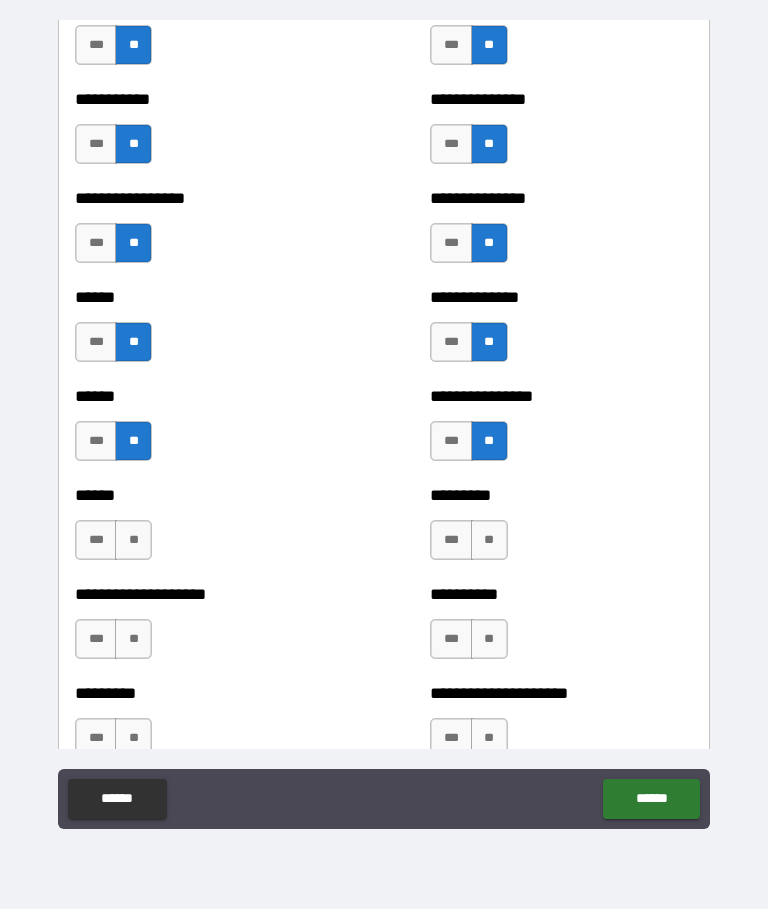 scroll, scrollTop: 3179, scrollLeft: 0, axis: vertical 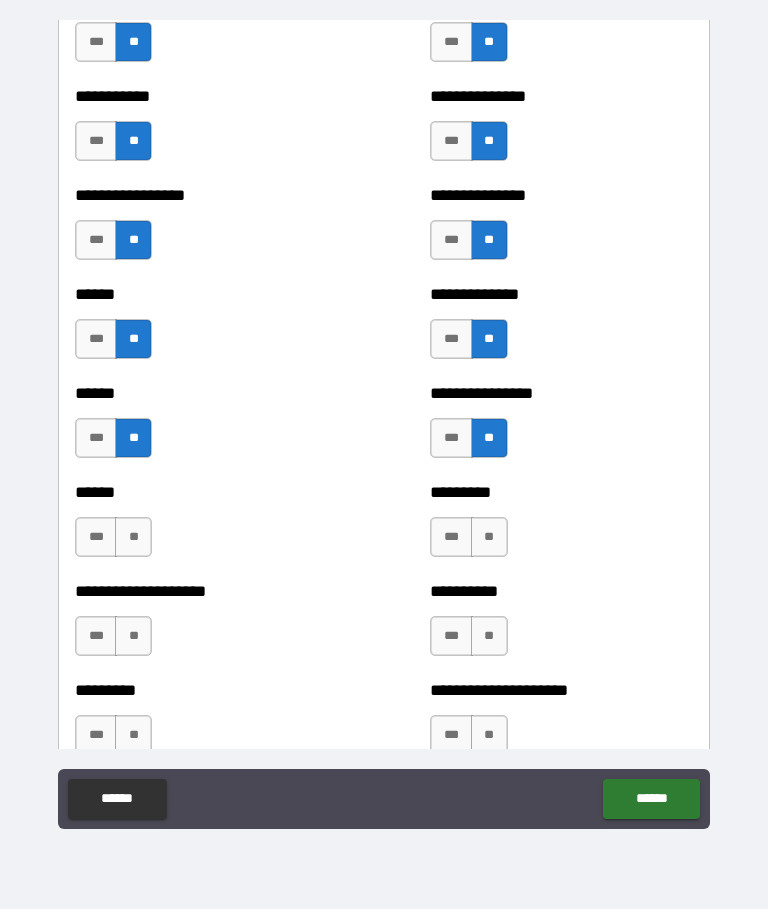 click on "**" at bounding box center (133, 538) 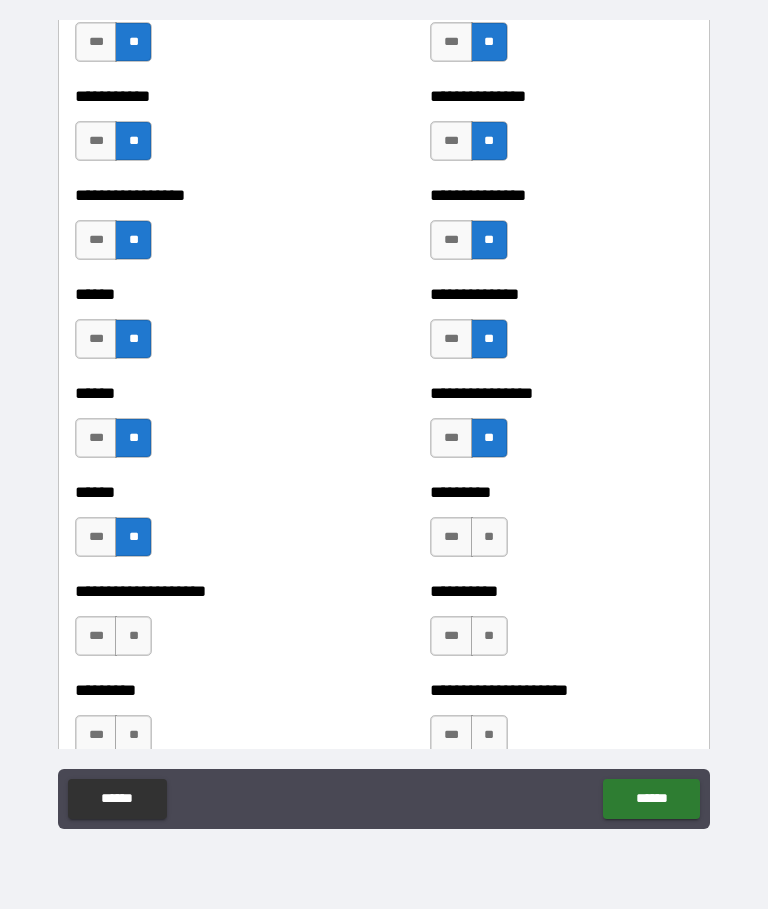 click on "**" at bounding box center (489, 538) 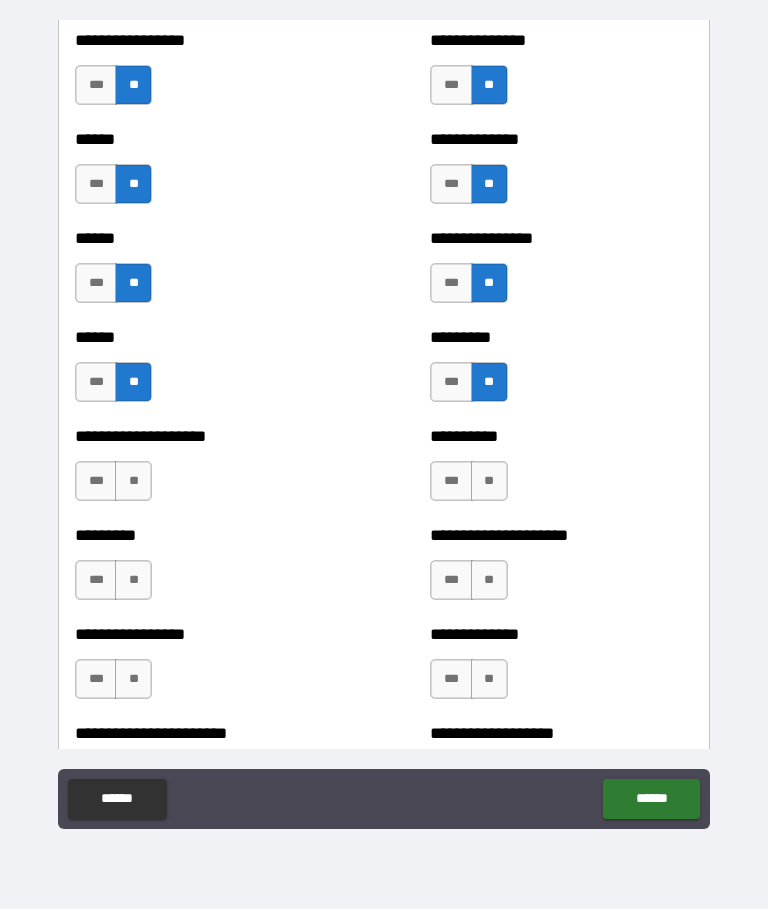 scroll, scrollTop: 3340, scrollLeft: 0, axis: vertical 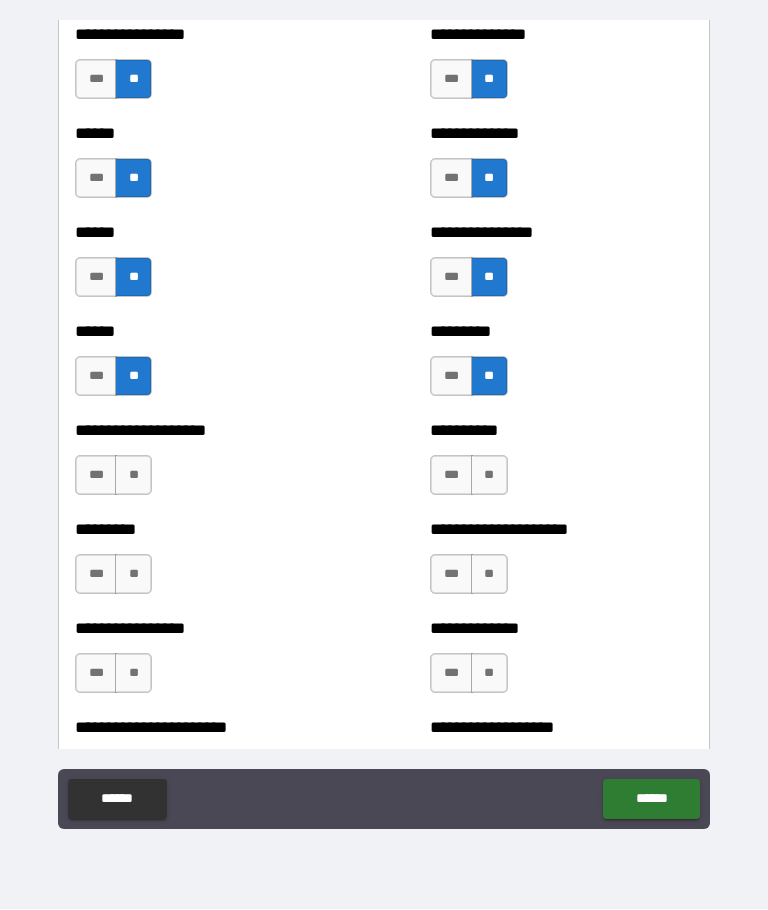 click on "**" at bounding box center (133, 476) 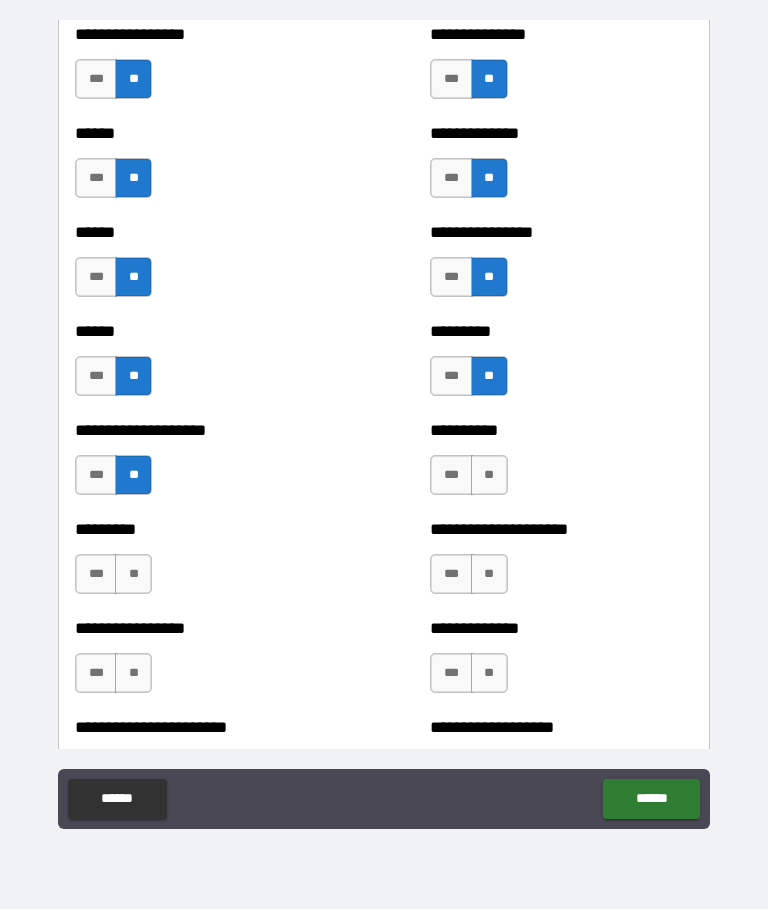 click on "**" at bounding box center (489, 476) 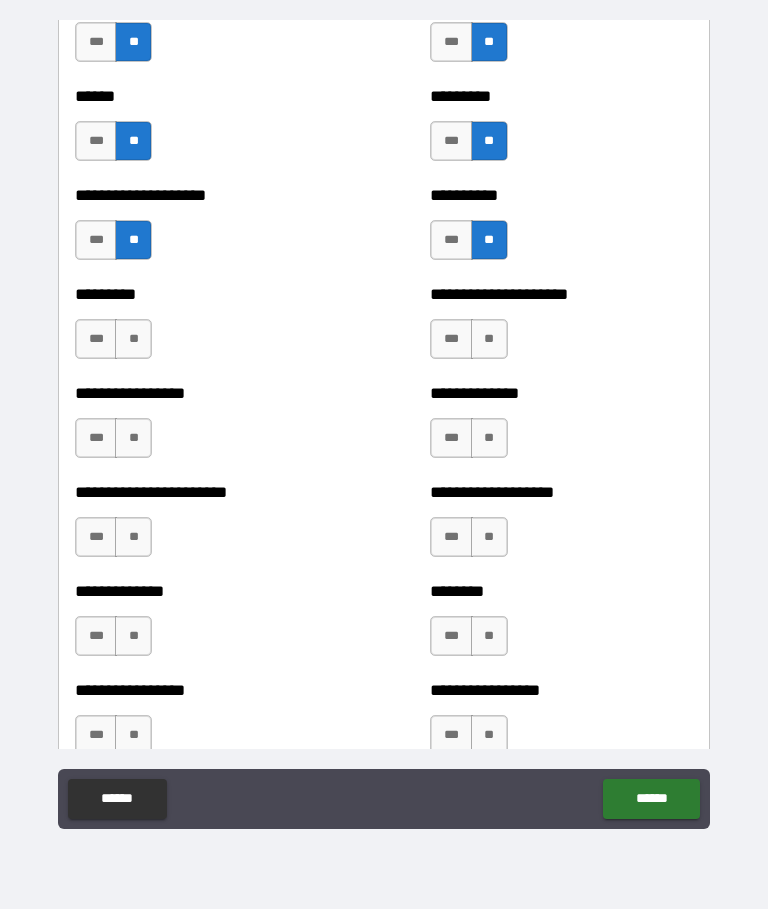 scroll, scrollTop: 3579, scrollLeft: 0, axis: vertical 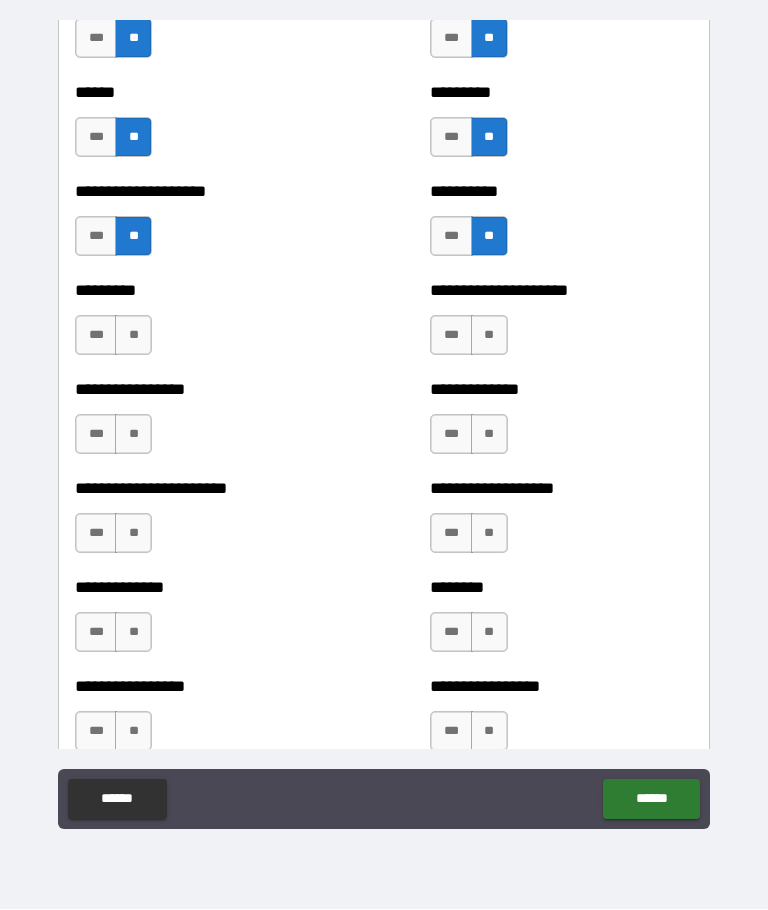 click on "**" at bounding box center (133, 336) 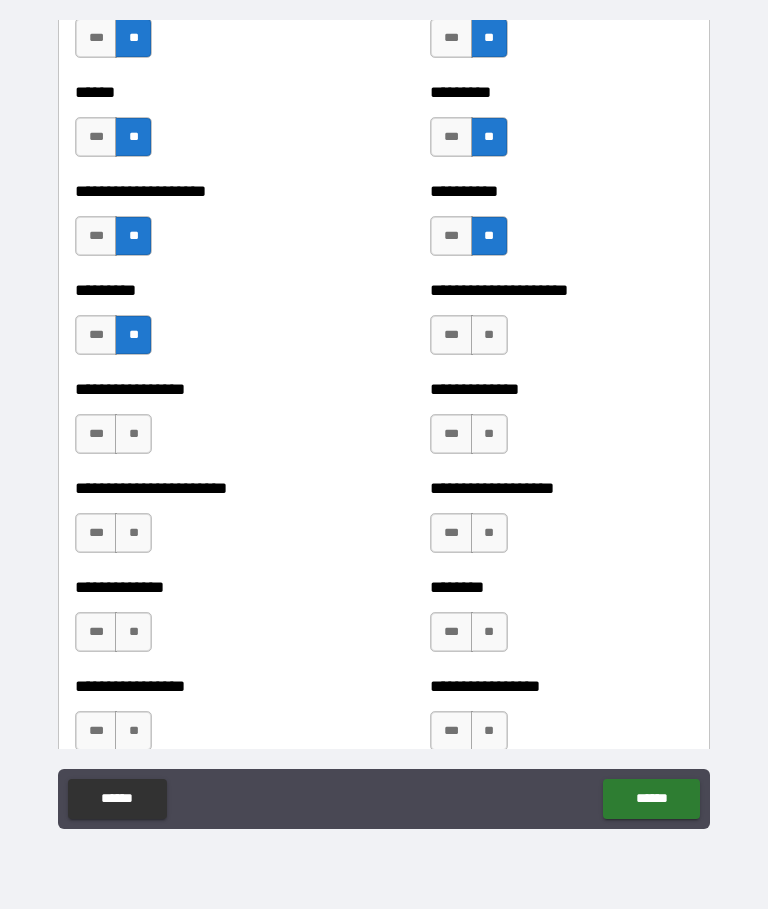 click on "**" at bounding box center (489, 336) 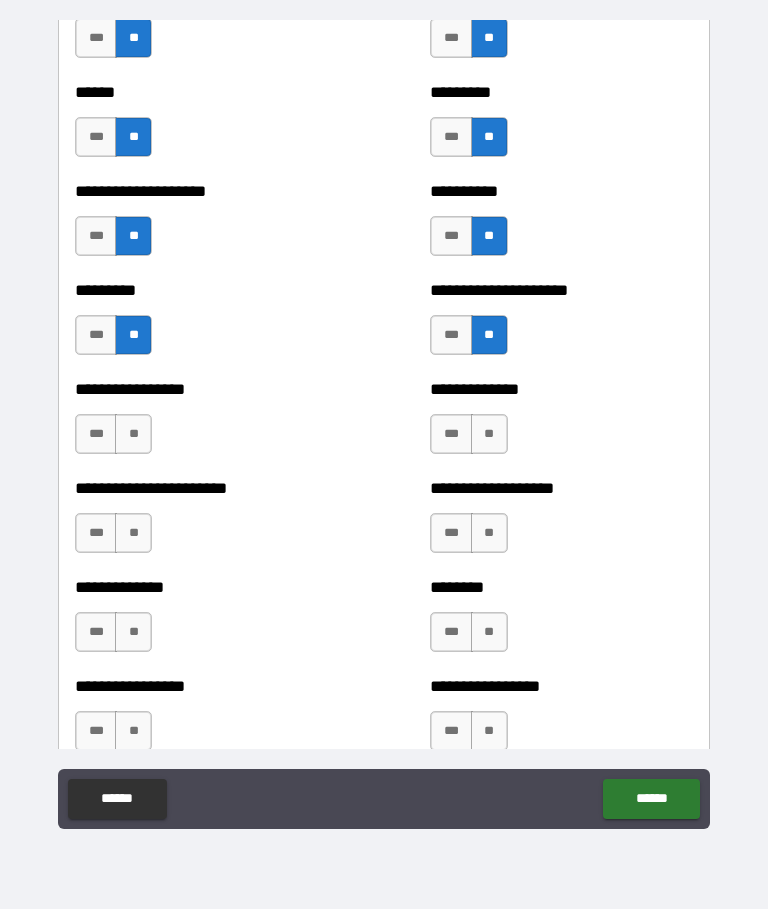 click on "**" at bounding box center [489, 435] 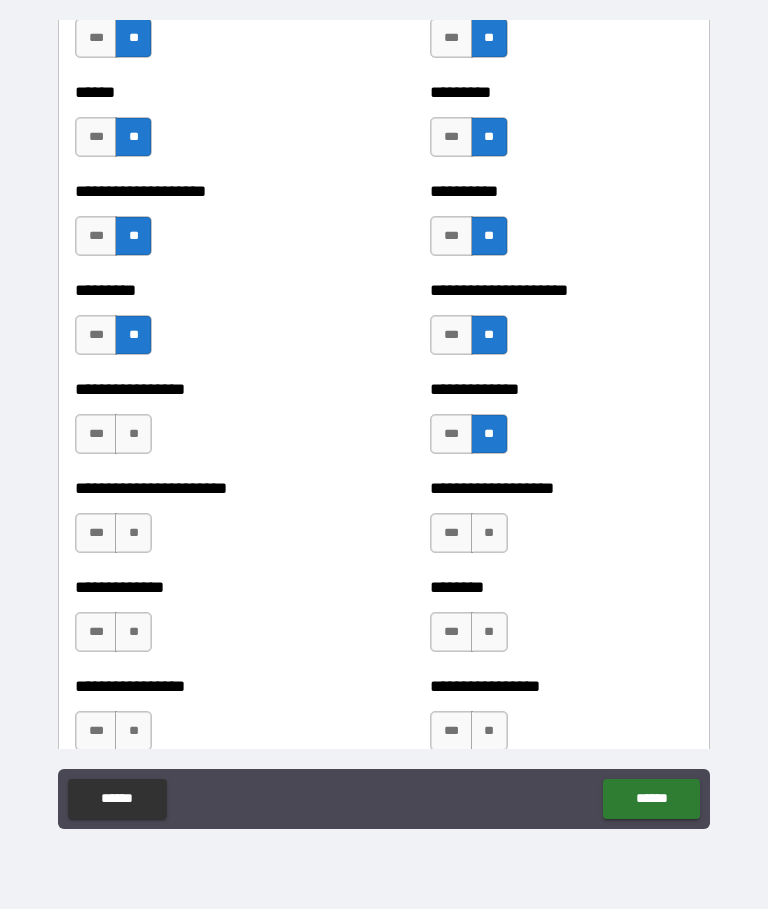 click on "**" at bounding box center [133, 435] 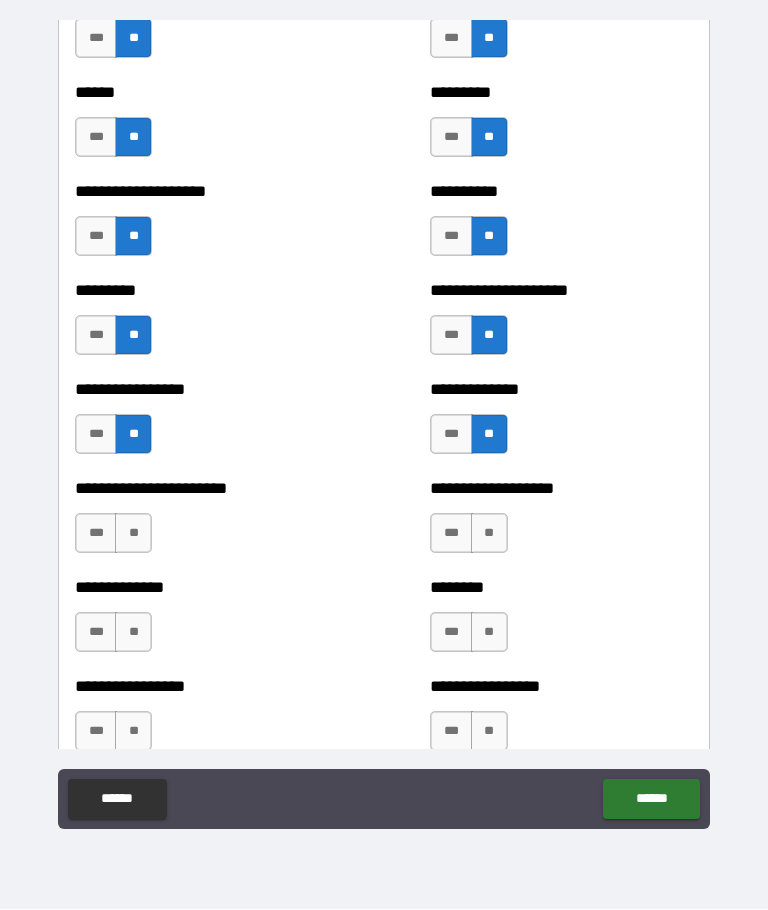 click on "**" at bounding box center (133, 534) 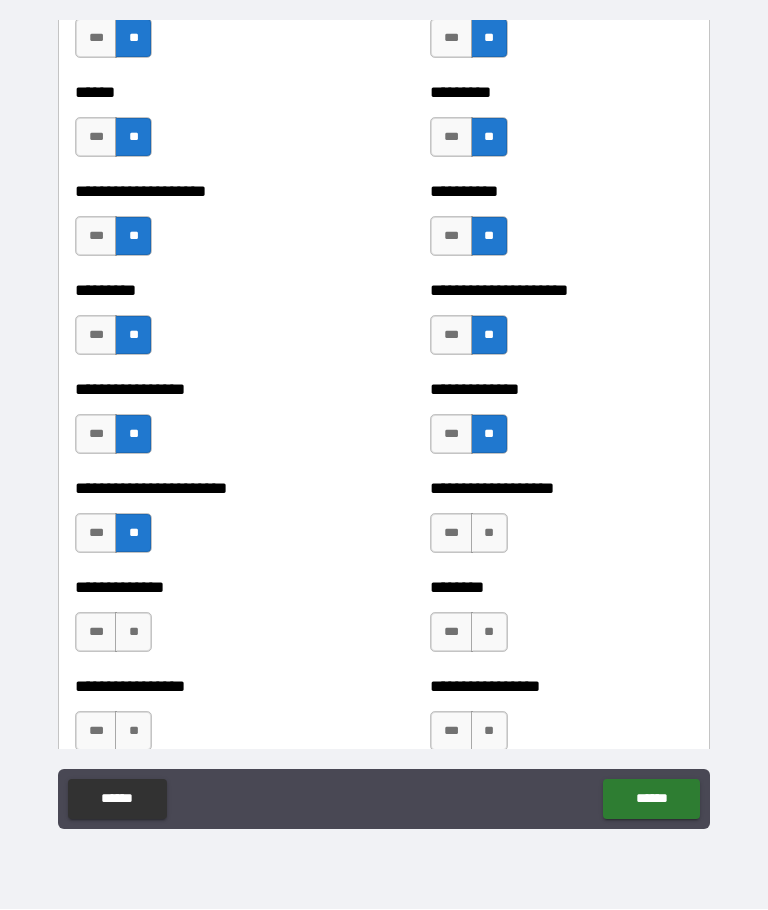 click on "**" at bounding box center [489, 534] 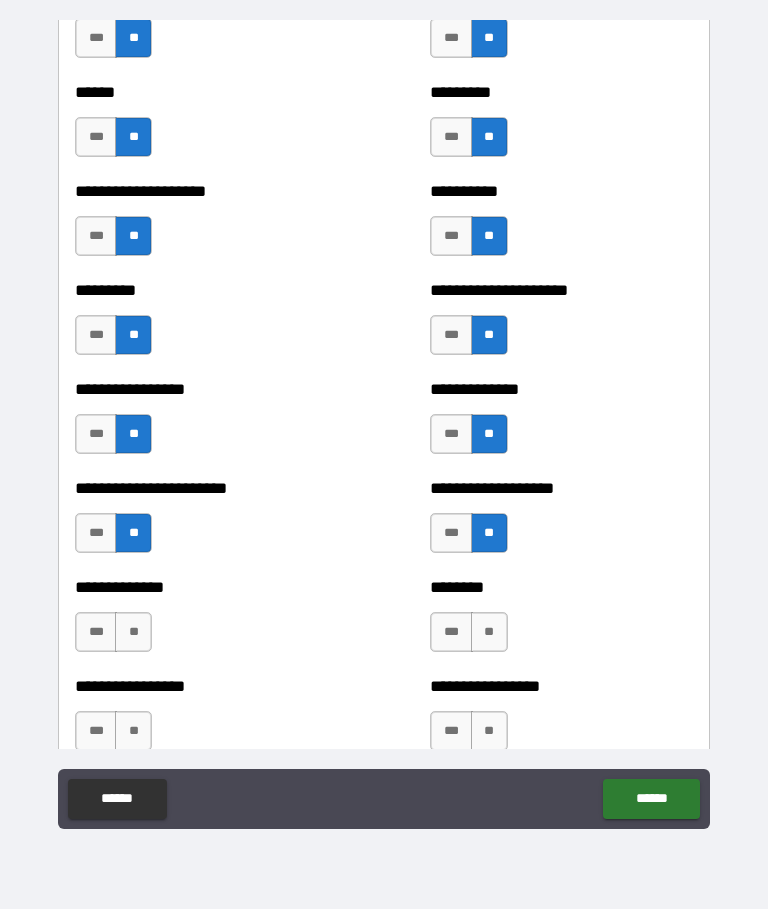 click on "**" at bounding box center (489, 633) 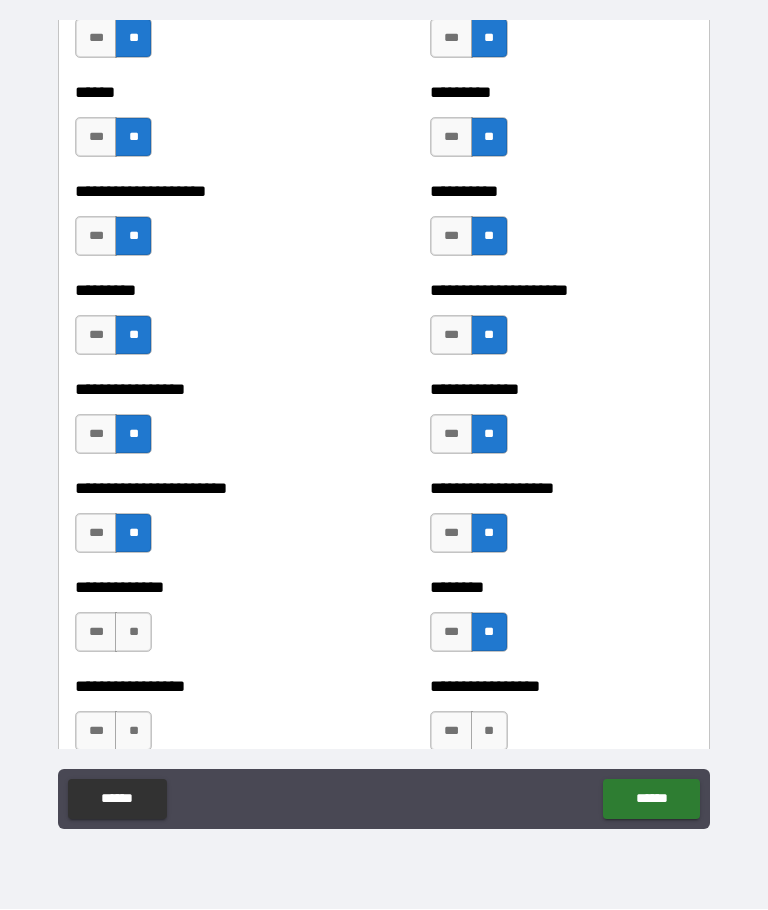 click on "**" at bounding box center (133, 633) 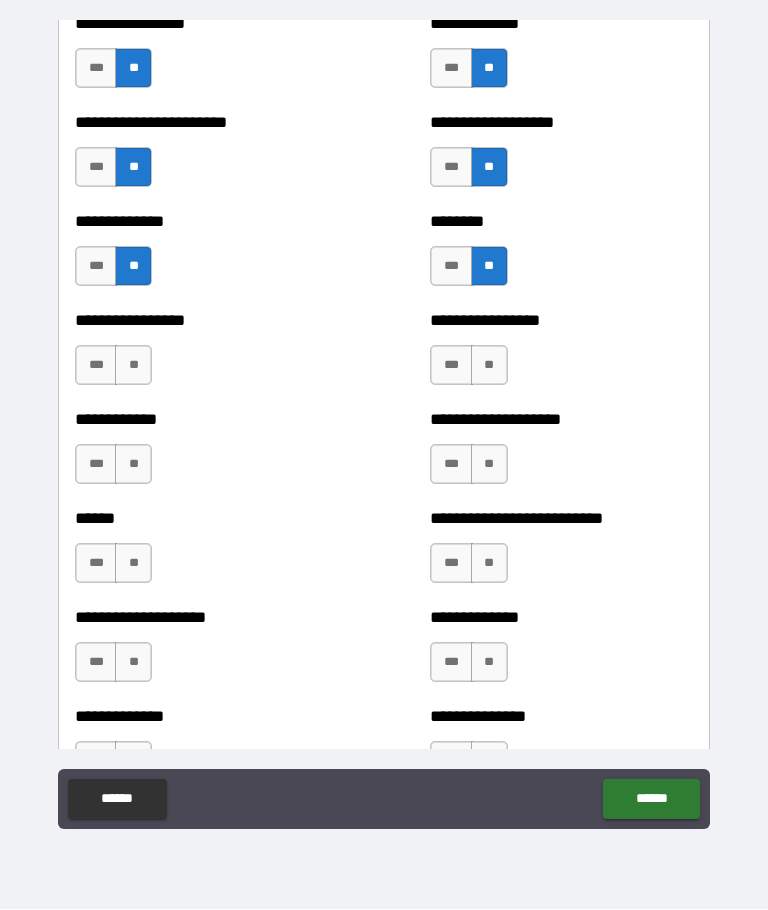 scroll, scrollTop: 3948, scrollLeft: 0, axis: vertical 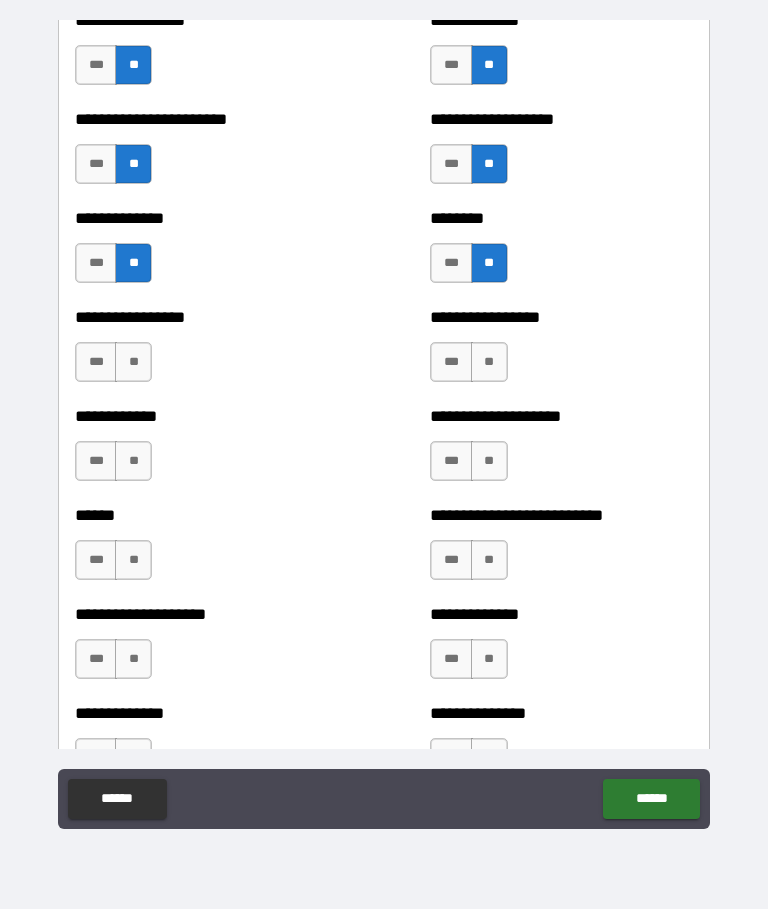 click on "**" at bounding box center [133, 363] 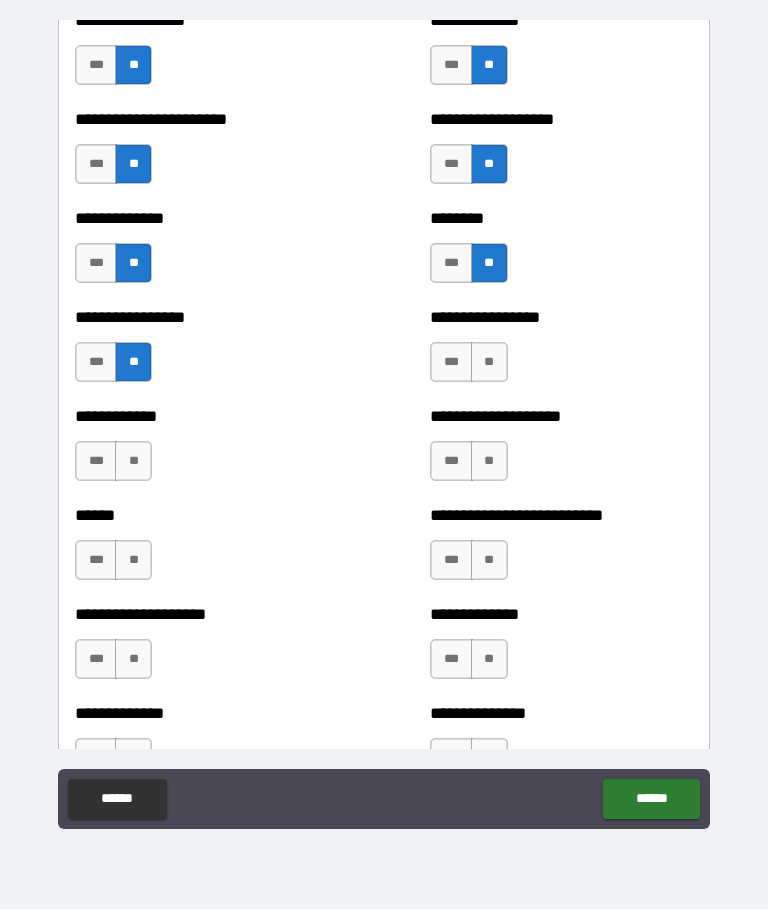 click on "**" at bounding box center [489, 363] 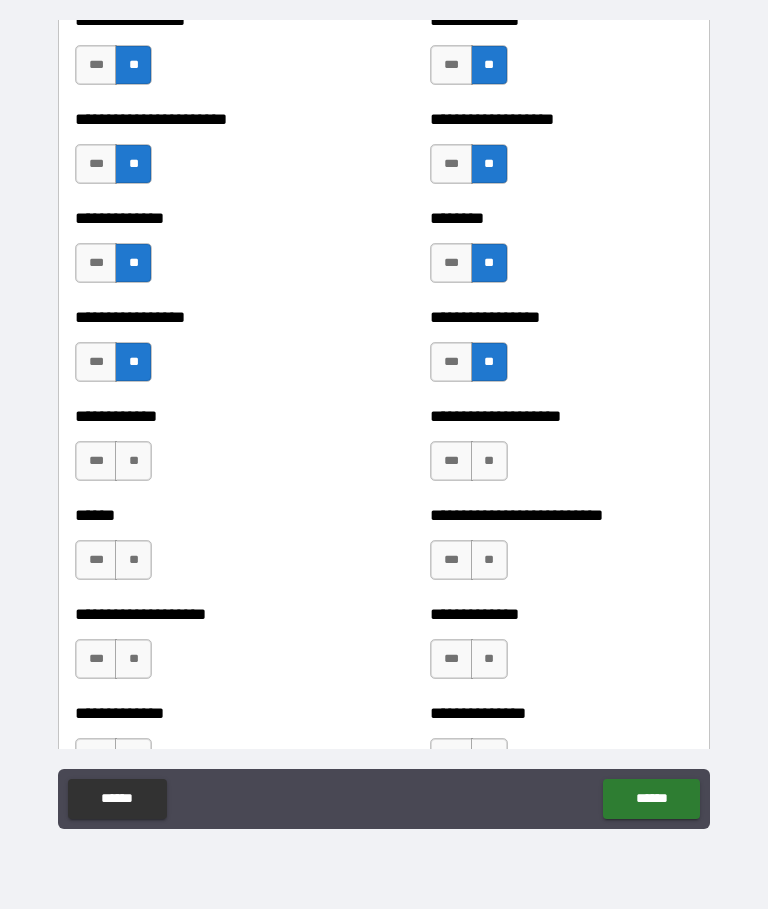 click on "**" at bounding box center (489, 462) 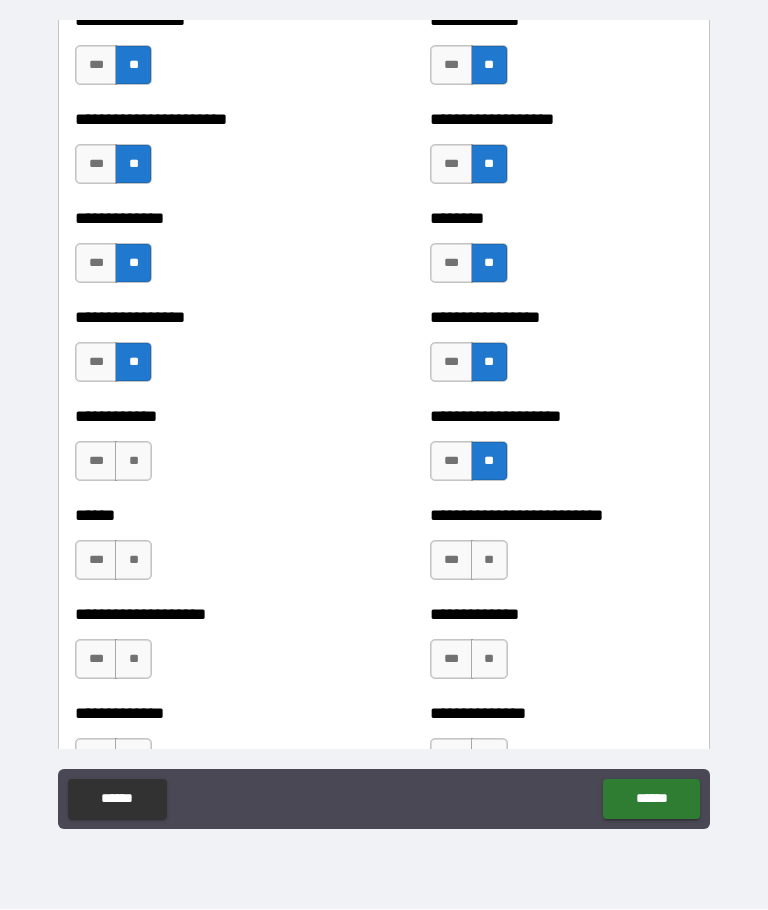 click on "**" at bounding box center [133, 462] 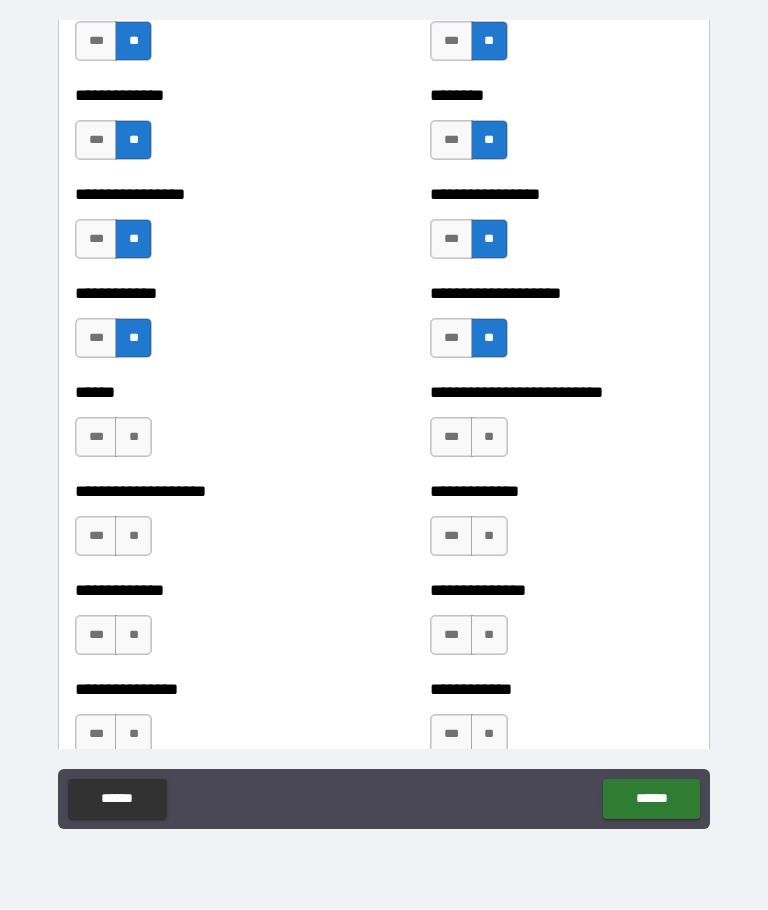 scroll, scrollTop: 4080, scrollLeft: 0, axis: vertical 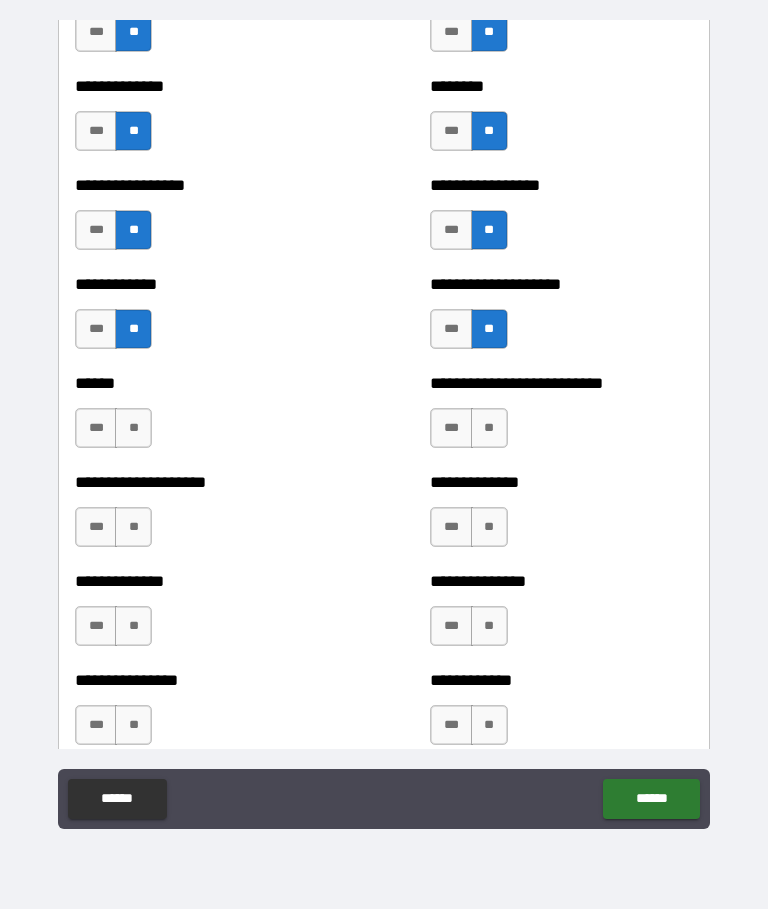 click on "**" at bounding box center (133, 429) 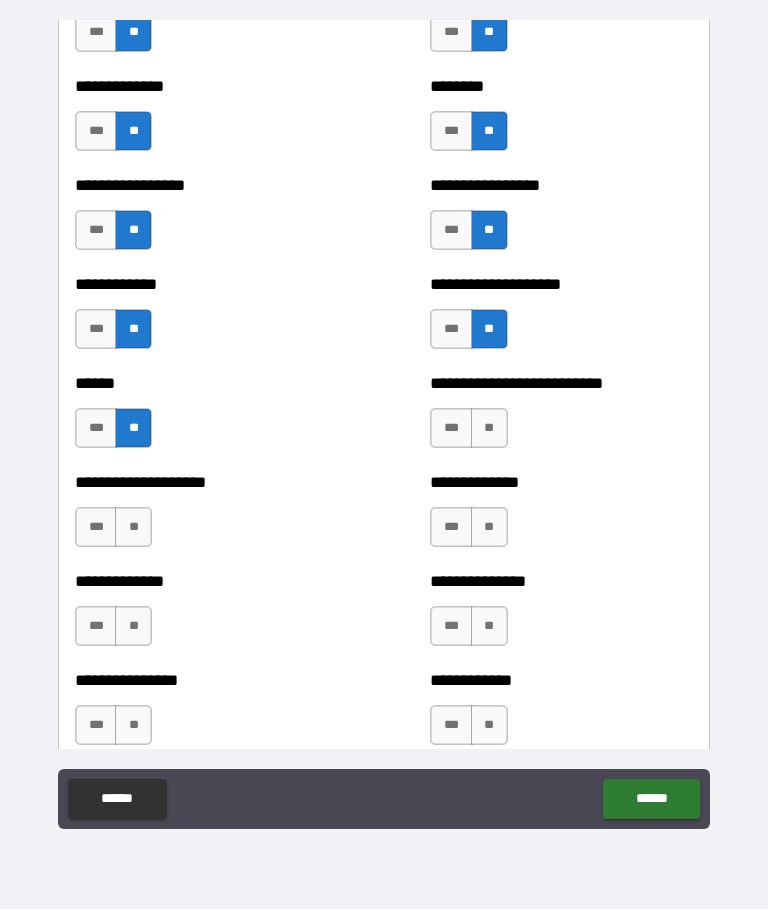 click on "**" at bounding box center [489, 429] 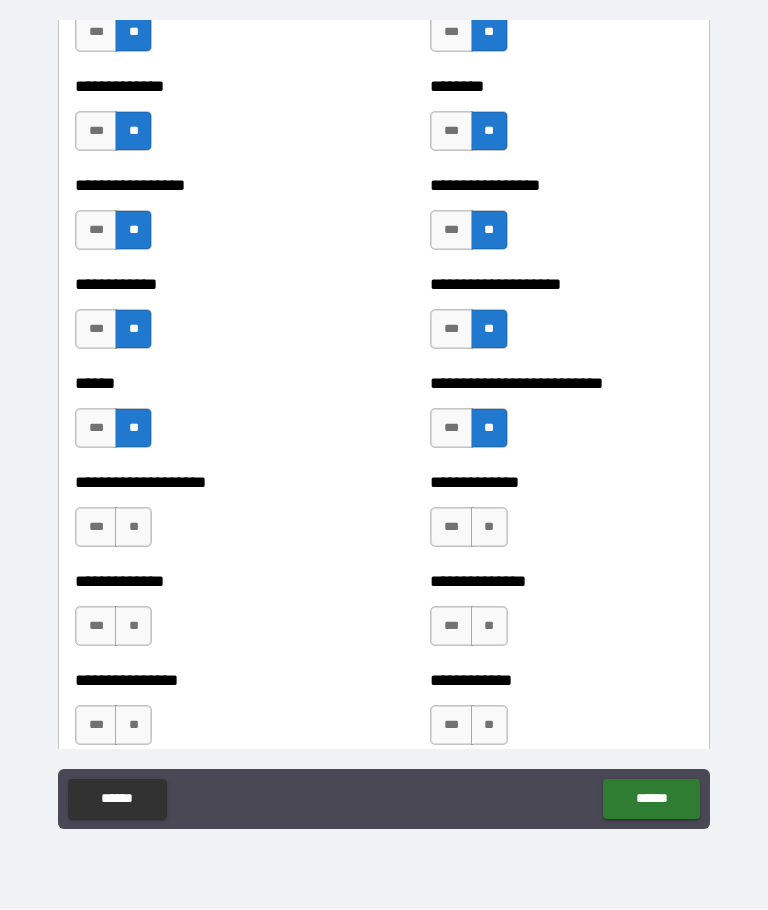 click on "**" at bounding box center (489, 528) 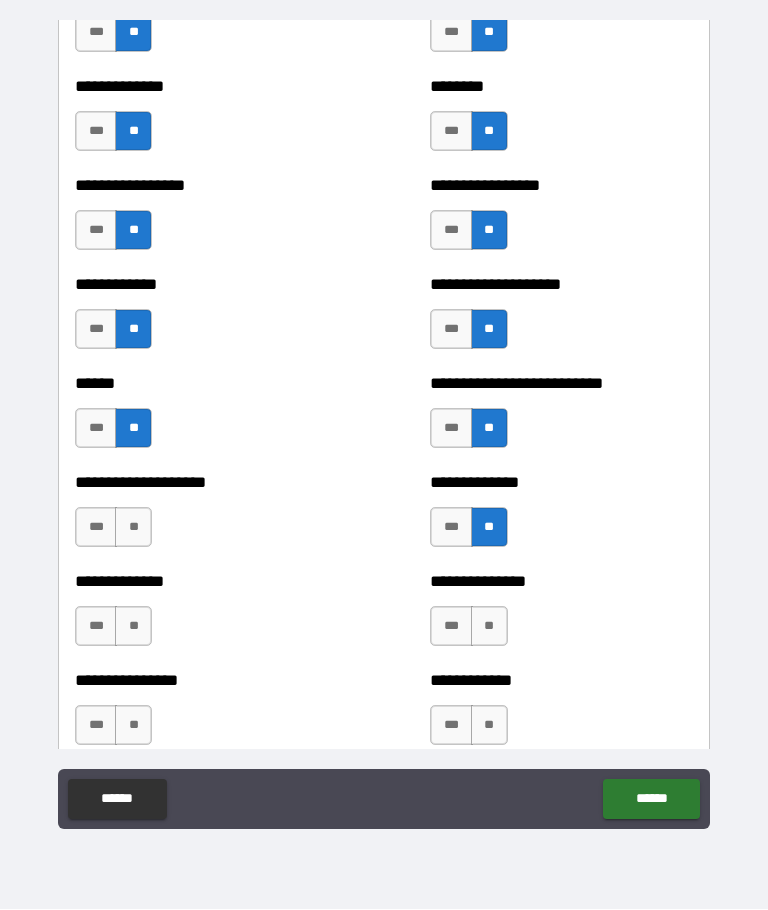 click on "**" at bounding box center [133, 528] 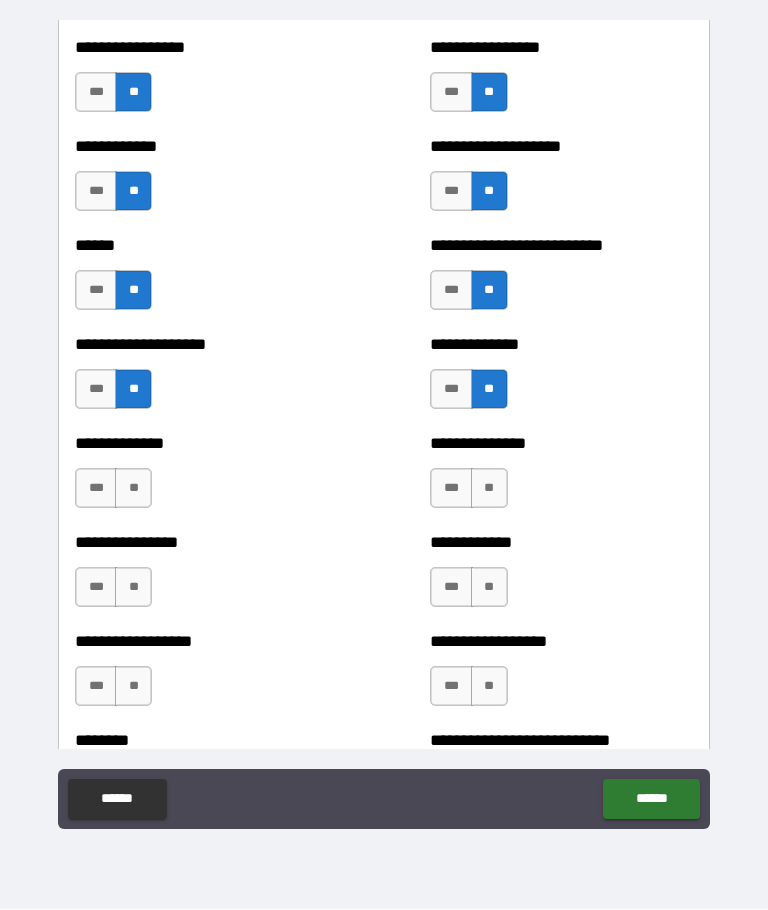 scroll, scrollTop: 4241, scrollLeft: 0, axis: vertical 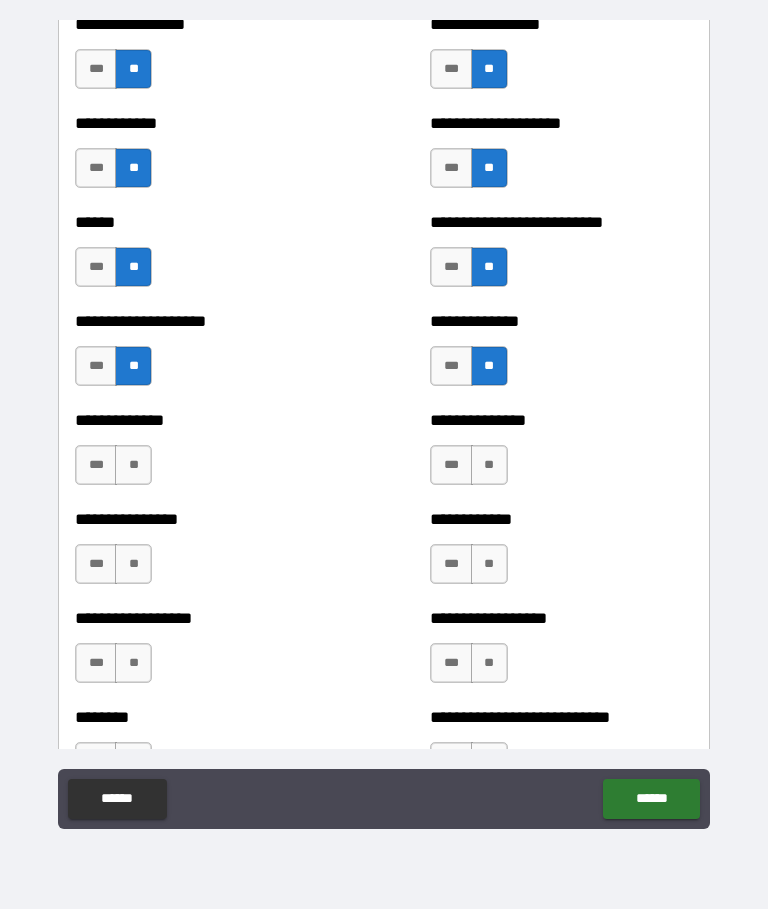 click on "**" at bounding box center [133, 466] 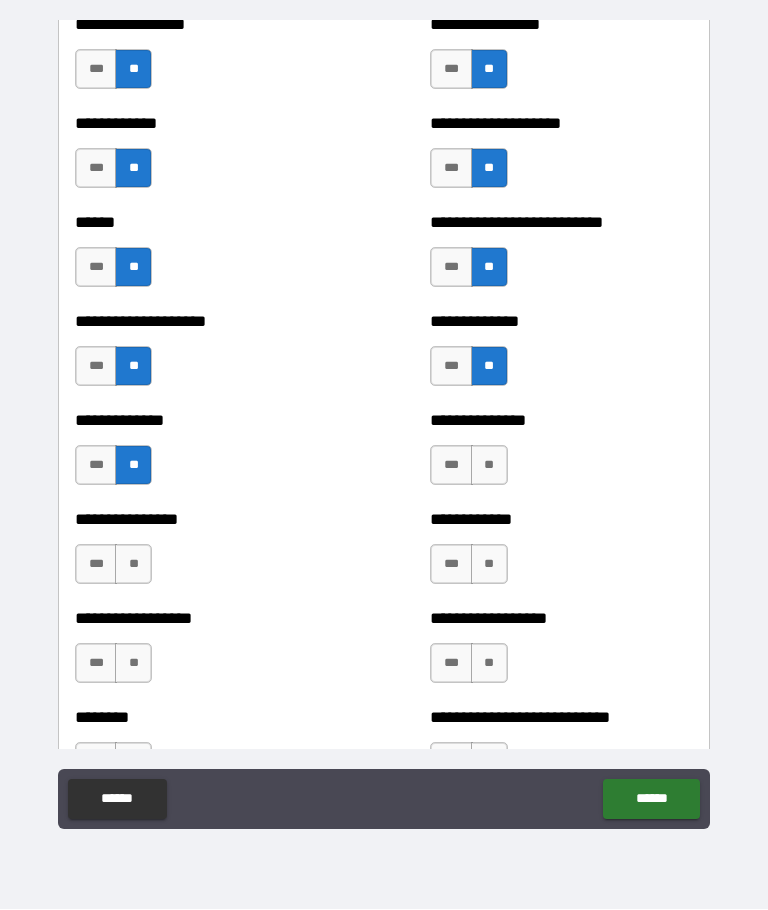 click on "**" at bounding box center [489, 466] 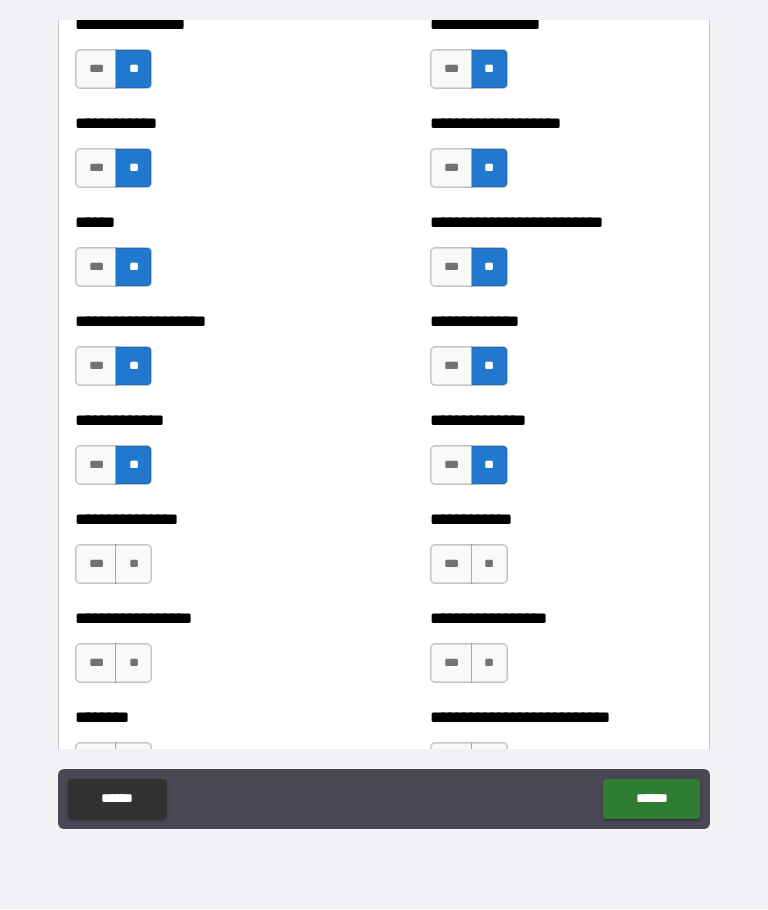 click on "**" at bounding box center (489, 565) 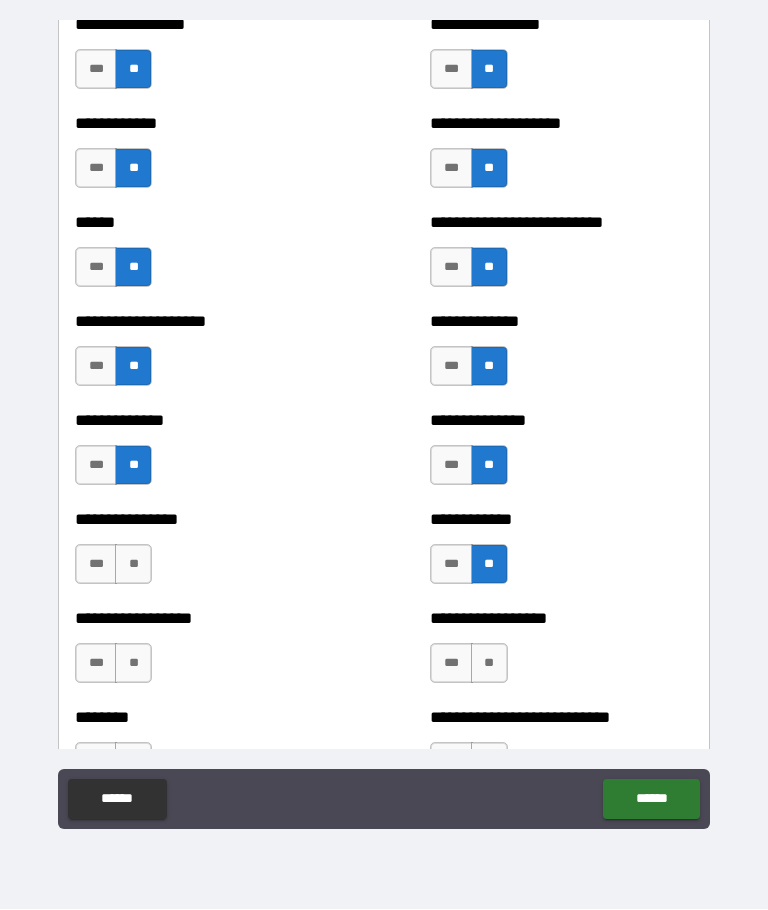 click on "**" at bounding box center (133, 565) 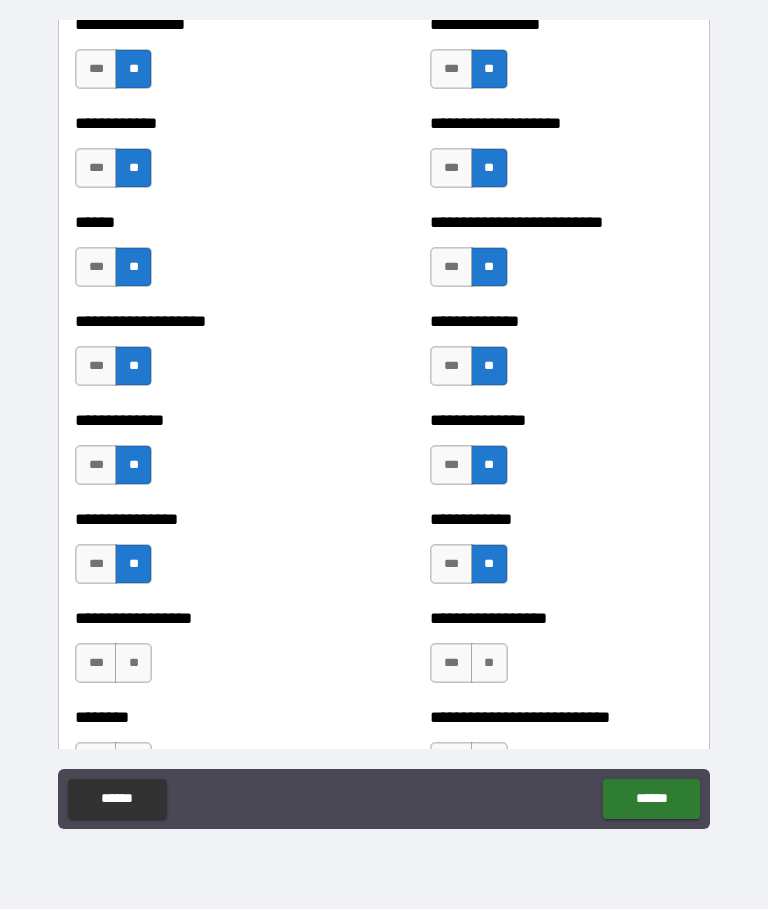 click on "**" at bounding box center (133, 664) 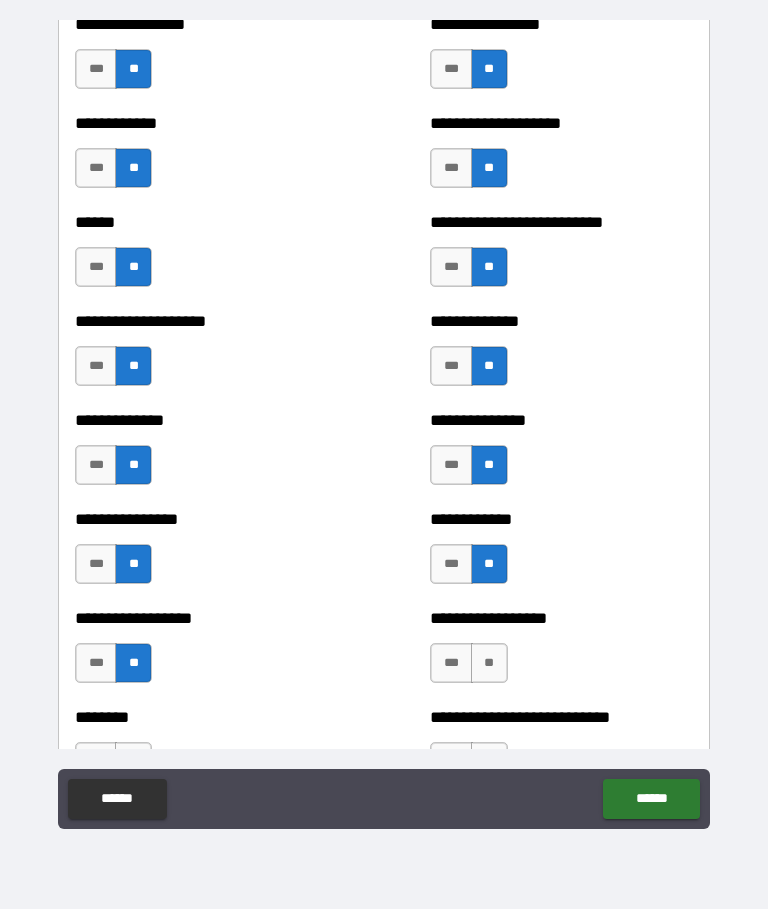 click on "**" at bounding box center (489, 664) 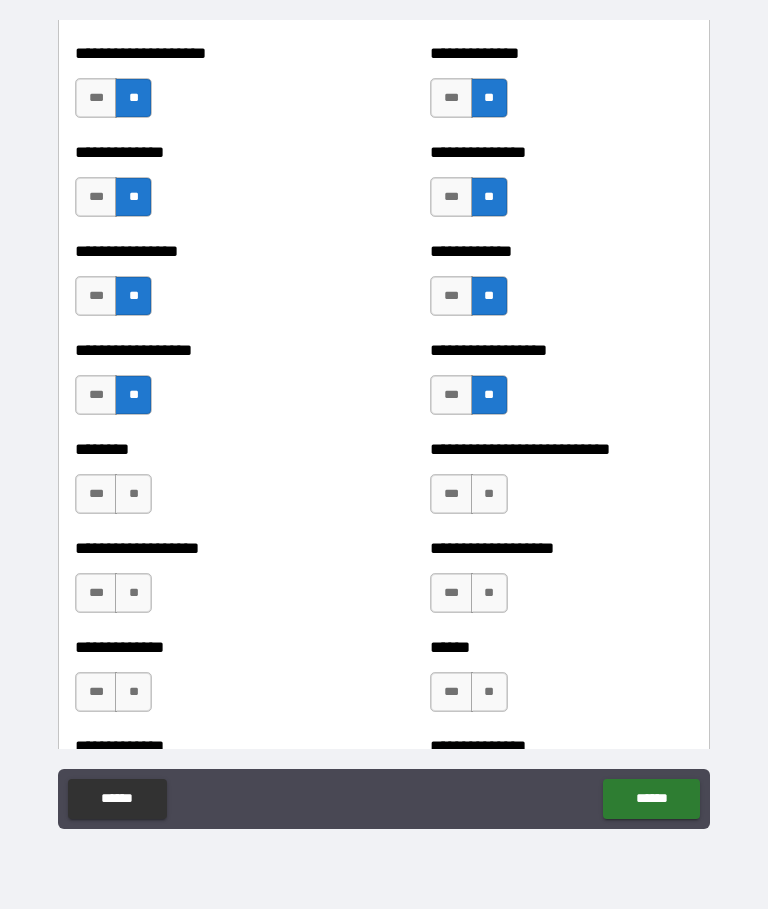 scroll, scrollTop: 4537, scrollLeft: 0, axis: vertical 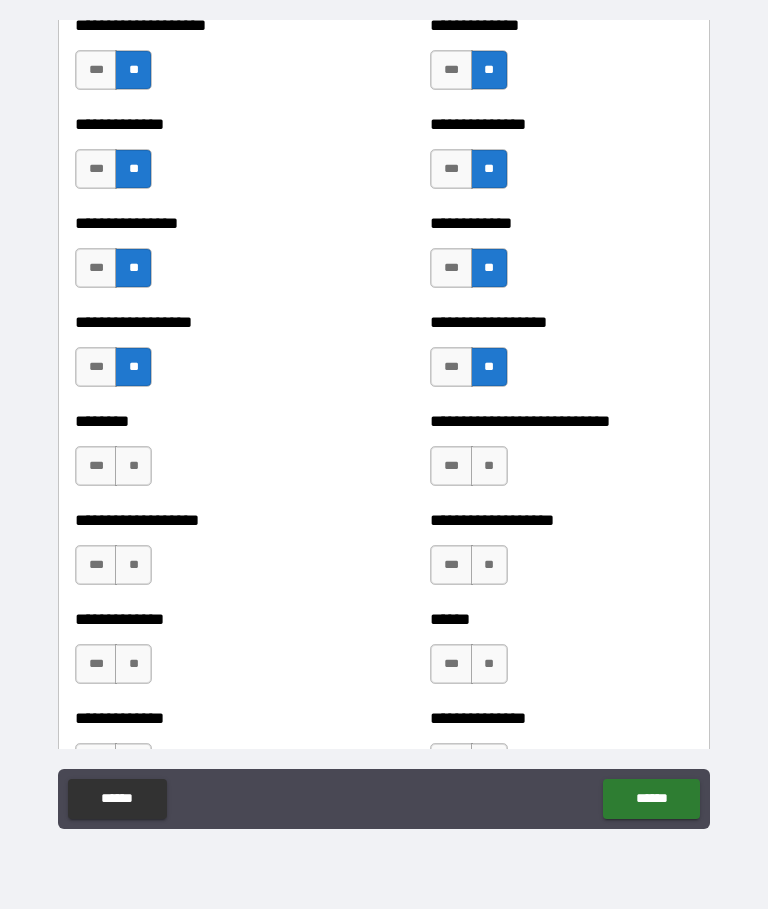 click on "**" at bounding box center (133, 467) 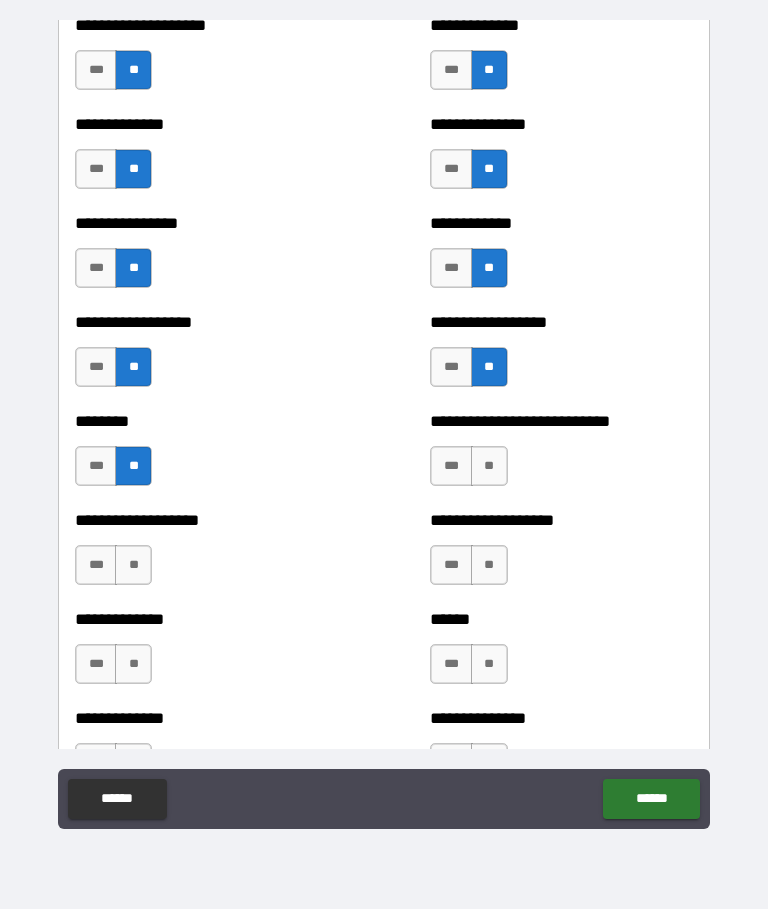 click on "**" at bounding box center (489, 467) 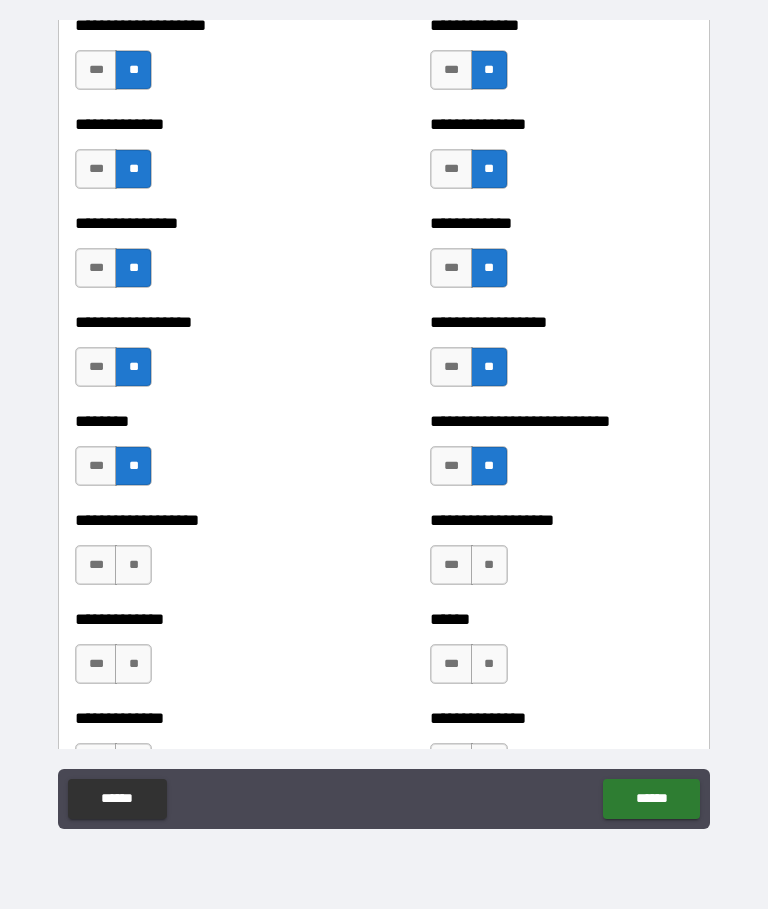 click on "**" at bounding box center (489, 566) 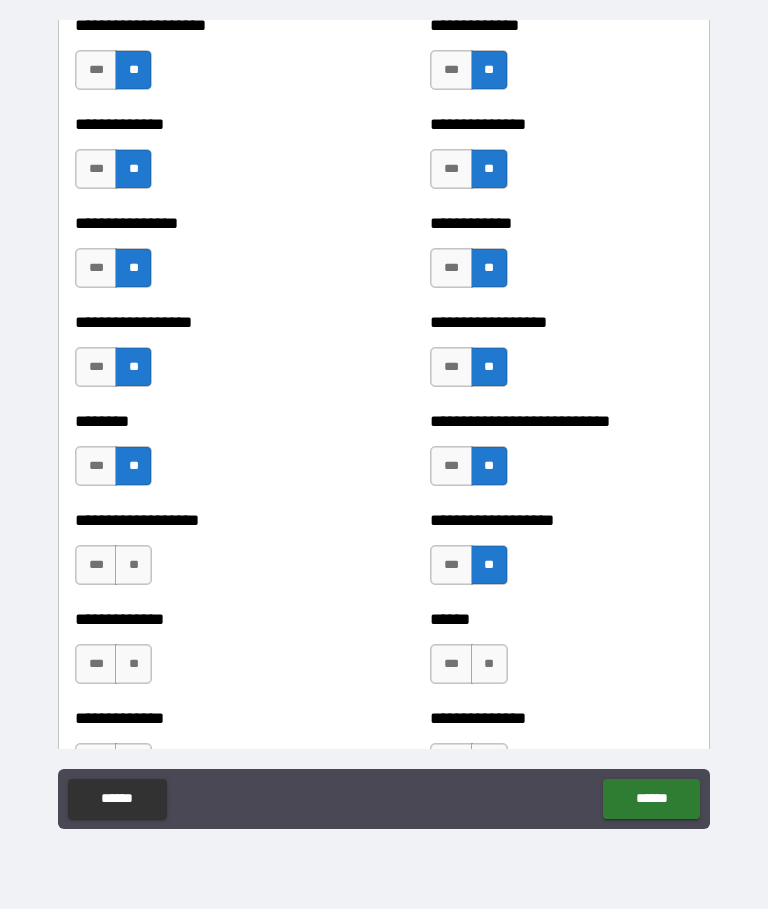 click on "**" at bounding box center (133, 566) 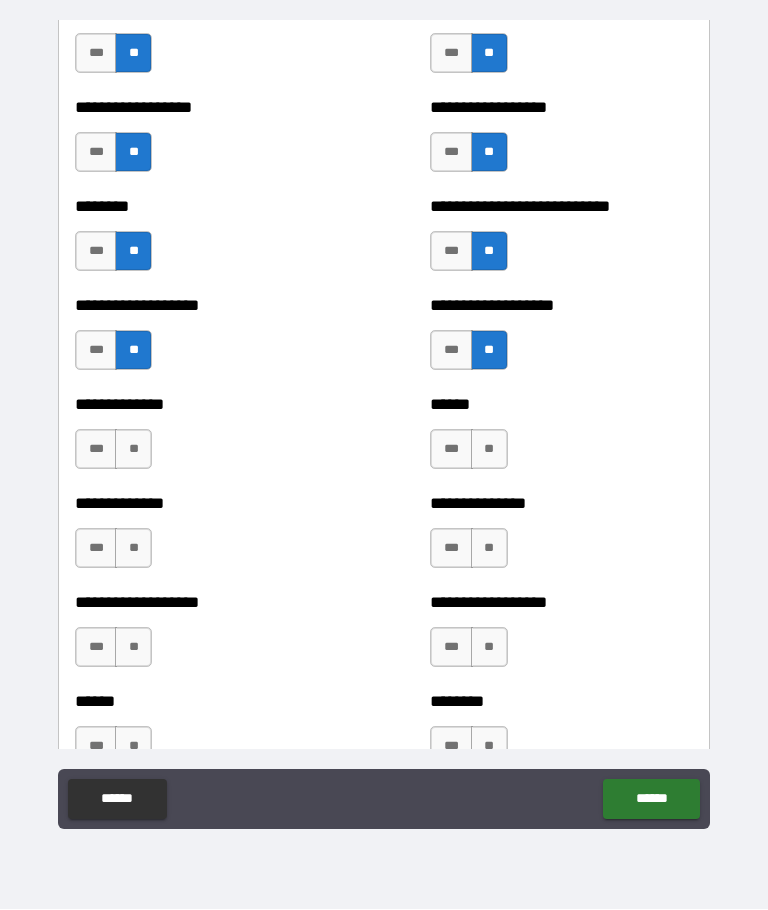 scroll, scrollTop: 4759, scrollLeft: 0, axis: vertical 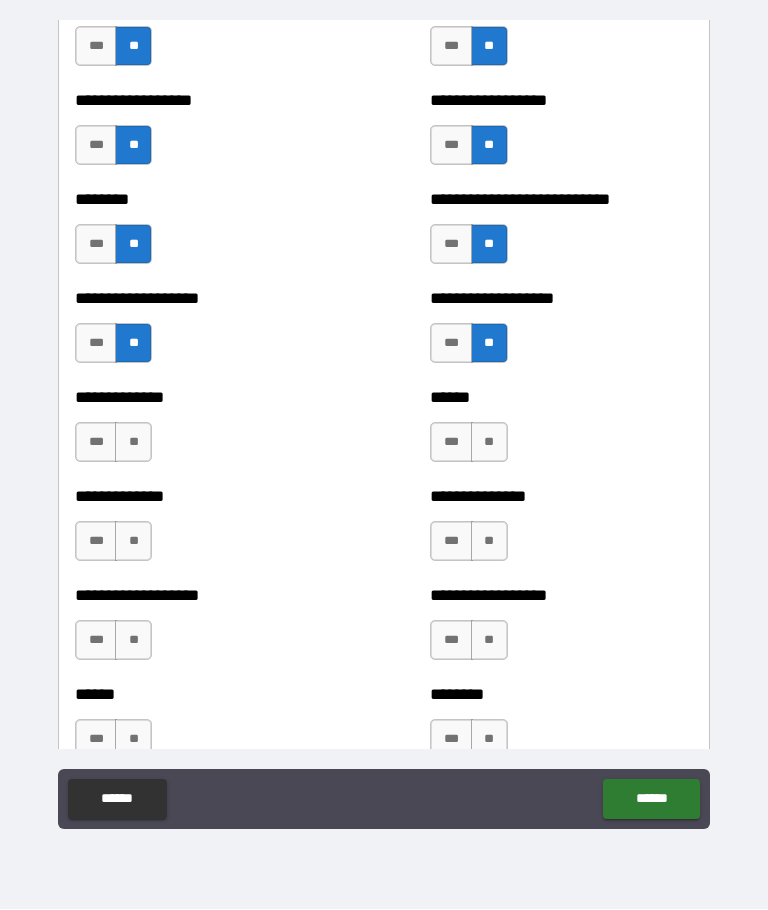 click on "**" at bounding box center [133, 443] 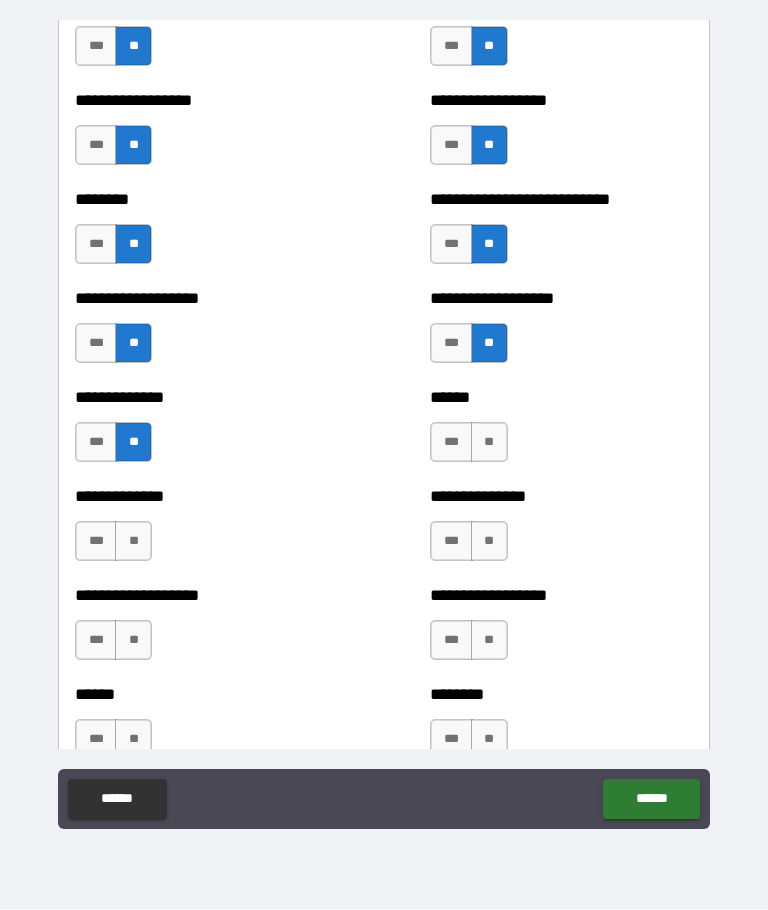 click on "**" at bounding box center (489, 443) 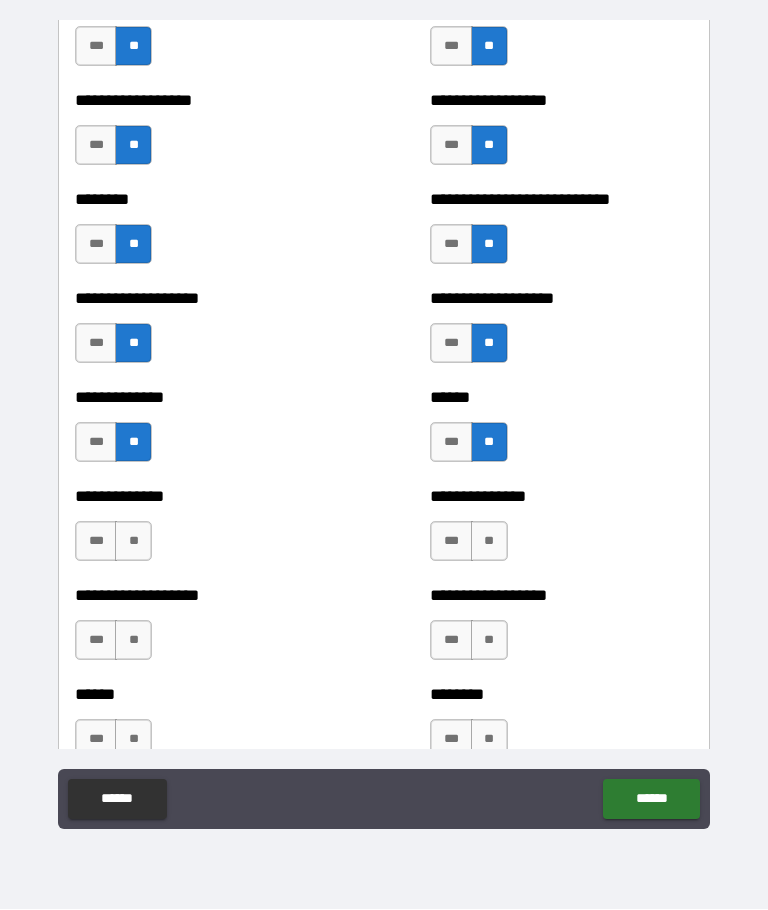 scroll, scrollTop: 4760, scrollLeft: 0, axis: vertical 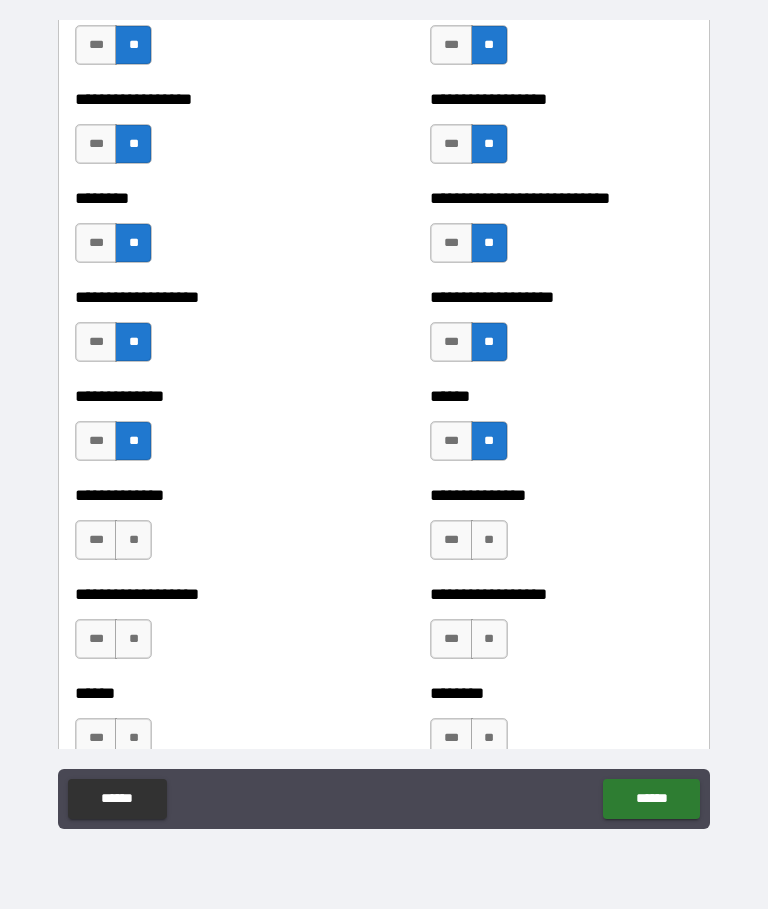 click on "**" at bounding box center (489, 541) 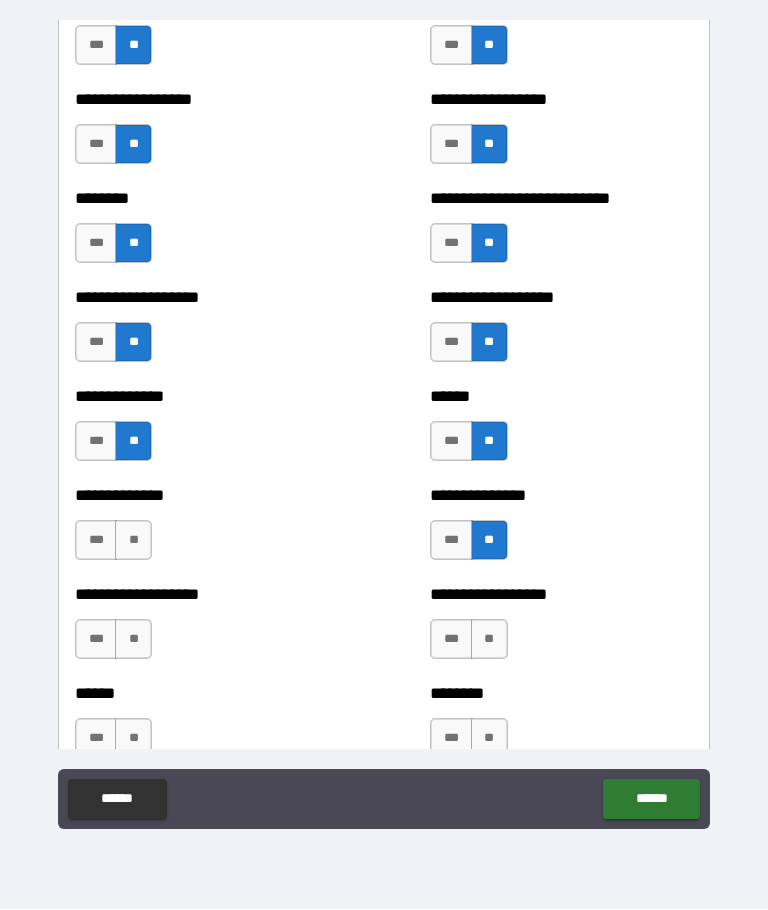 click on "**" at bounding box center [133, 541] 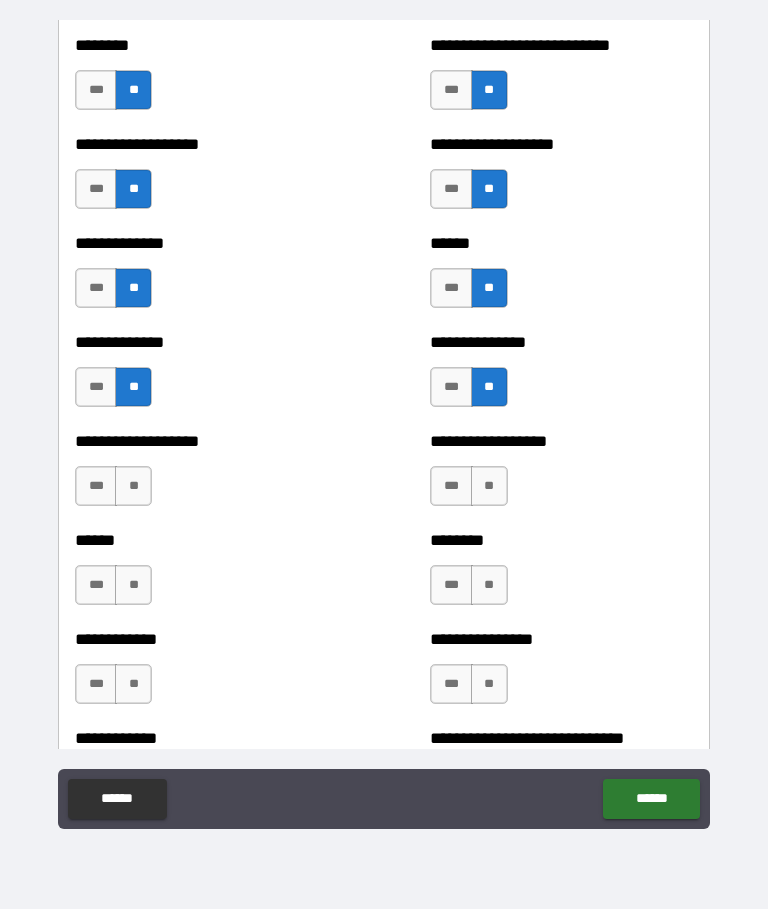 scroll, scrollTop: 4913, scrollLeft: 0, axis: vertical 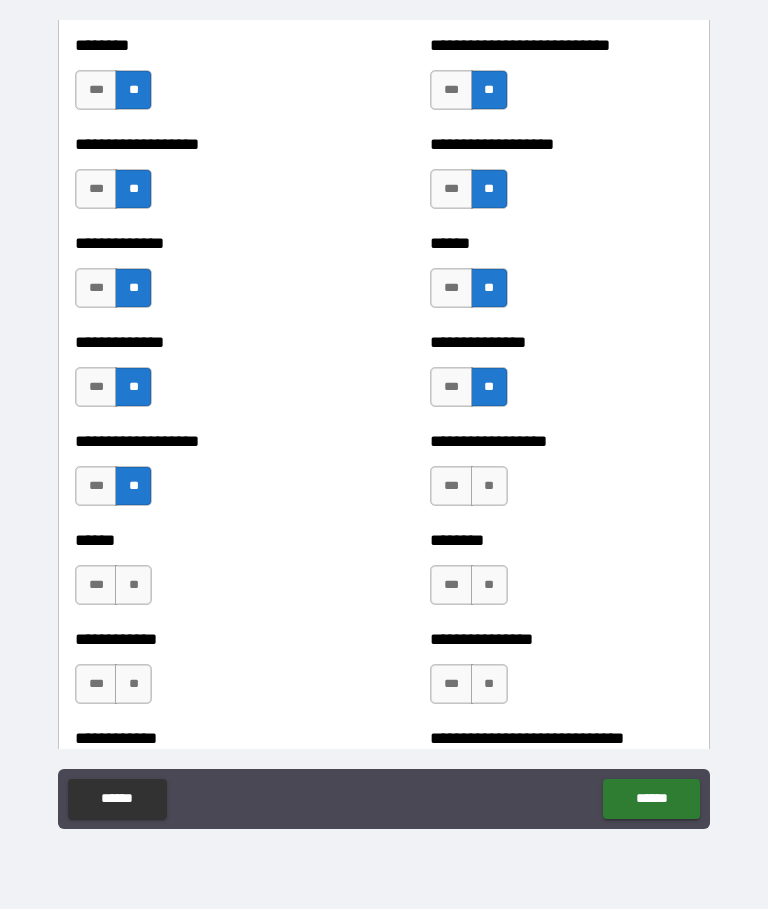 click on "**" at bounding box center (489, 487) 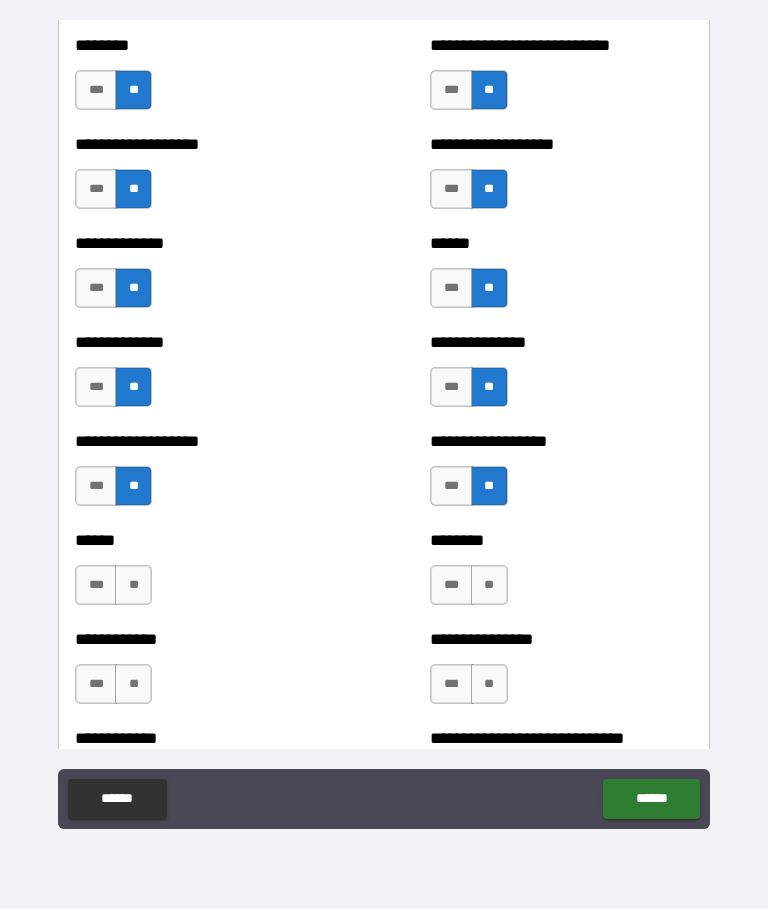 click on "**" at bounding box center (489, 586) 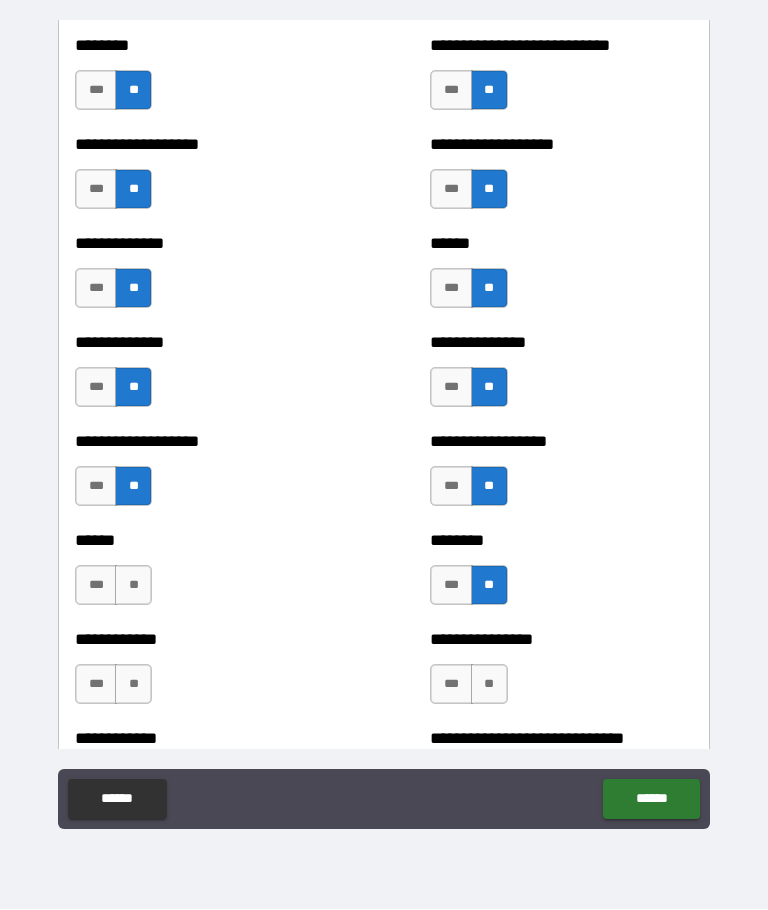 click on "**" at bounding box center [133, 586] 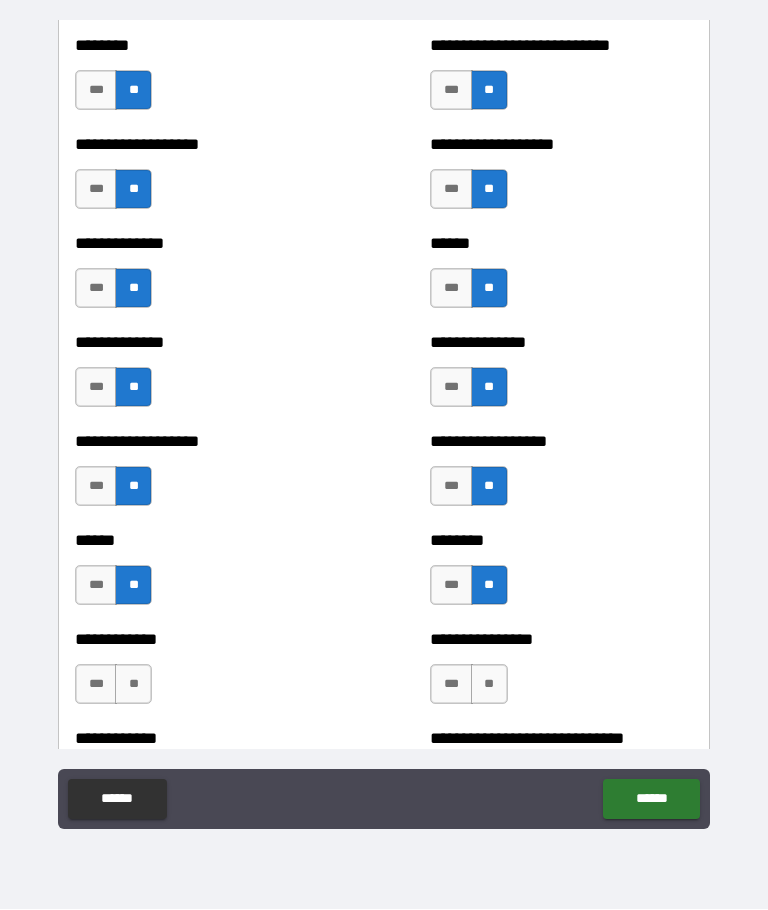 click on "**" at bounding box center (133, 685) 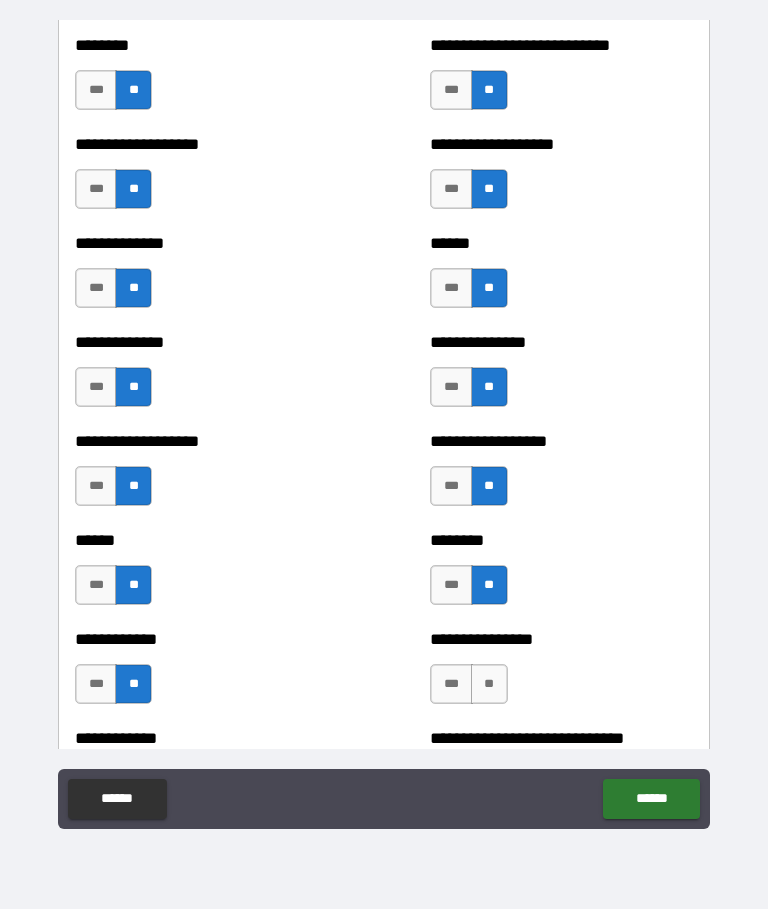 click on "**" at bounding box center (489, 685) 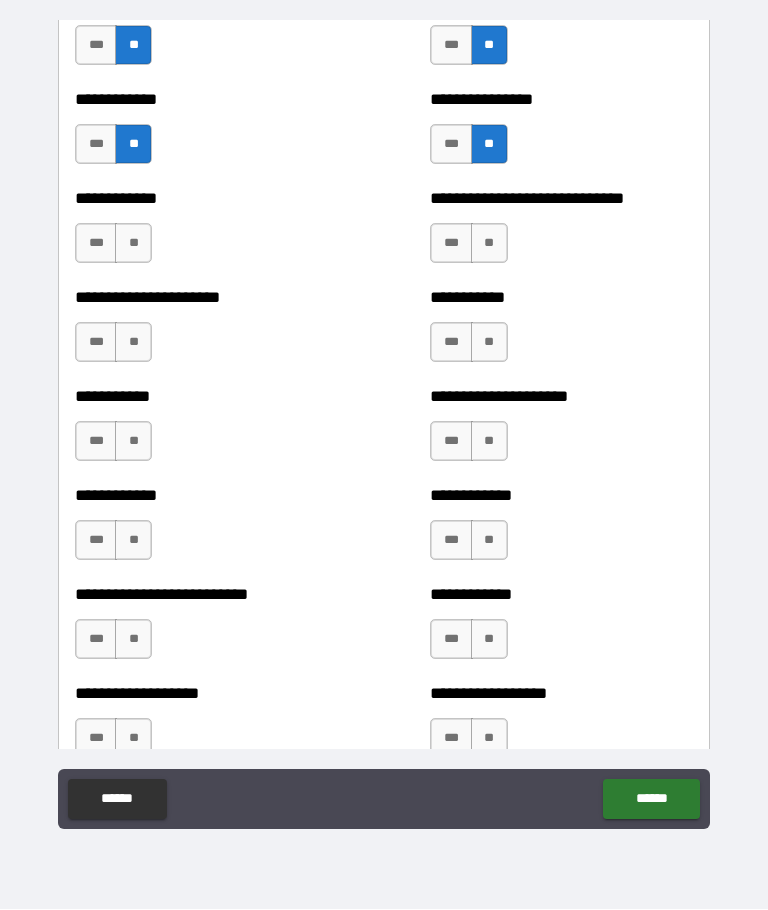 scroll, scrollTop: 5454, scrollLeft: 0, axis: vertical 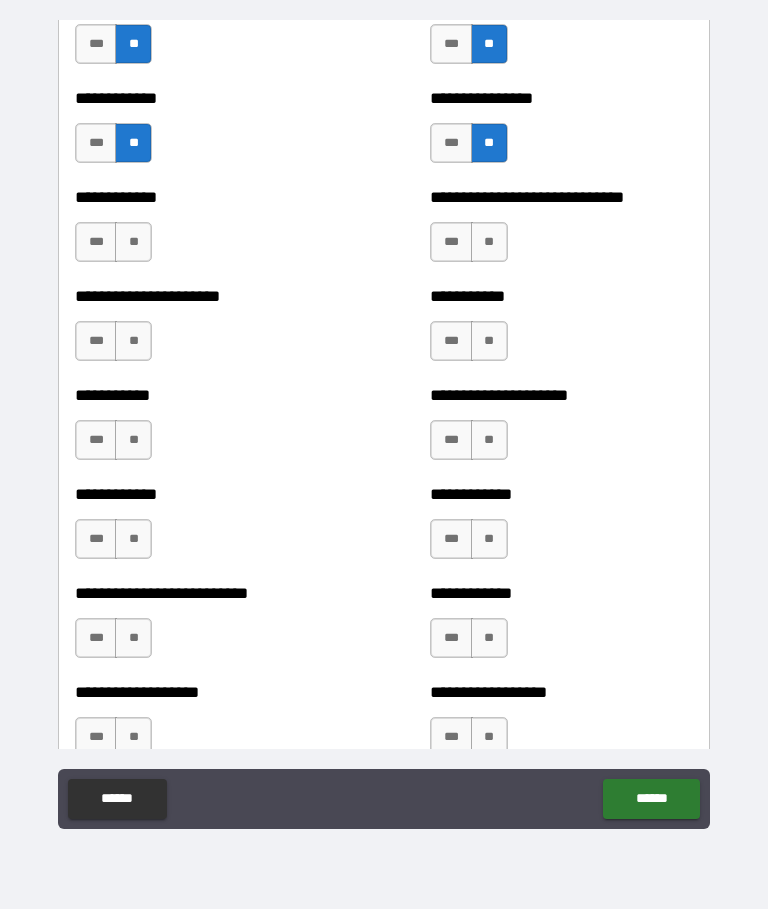 click on "**" at bounding box center (133, 243) 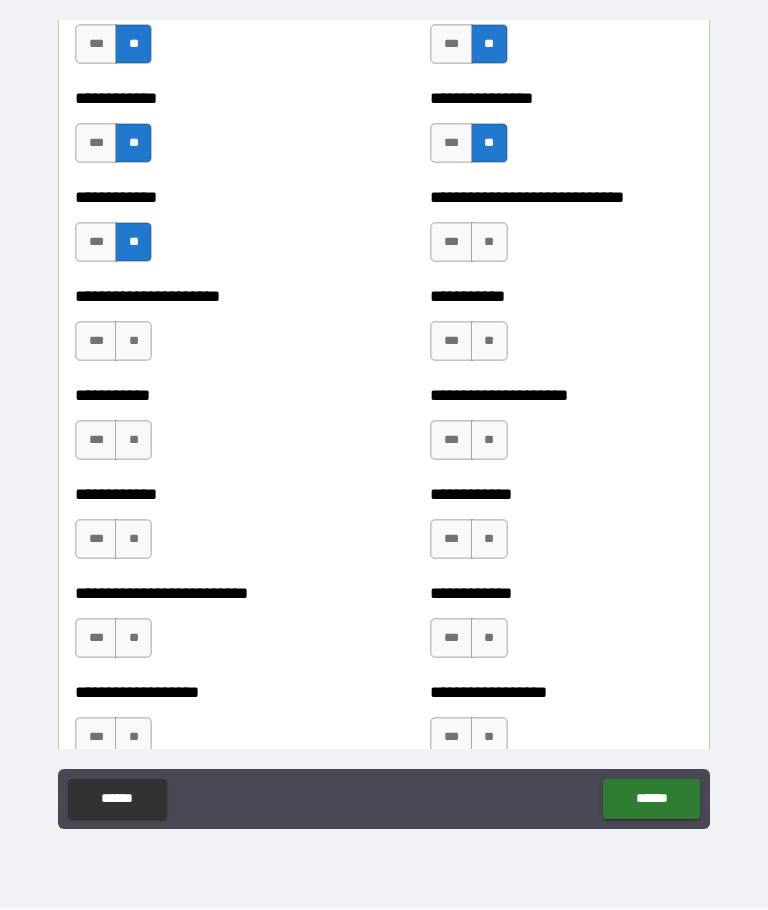 click on "**" at bounding box center [489, 243] 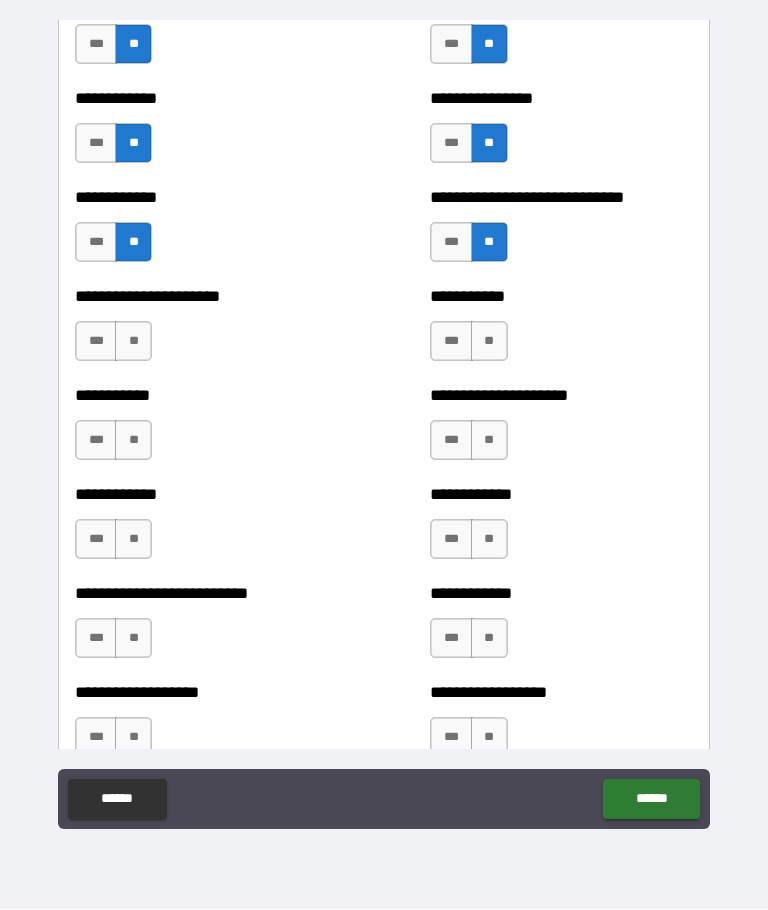 click on "**" at bounding box center (489, 342) 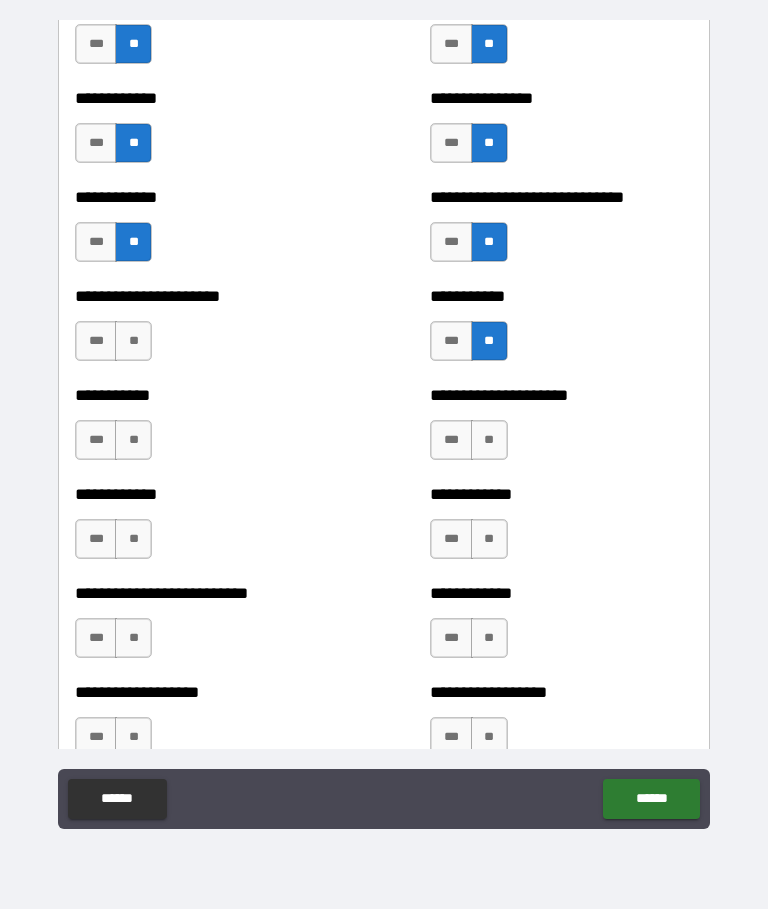 click on "**" at bounding box center (133, 342) 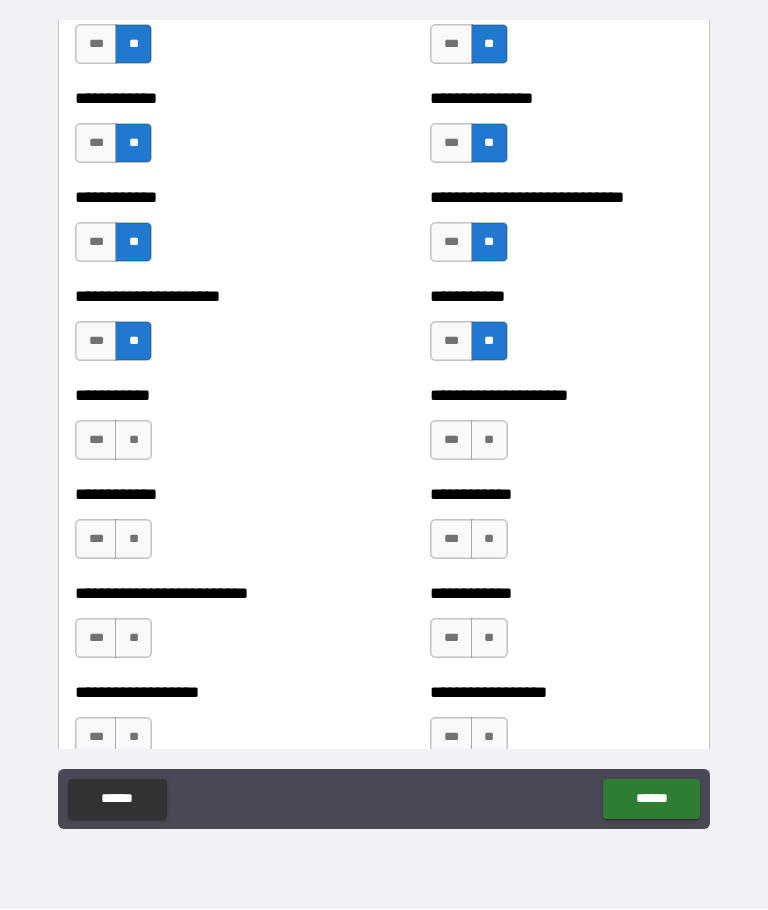 click on "**" at bounding box center [133, 441] 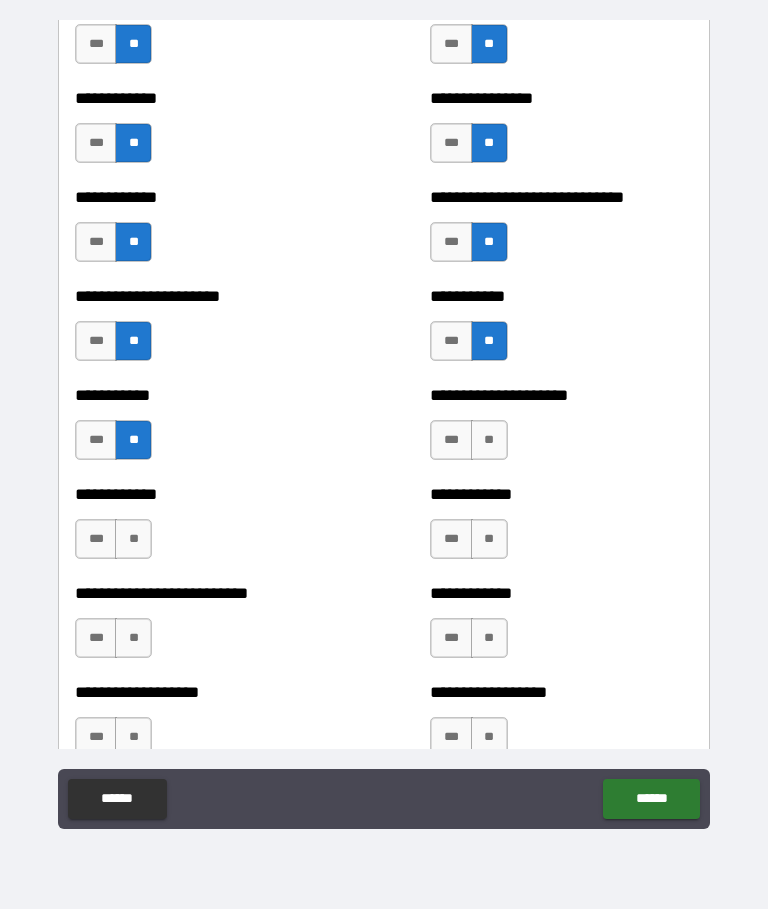 click on "**" at bounding box center (133, 441) 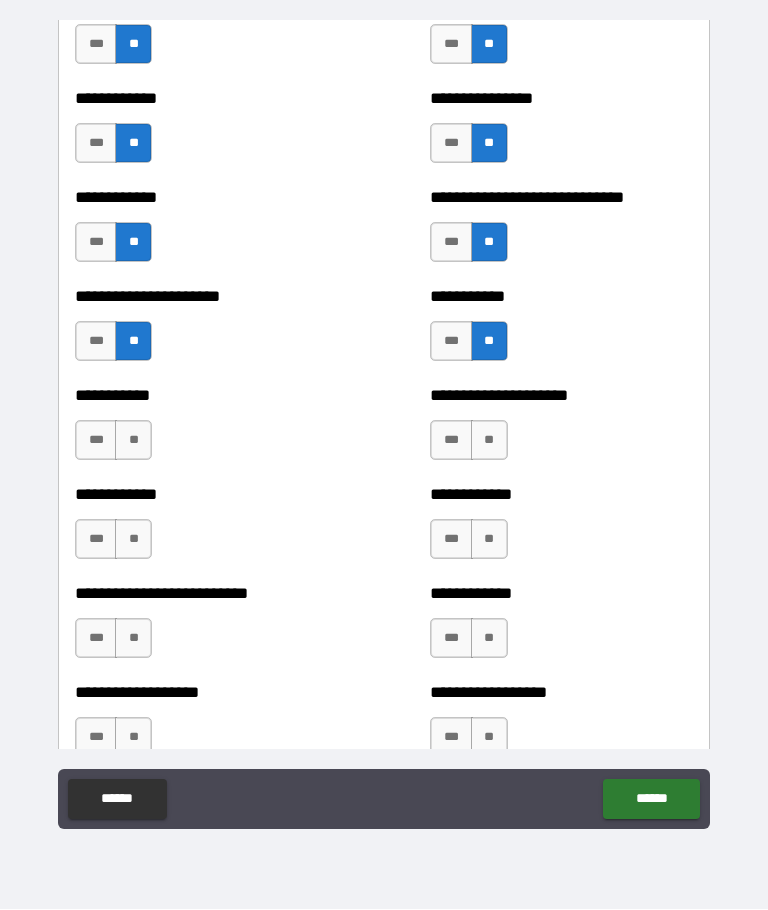 click on "**" at bounding box center [489, 441] 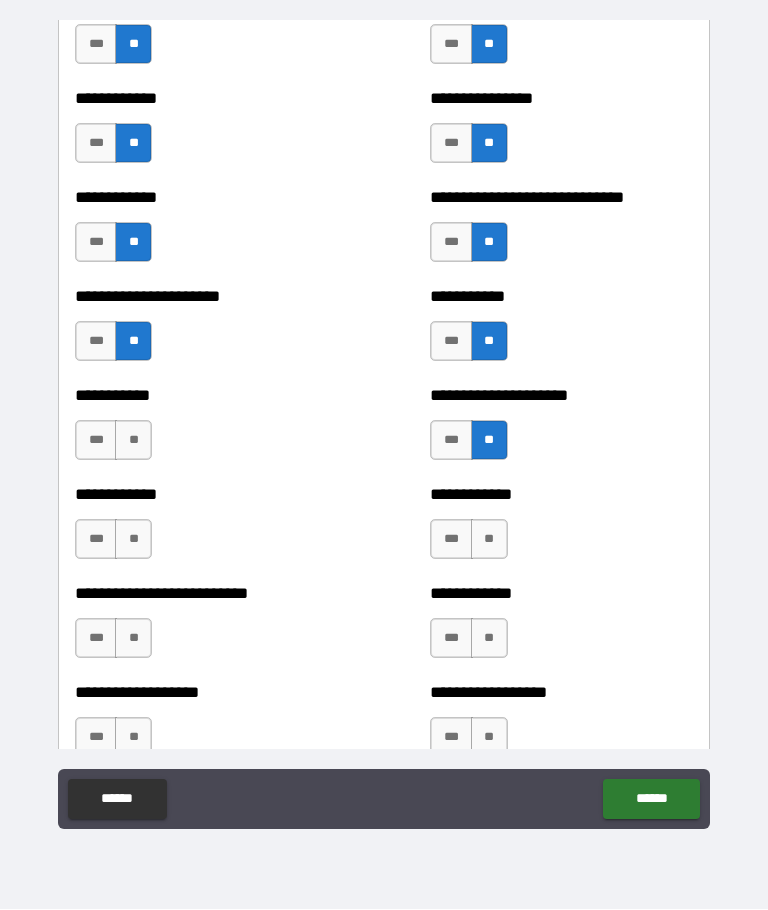 click on "**" at bounding box center (489, 540) 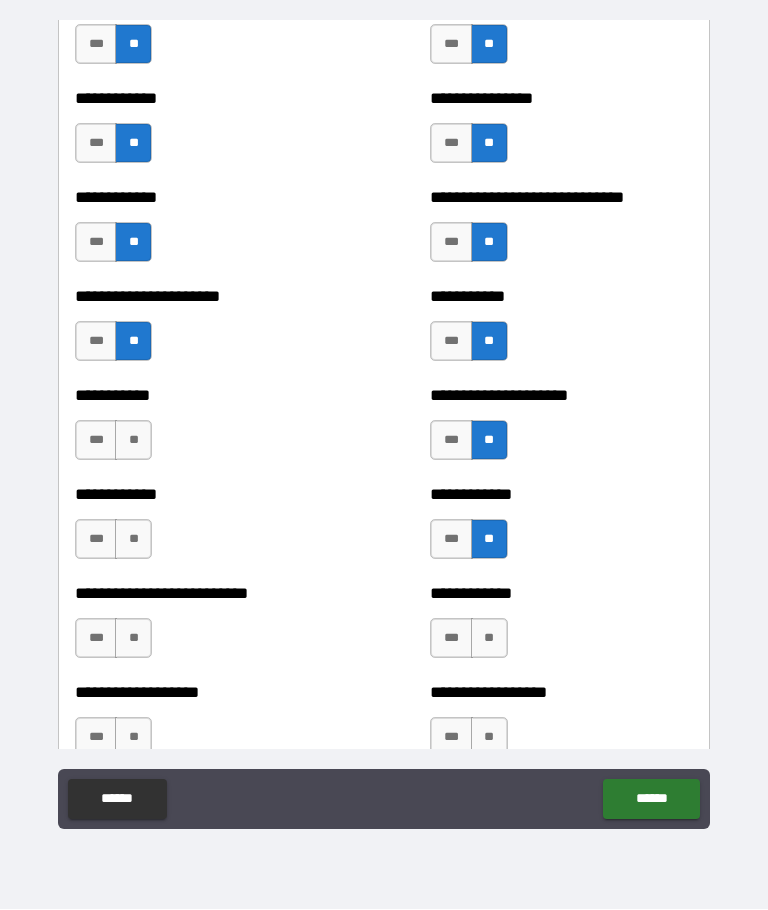 click on "**" at bounding box center (133, 540) 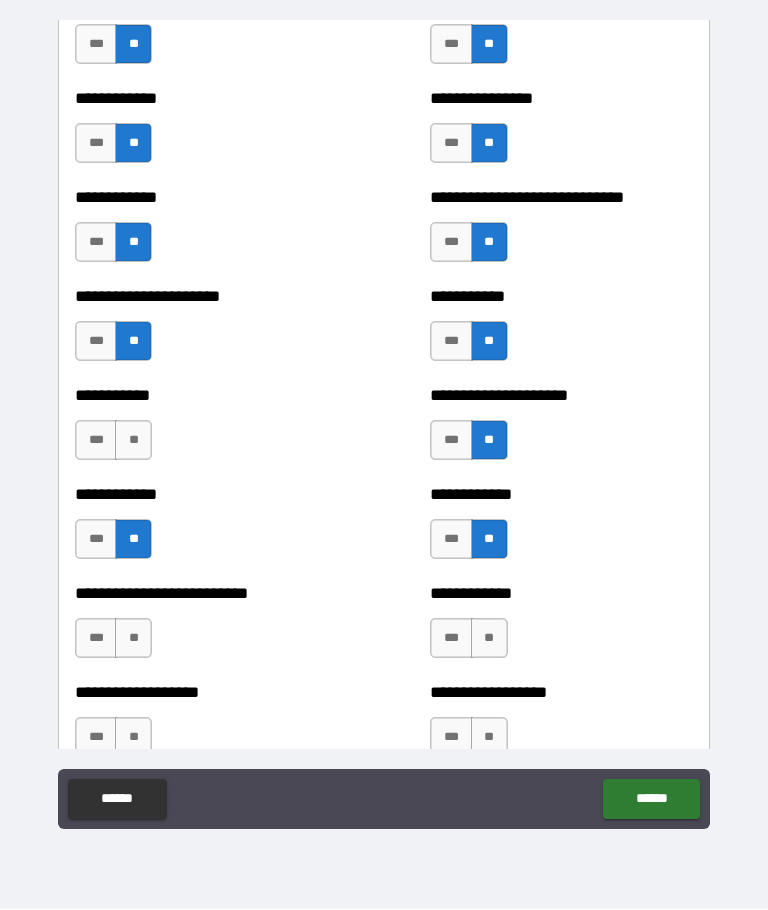 click on "**" at bounding box center [133, 441] 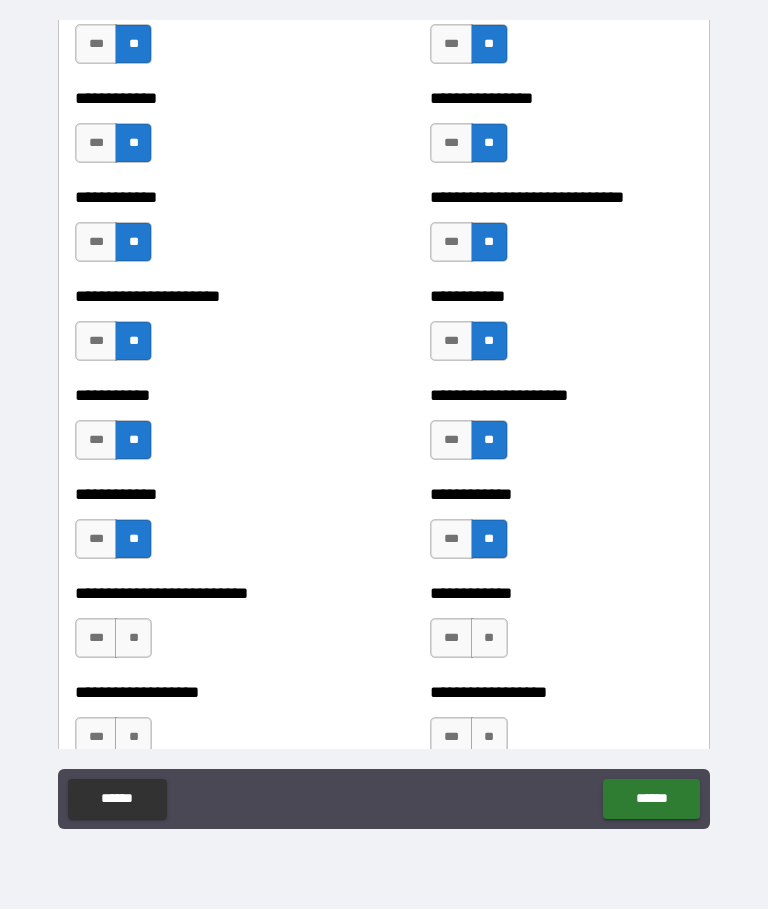 click on "**" at bounding box center (133, 639) 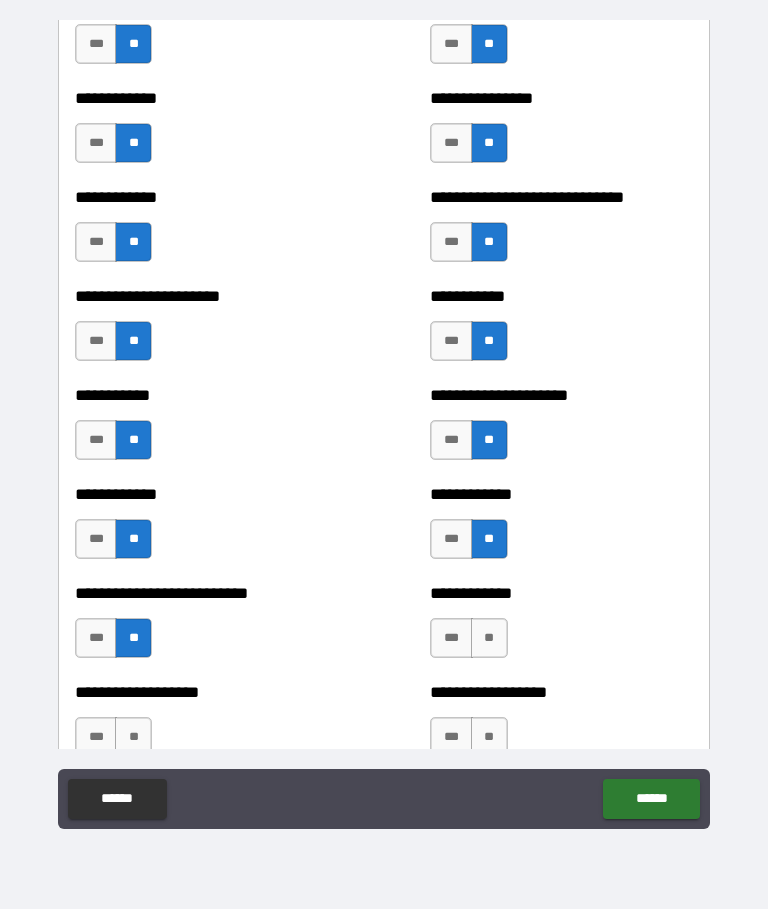 click on "**" at bounding box center [489, 639] 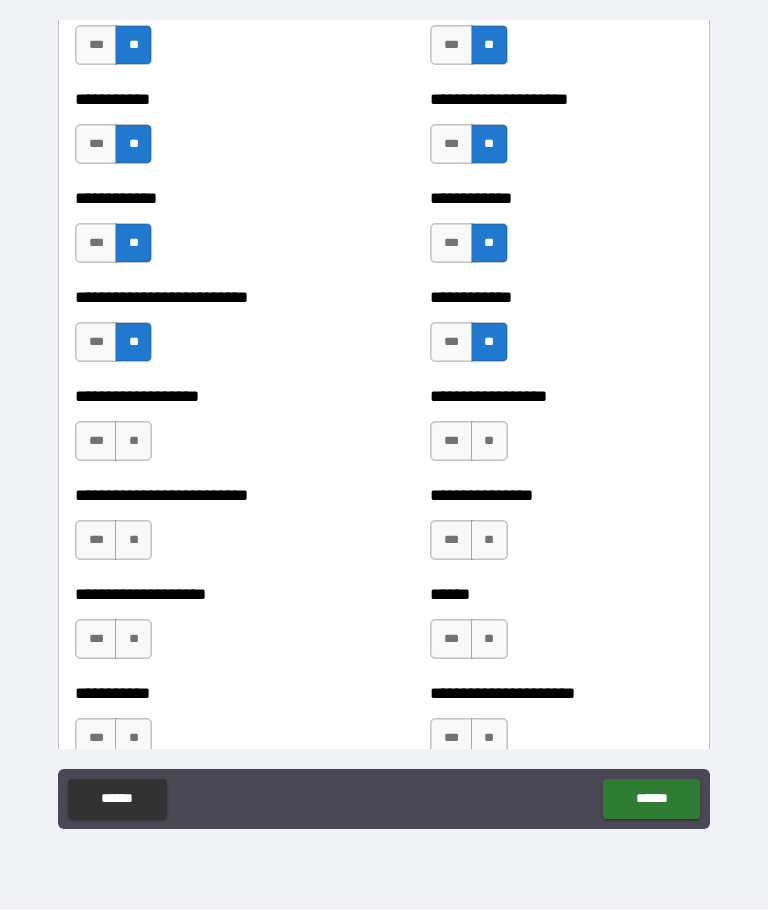 scroll, scrollTop: 5751, scrollLeft: 0, axis: vertical 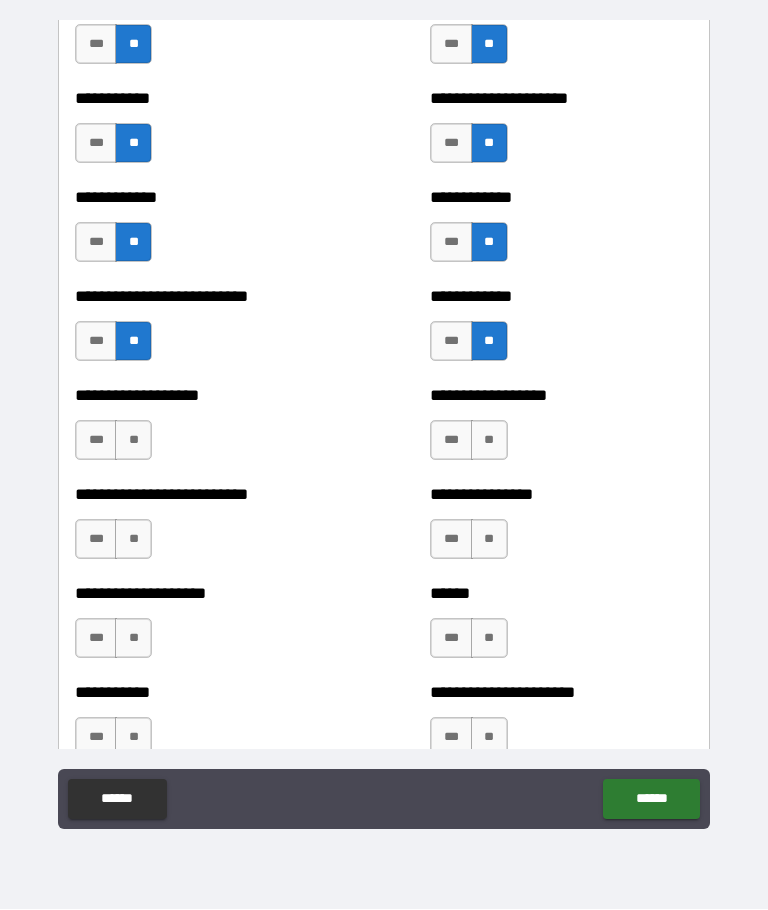 click on "**" at bounding box center (489, 441) 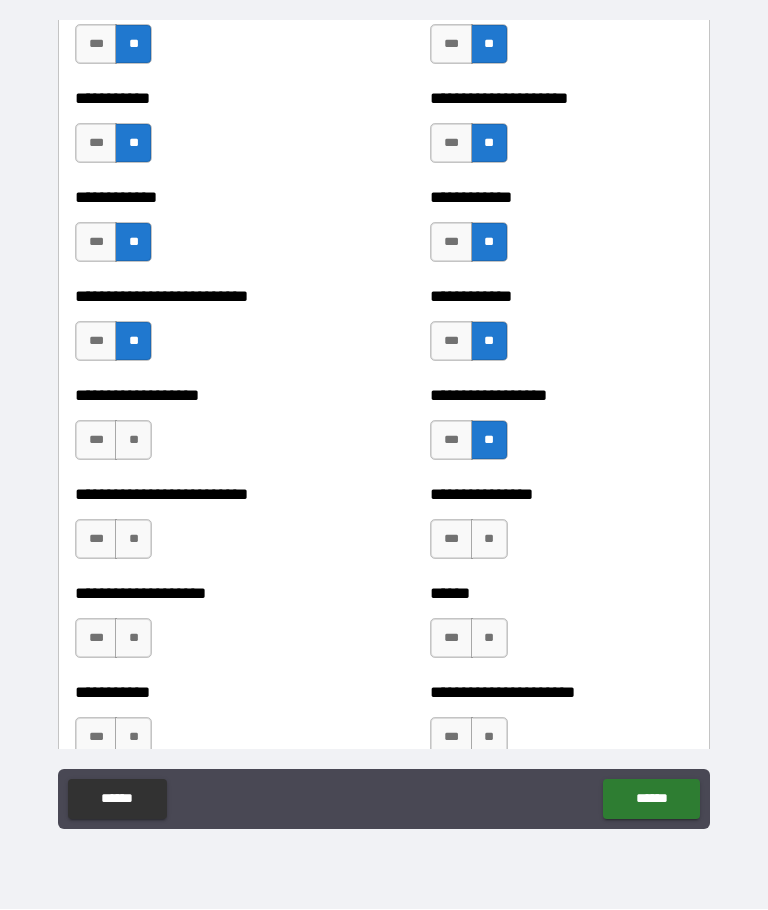 click on "**" at bounding box center [133, 441] 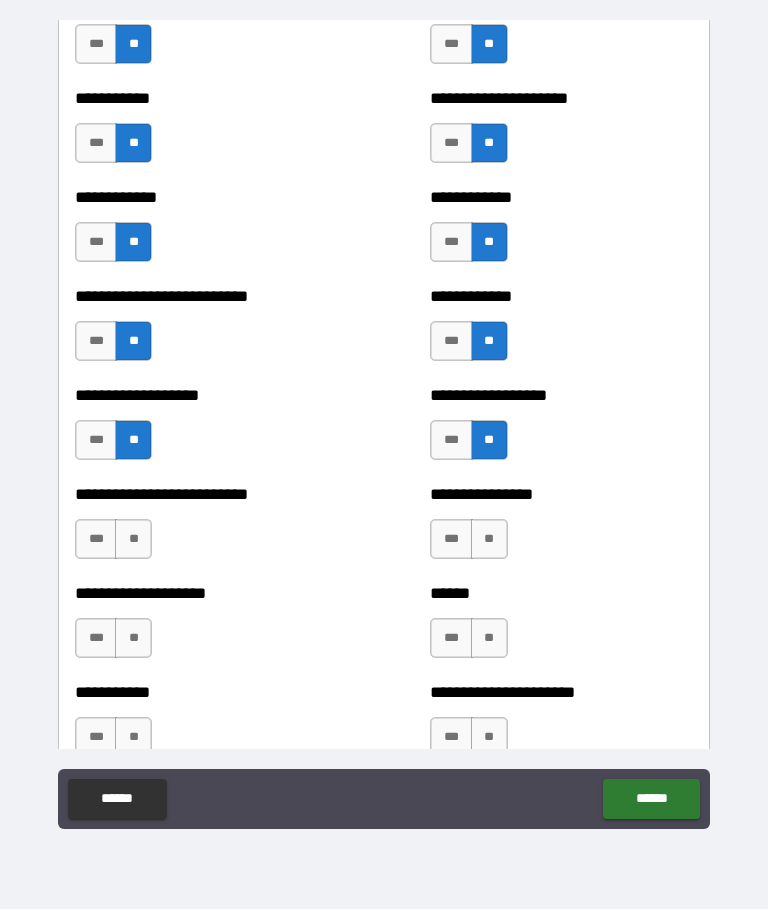click on "**" at bounding box center [133, 540] 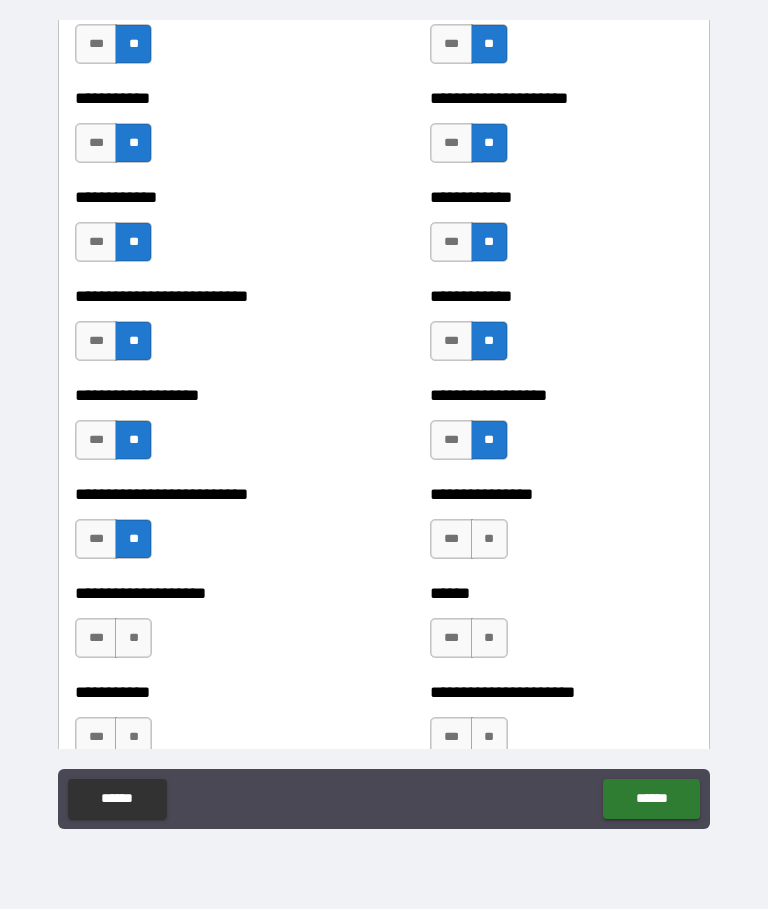 click on "**" at bounding box center [489, 540] 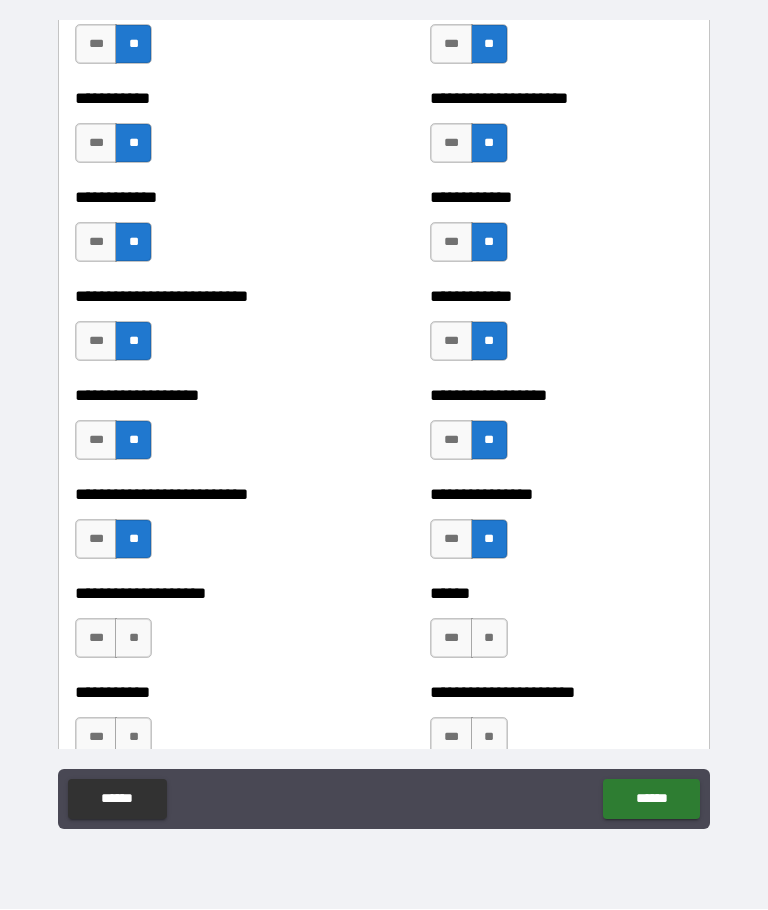 click on "**" at bounding box center (489, 639) 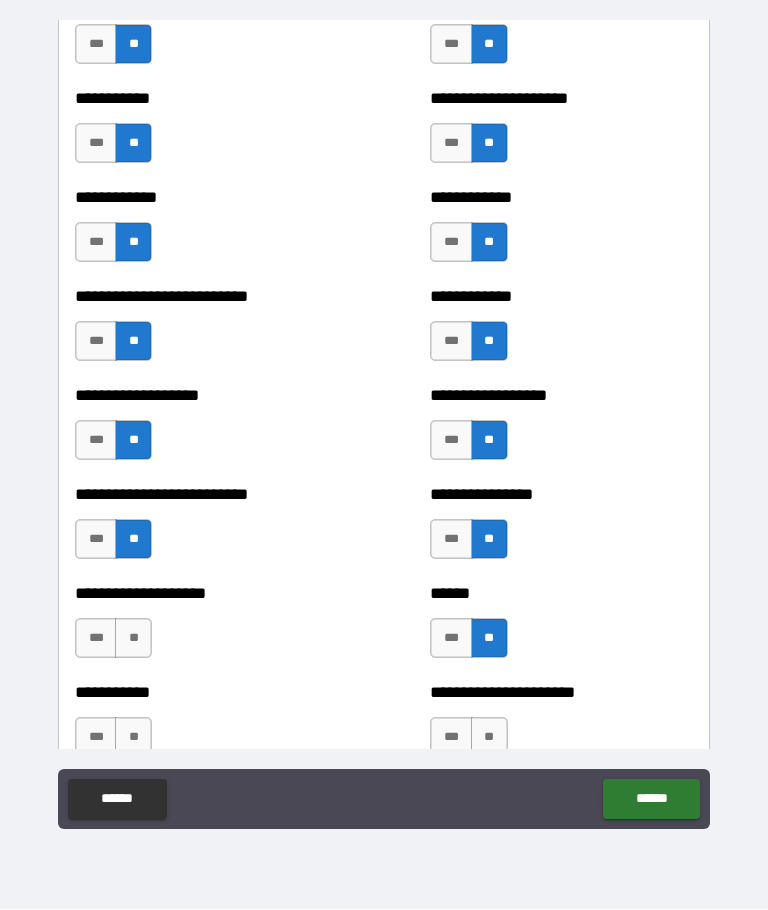 click on "**" at bounding box center (133, 639) 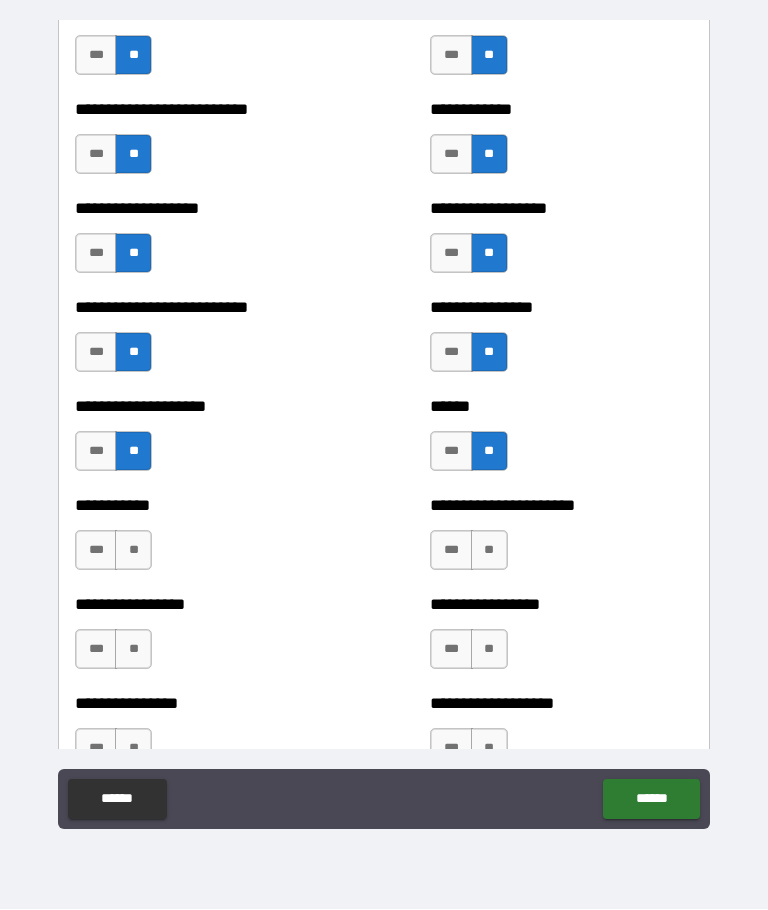 scroll, scrollTop: 5939, scrollLeft: 0, axis: vertical 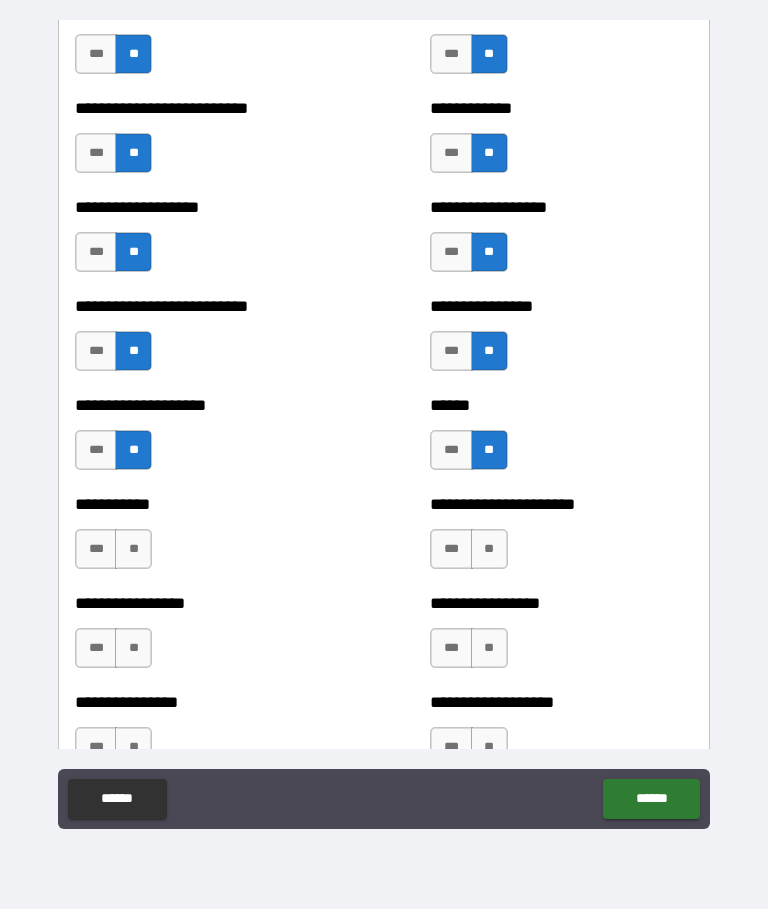 click on "**" at bounding box center (133, 550) 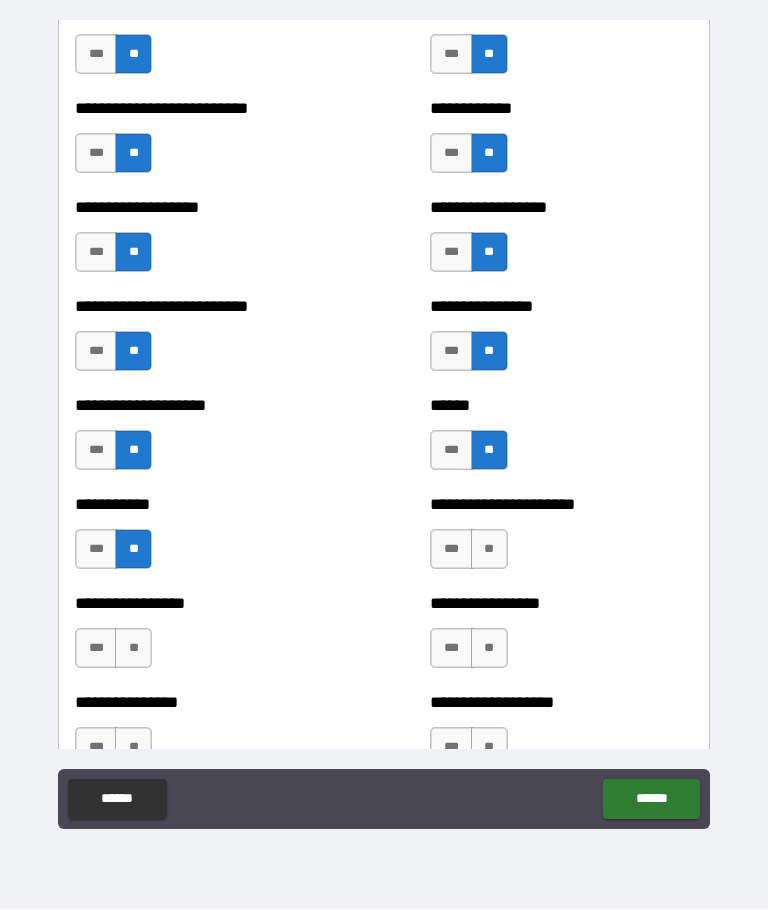 click on "**" at bounding box center (489, 550) 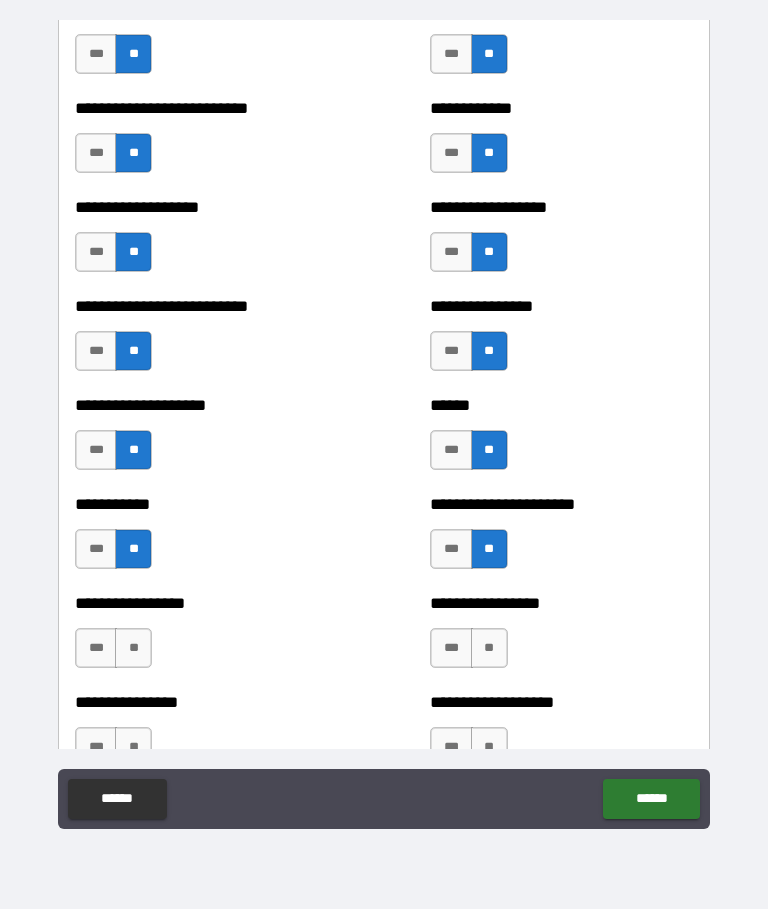 click on "**" at bounding box center [489, 649] 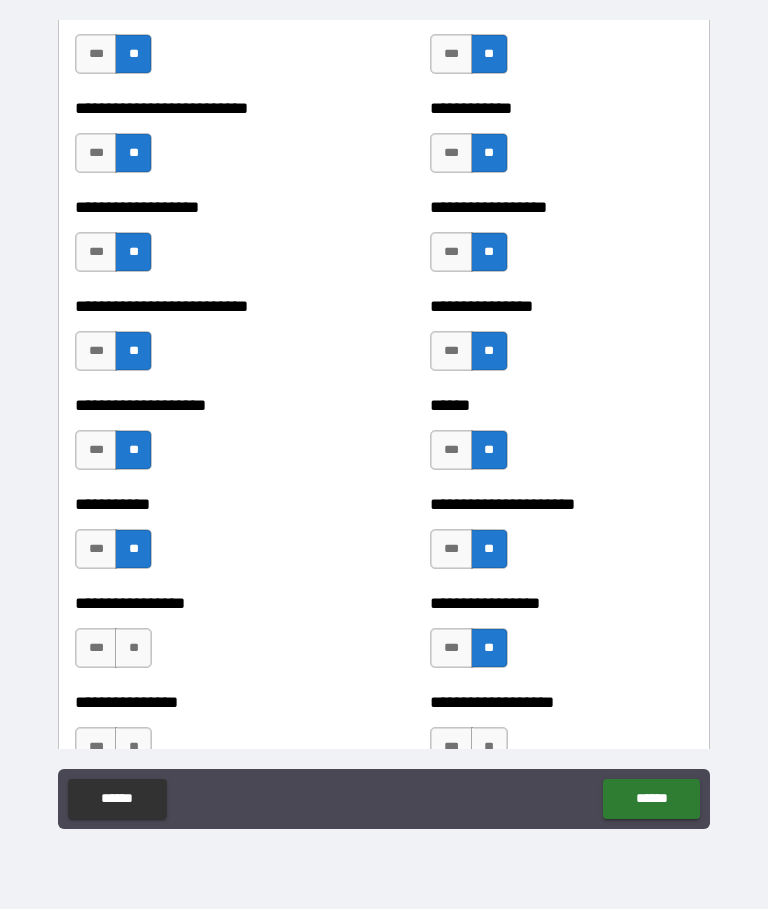 click on "**" at bounding box center (133, 649) 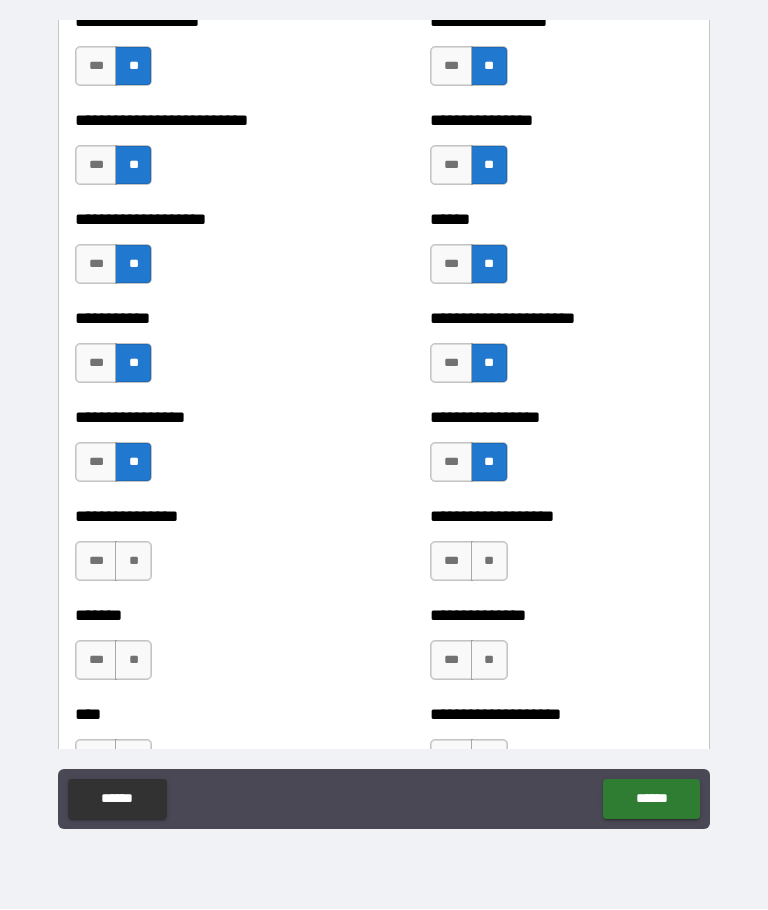 scroll, scrollTop: 6128, scrollLeft: 0, axis: vertical 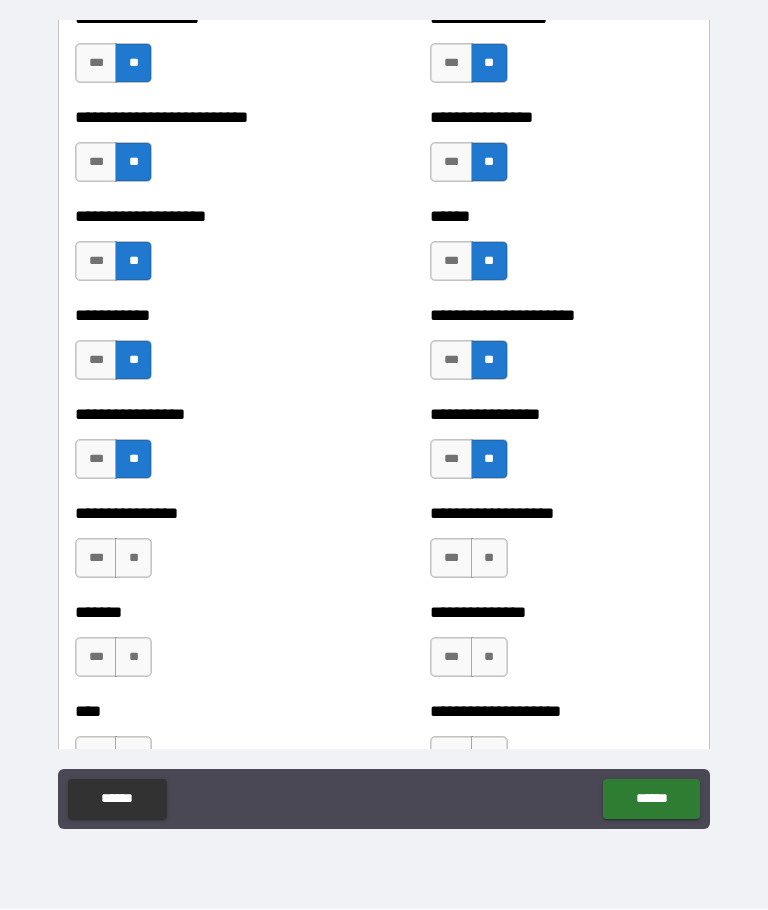 click on "**" at bounding box center (133, 559) 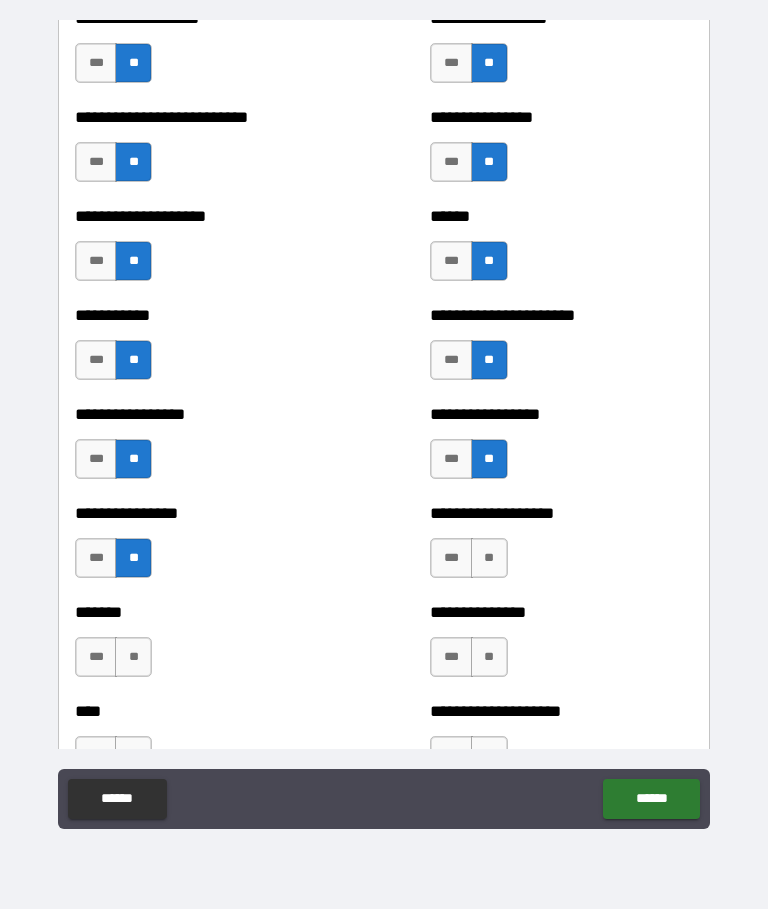 click on "**" at bounding box center (489, 559) 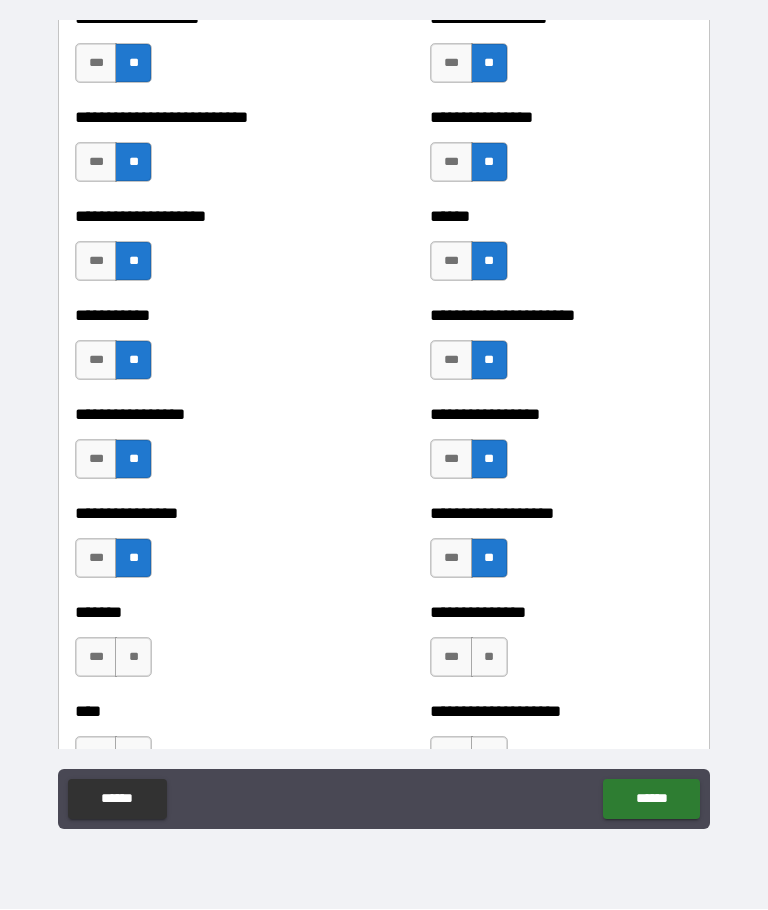 click on "**" at bounding box center (489, 658) 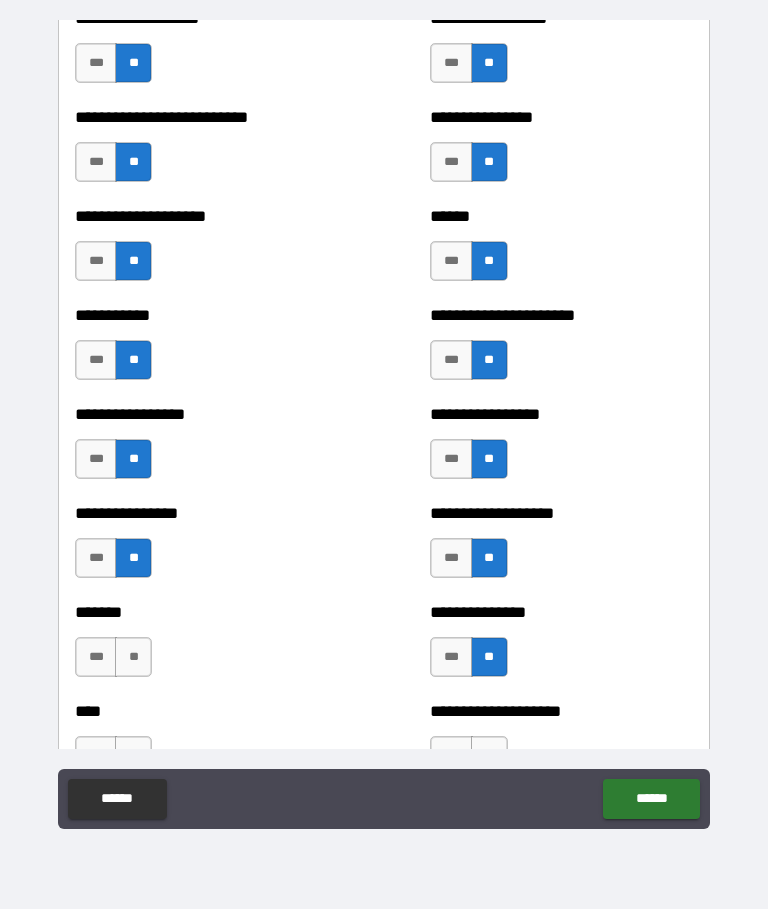 click on "**" at bounding box center [133, 658] 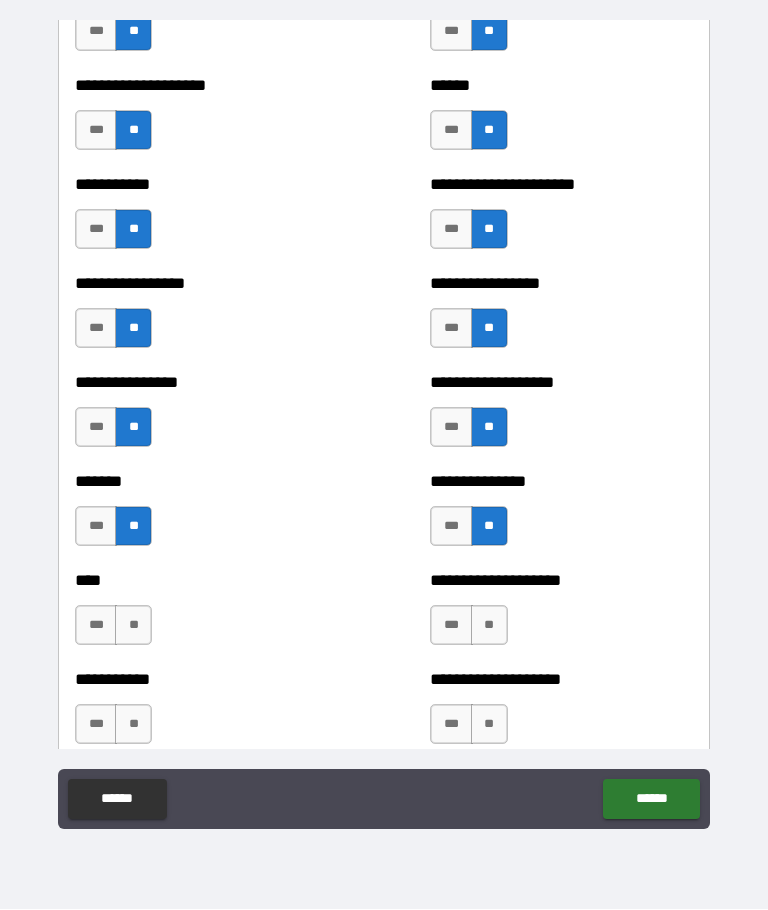 scroll, scrollTop: 6298, scrollLeft: 0, axis: vertical 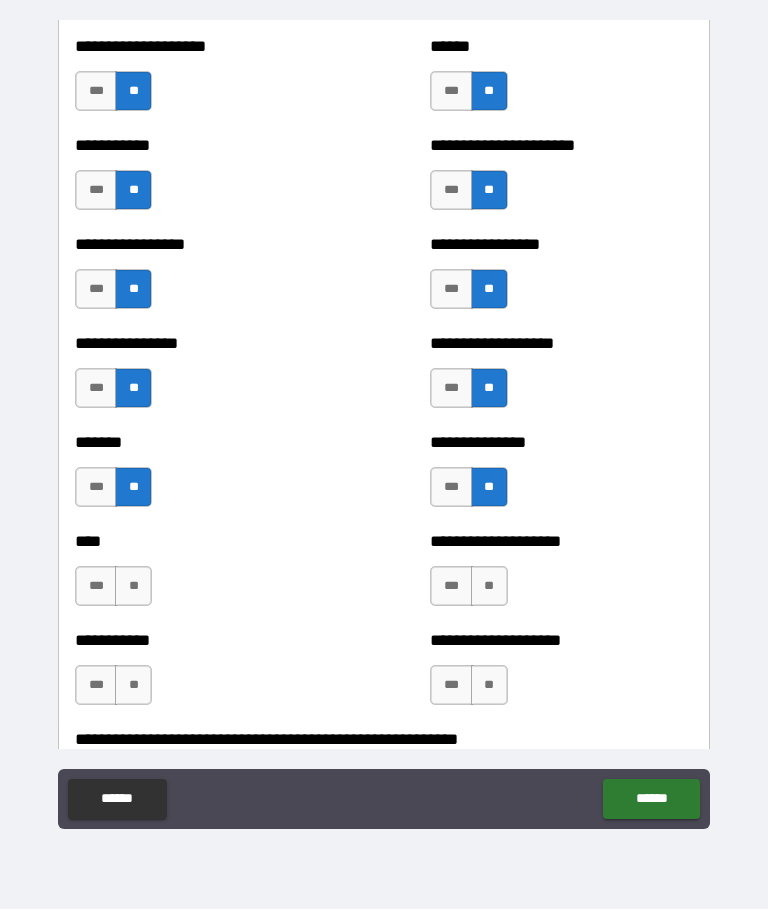 click on "**" at bounding box center [133, 587] 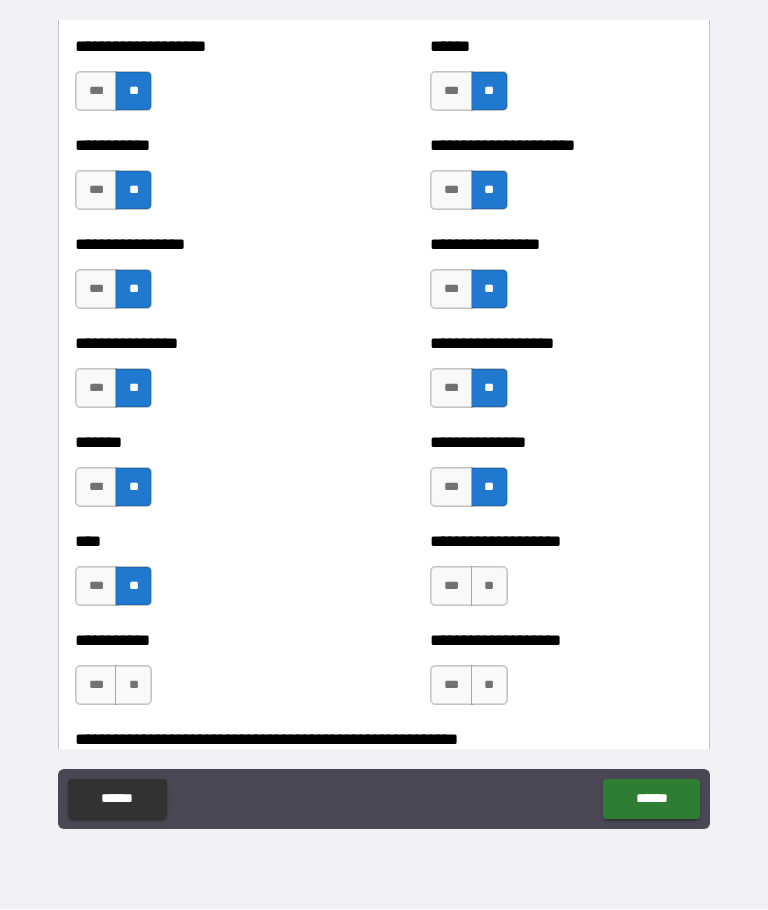 click on "**" at bounding box center [489, 587] 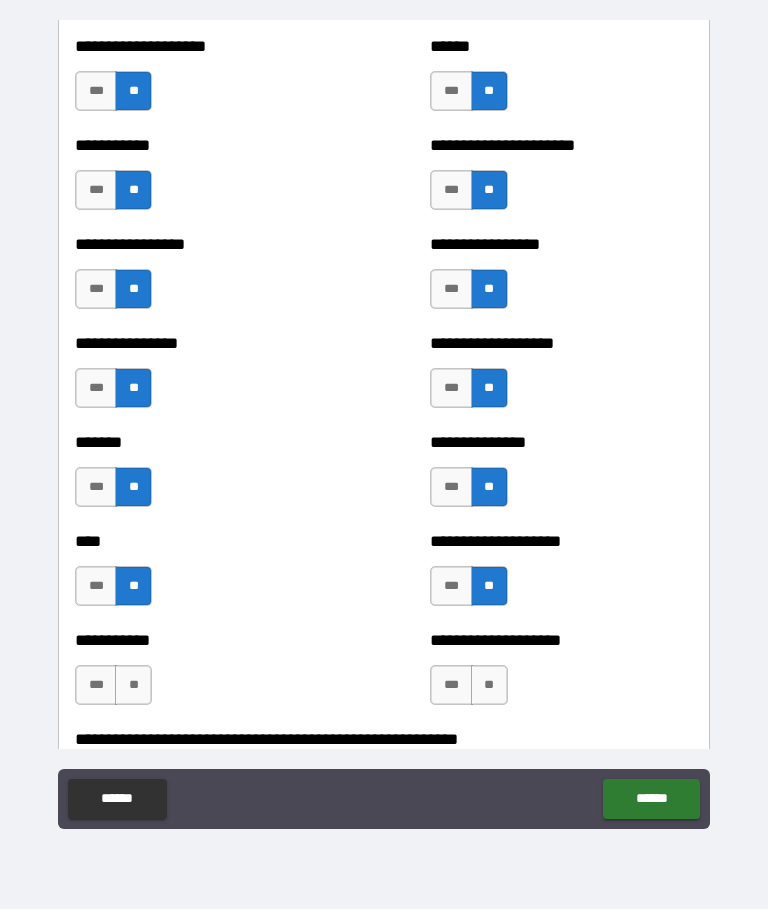 click on "**" at bounding box center (489, 686) 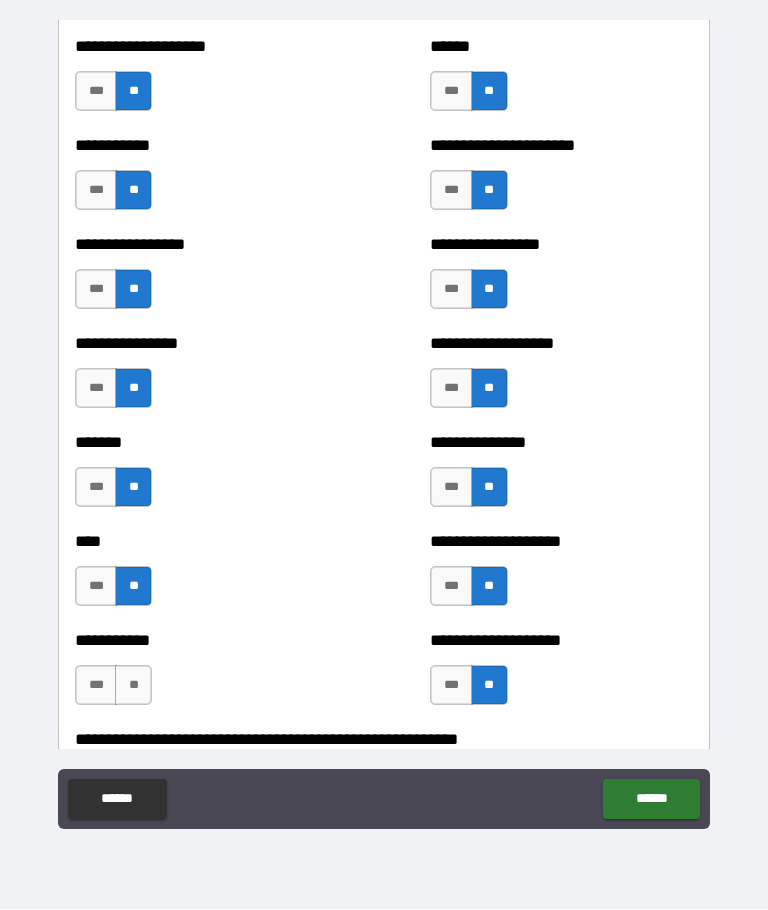 click on "**" at bounding box center (133, 686) 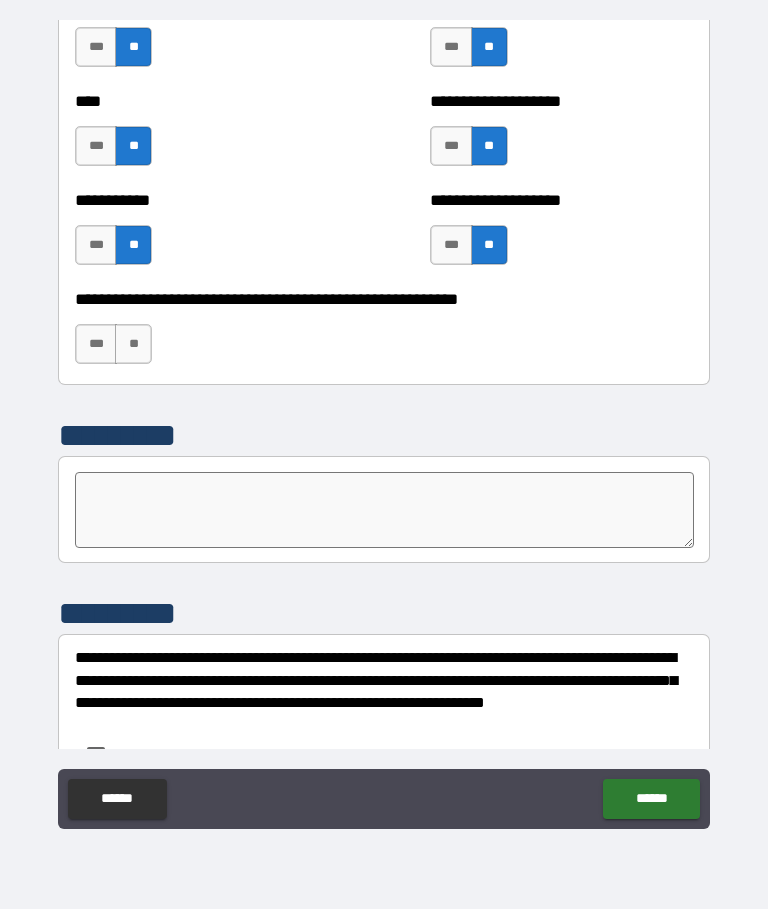 scroll, scrollTop: 6740, scrollLeft: 0, axis: vertical 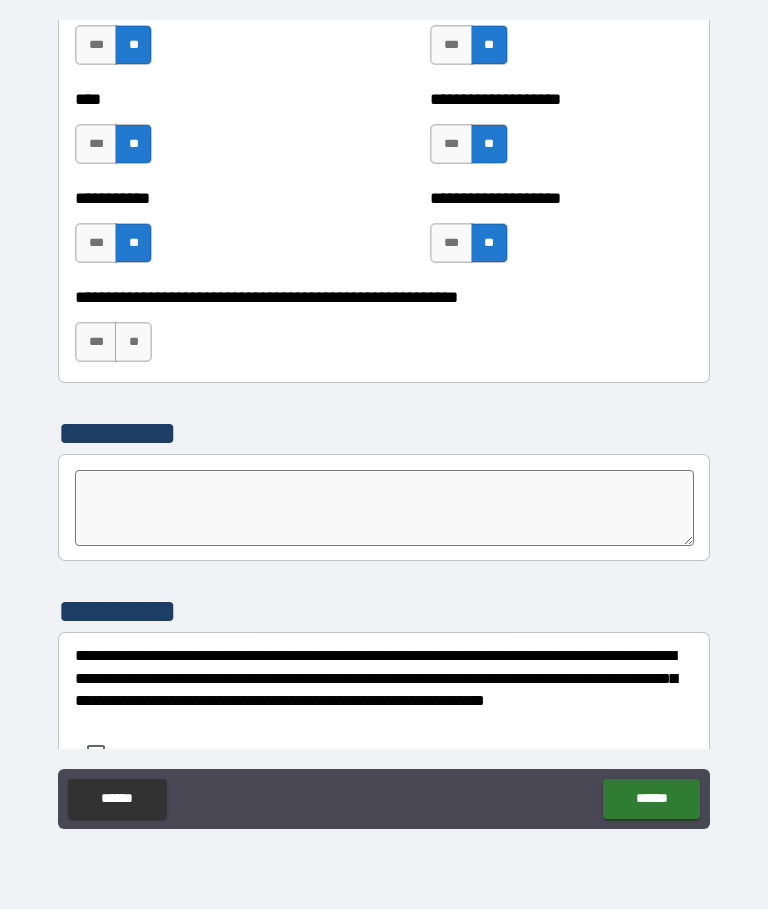 click on "**" at bounding box center [133, 343] 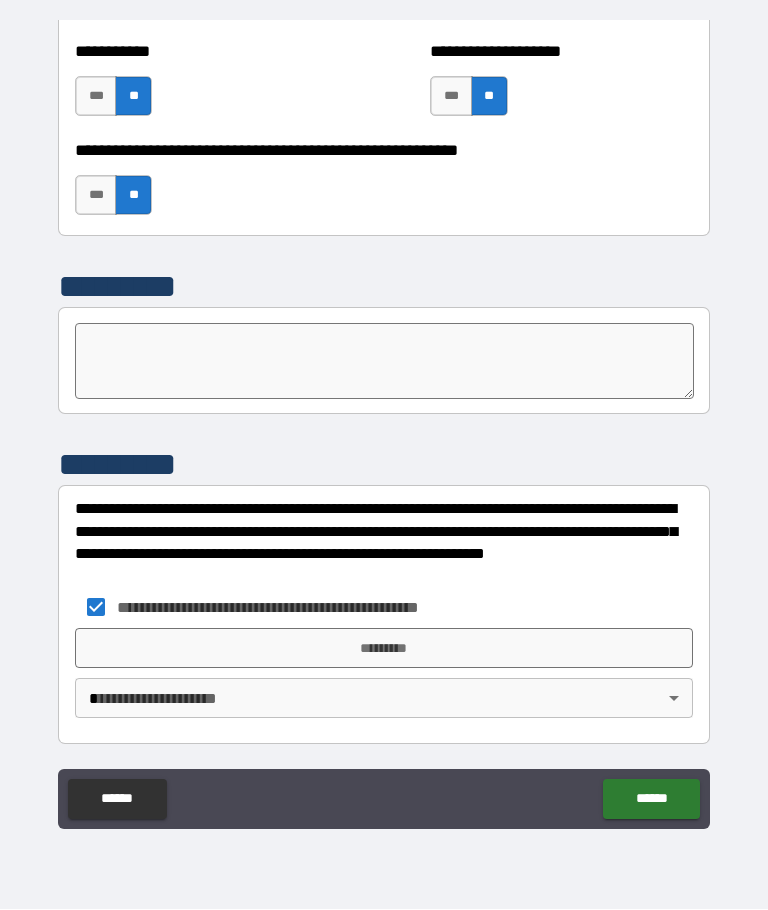 scroll, scrollTop: 6887, scrollLeft: 0, axis: vertical 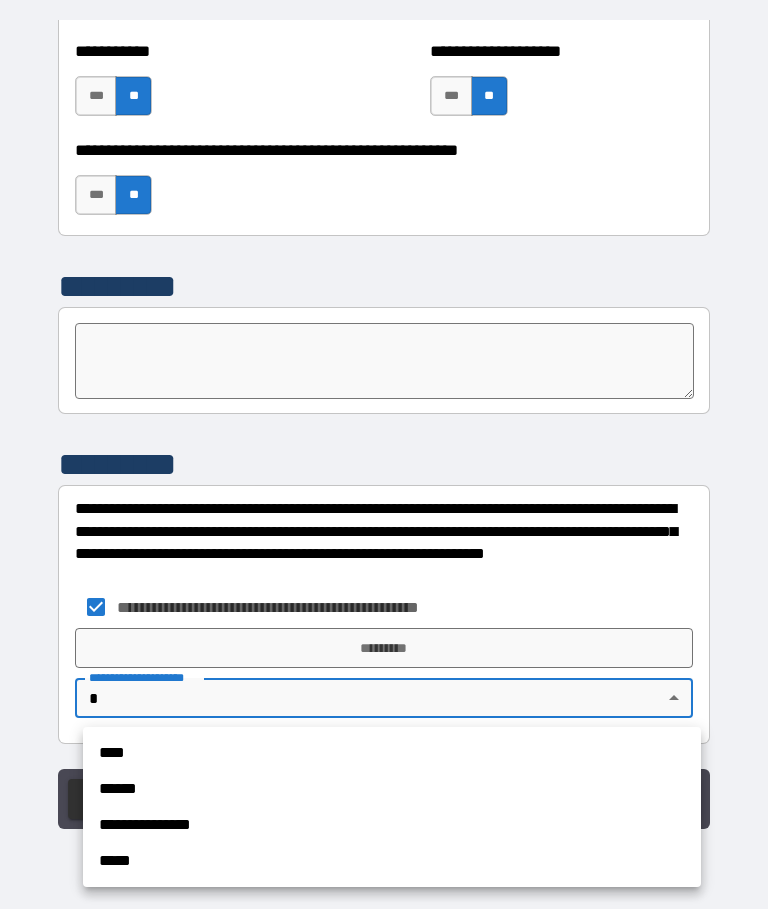 click on "**********" at bounding box center [392, 826] 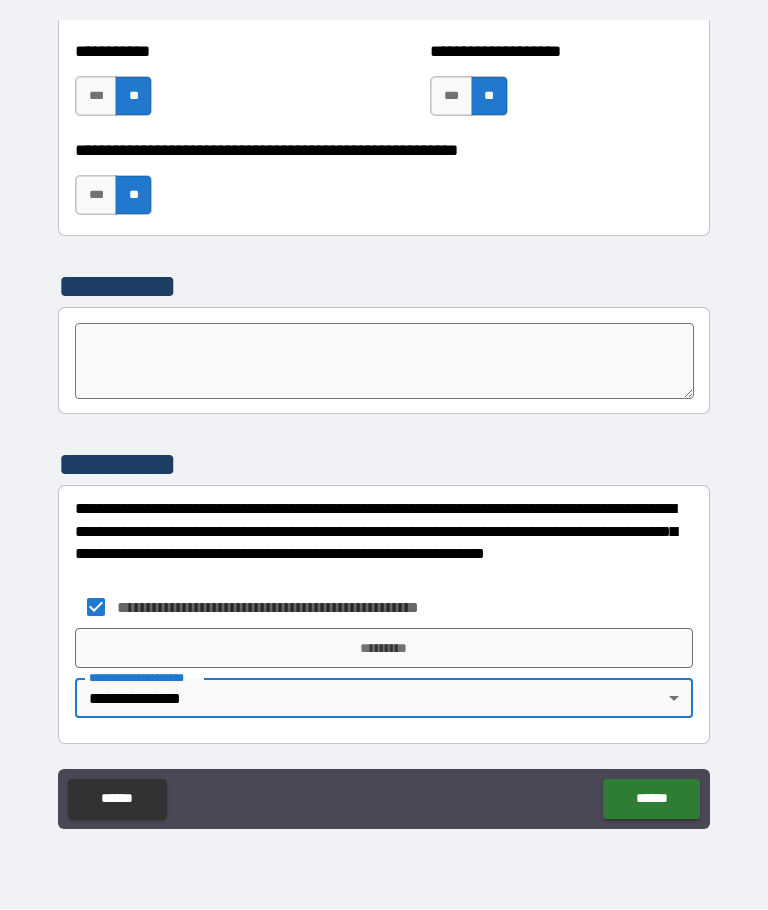 click on "*********" at bounding box center (384, 649) 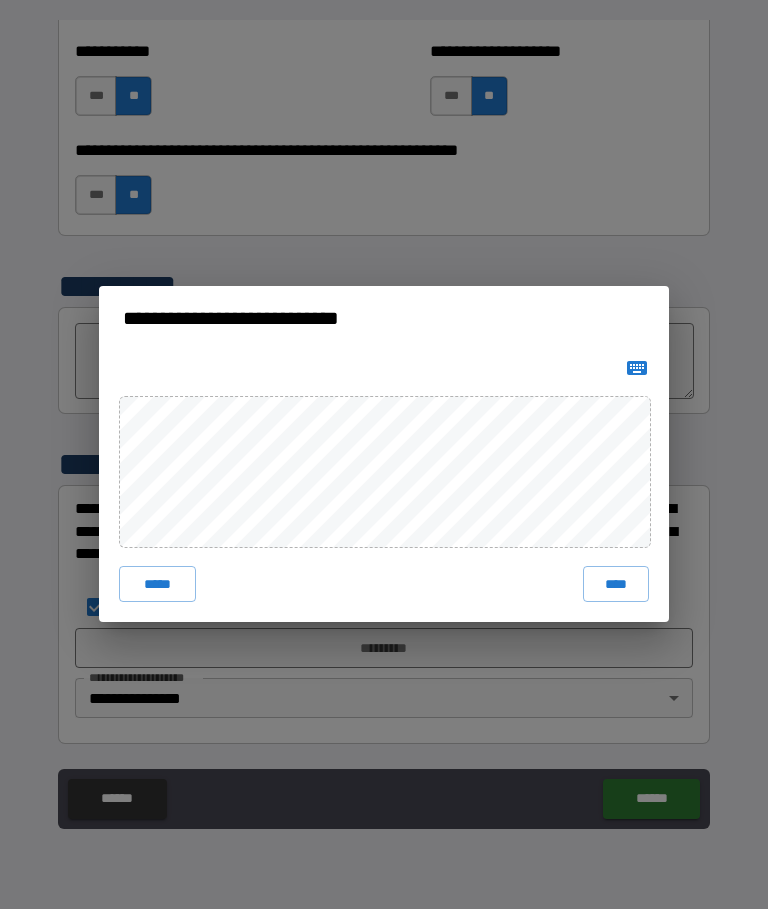 click on "****" at bounding box center [616, 585] 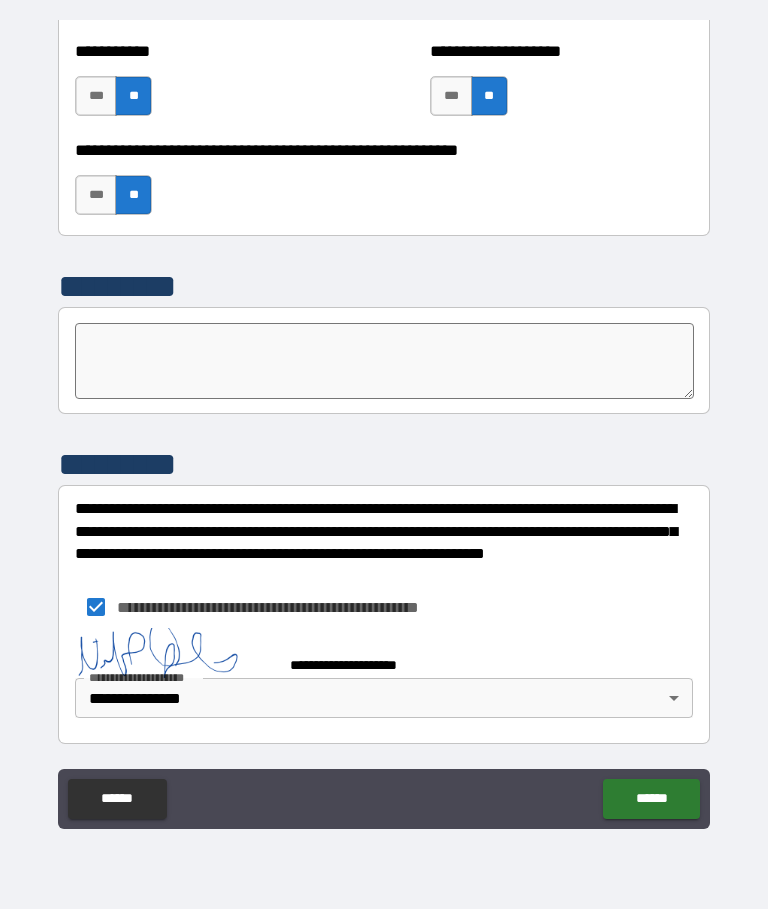 scroll, scrollTop: 6877, scrollLeft: 0, axis: vertical 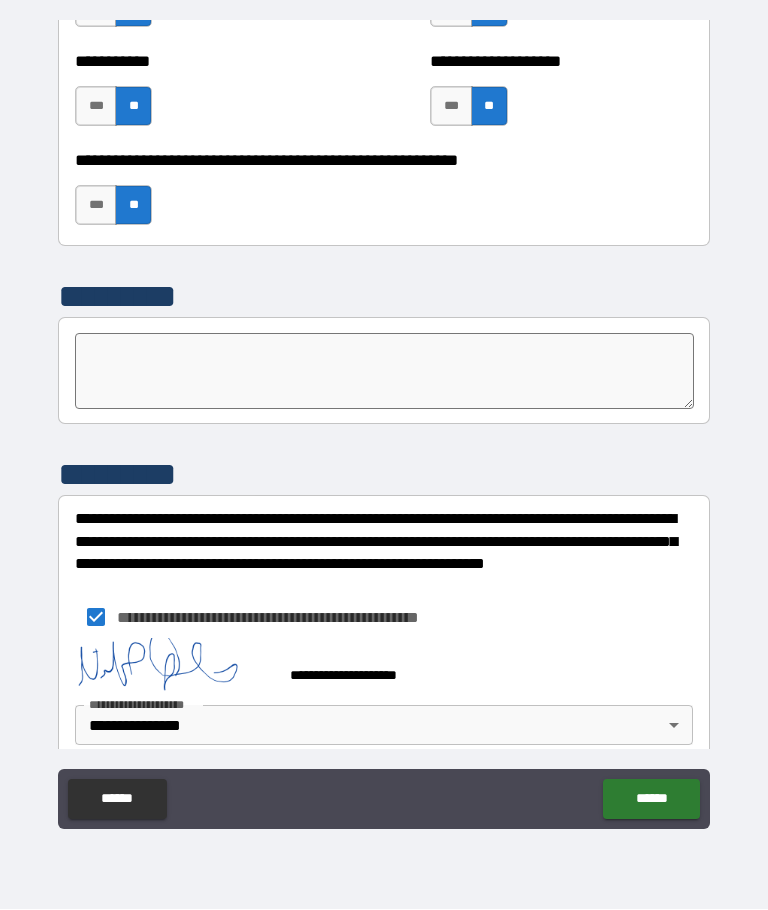 click on "******" at bounding box center (651, 800) 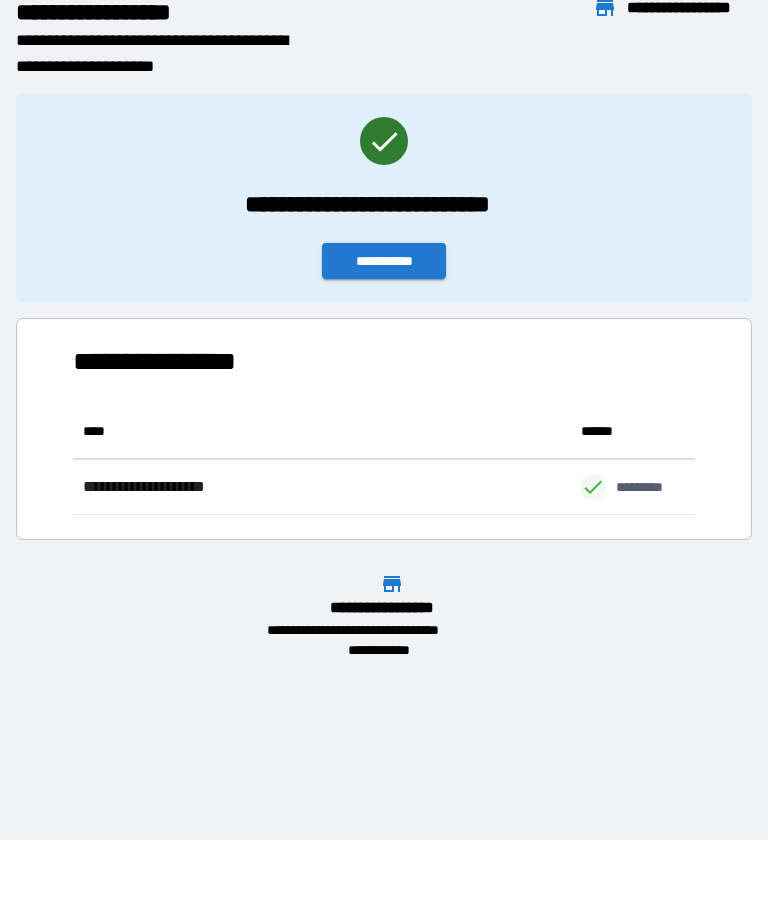 scroll, scrollTop: 111, scrollLeft: 622, axis: both 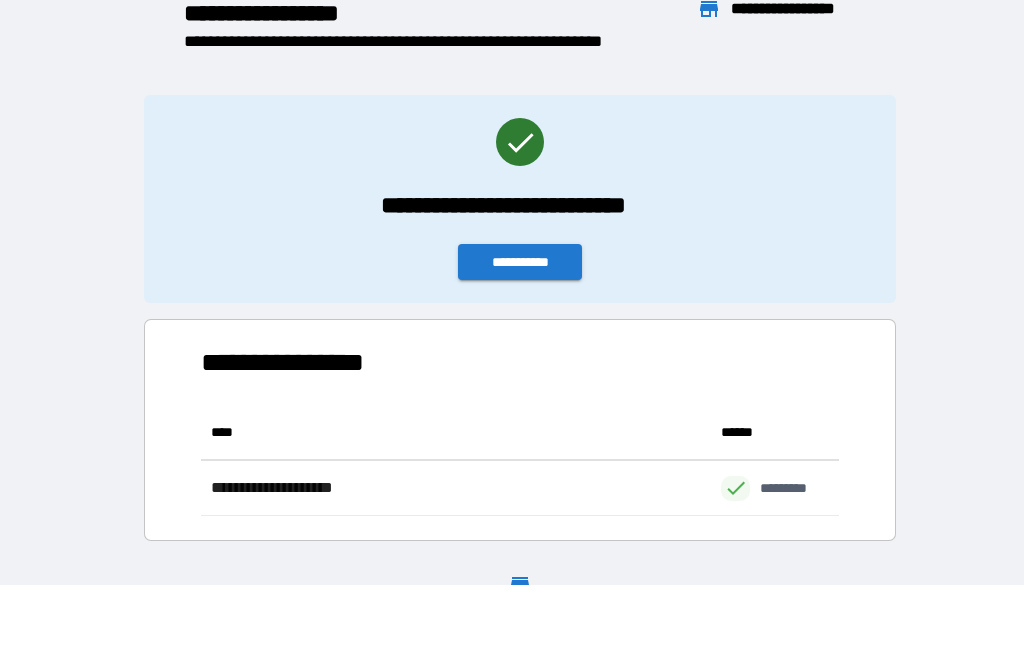 click on "**********" at bounding box center [520, 262] 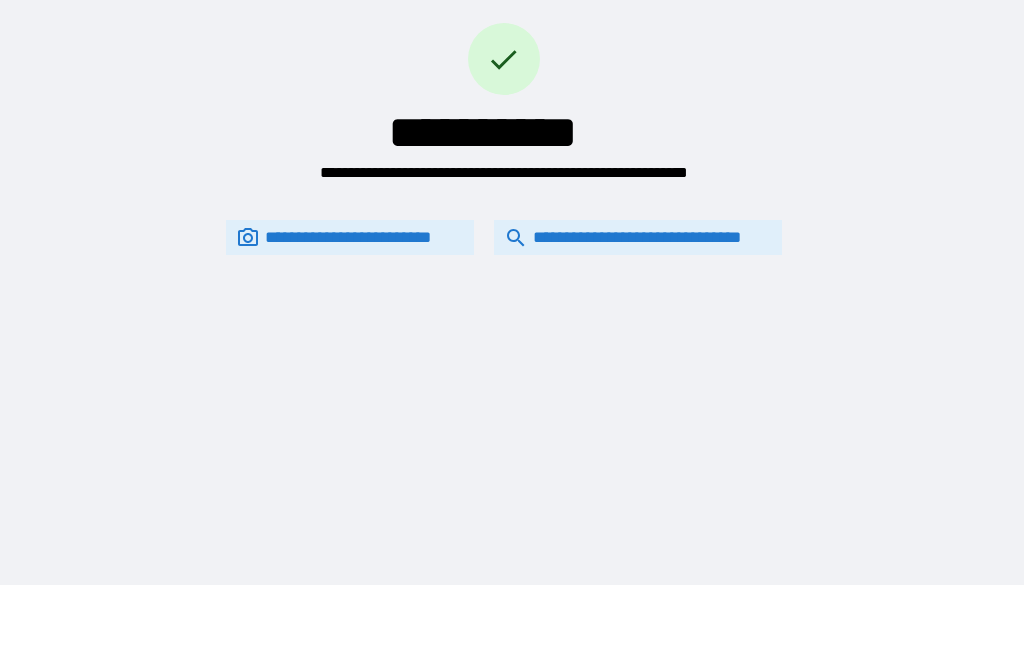 click on "**********" at bounding box center [638, 237] 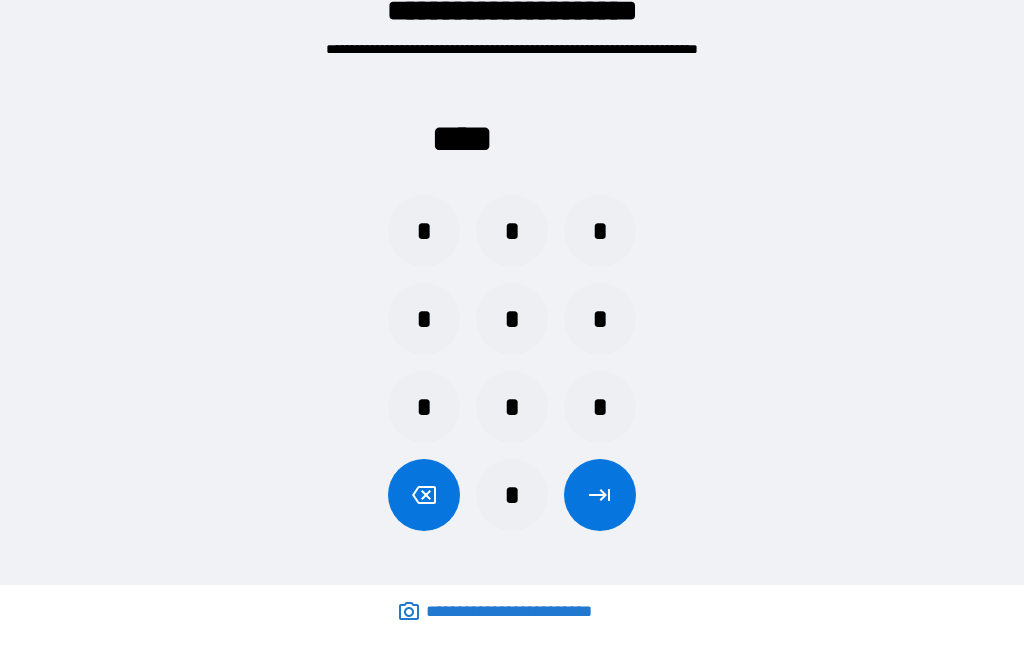 click on "*" at bounding box center [424, 319] 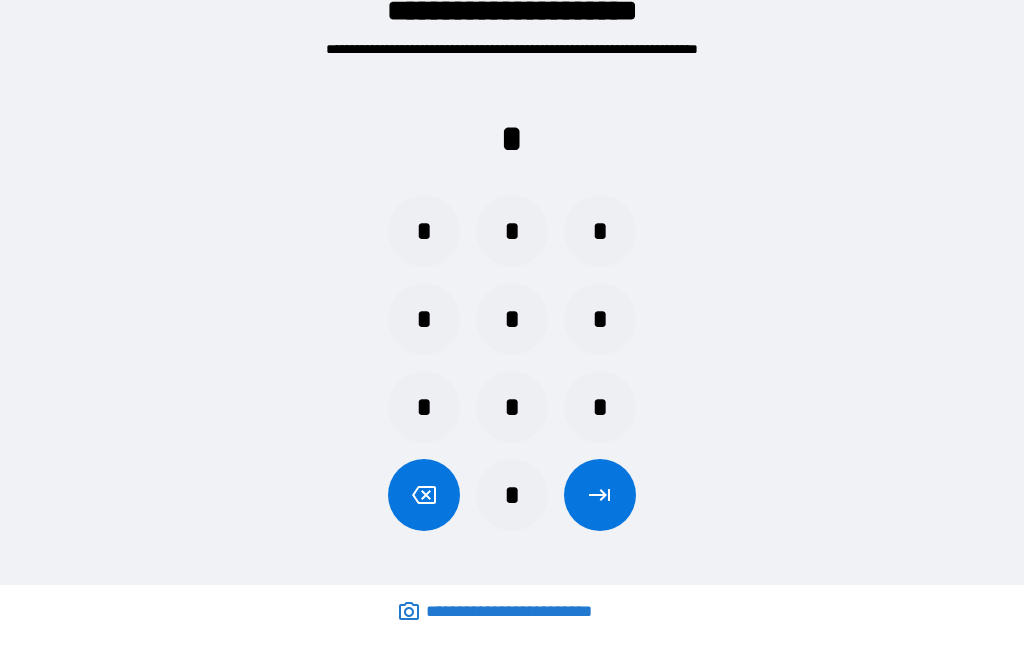 click on "*" at bounding box center [512, 319] 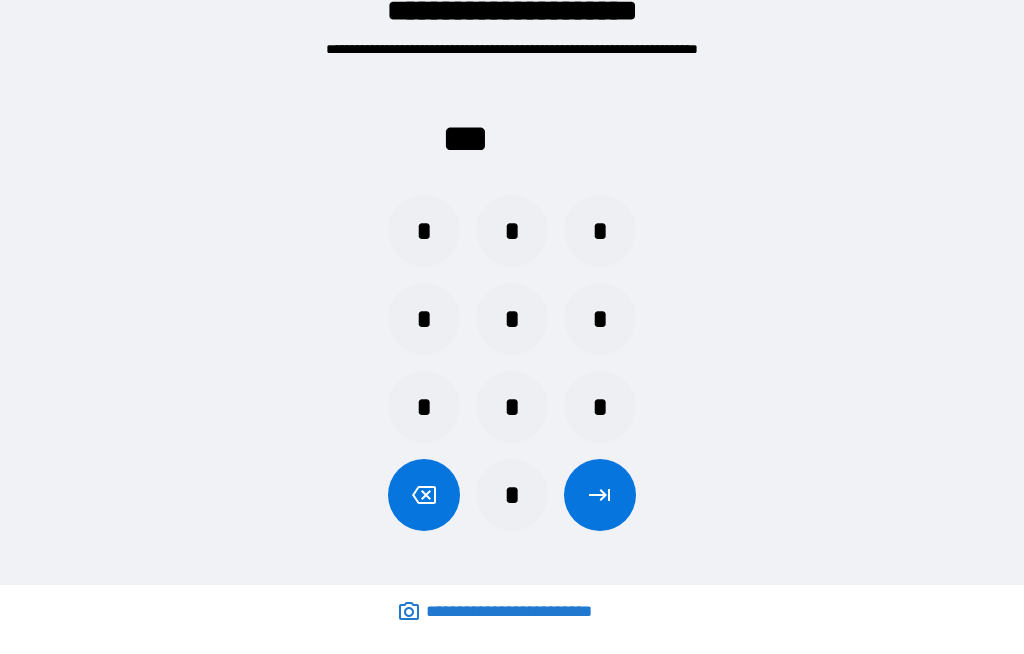 click on "*" at bounding box center (512, 407) 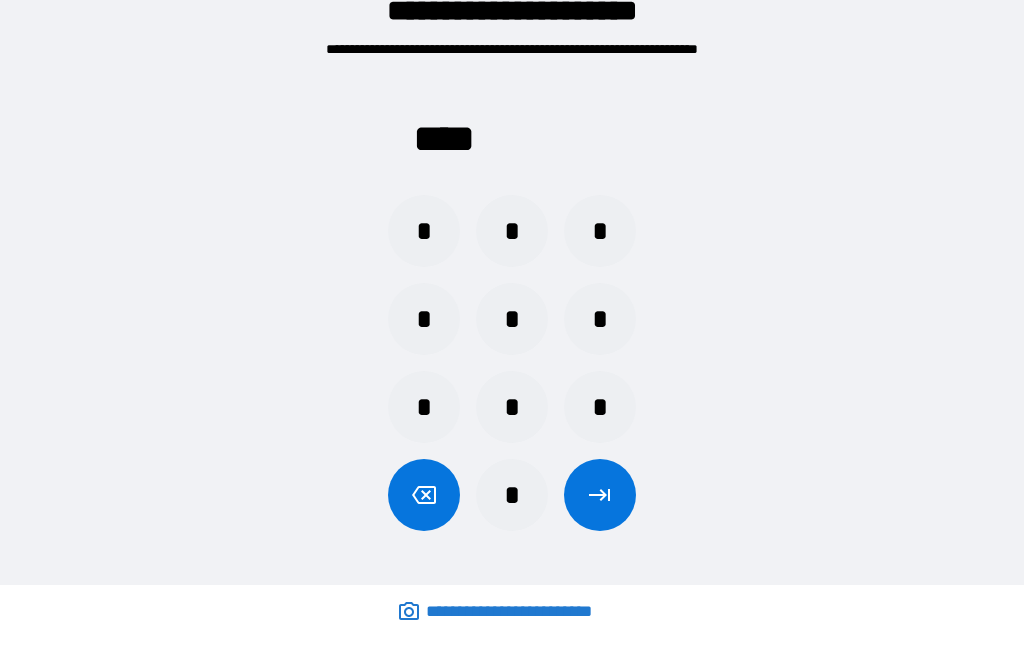 click at bounding box center (600, 495) 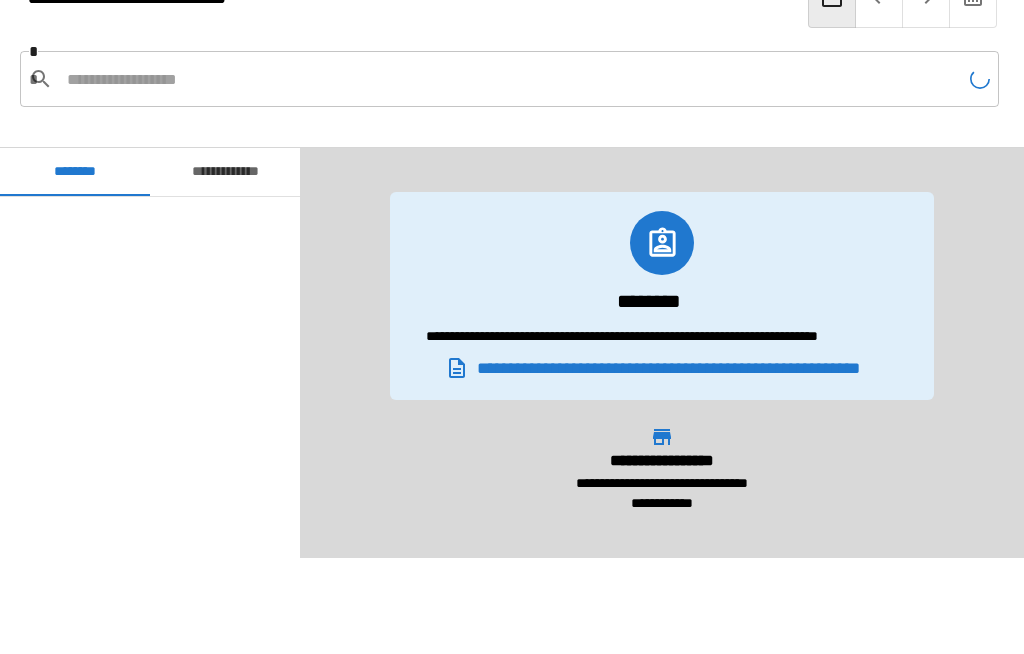 click at bounding box center (515, 79) 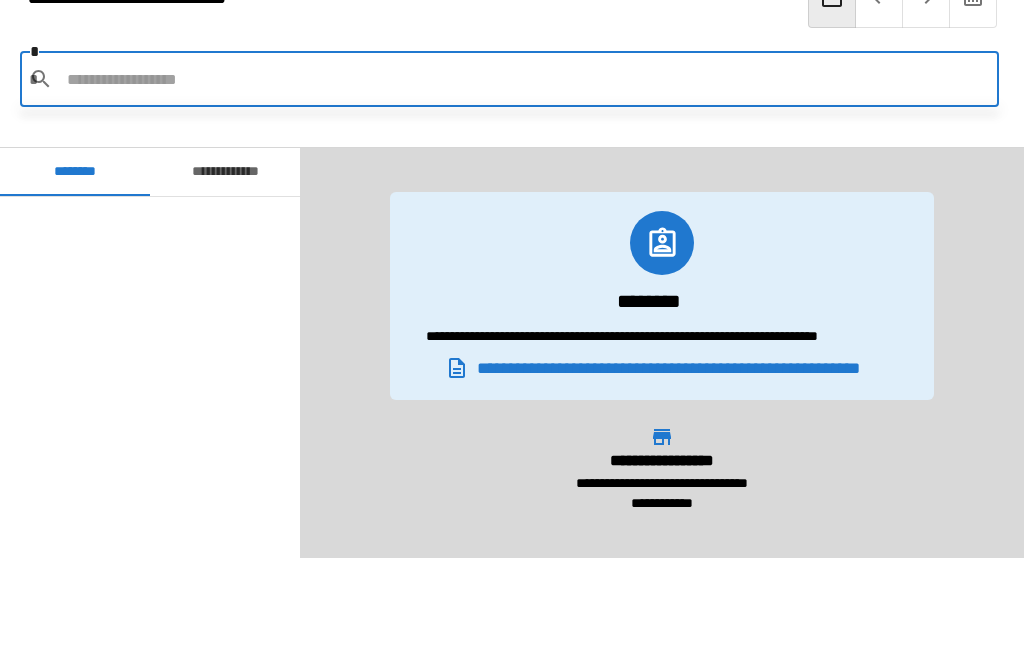 scroll, scrollTop: 6960, scrollLeft: 0, axis: vertical 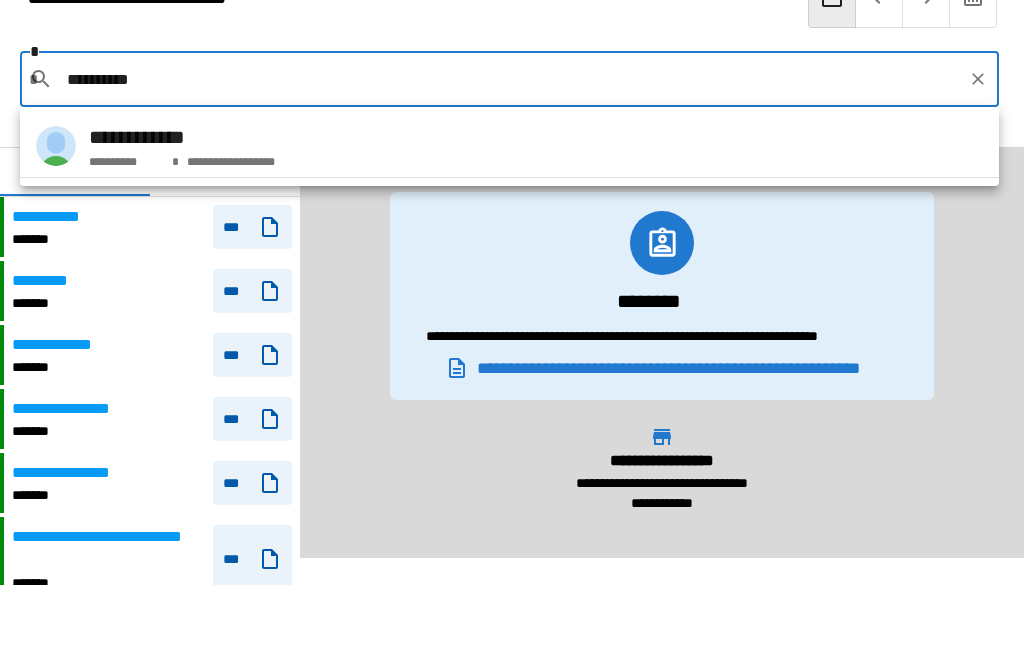 click on "**********" at bounding box center [182, 137] 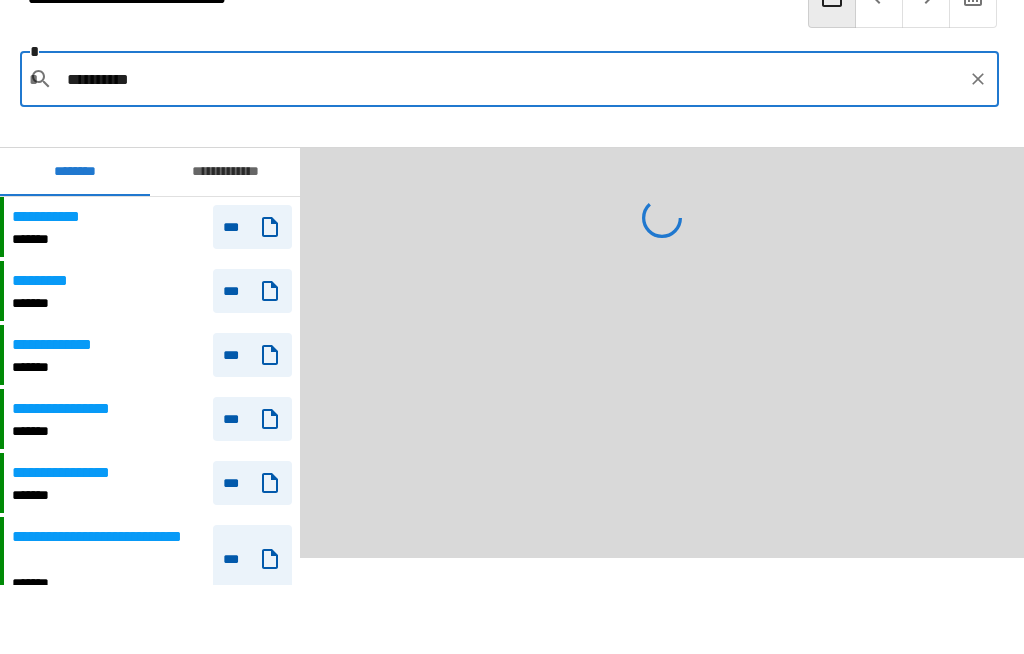 type on "**********" 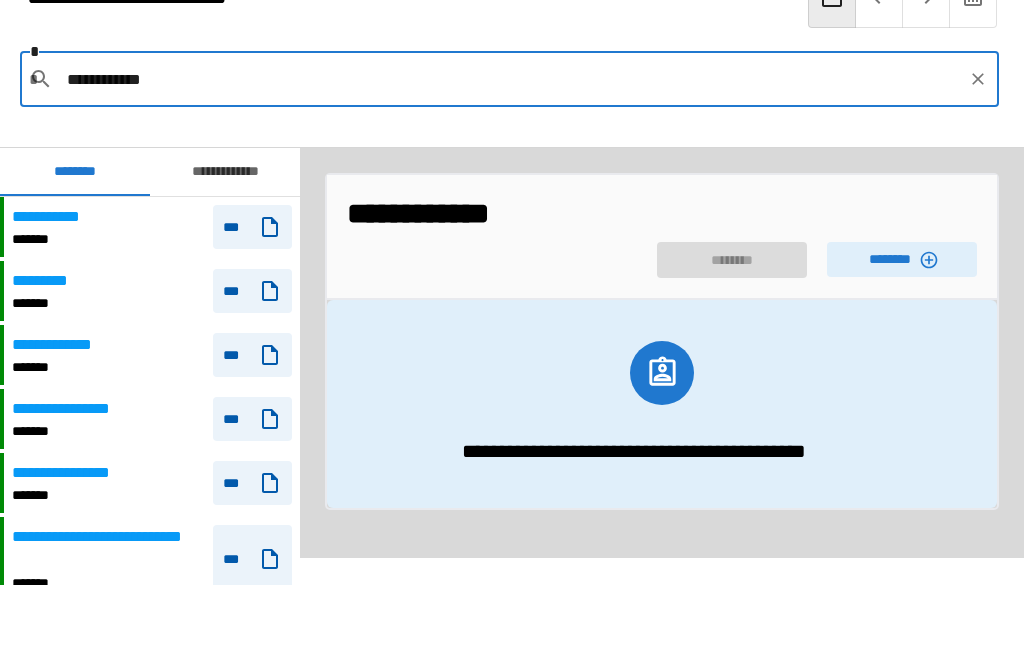 click on "********" at bounding box center [902, 259] 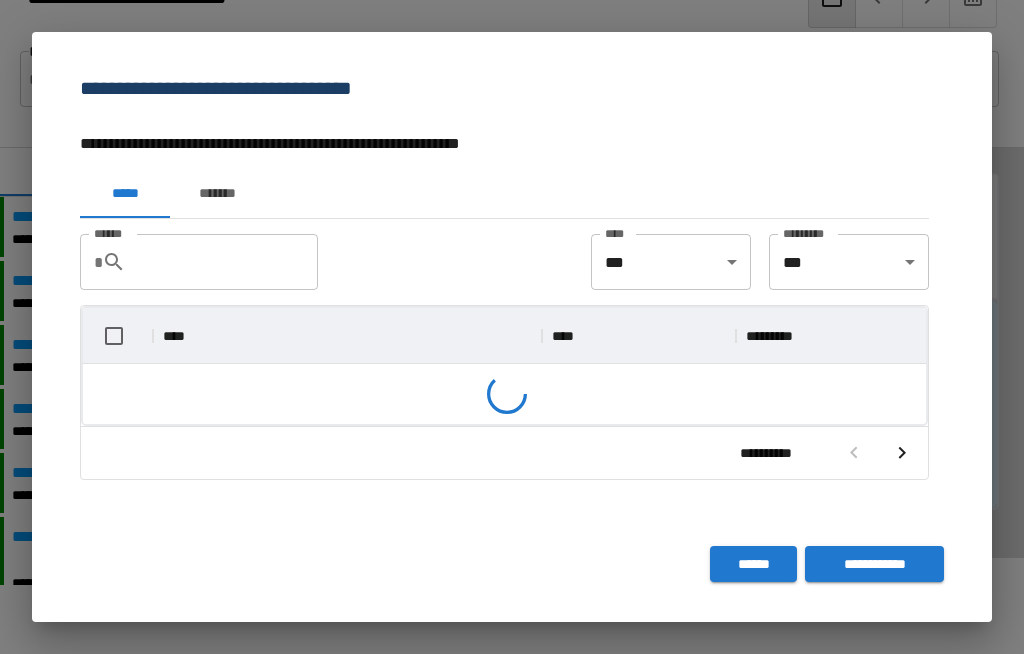scroll, scrollTop: 356, scrollLeft: 843, axis: both 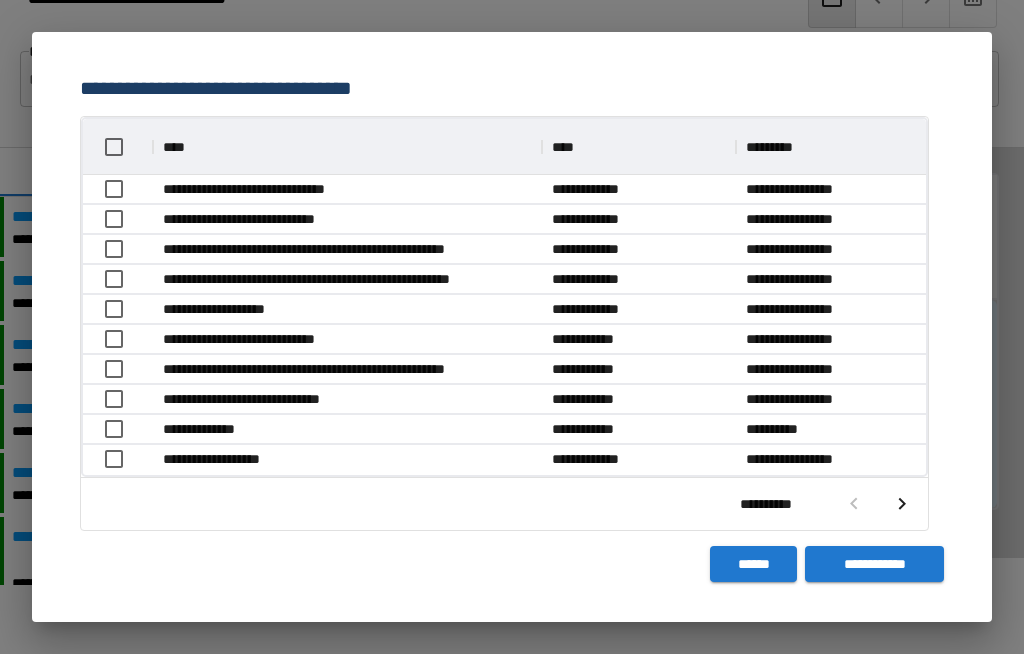 click 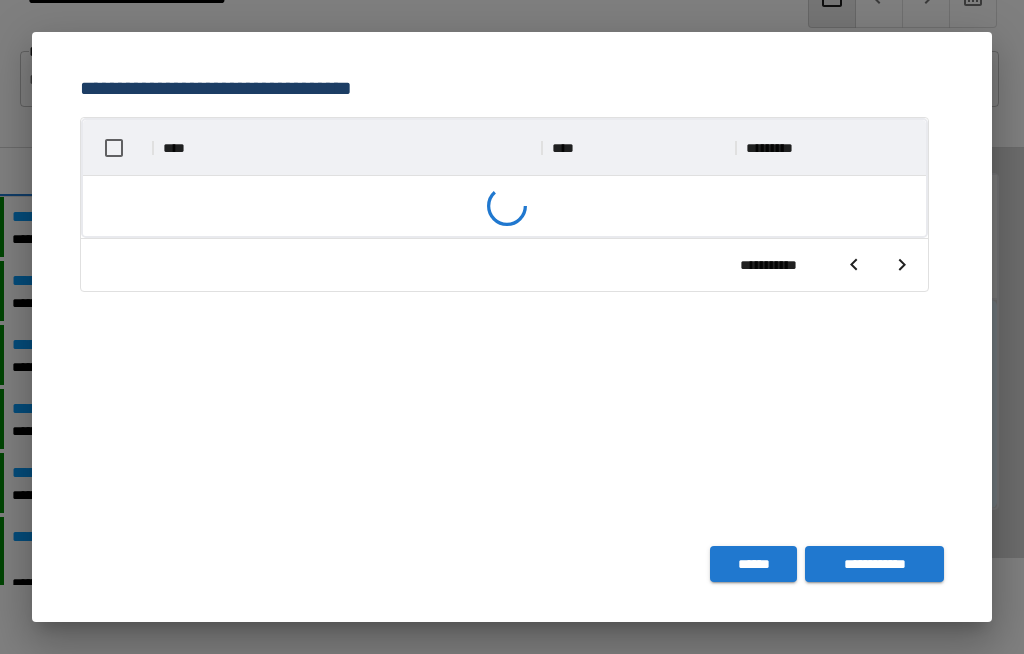 scroll, scrollTop: 188, scrollLeft: 0, axis: vertical 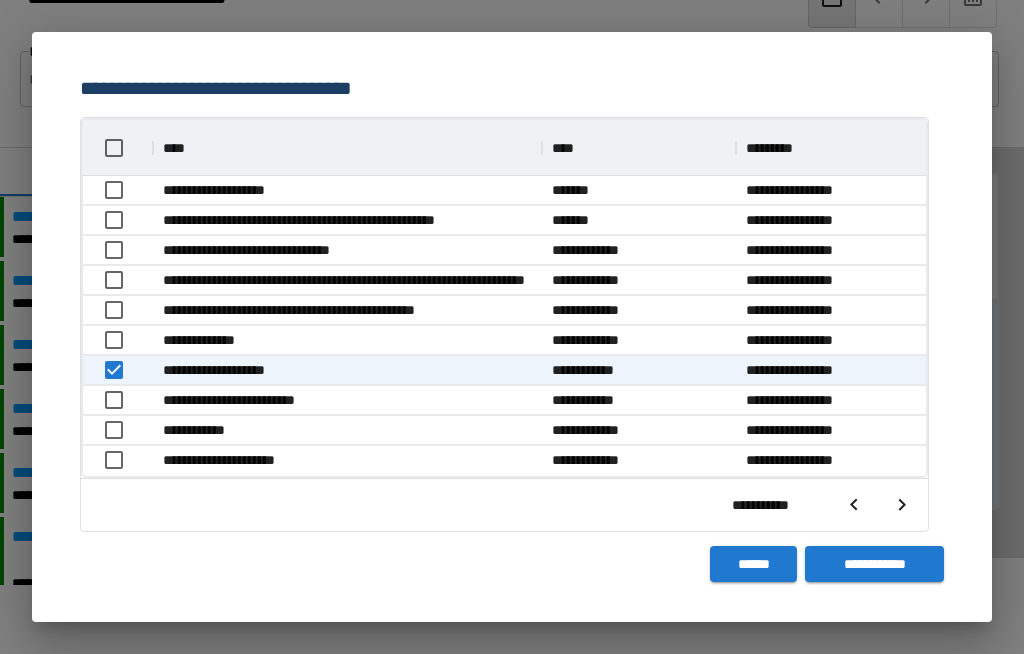 click on "**********" at bounding box center (512, 584) 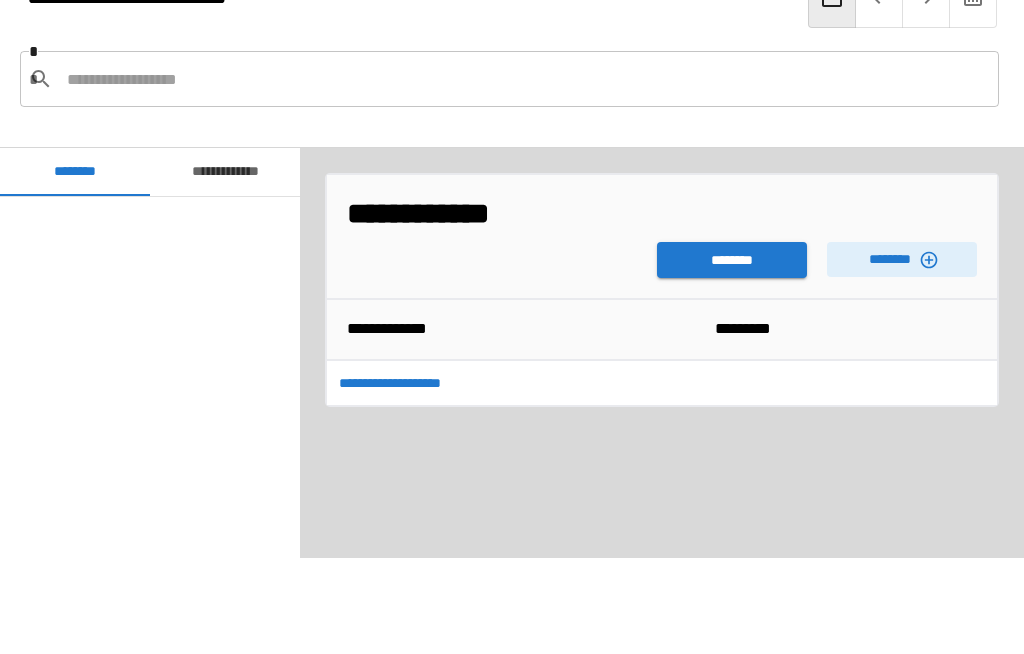 click on "********" at bounding box center (732, 260) 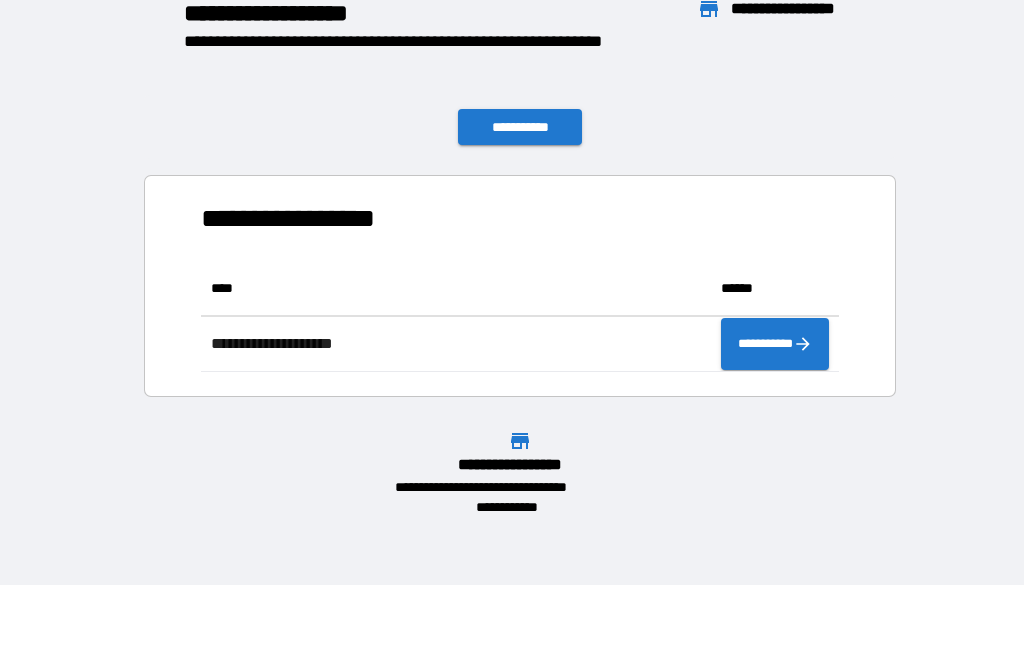 scroll, scrollTop: 1, scrollLeft: 1, axis: both 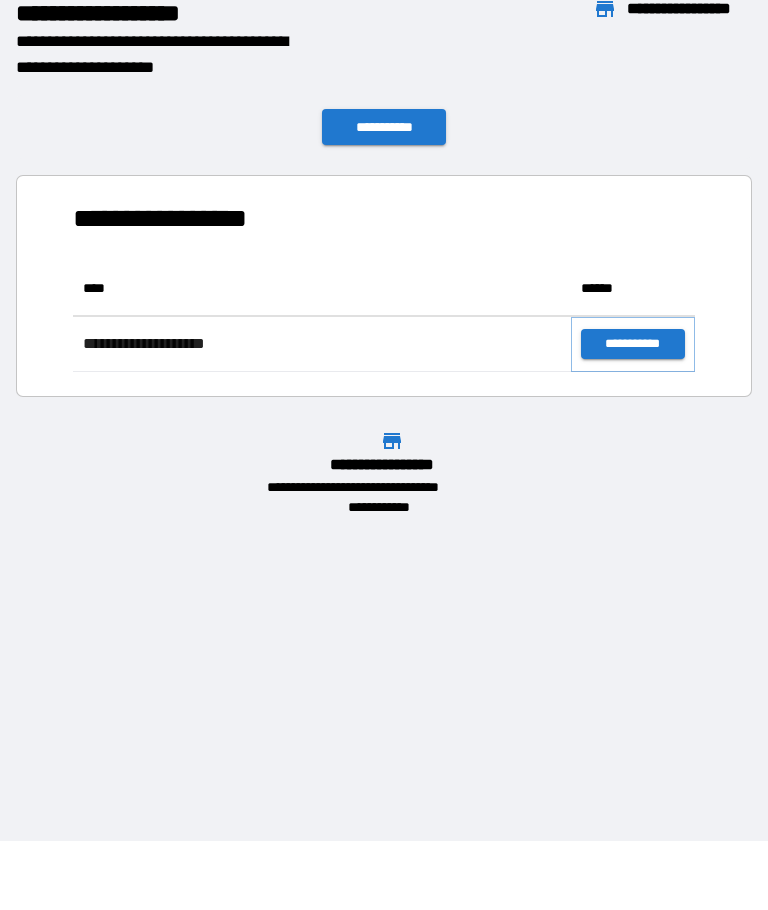 click on "**********" at bounding box center [633, 344] 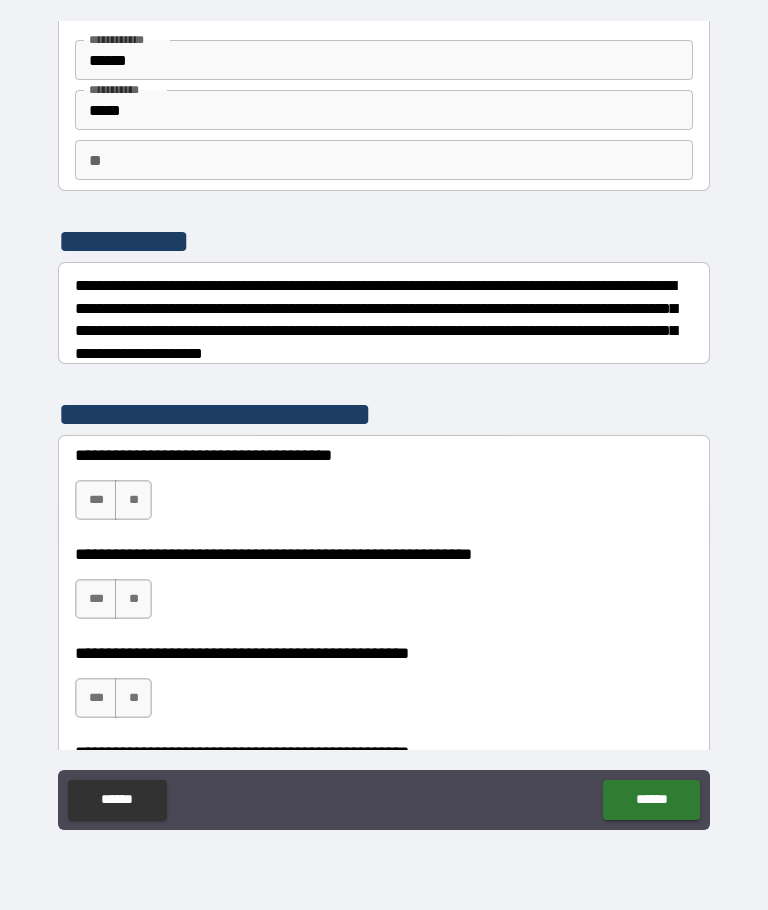scroll, scrollTop: 80, scrollLeft: 0, axis: vertical 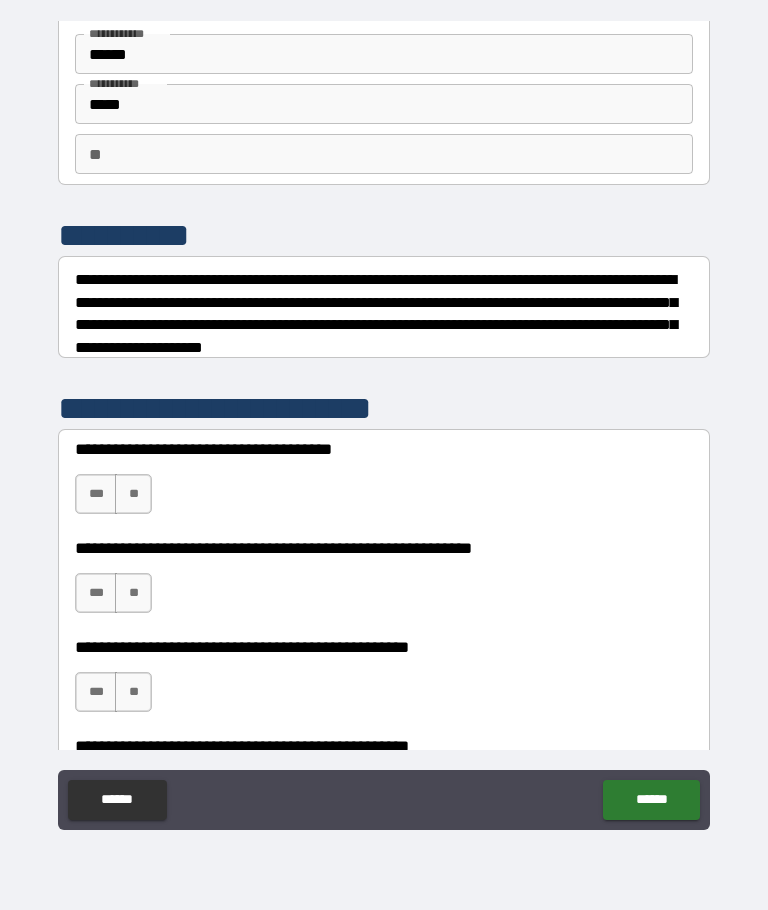 click on "**" at bounding box center (133, 494) 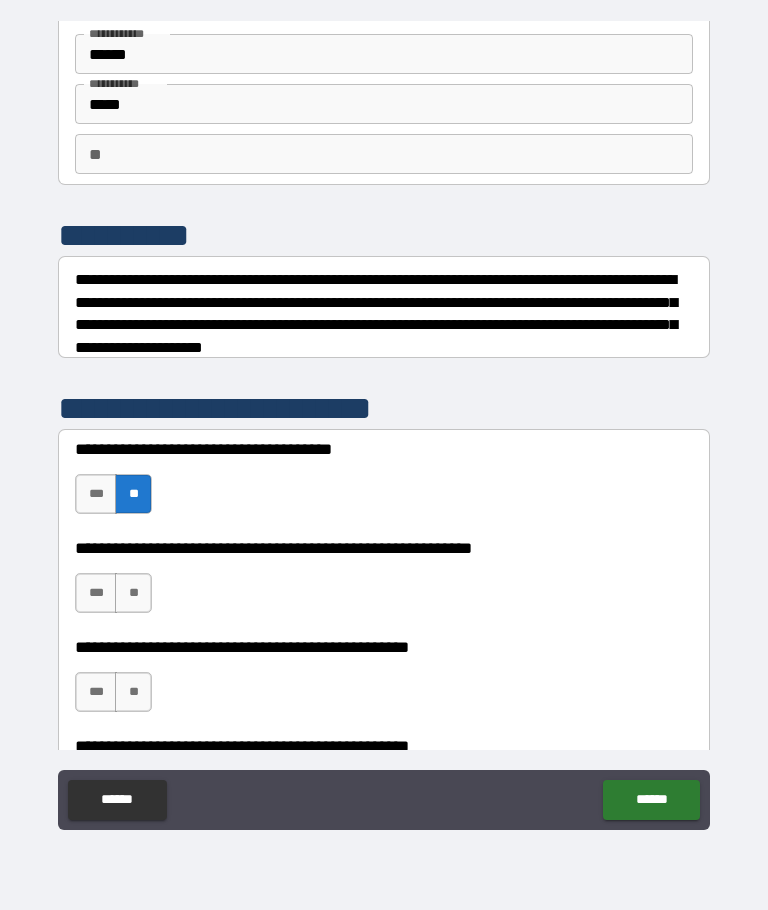 click on "**" at bounding box center (133, 593) 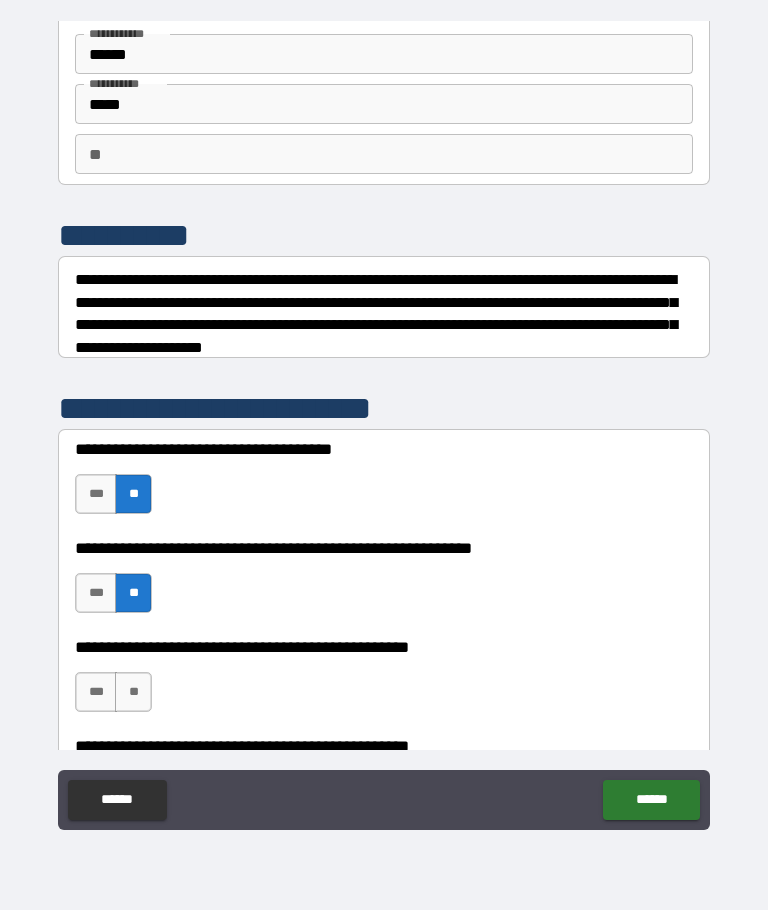 click on "**" at bounding box center [133, 692] 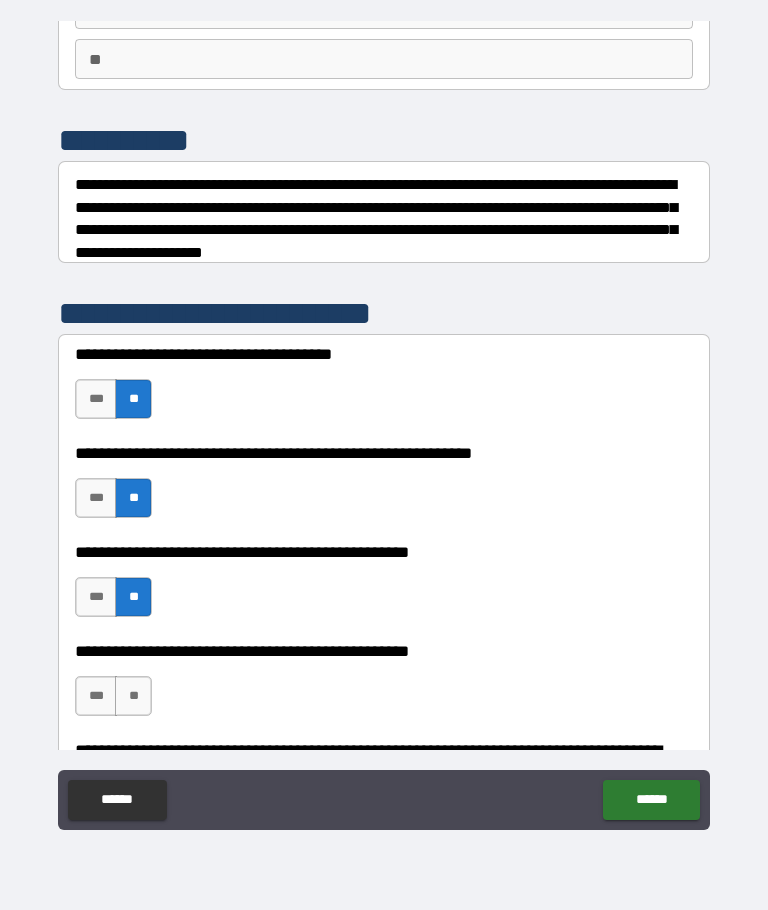 scroll, scrollTop: 175, scrollLeft: 0, axis: vertical 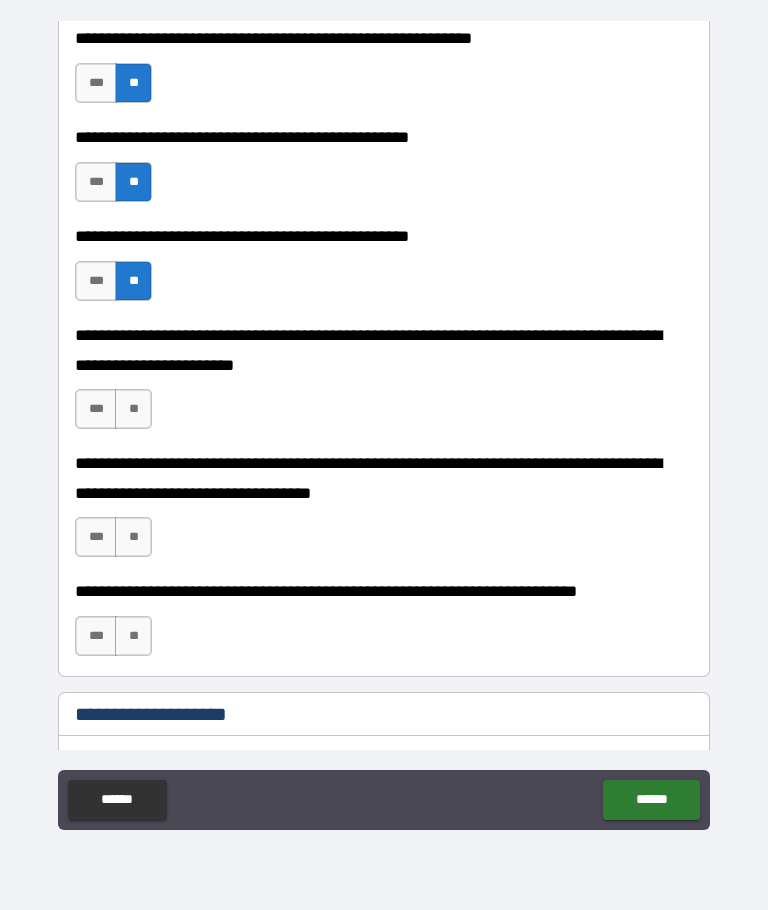 click on "**" at bounding box center (133, 409) 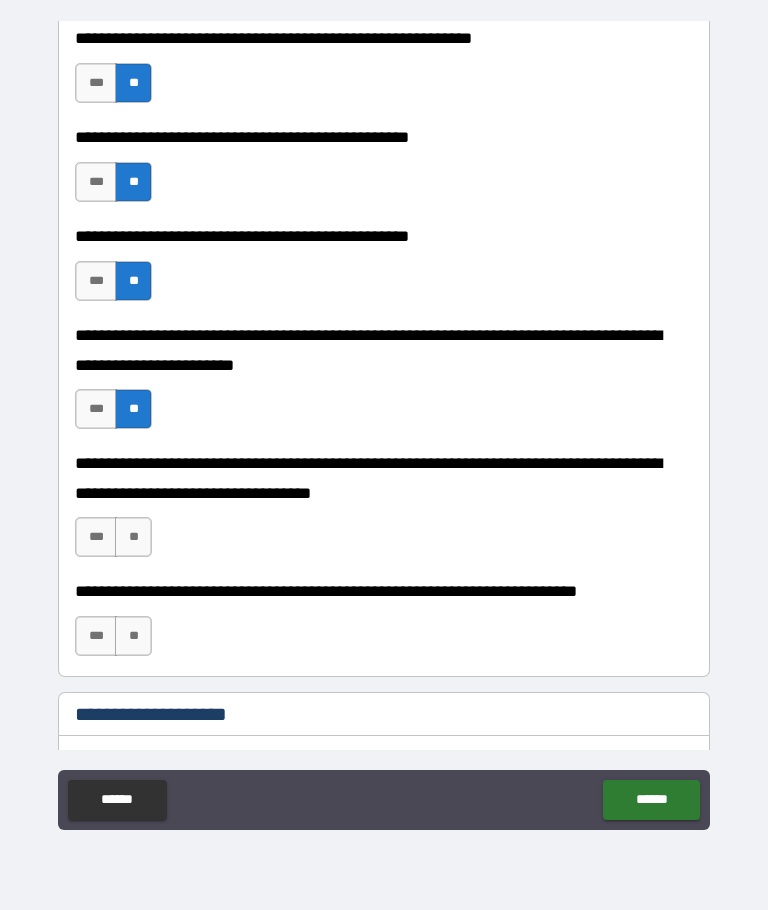 click on "**" at bounding box center (133, 537) 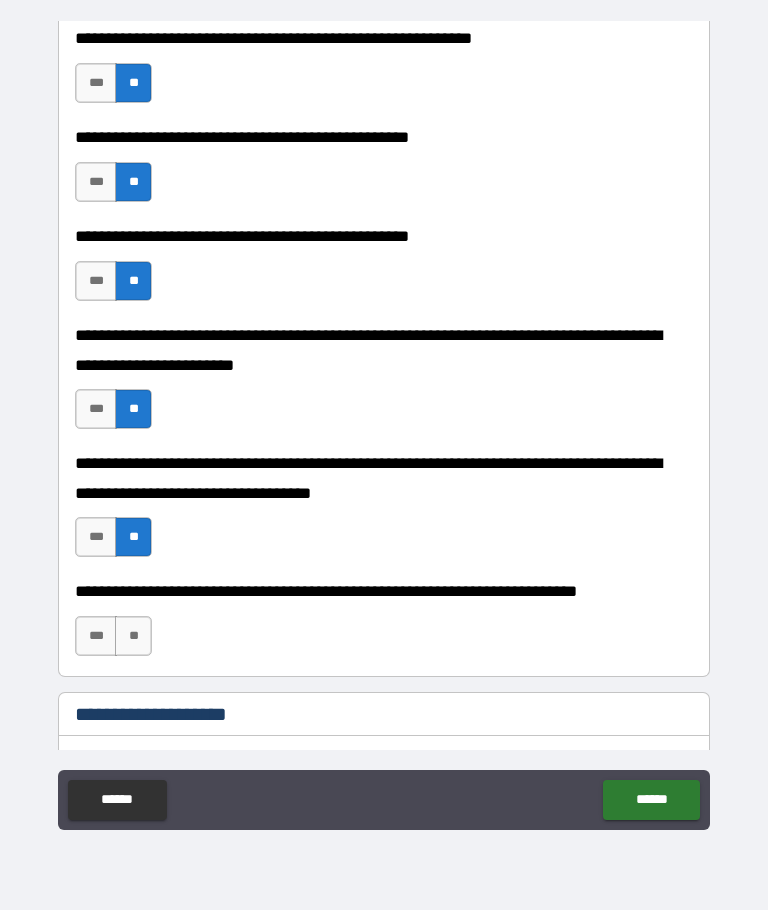 click on "**" at bounding box center (133, 636) 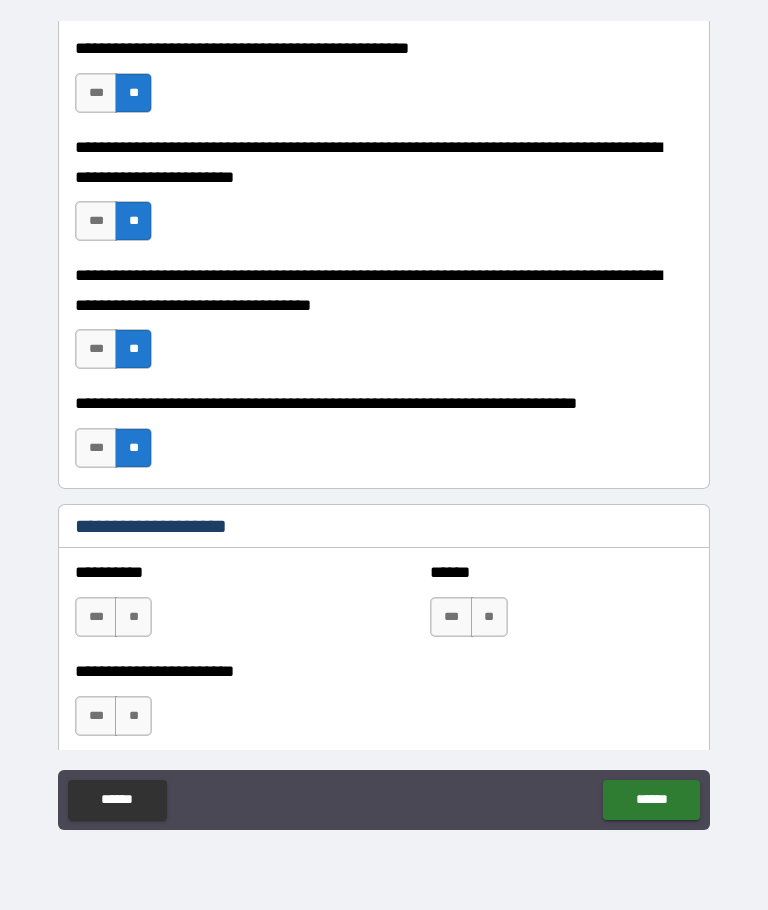 scroll, scrollTop: 803, scrollLeft: 0, axis: vertical 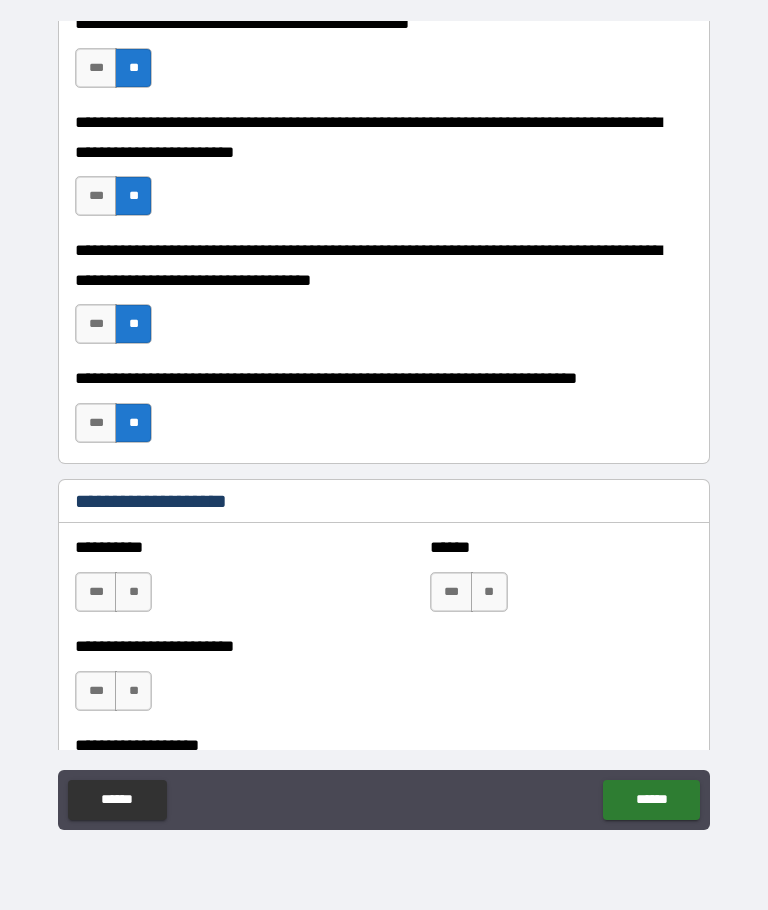click on "**" at bounding box center (133, 592) 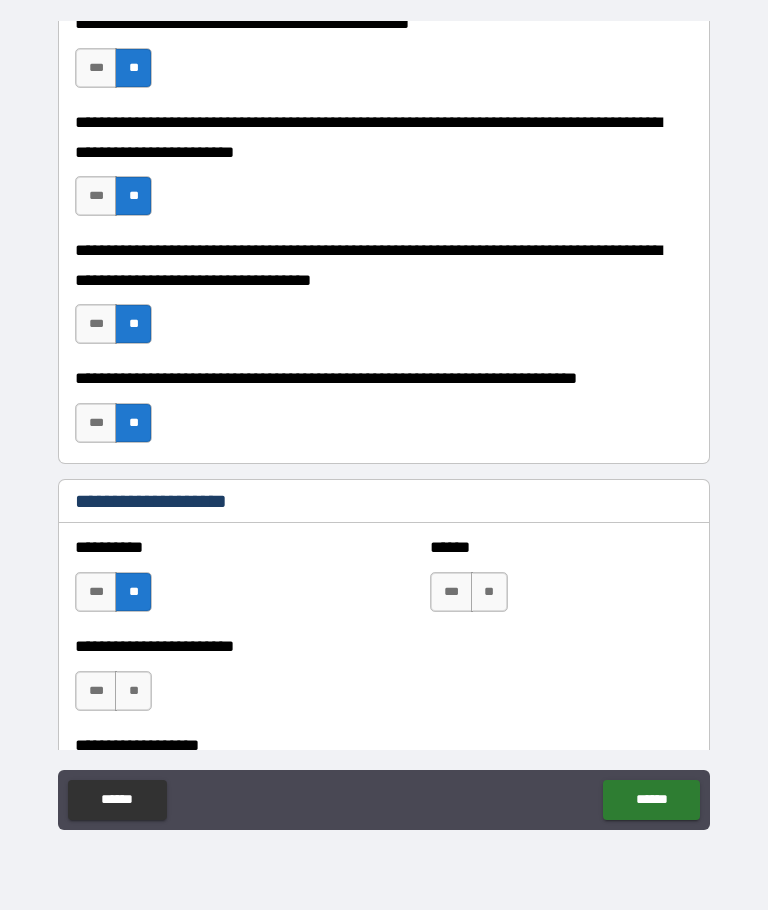 click on "**" at bounding box center [489, 592] 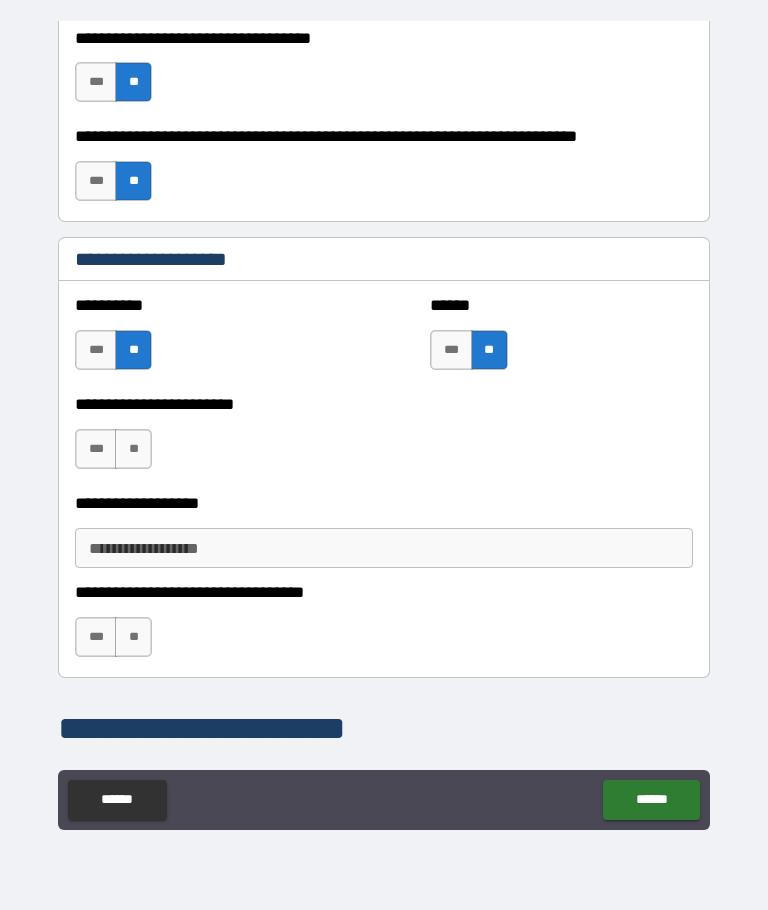 scroll, scrollTop: 1046, scrollLeft: 0, axis: vertical 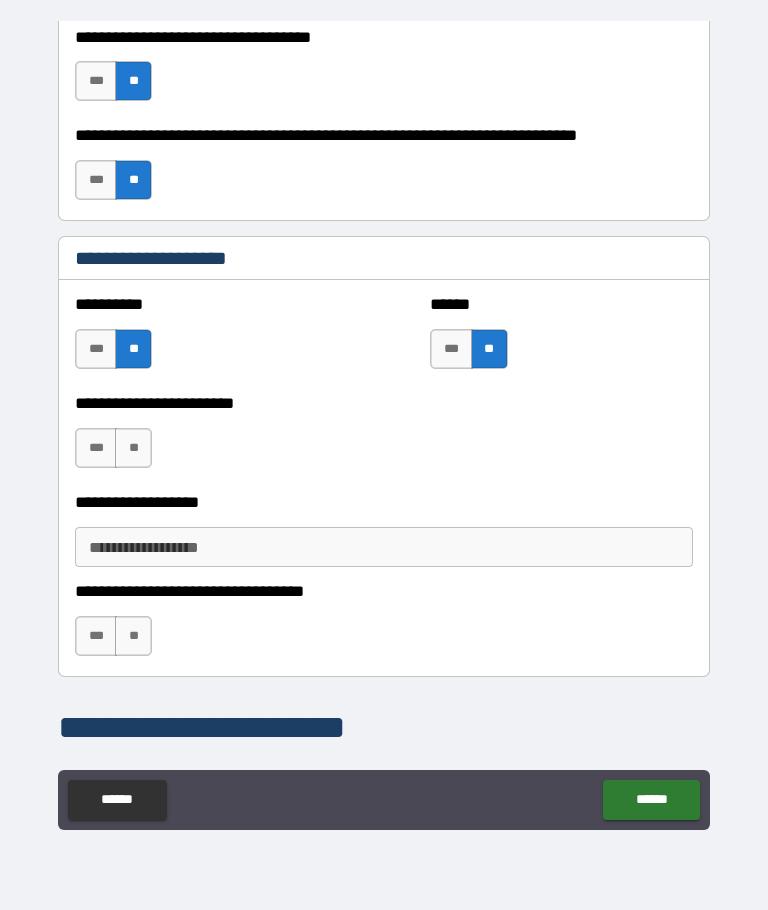 click on "**" at bounding box center [133, 448] 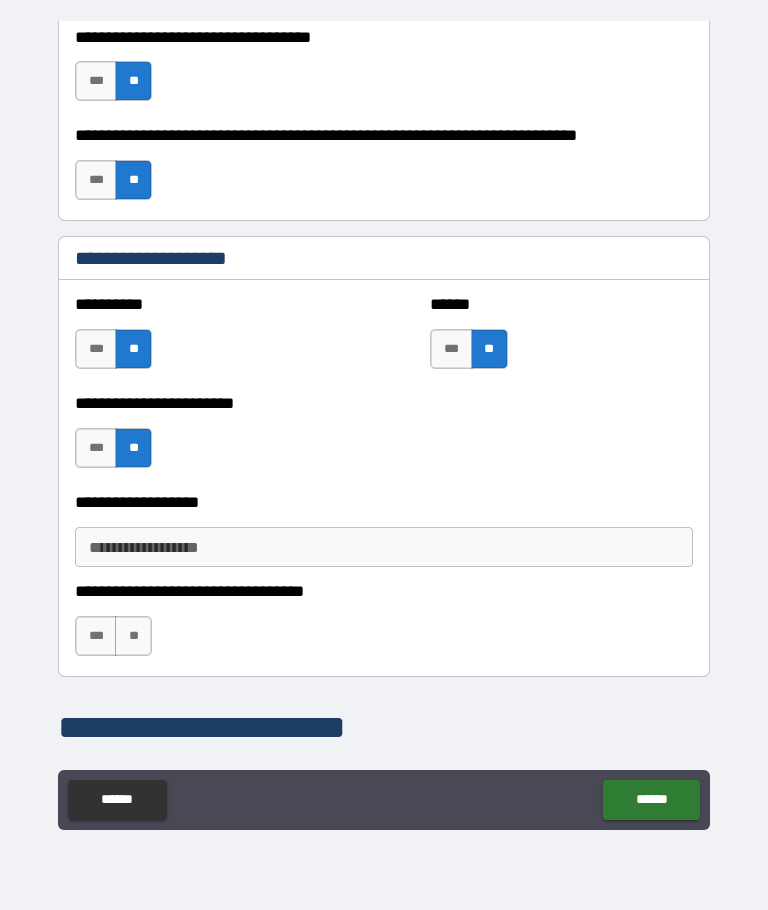 click on "**********" at bounding box center (384, 547) 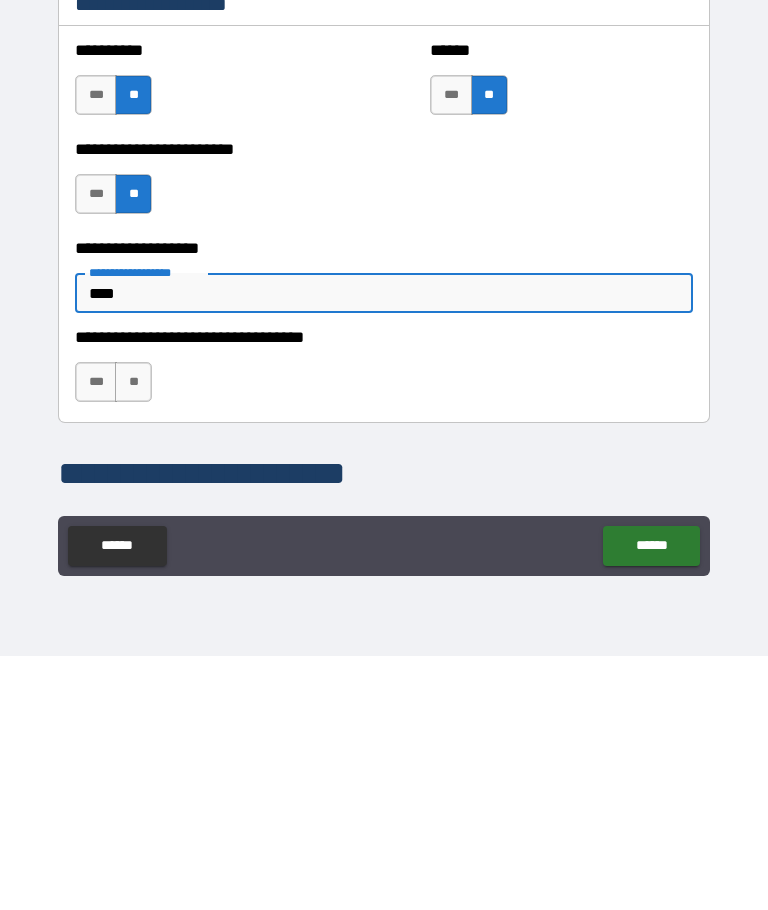 type on "****" 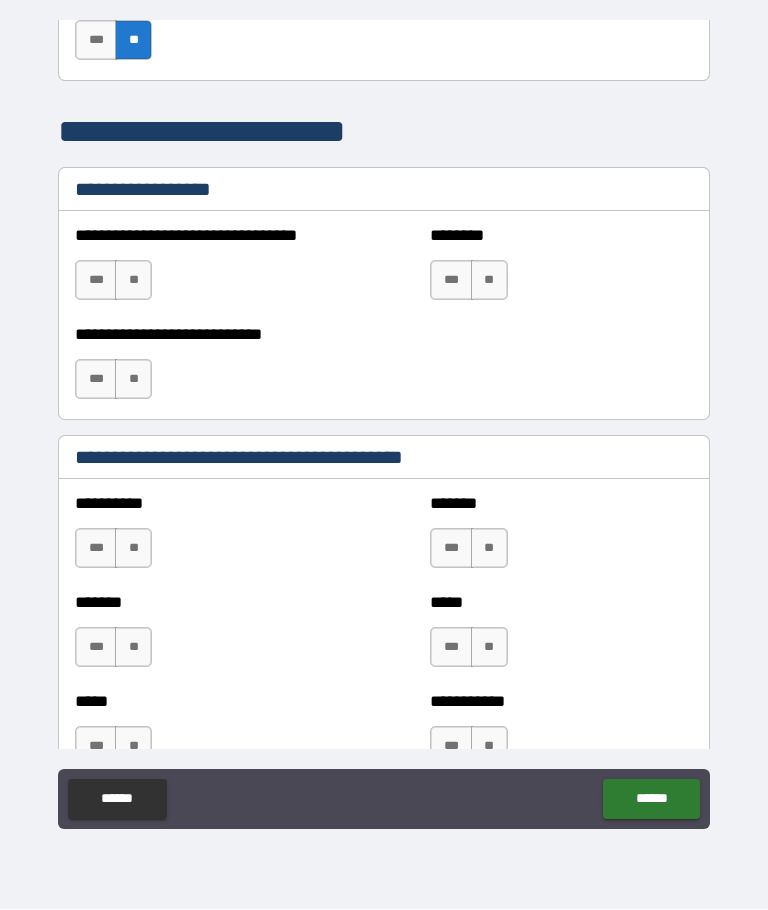 scroll, scrollTop: 1642, scrollLeft: 0, axis: vertical 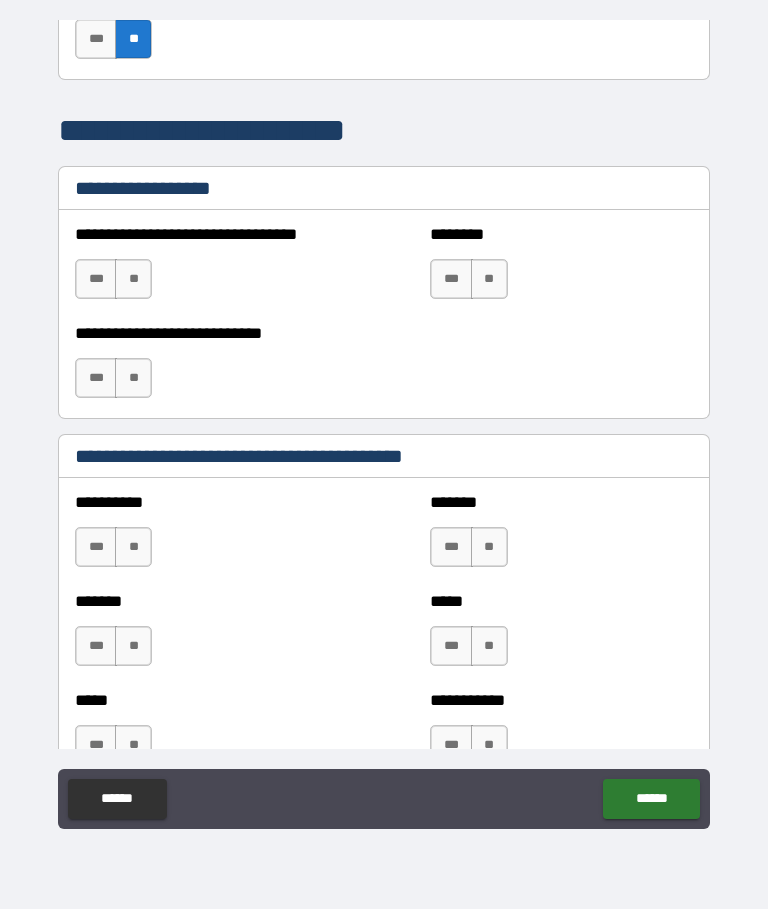 click on "**" at bounding box center (133, 280) 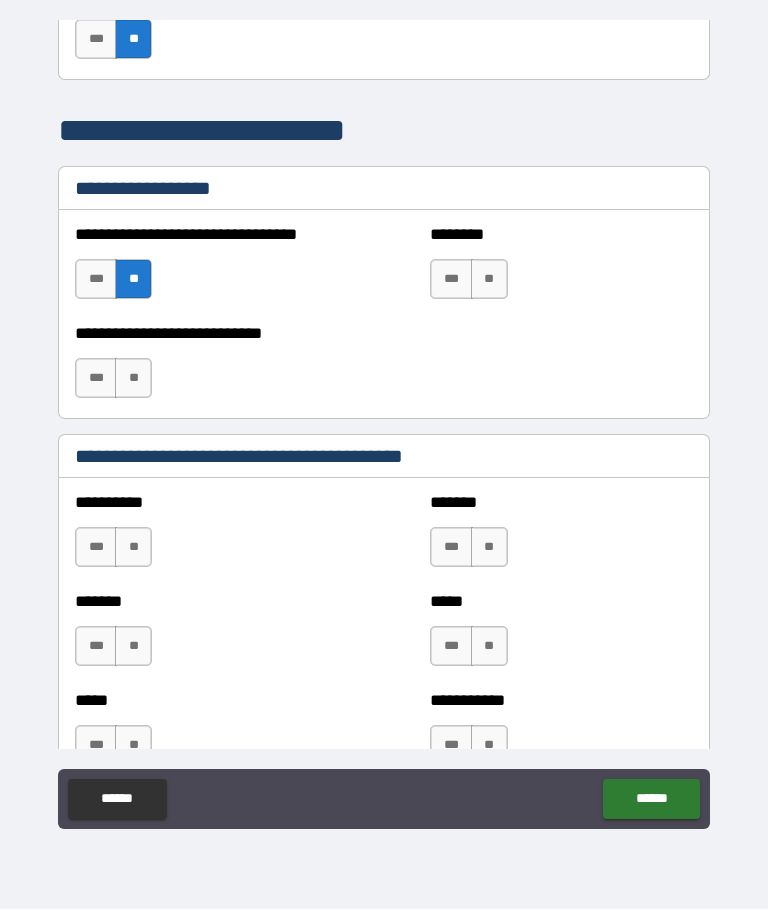 click on "**" at bounding box center [489, 280] 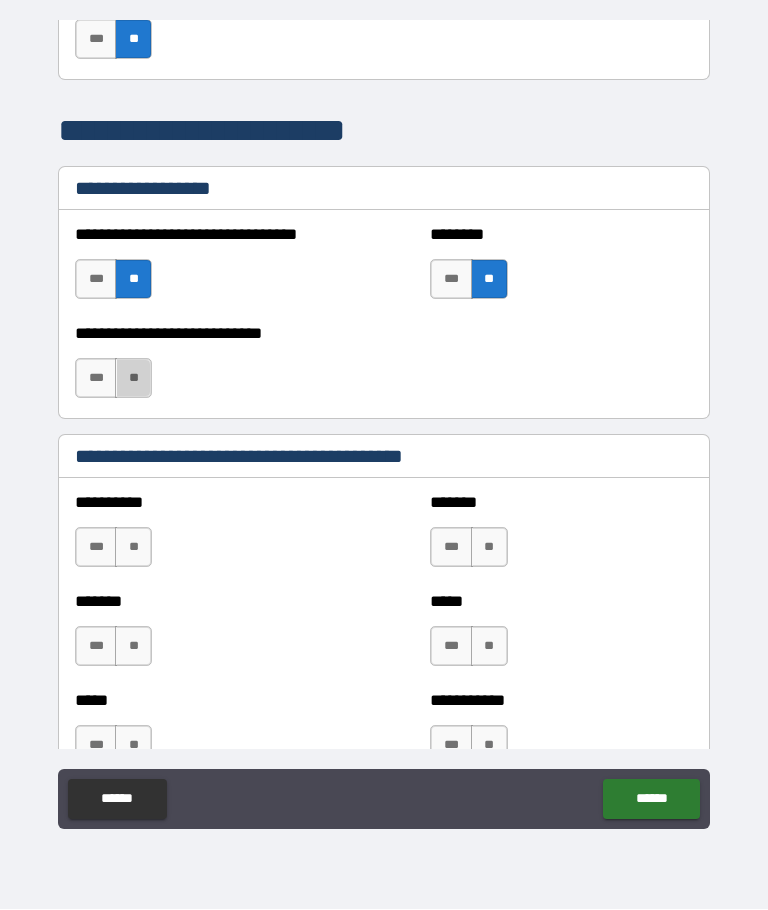 click on "**" at bounding box center (133, 379) 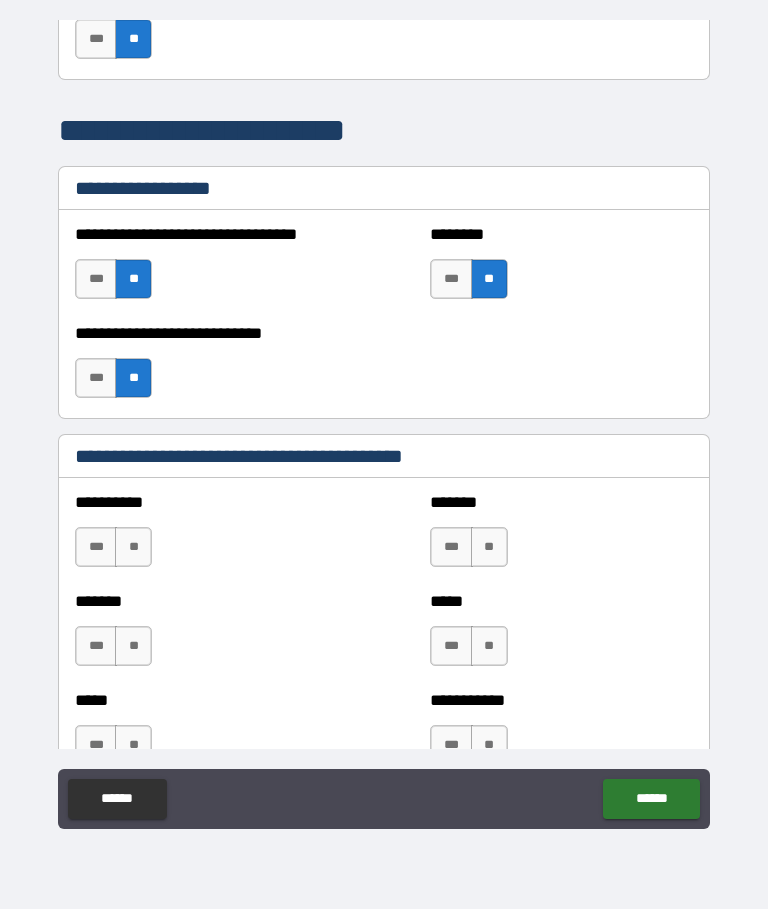 click on "**" at bounding box center (133, 548) 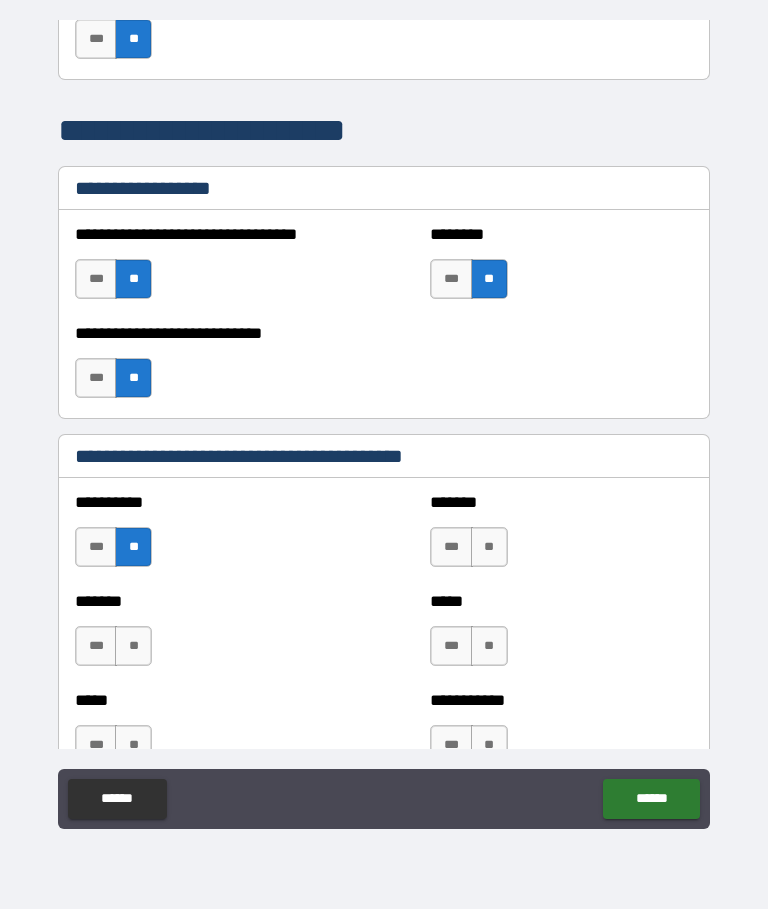 click on "**" at bounding box center [133, 647] 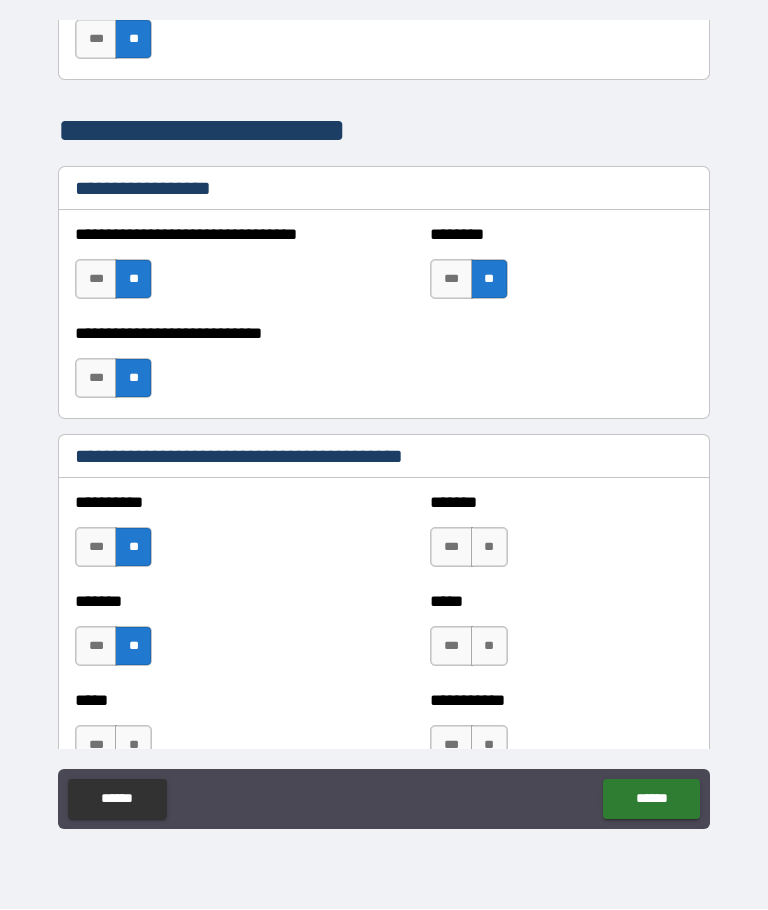 click on "**" at bounding box center [489, 548] 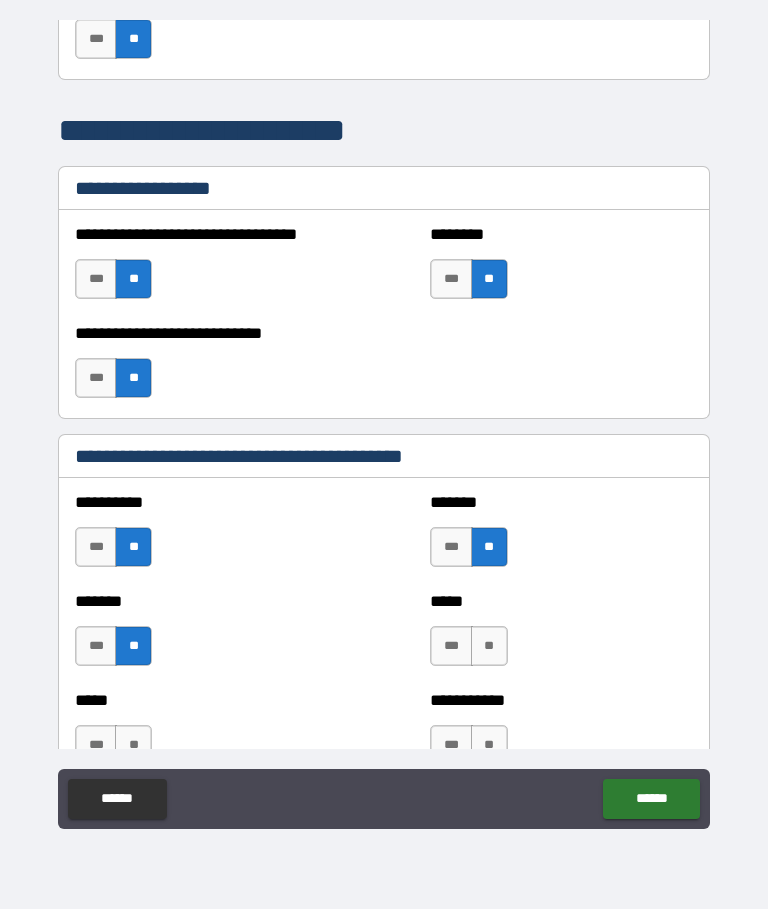 click on "**" at bounding box center (489, 647) 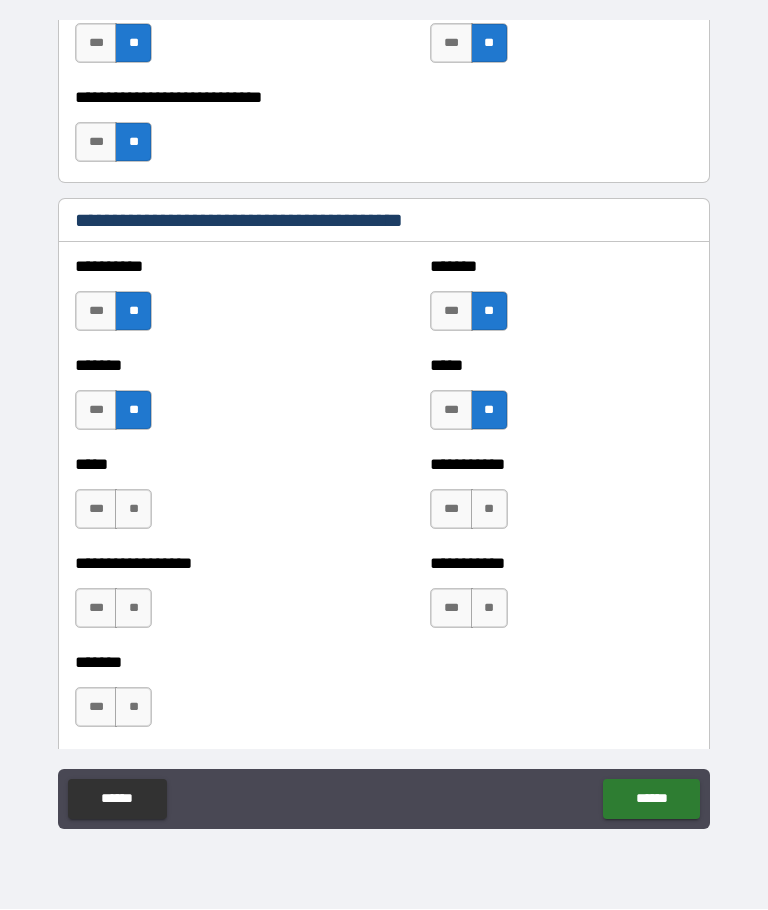 scroll, scrollTop: 1908, scrollLeft: 0, axis: vertical 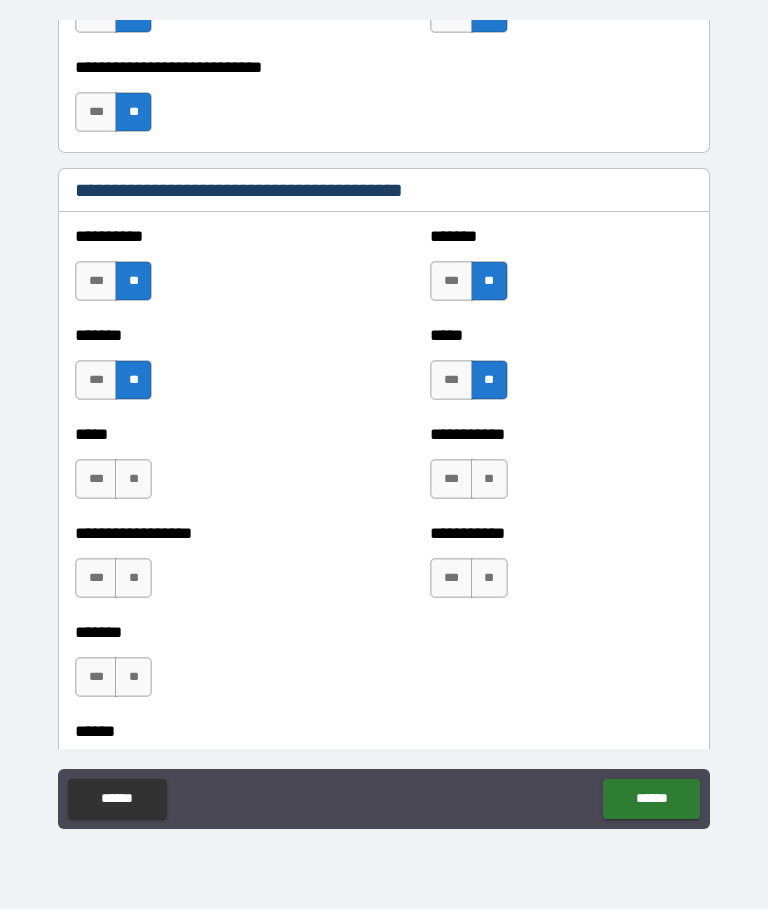 click on "**" at bounding box center (133, 480) 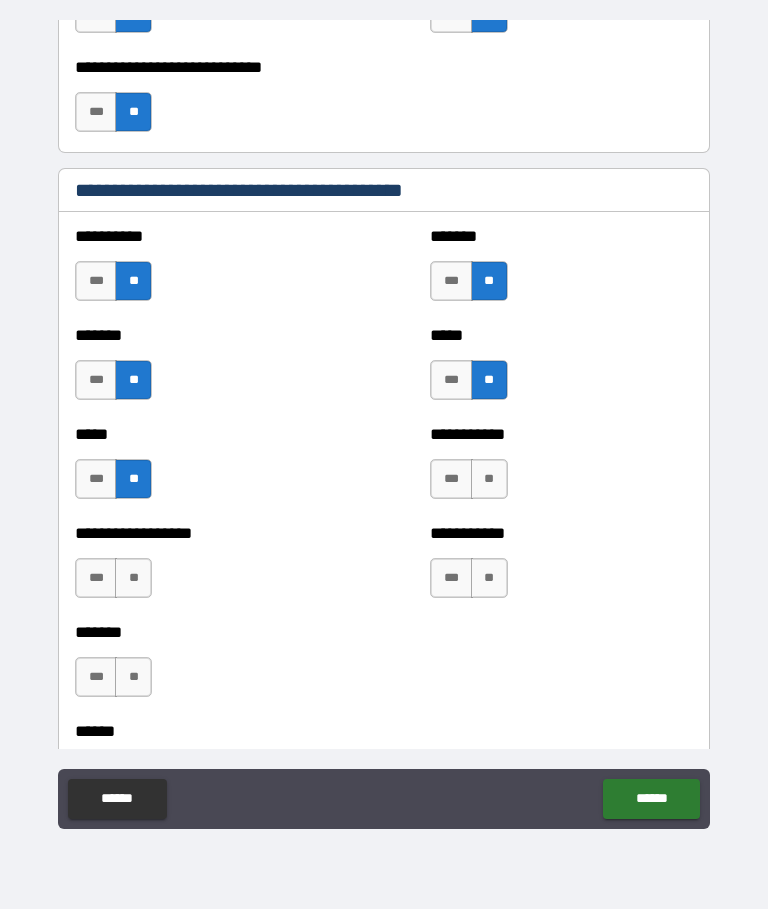 click on "**" at bounding box center (489, 480) 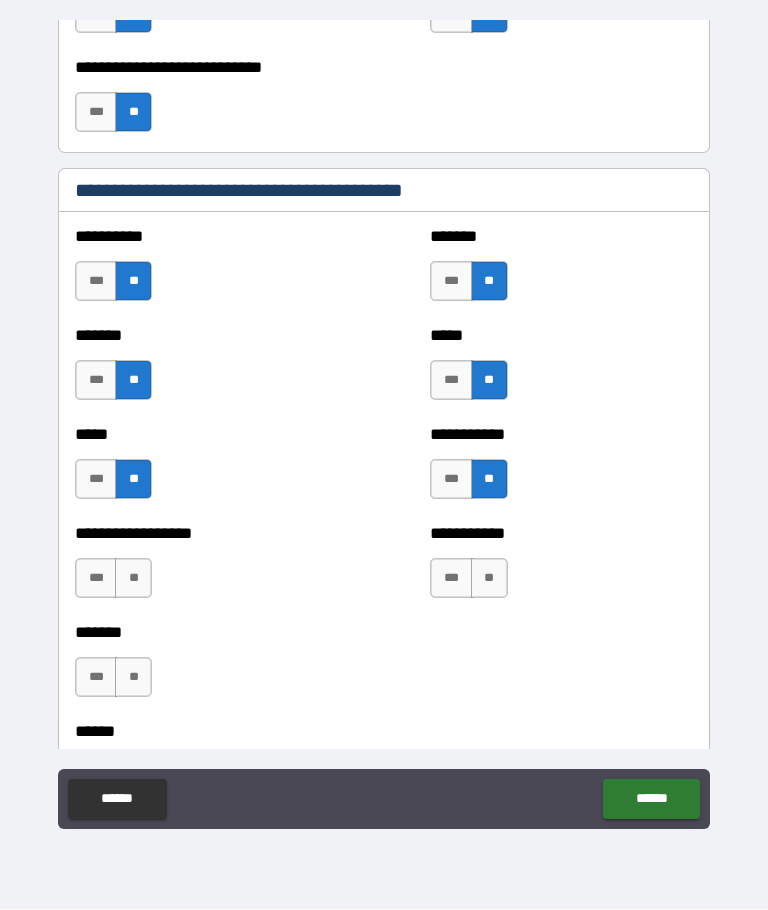 click on "**" at bounding box center [489, 579] 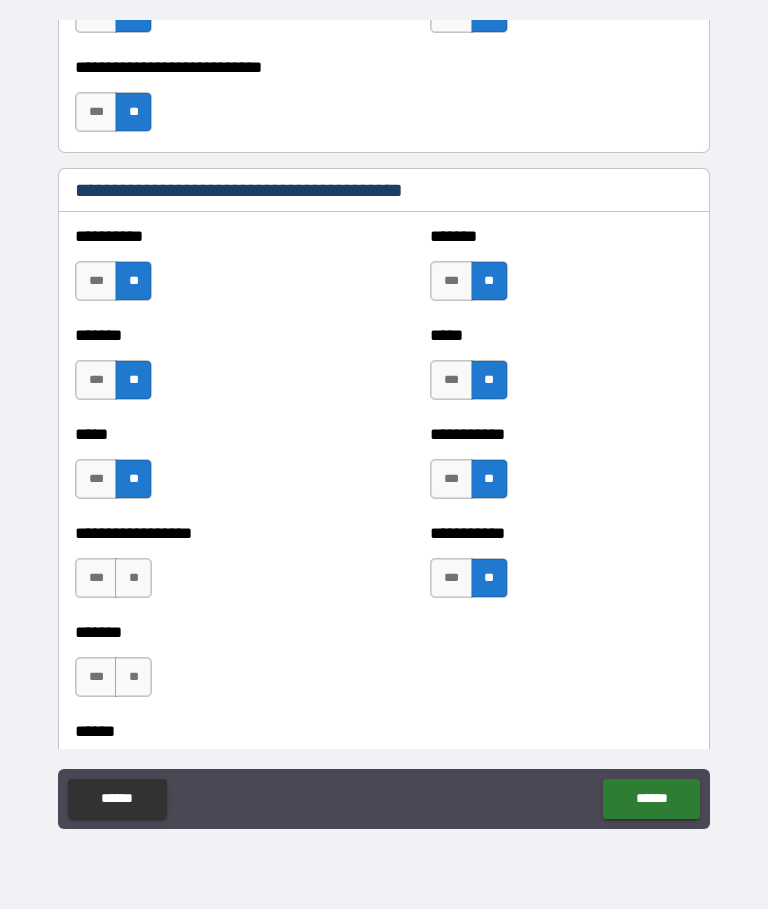 click on "**" at bounding box center [133, 579] 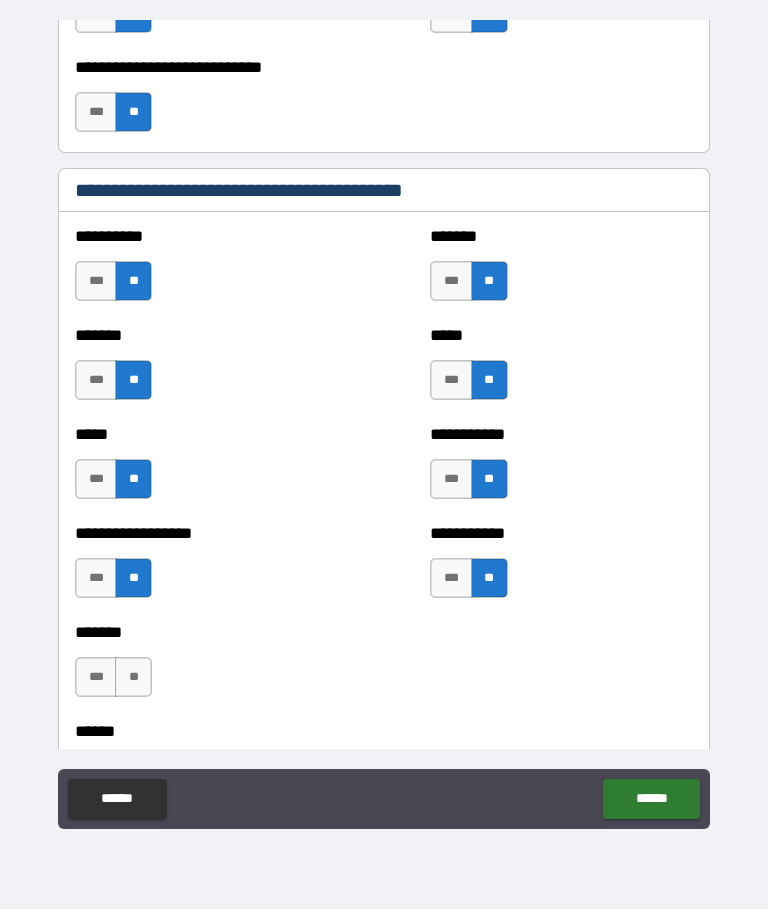 click on "**" at bounding box center (133, 678) 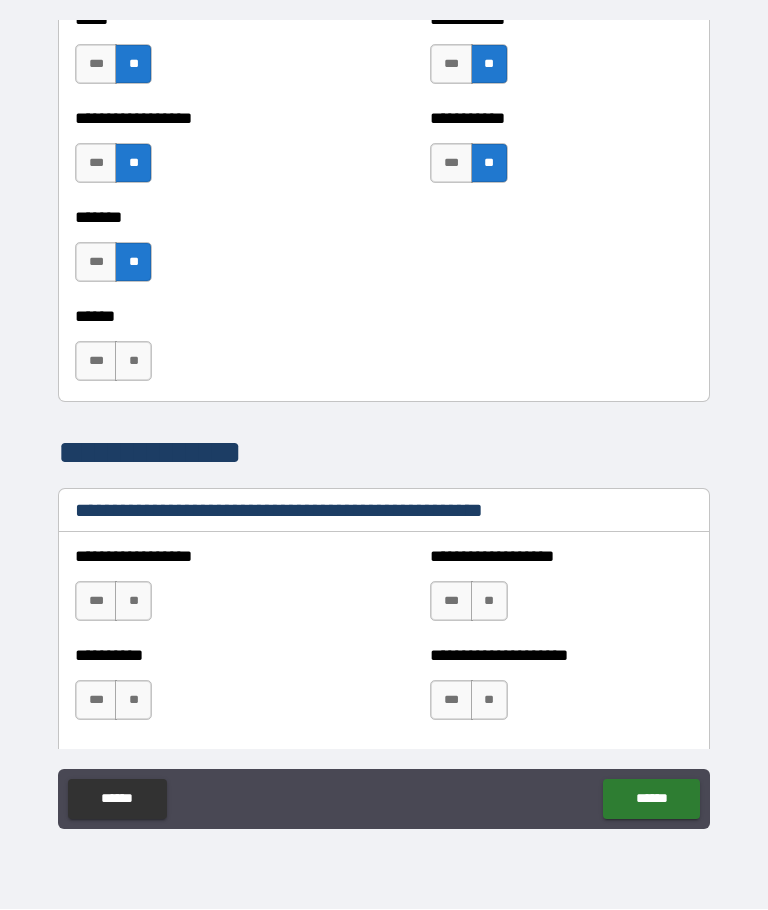 scroll, scrollTop: 2324, scrollLeft: 0, axis: vertical 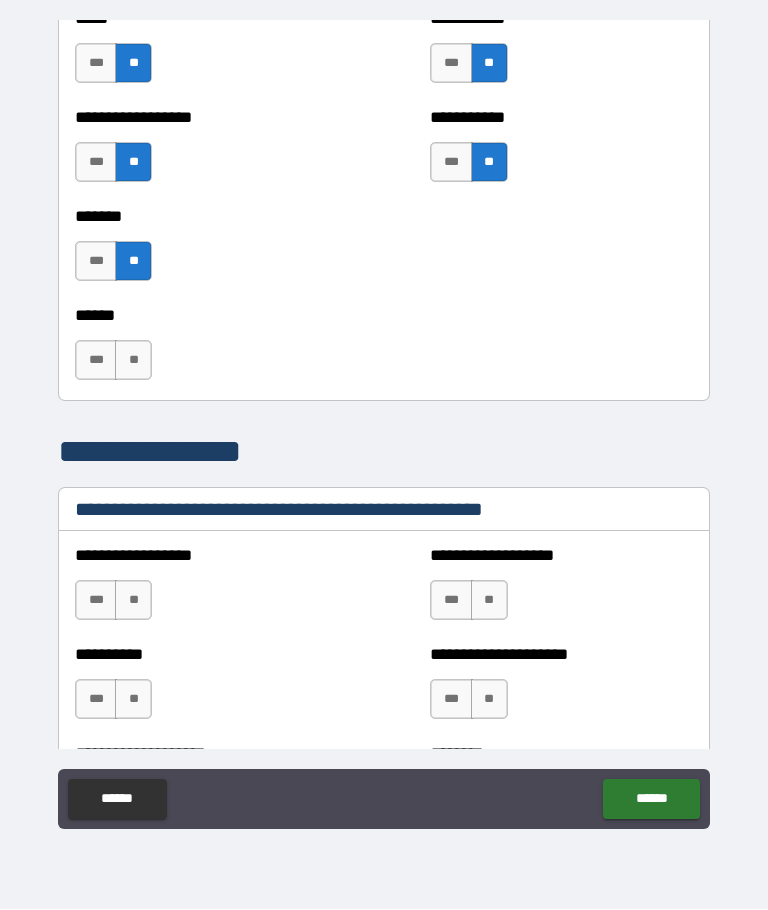 click on "**" at bounding box center (133, 361) 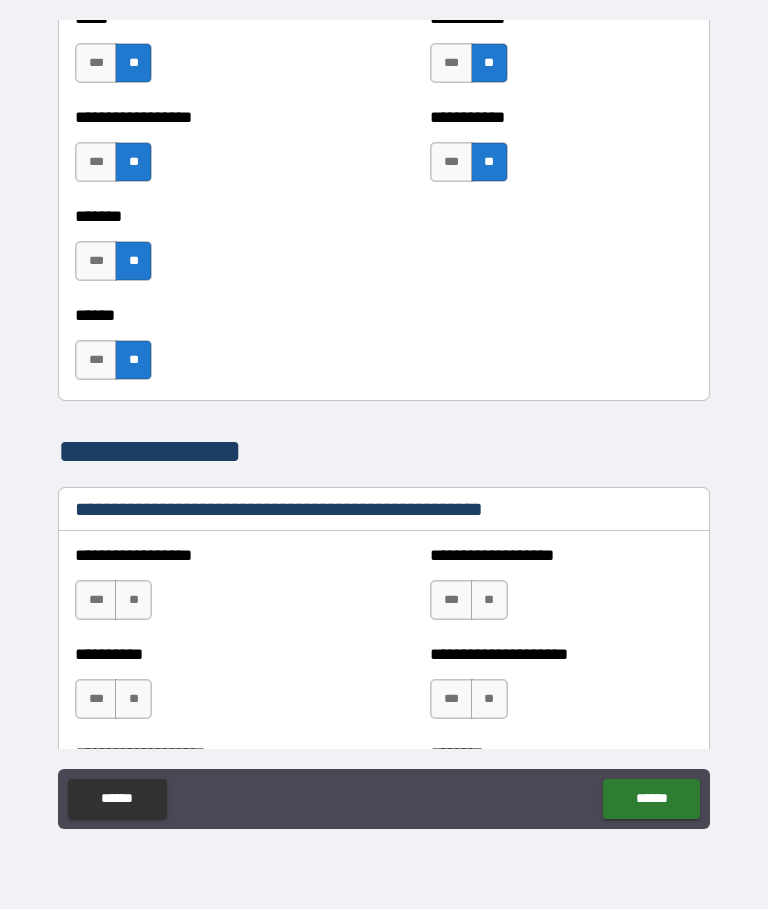 click on "**" at bounding box center [133, 601] 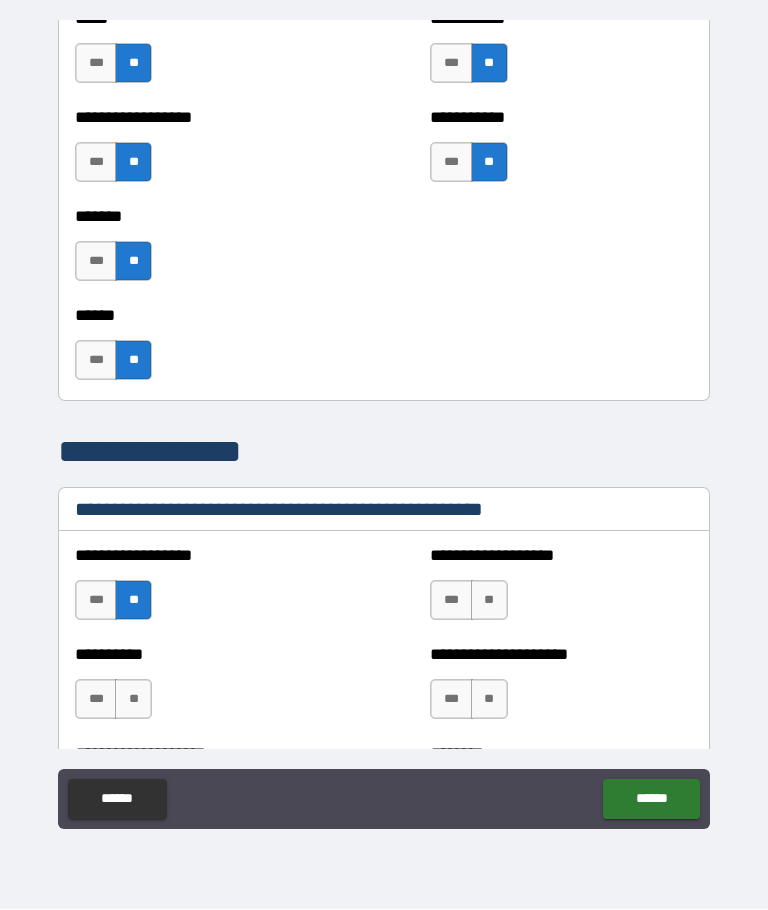 click on "**" at bounding box center (489, 601) 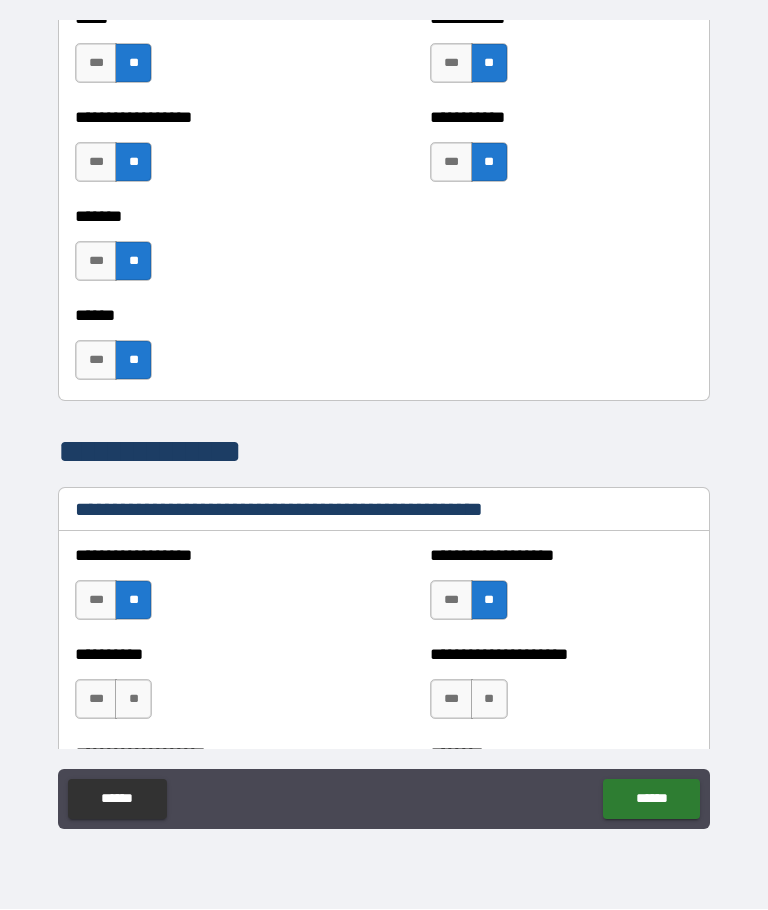 scroll, scrollTop: 2552, scrollLeft: 0, axis: vertical 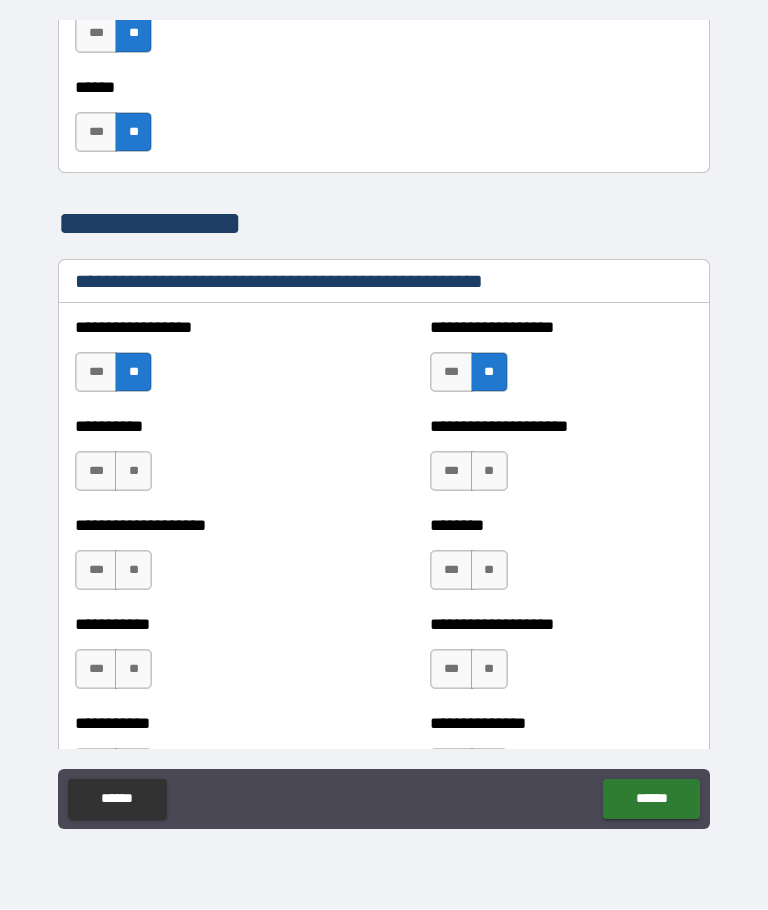 click on "**" at bounding box center [489, 472] 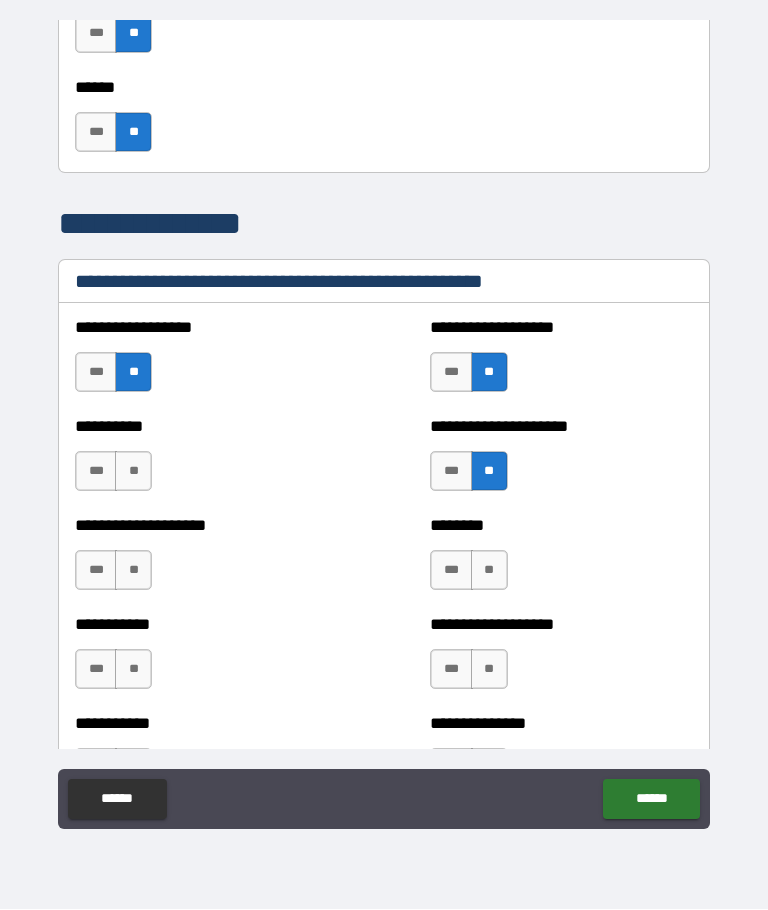 click on "**" at bounding box center [133, 472] 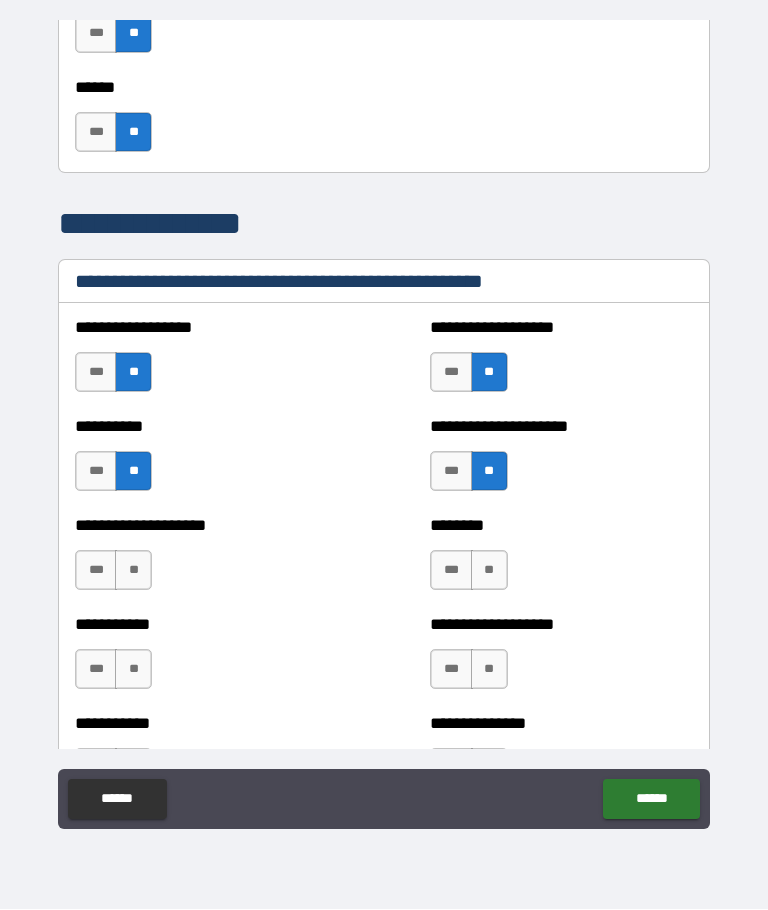 click on "**" at bounding box center (133, 571) 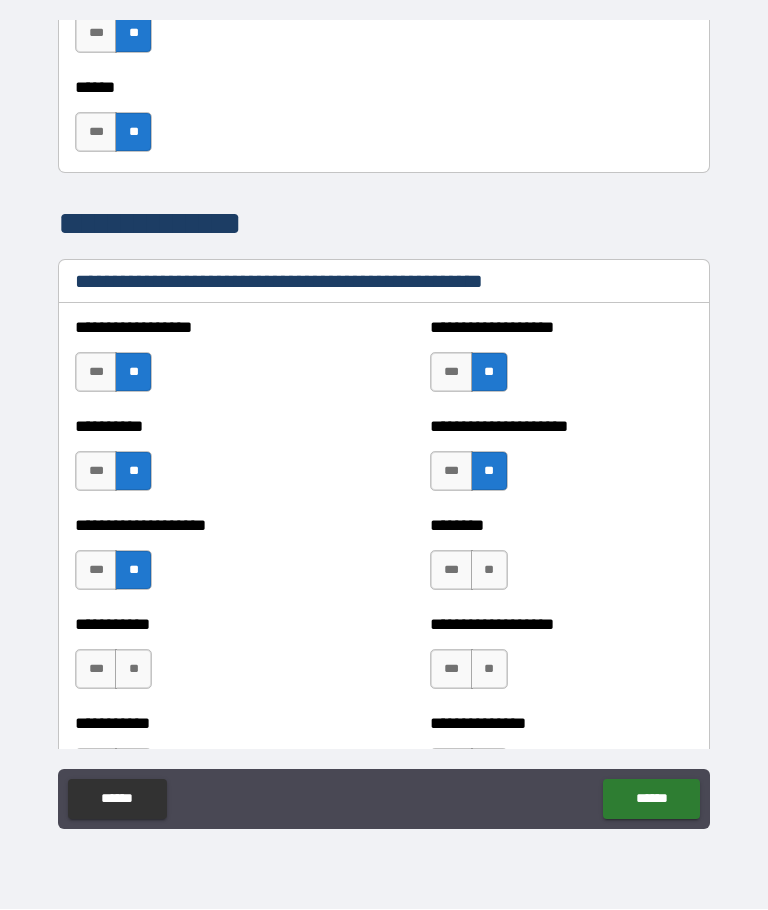 click on "**" at bounding box center (489, 571) 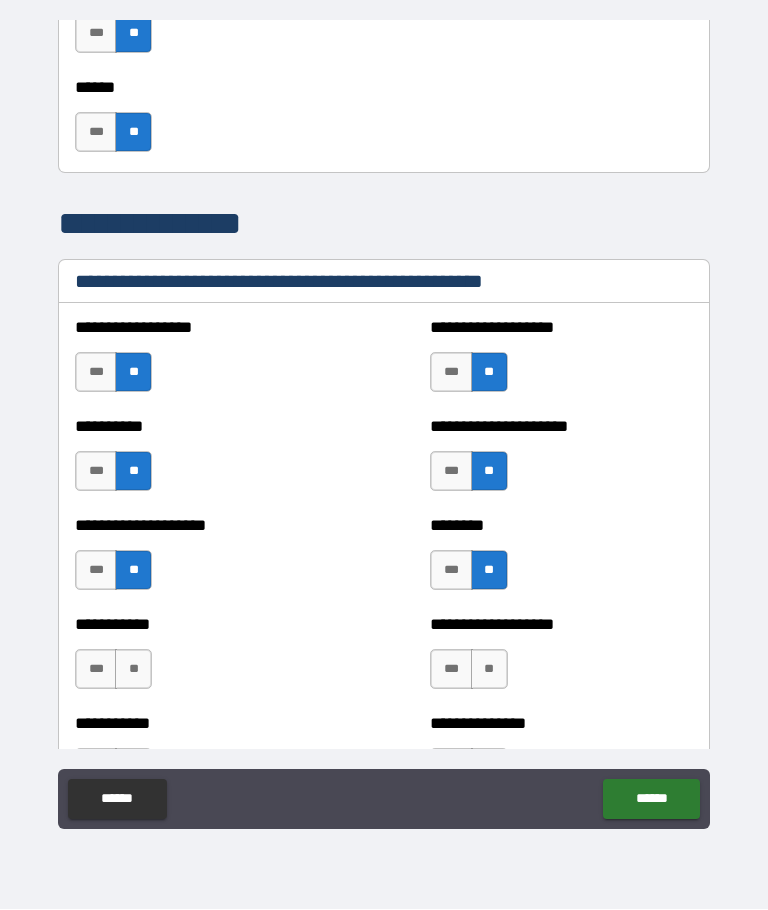 click on "**" at bounding box center [489, 670] 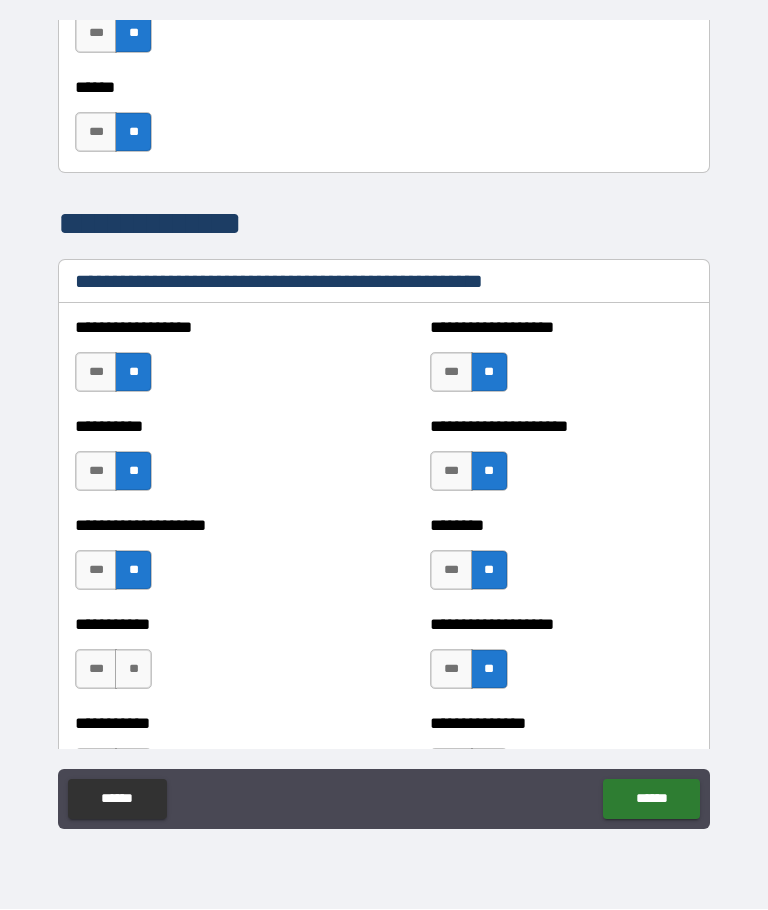 click on "**" at bounding box center [133, 670] 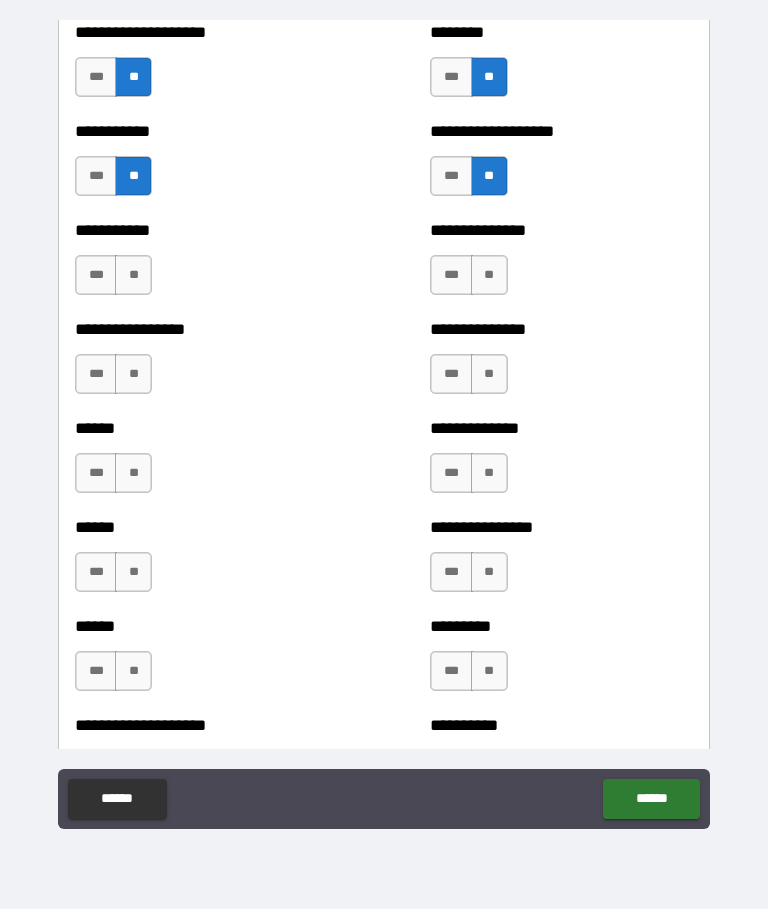 scroll, scrollTop: 3056, scrollLeft: 0, axis: vertical 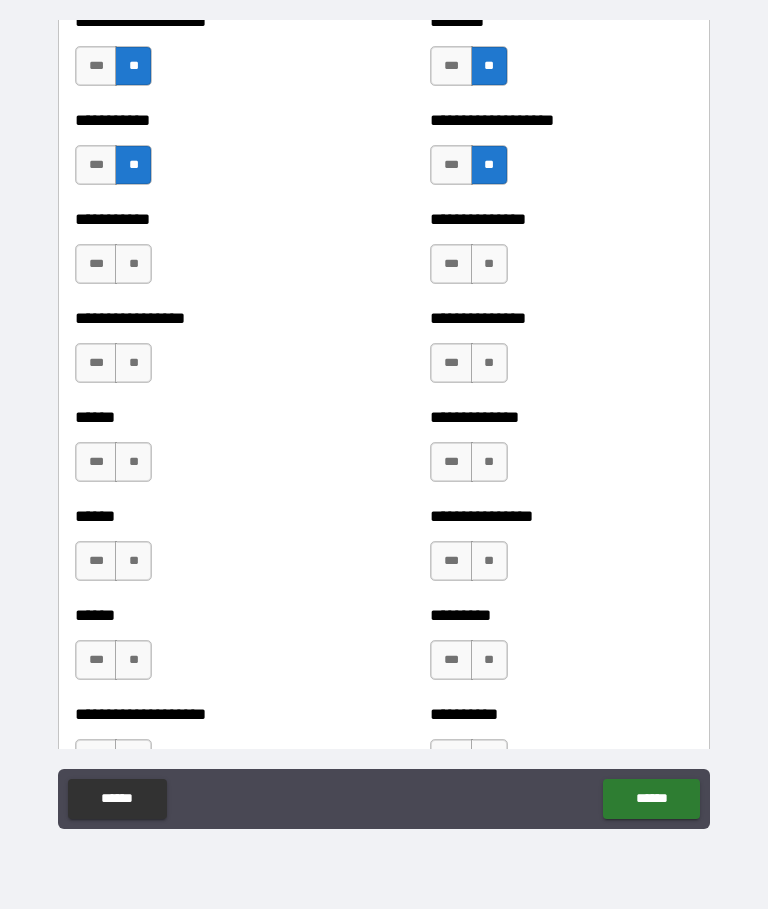 click on "**" at bounding box center [133, 265] 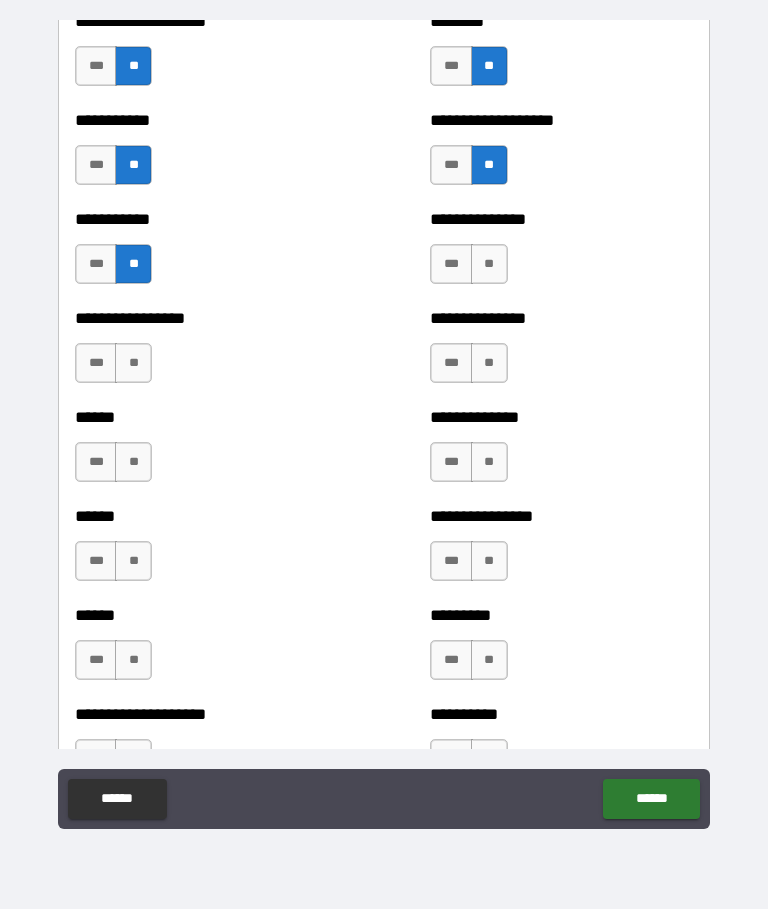 click on "**" at bounding box center (489, 265) 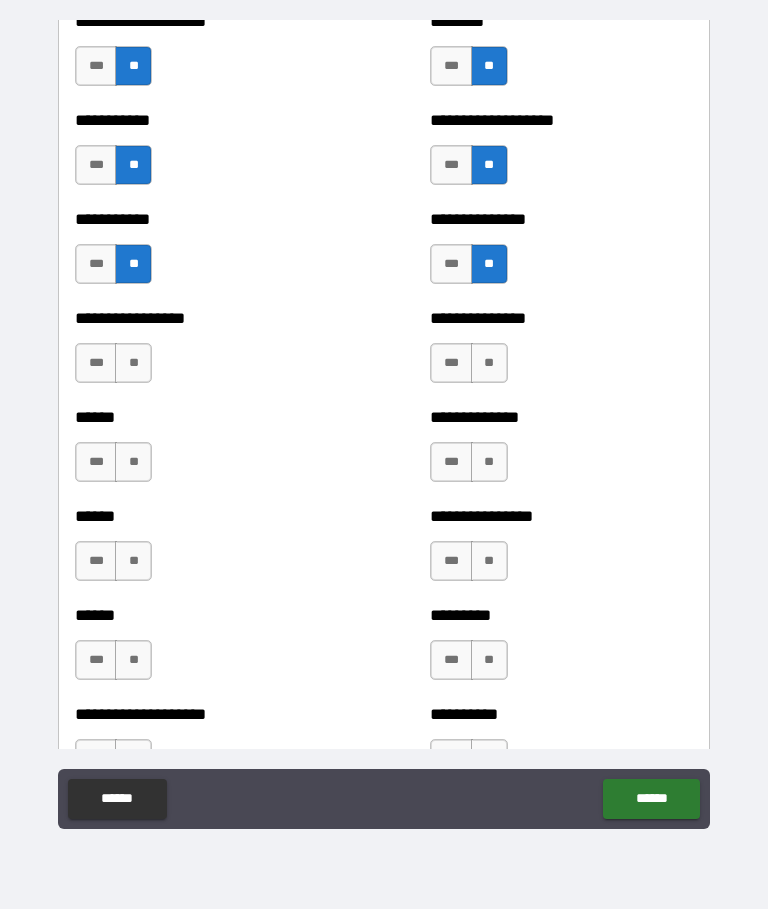 click on "**" at bounding box center (489, 364) 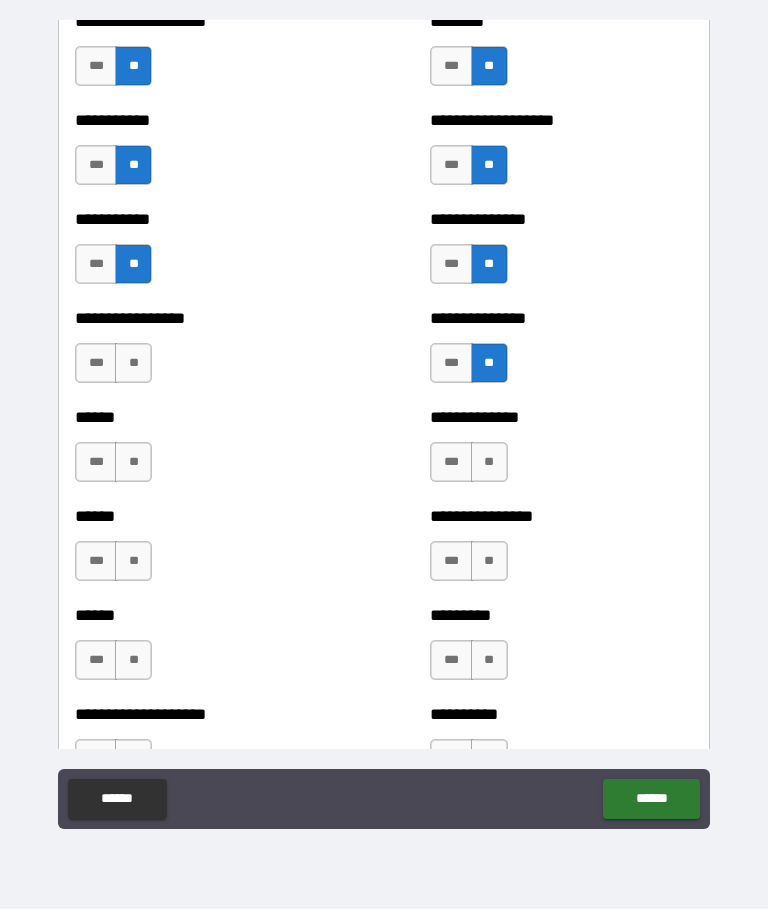 click on "**" at bounding box center (133, 364) 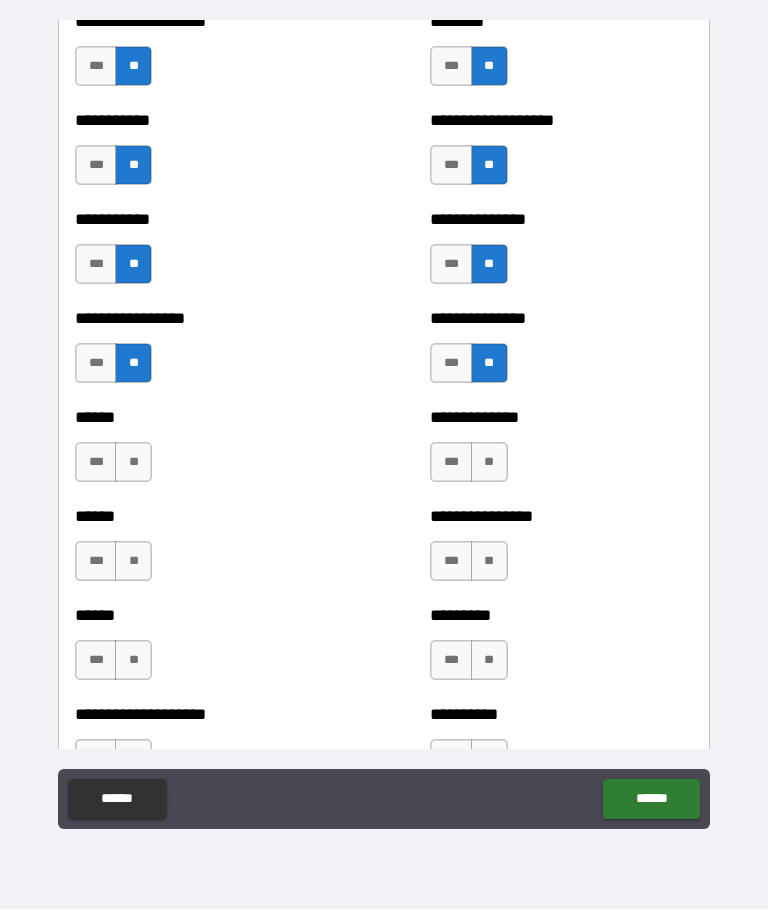 click on "**" at bounding box center (133, 463) 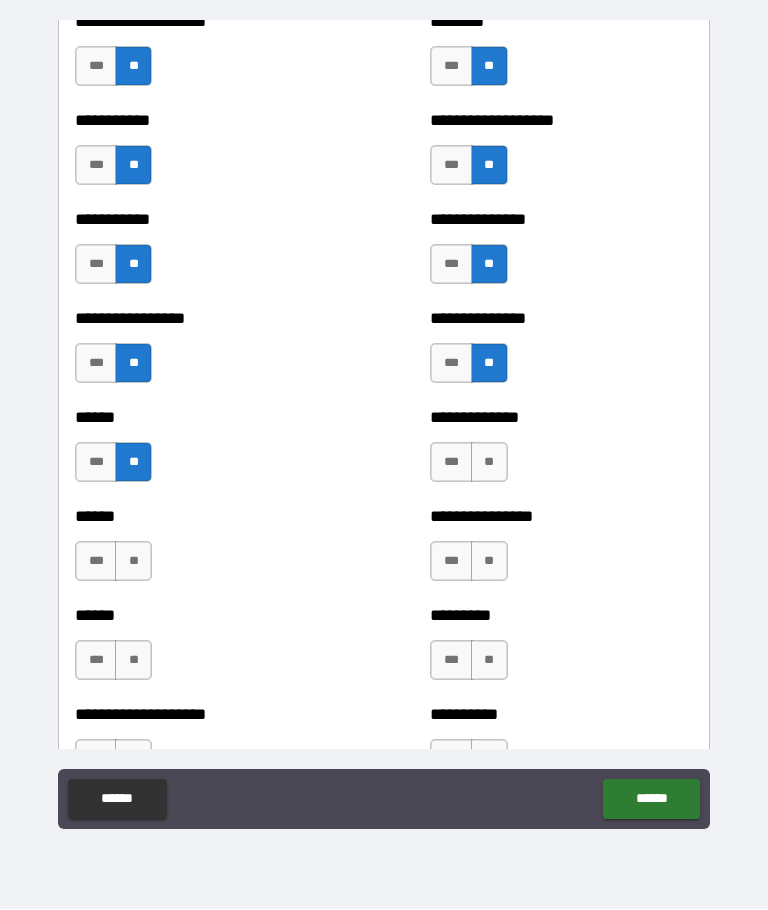 click on "**" at bounding box center (489, 463) 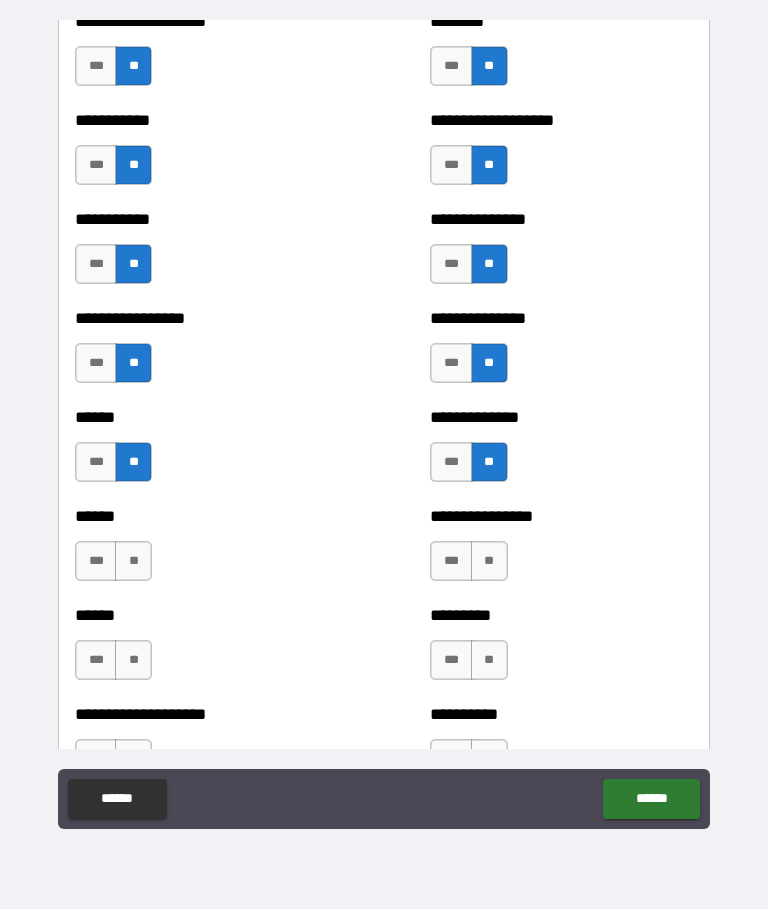 click on "**" at bounding box center [489, 562] 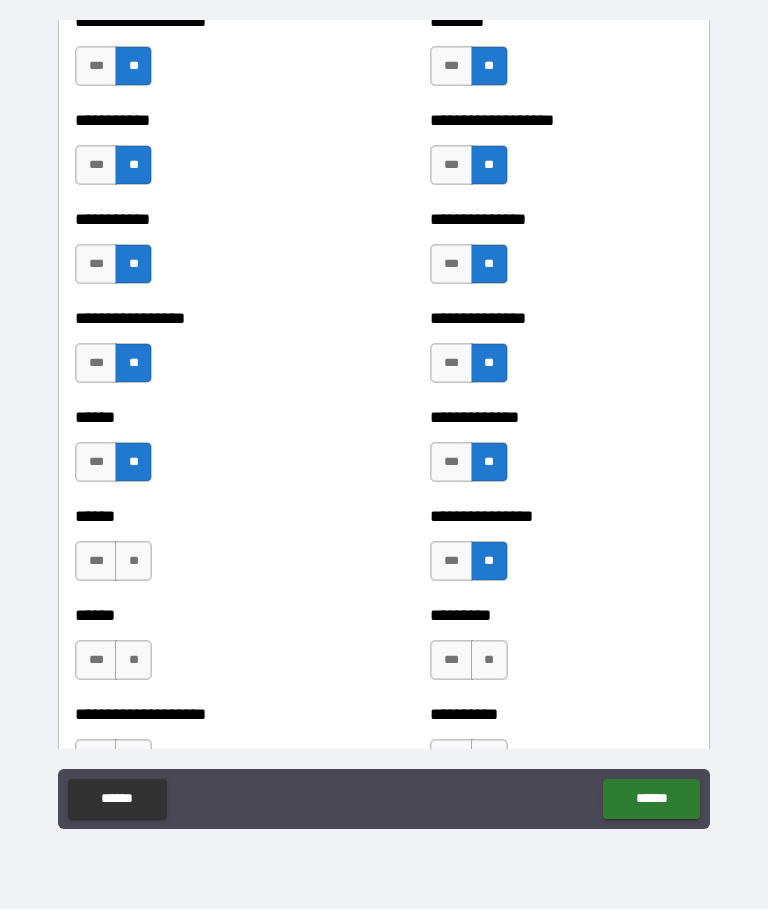 click on "**" at bounding box center [133, 562] 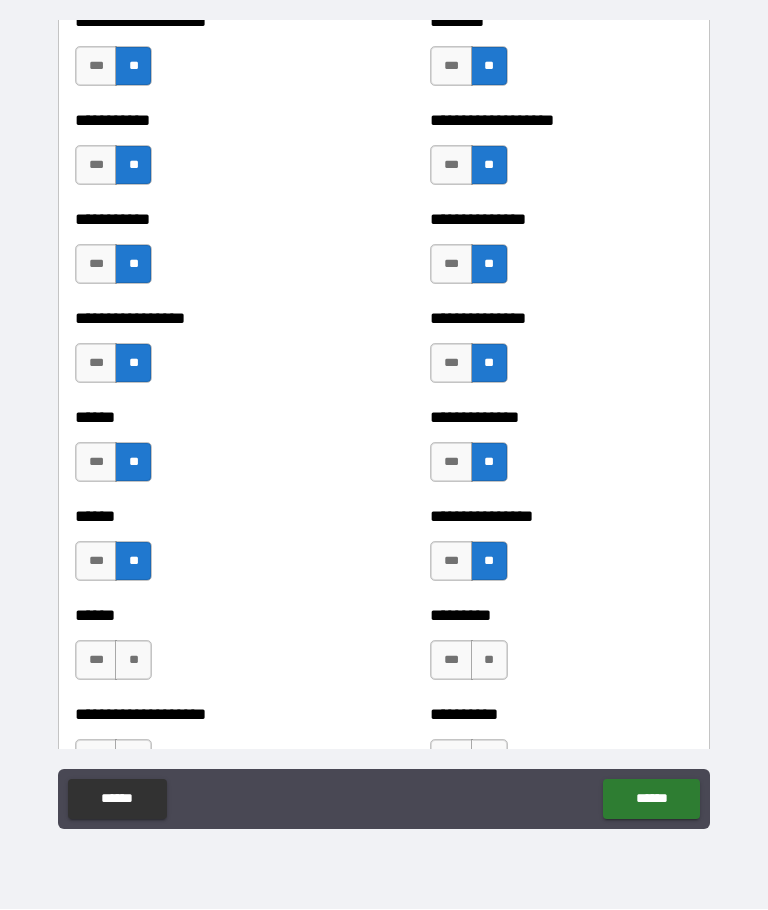 click on "**" at bounding box center [133, 661] 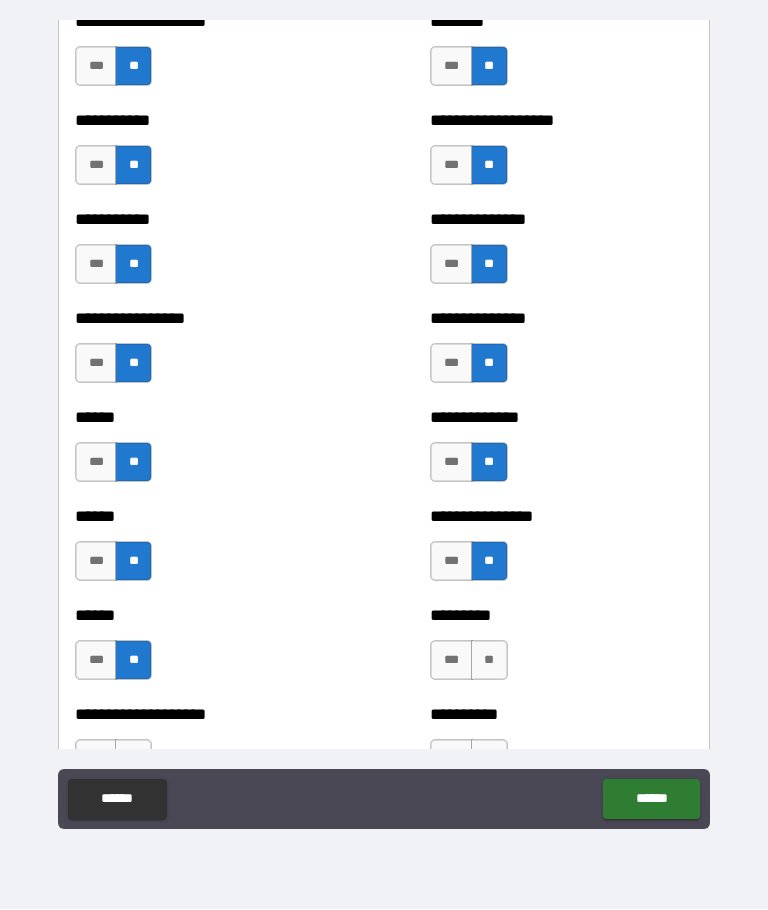 click on "**" at bounding box center [489, 661] 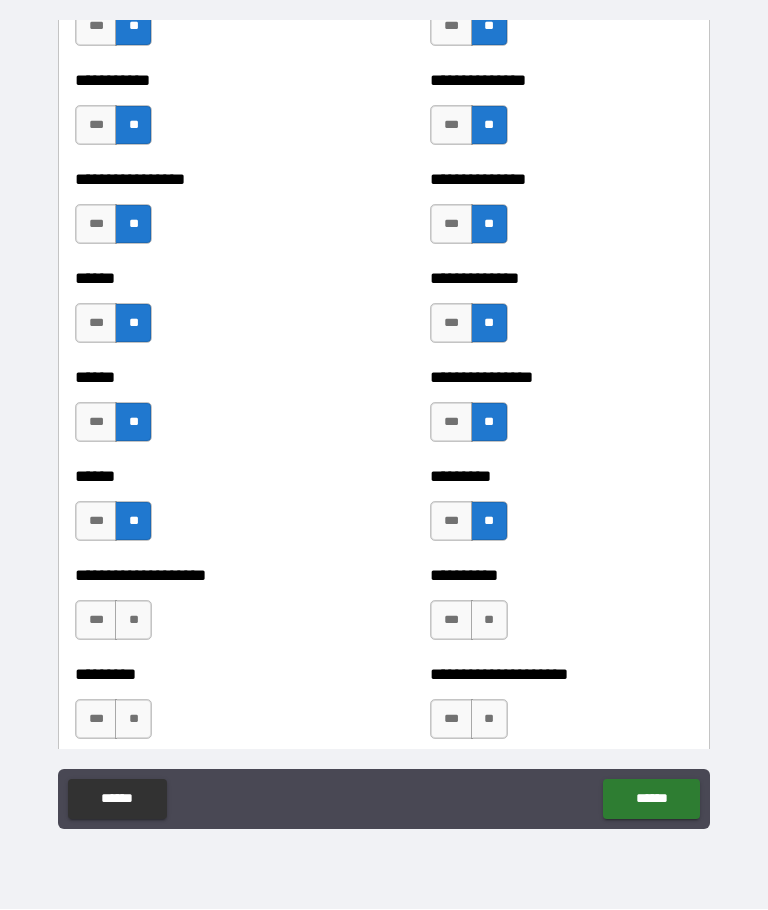 scroll, scrollTop: 3308, scrollLeft: 0, axis: vertical 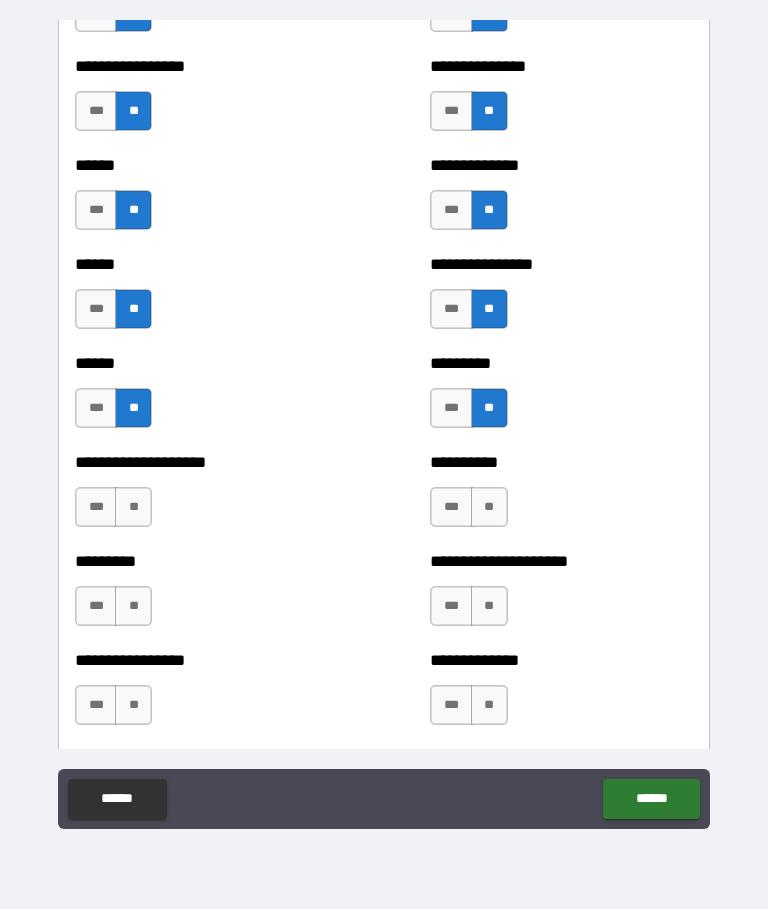 click on "**" at bounding box center [133, 508] 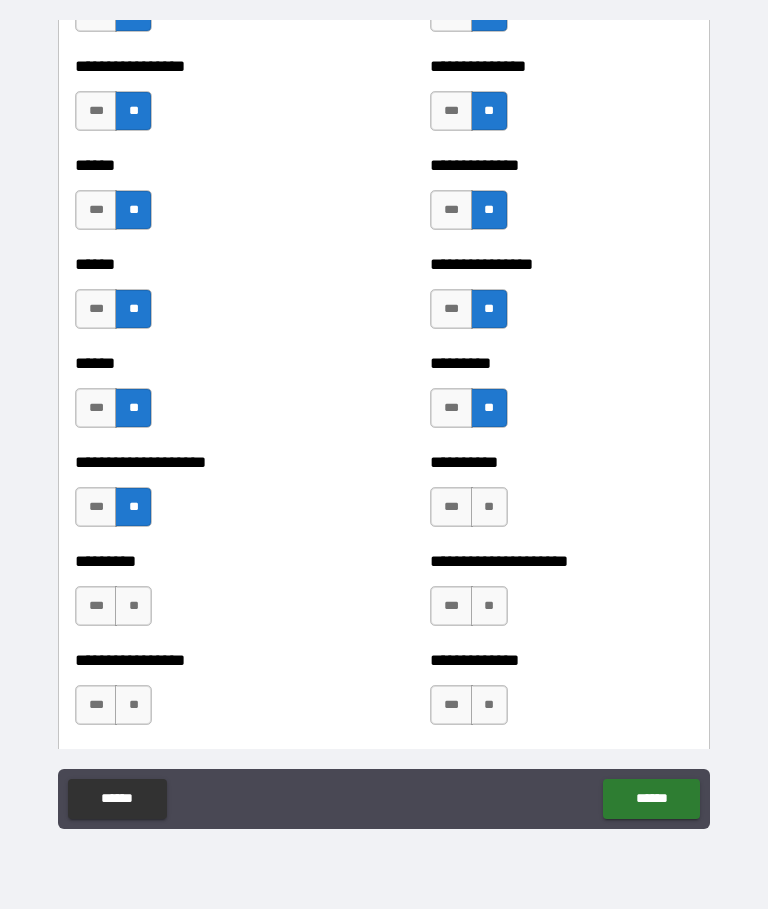 click on "**" at bounding box center (489, 508) 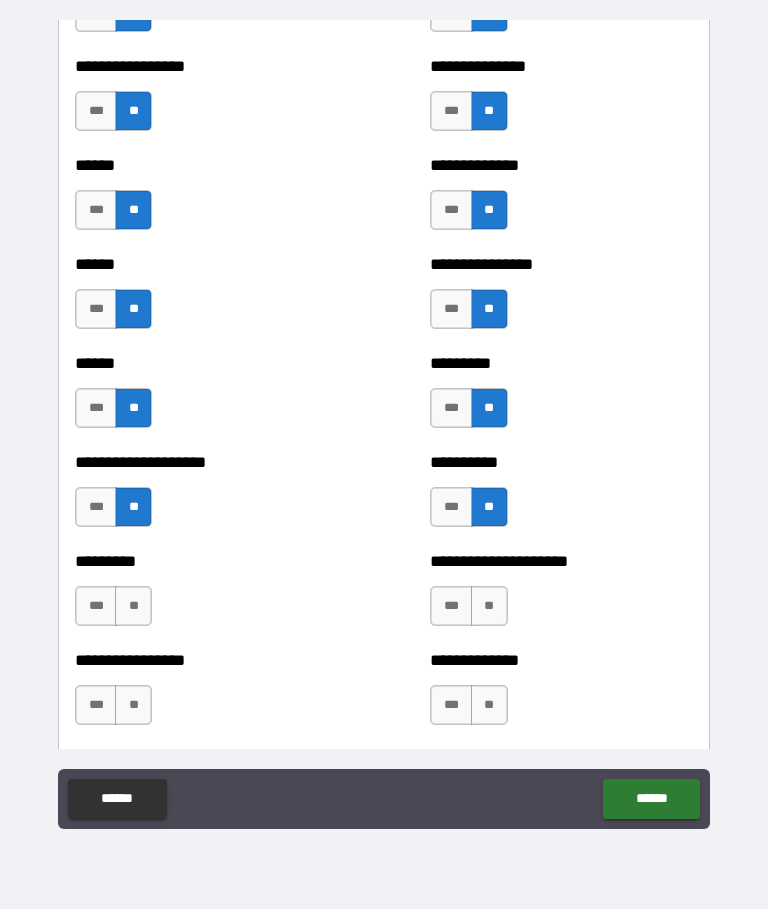 click on "**" at bounding box center [133, 607] 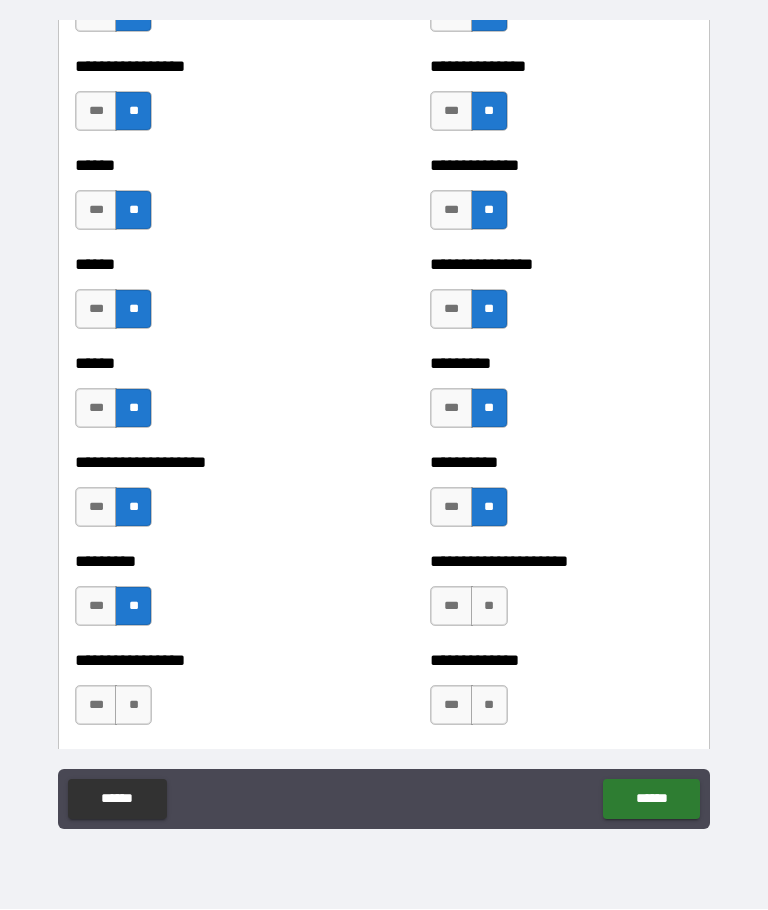 click on "**" at bounding box center [489, 607] 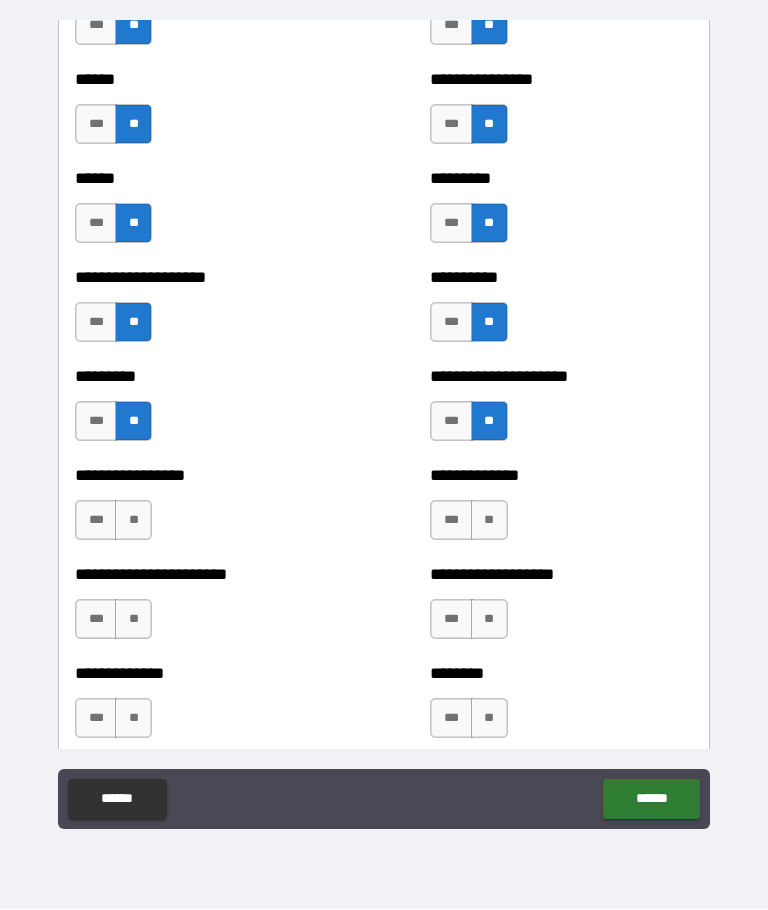 scroll, scrollTop: 3536, scrollLeft: 0, axis: vertical 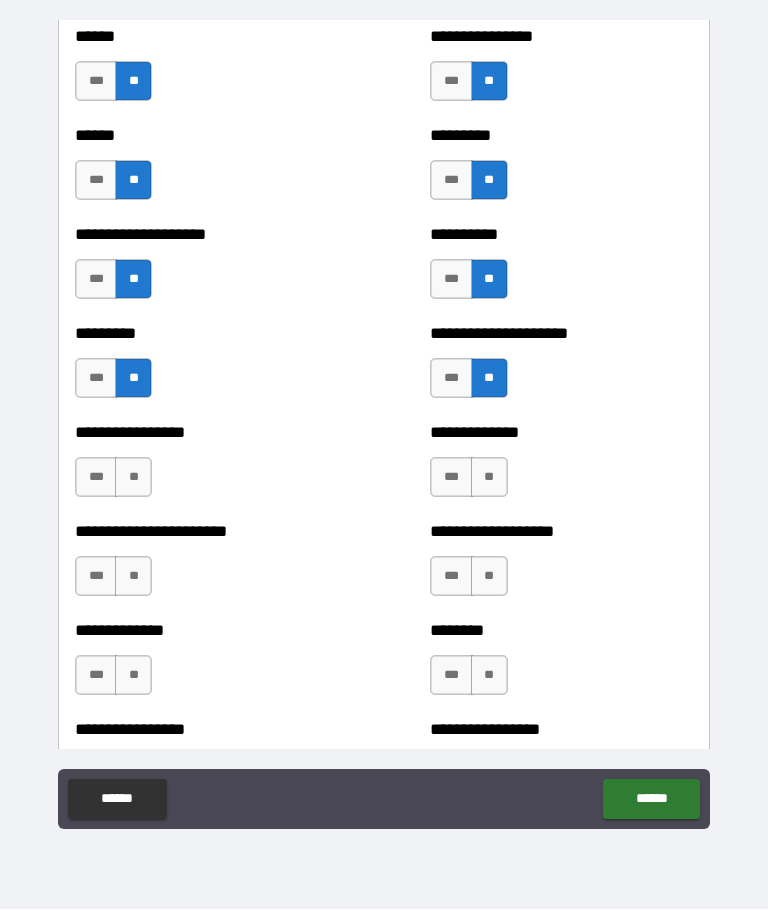 click on "**" at bounding box center [133, 478] 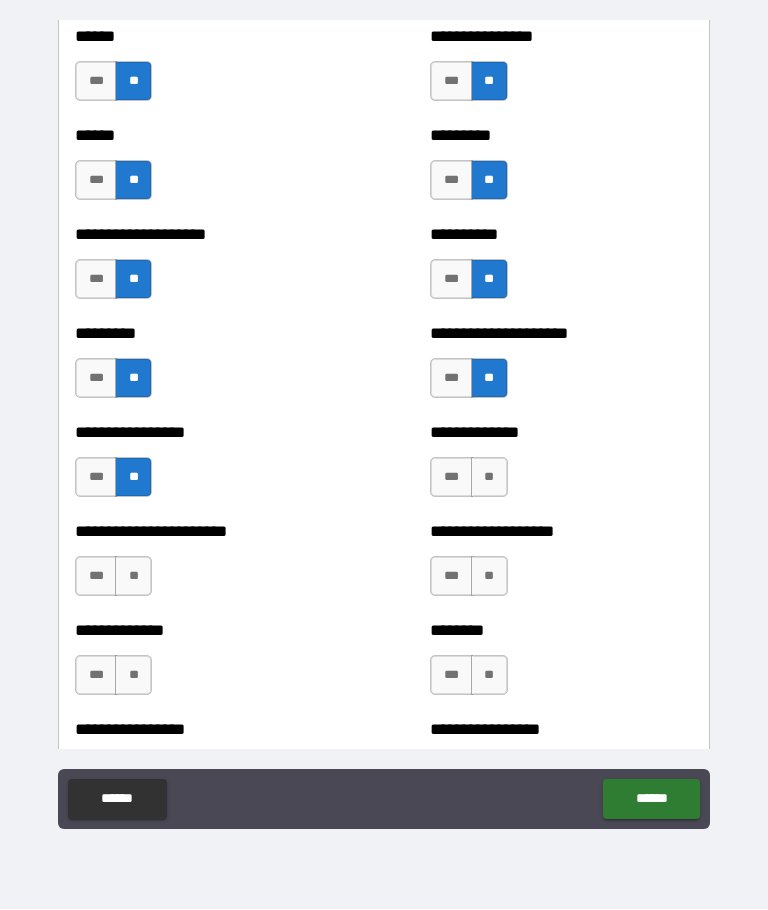 click on "**" at bounding box center [489, 478] 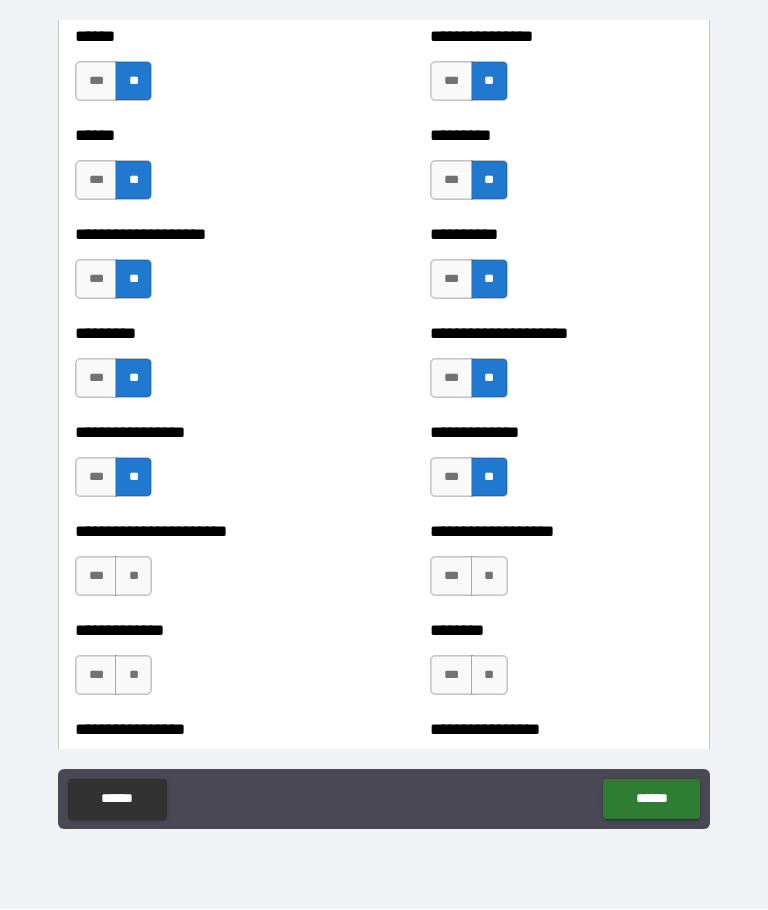 click on "**" at bounding box center [133, 577] 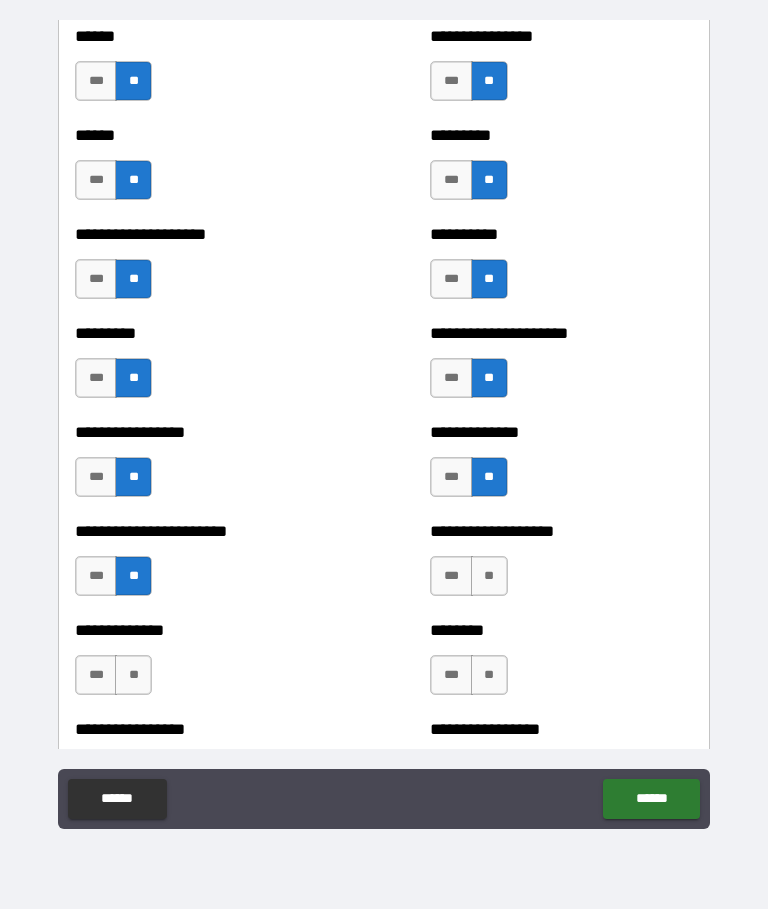 click on "**" at bounding box center (489, 577) 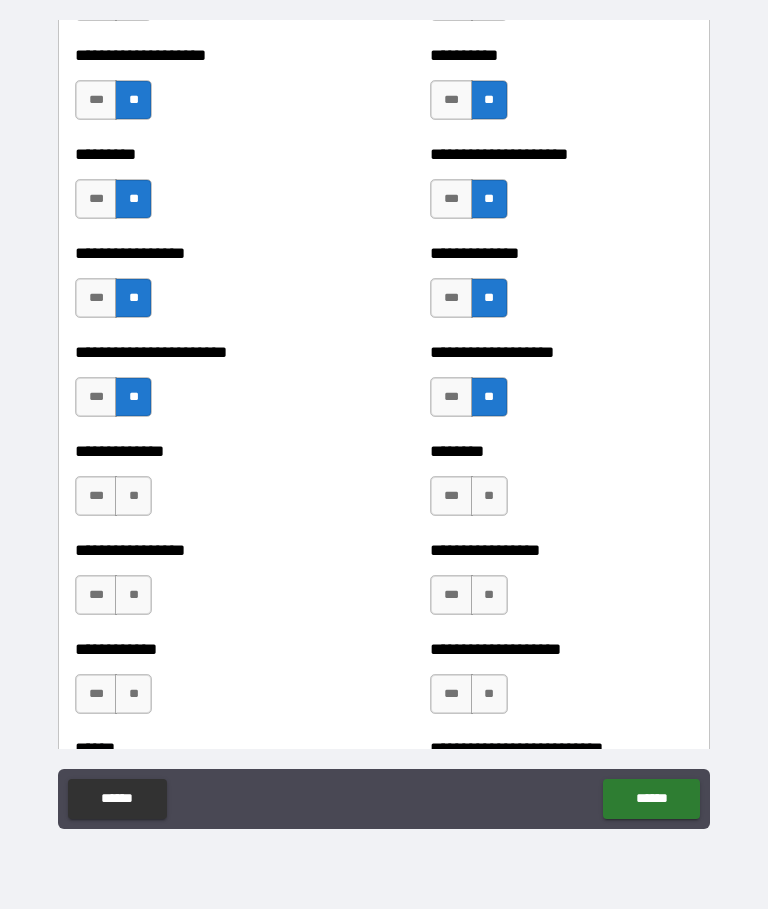 scroll, scrollTop: 3720, scrollLeft: 0, axis: vertical 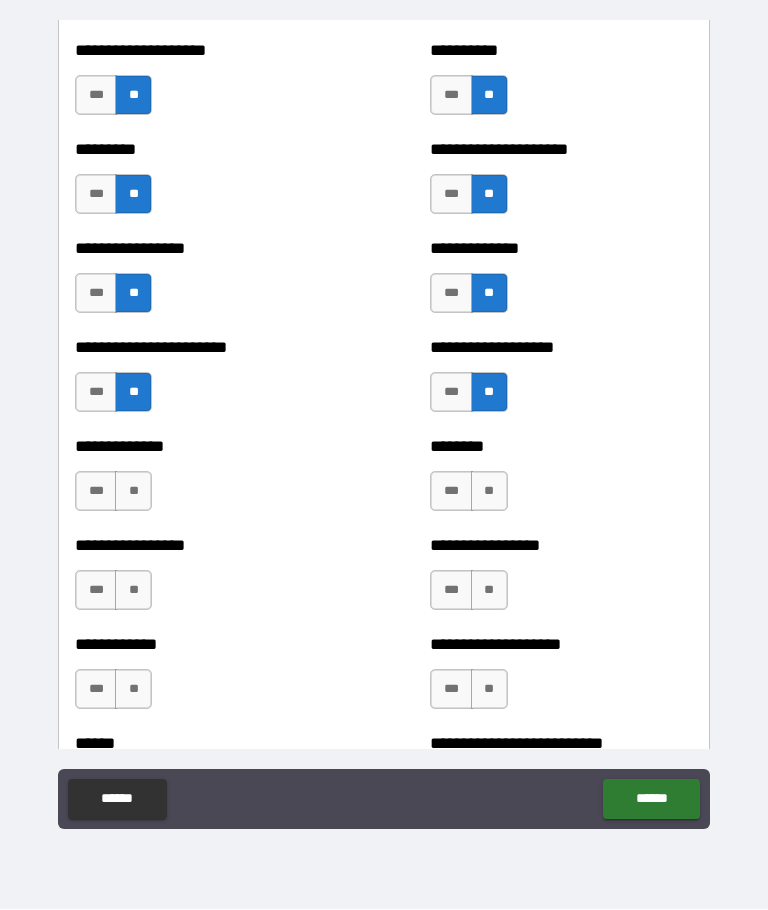 click on "**" at bounding box center (133, 492) 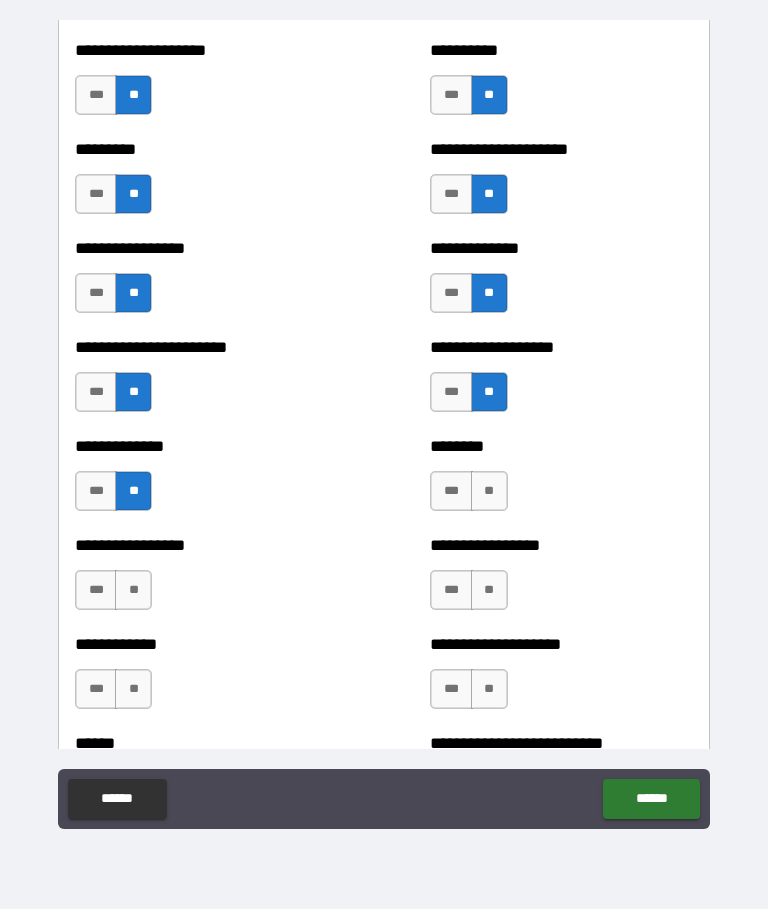 click on "**" at bounding box center (489, 492) 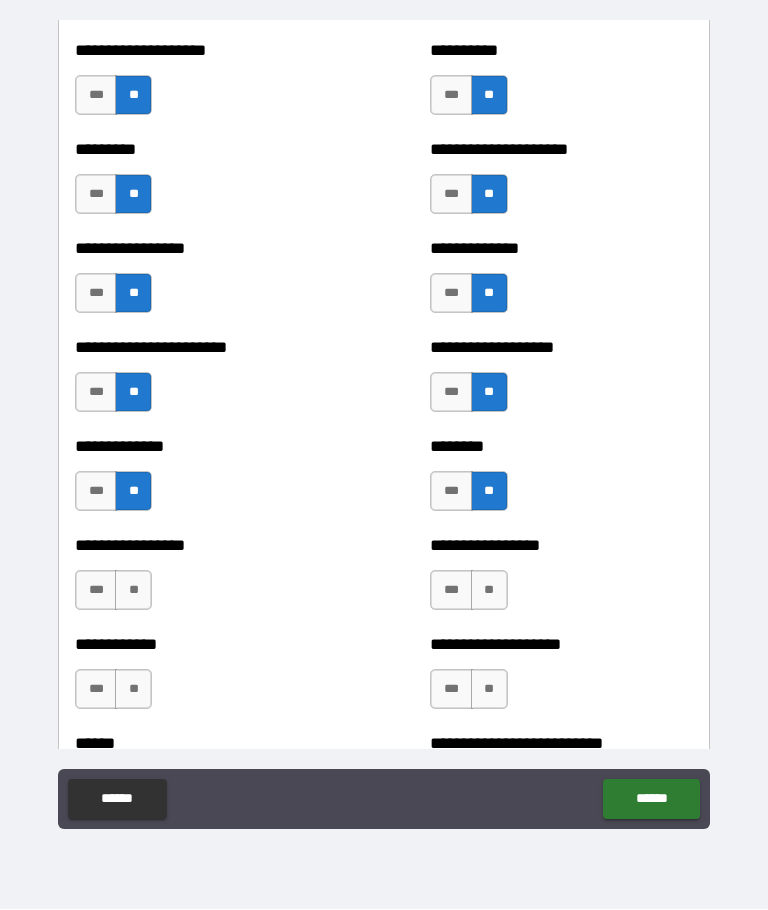 click on "**" at bounding box center [133, 591] 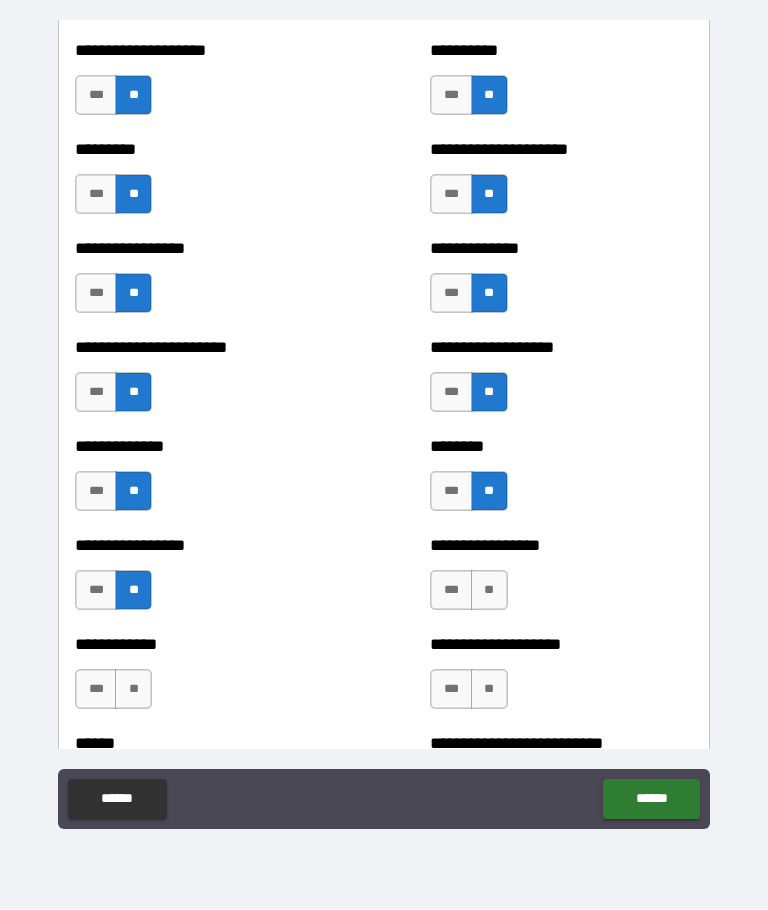 click on "**" at bounding box center (489, 591) 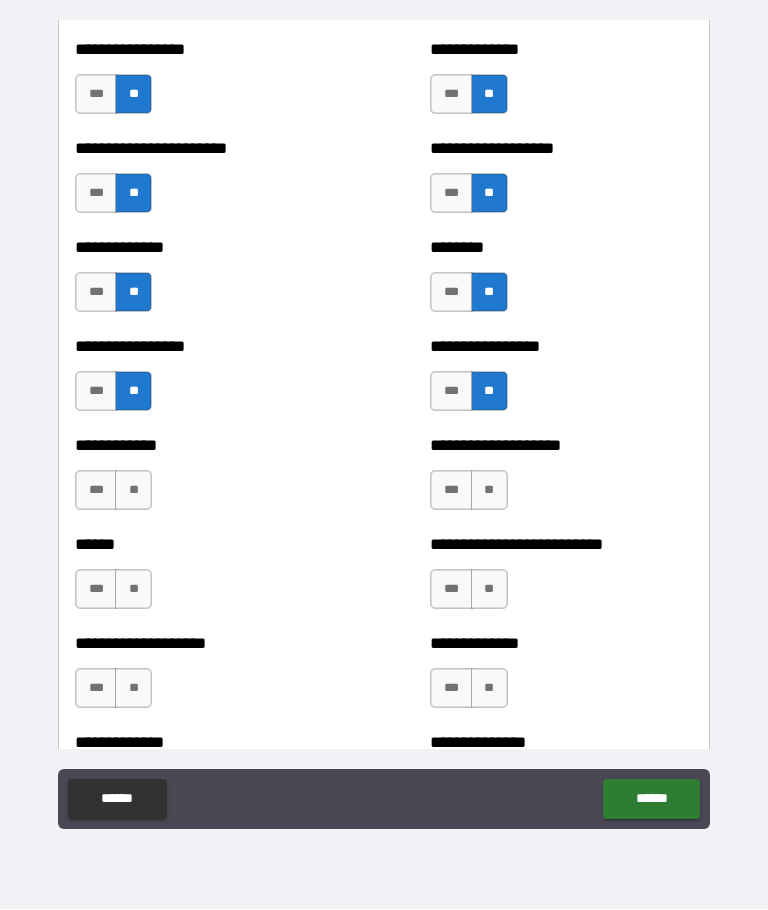 scroll, scrollTop: 3924, scrollLeft: 0, axis: vertical 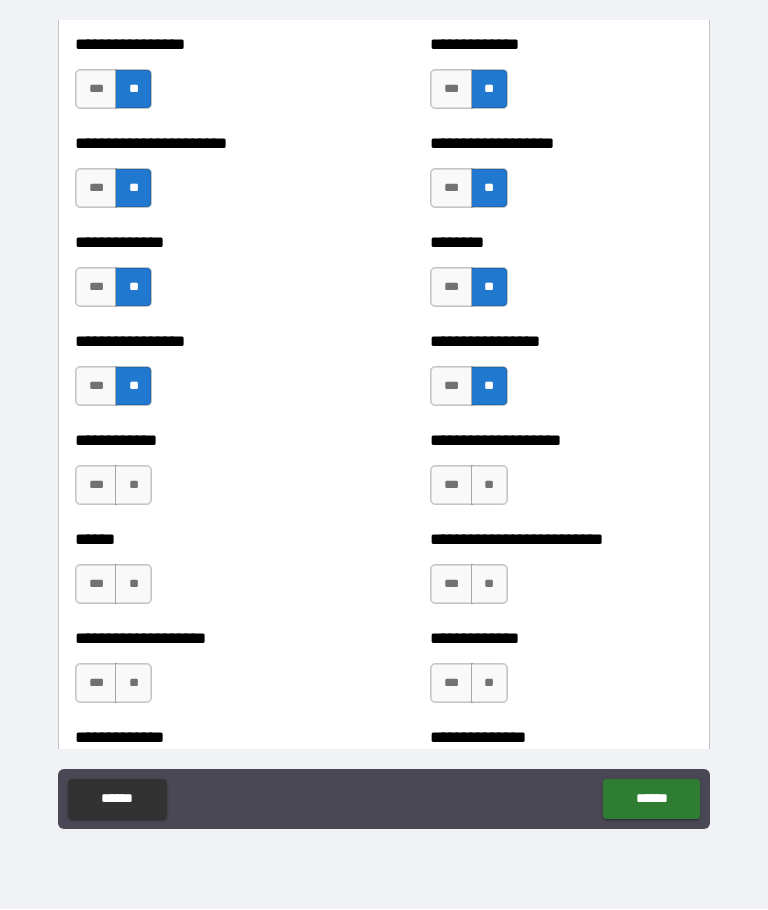 click on "**" at bounding box center (133, 486) 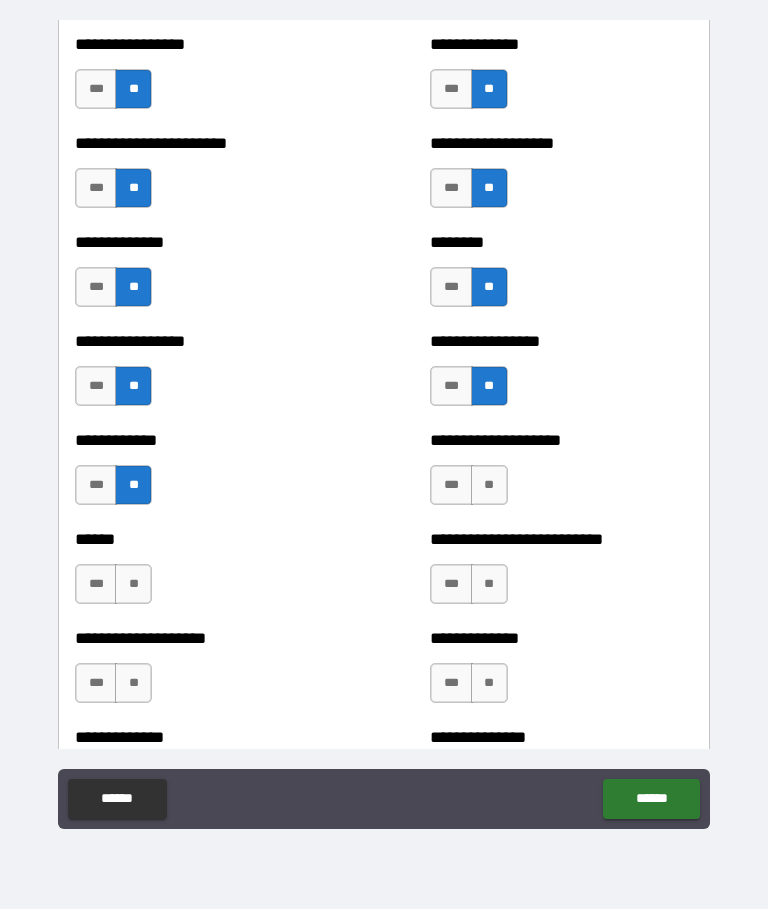 click on "**" at bounding box center (489, 486) 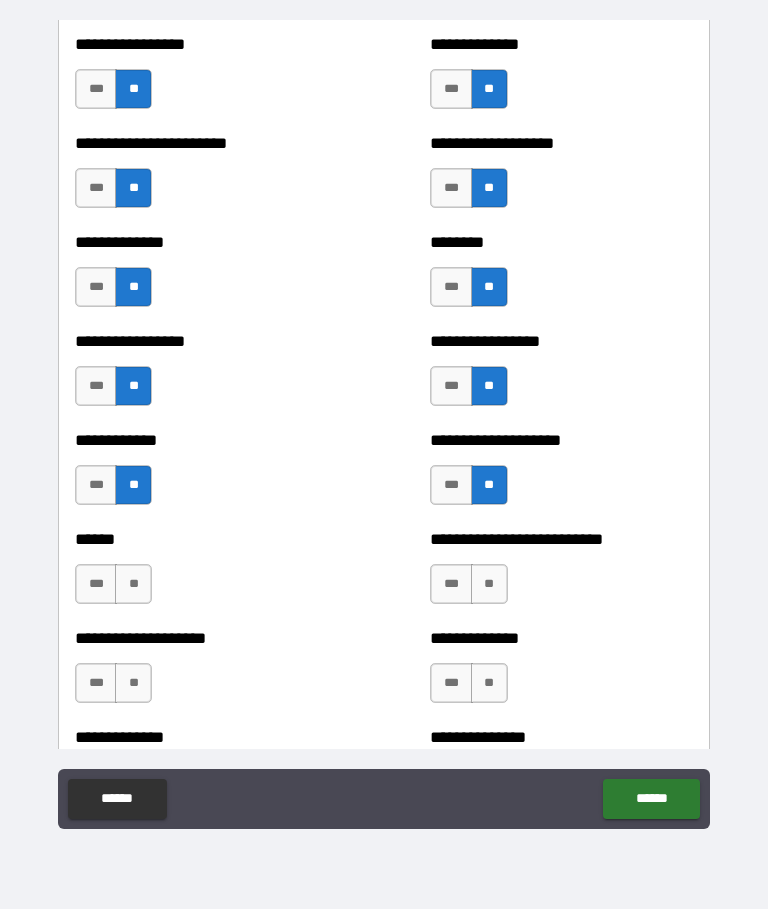 click on "**" at bounding box center (133, 585) 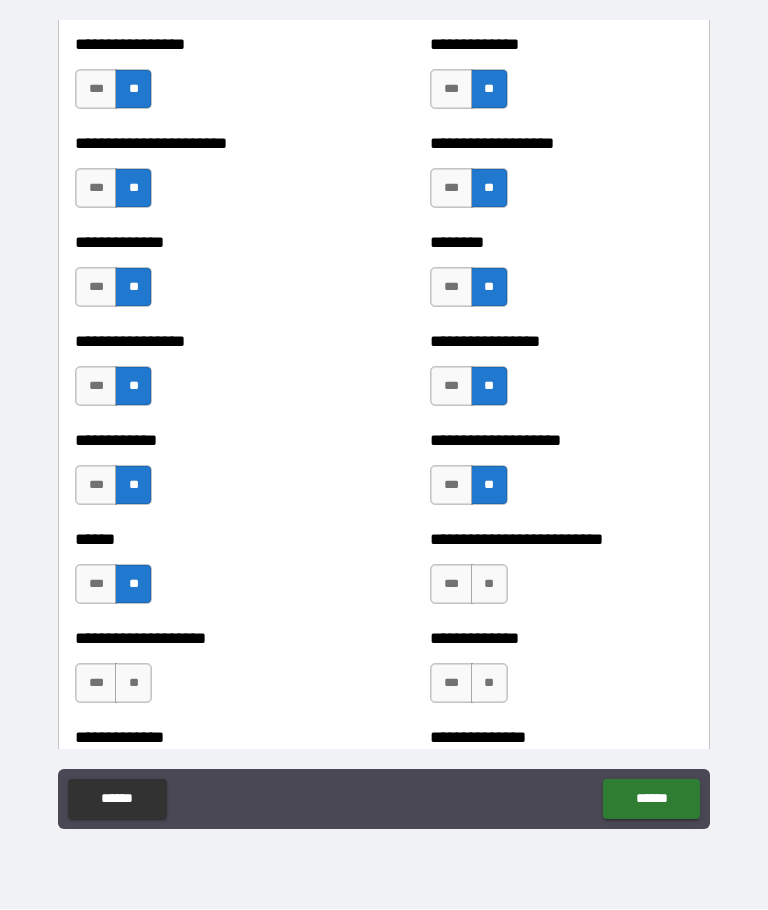 click on "**" at bounding box center [489, 585] 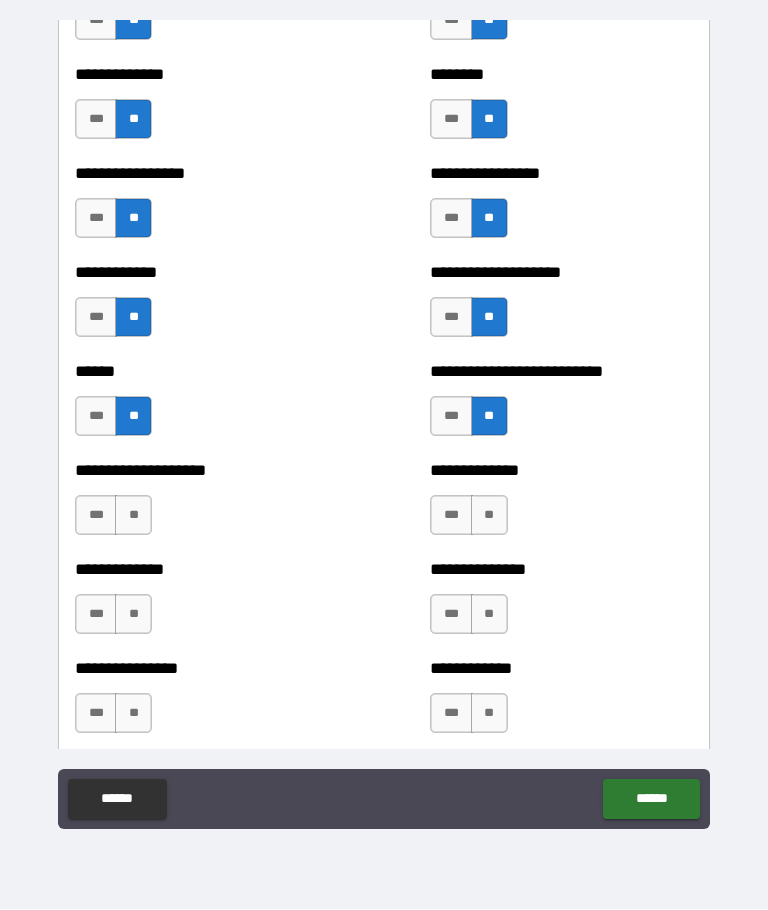 scroll, scrollTop: 4096, scrollLeft: 0, axis: vertical 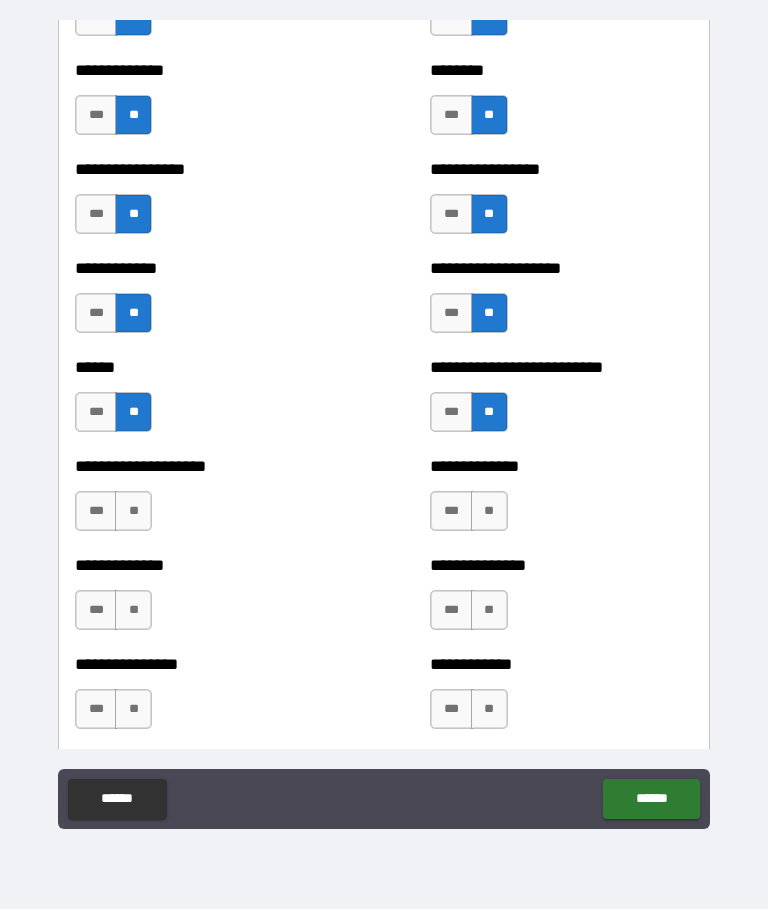 click on "**" at bounding box center [133, 512] 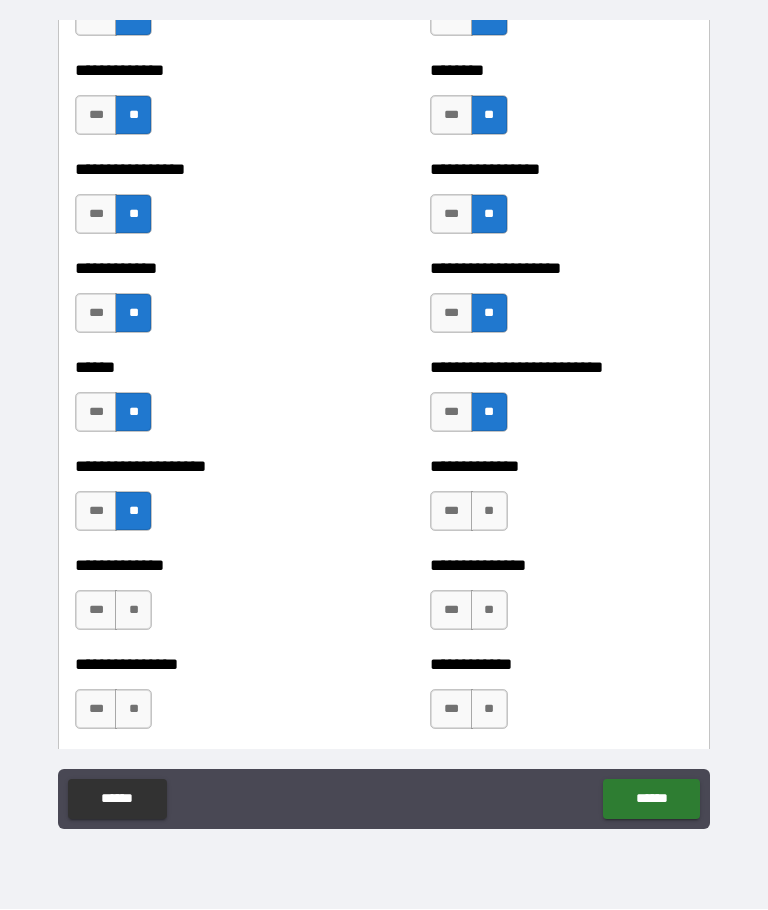 click on "**" at bounding box center [489, 512] 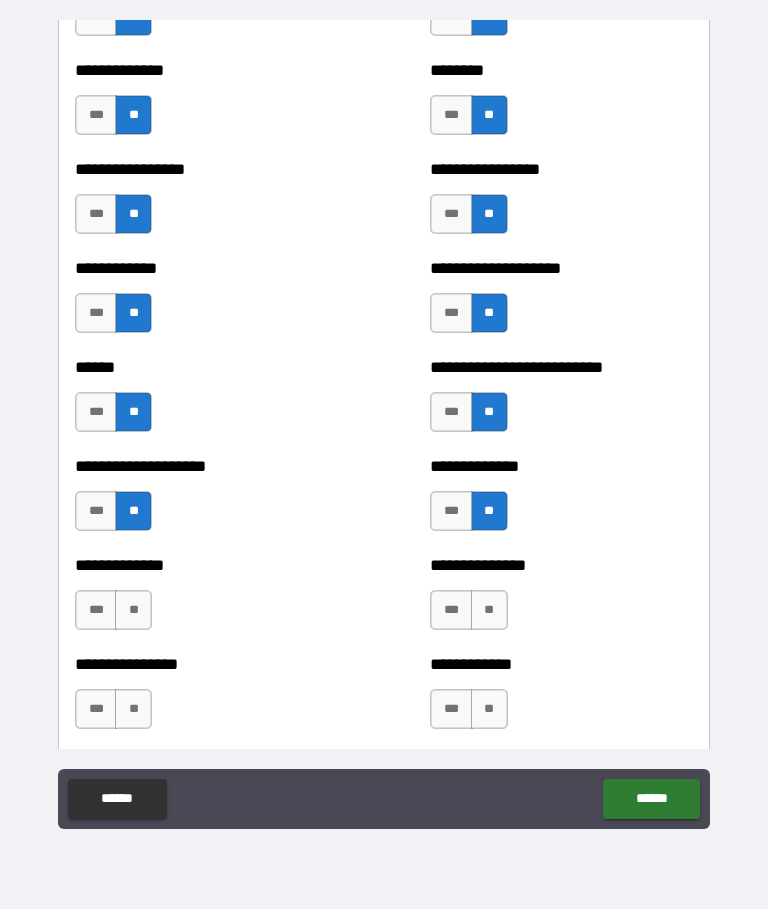 click on "**" at bounding box center [133, 611] 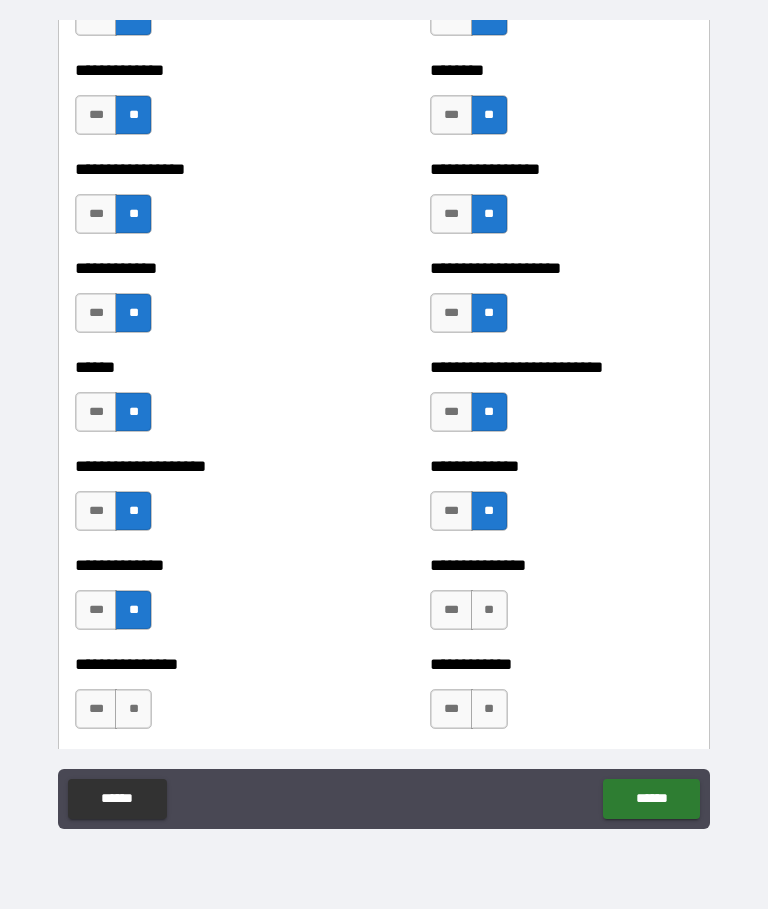click on "**" at bounding box center [489, 611] 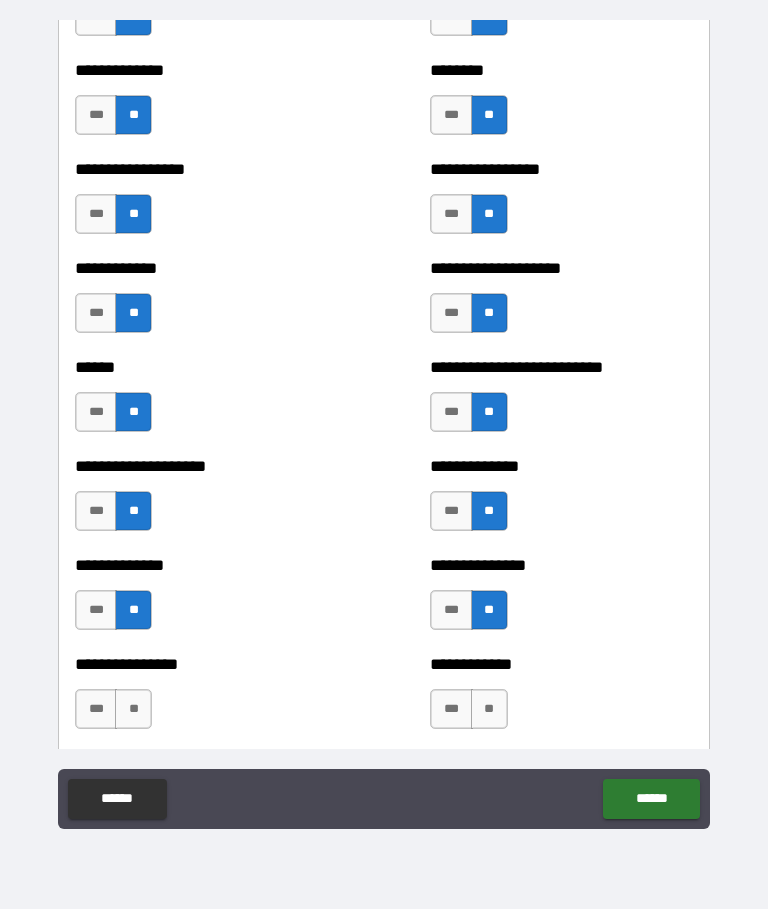 click on "**" at bounding box center [133, 710] 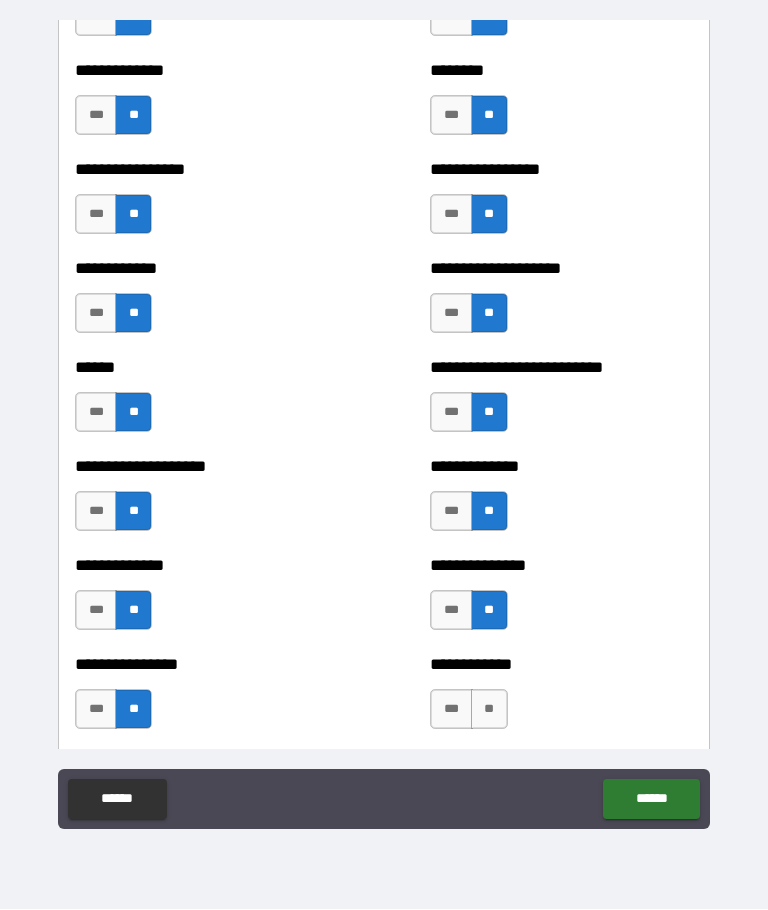 click on "**" at bounding box center (489, 710) 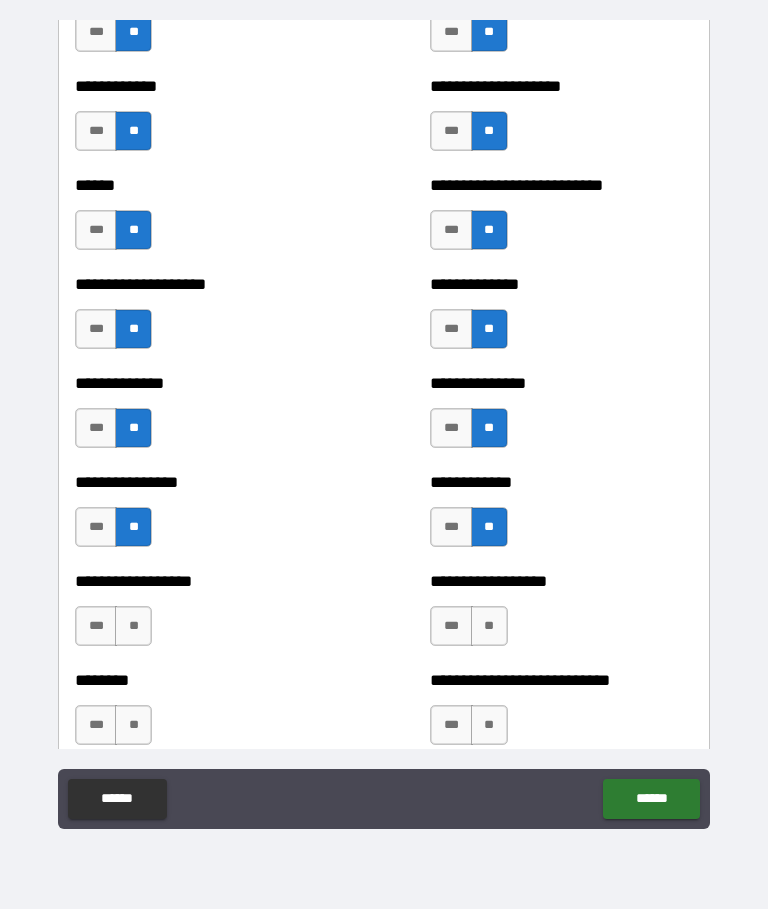 scroll, scrollTop: 4290, scrollLeft: 0, axis: vertical 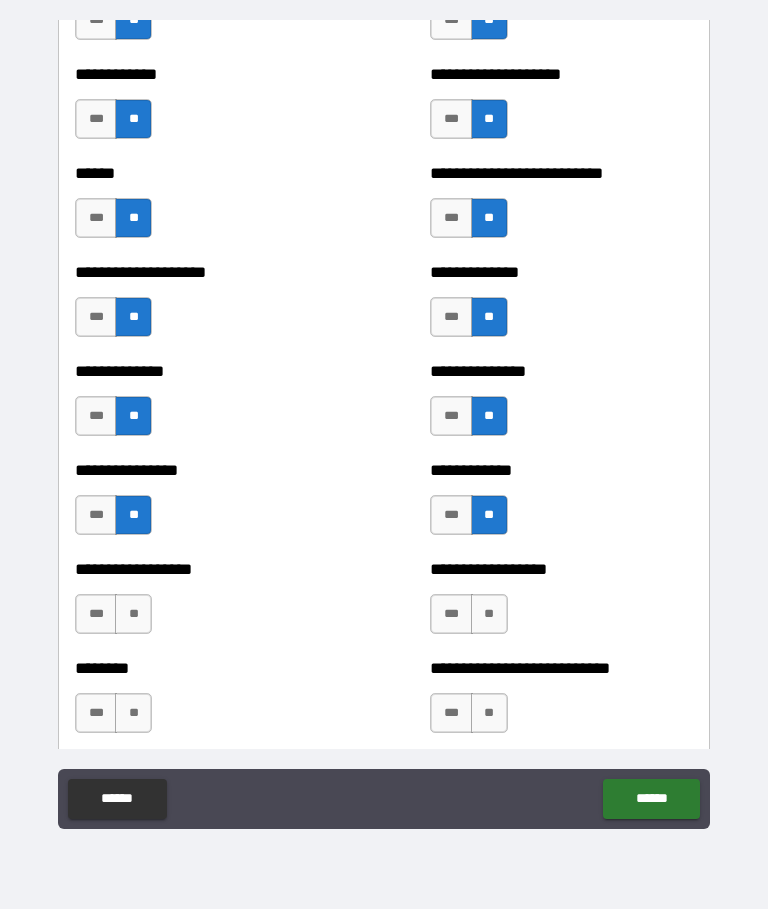 click on "**" at bounding box center [133, 615] 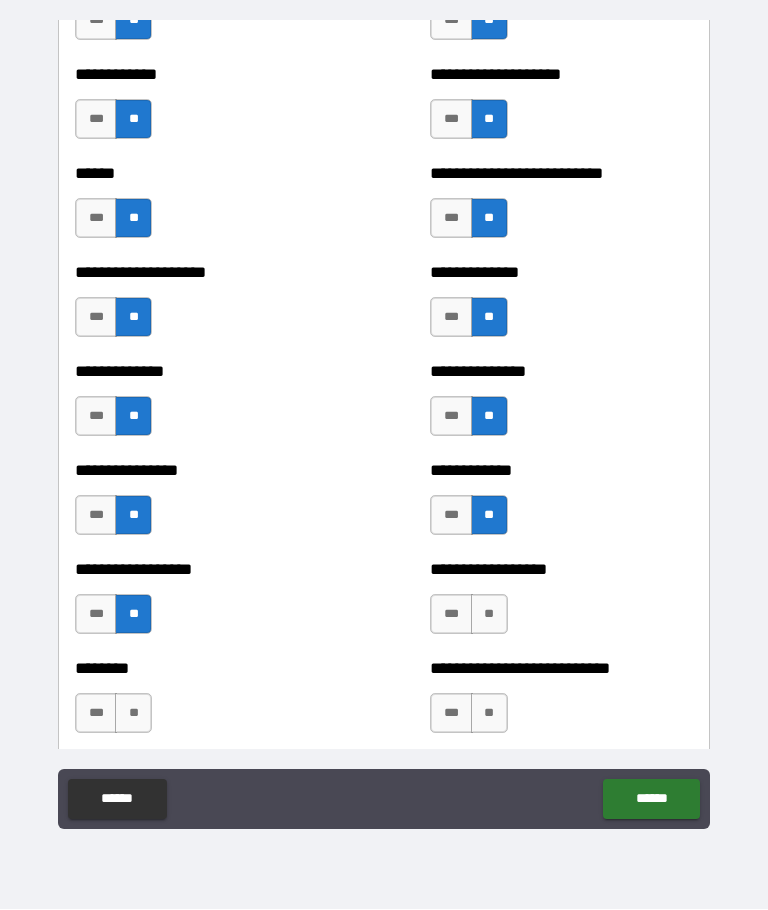 click on "**" at bounding box center [489, 615] 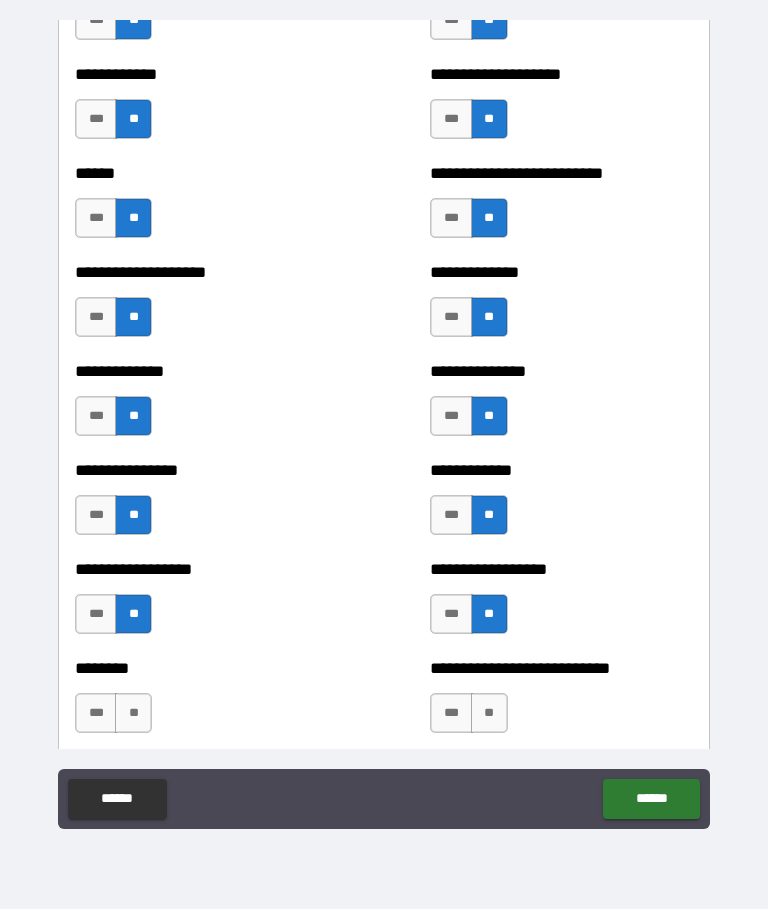 click on "**" at bounding box center [133, 714] 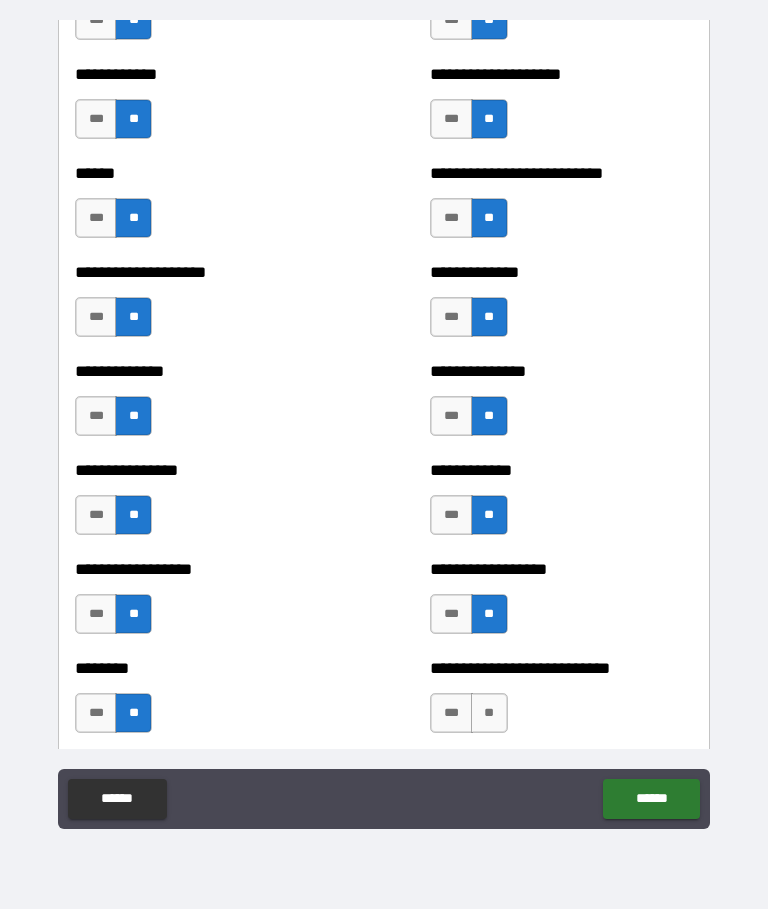click on "**" at bounding box center (489, 714) 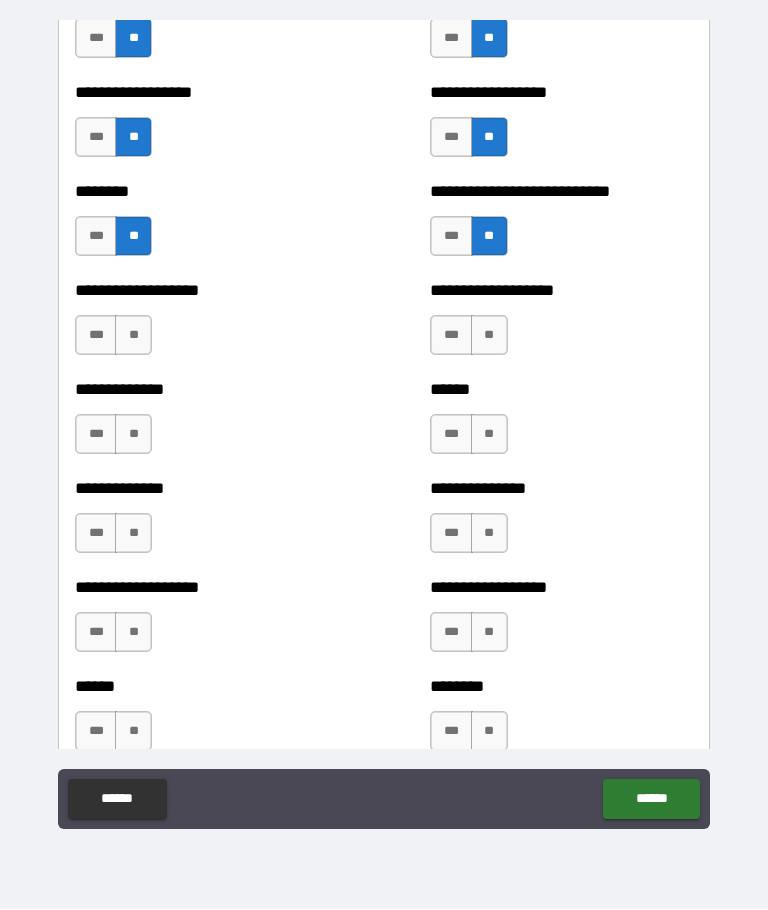 scroll, scrollTop: 4778, scrollLeft: 0, axis: vertical 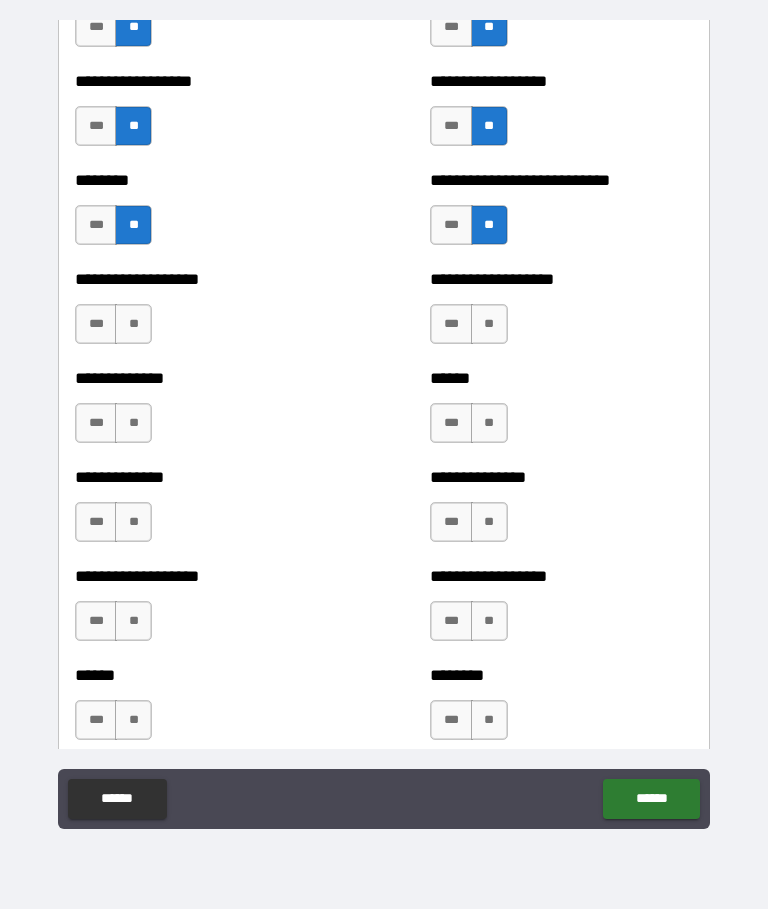 click on "**" at bounding box center (133, 325) 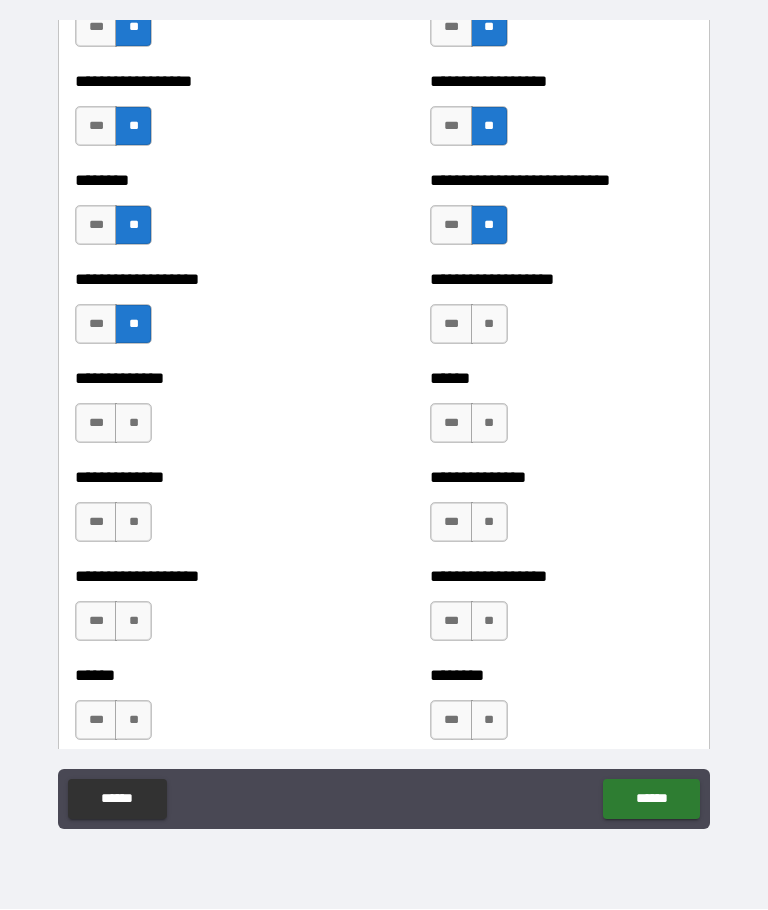 click on "**" at bounding box center [489, 325] 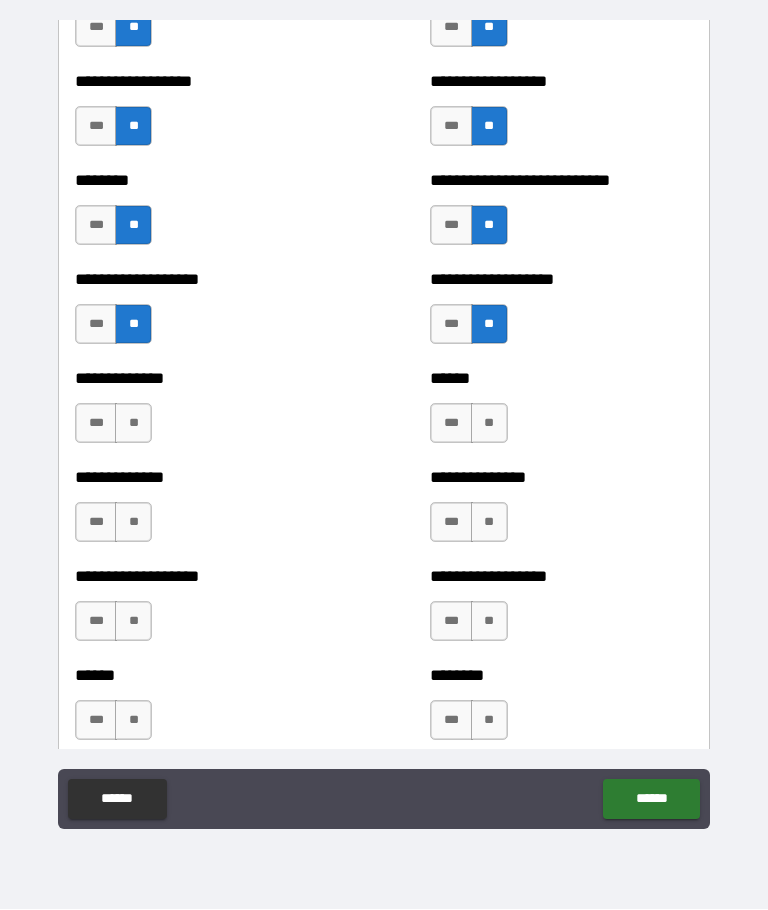 click on "**" at bounding box center (489, 424) 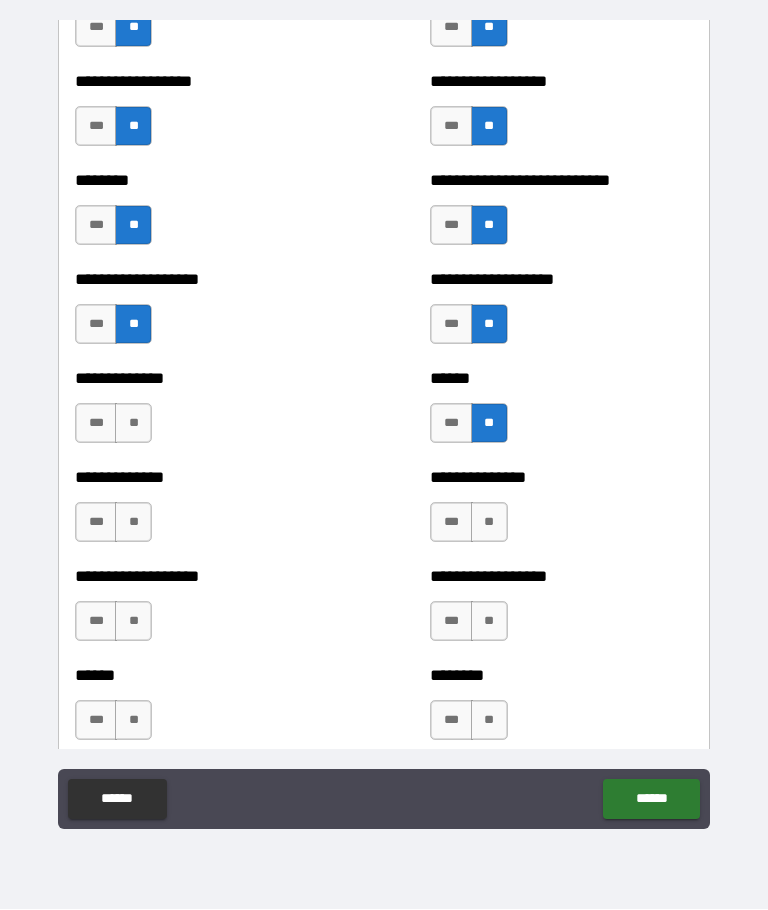 click on "**" at bounding box center [133, 424] 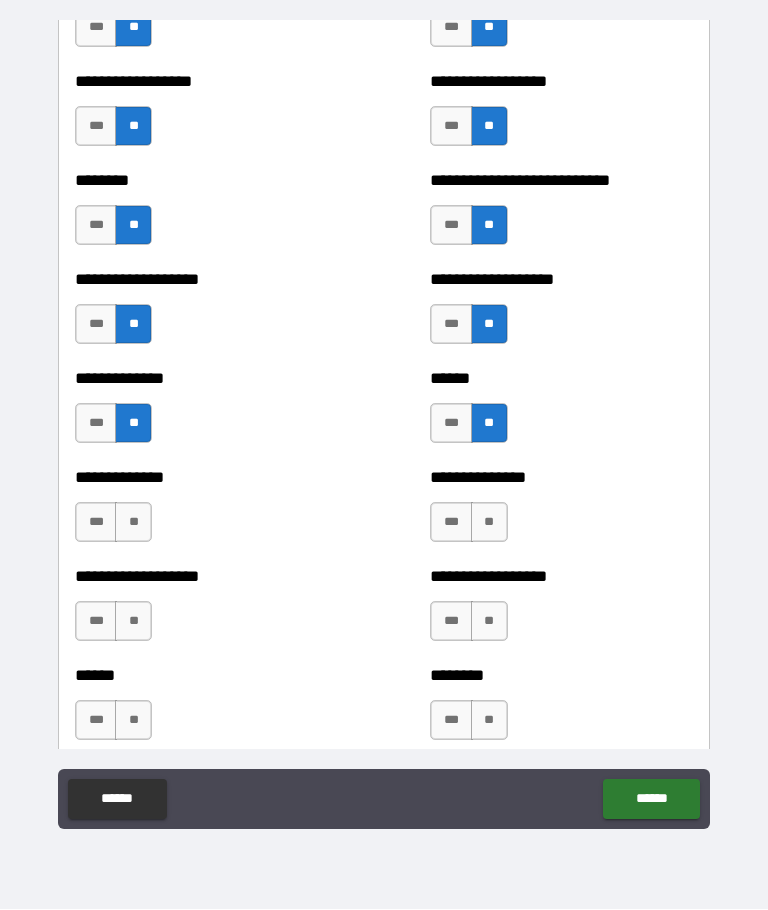 click on "**" at bounding box center [133, 523] 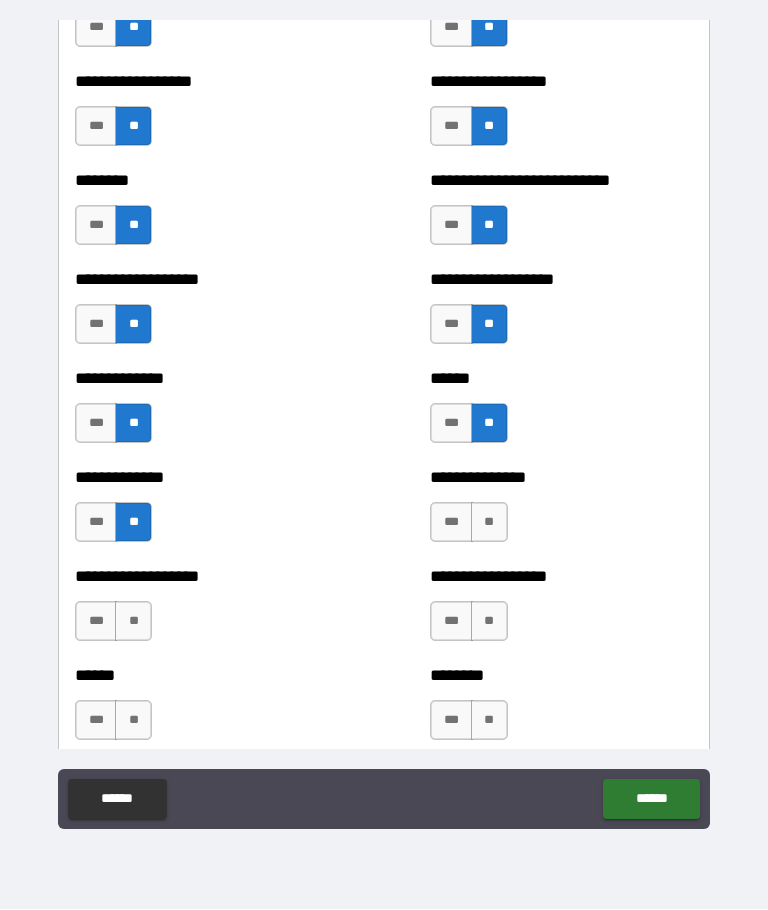 click on "**" at bounding box center [489, 523] 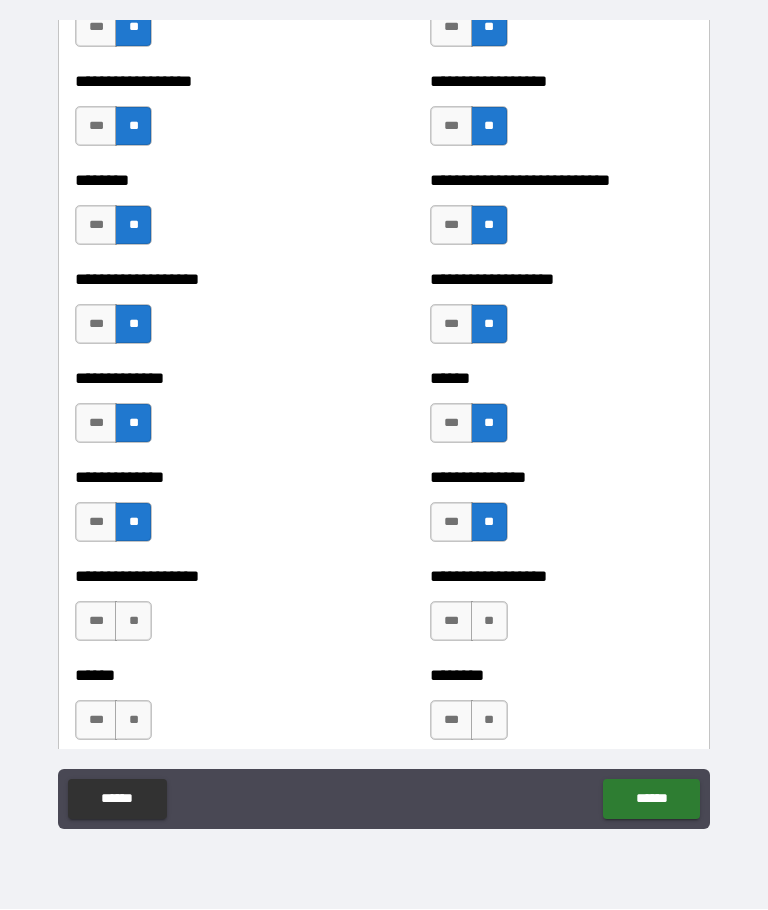 click on "**" at bounding box center (489, 622) 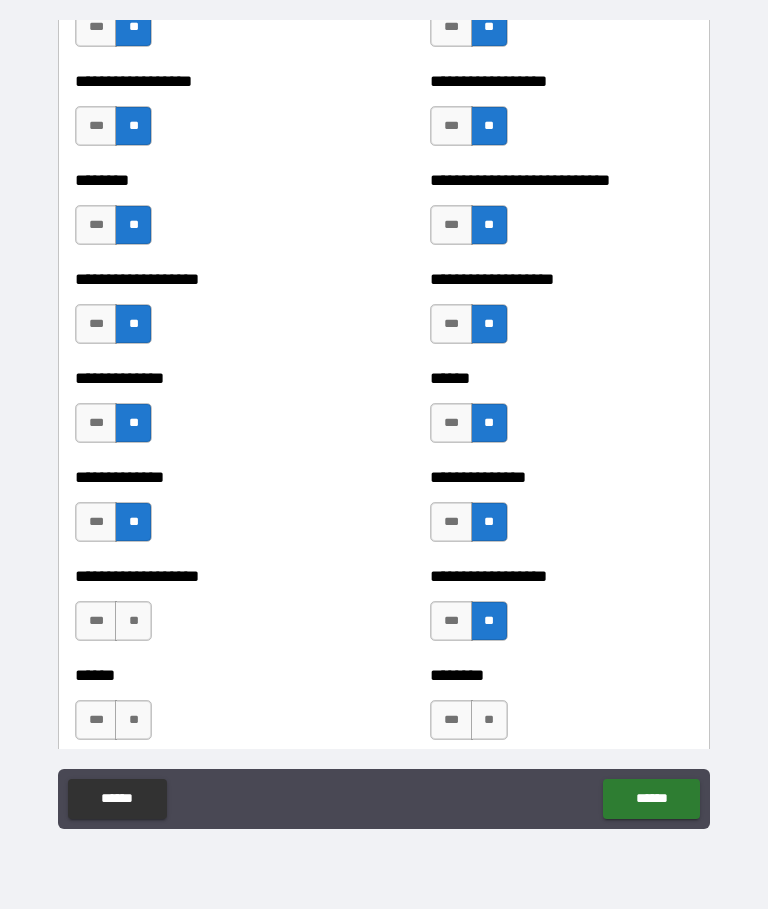 click on "**" at bounding box center [133, 622] 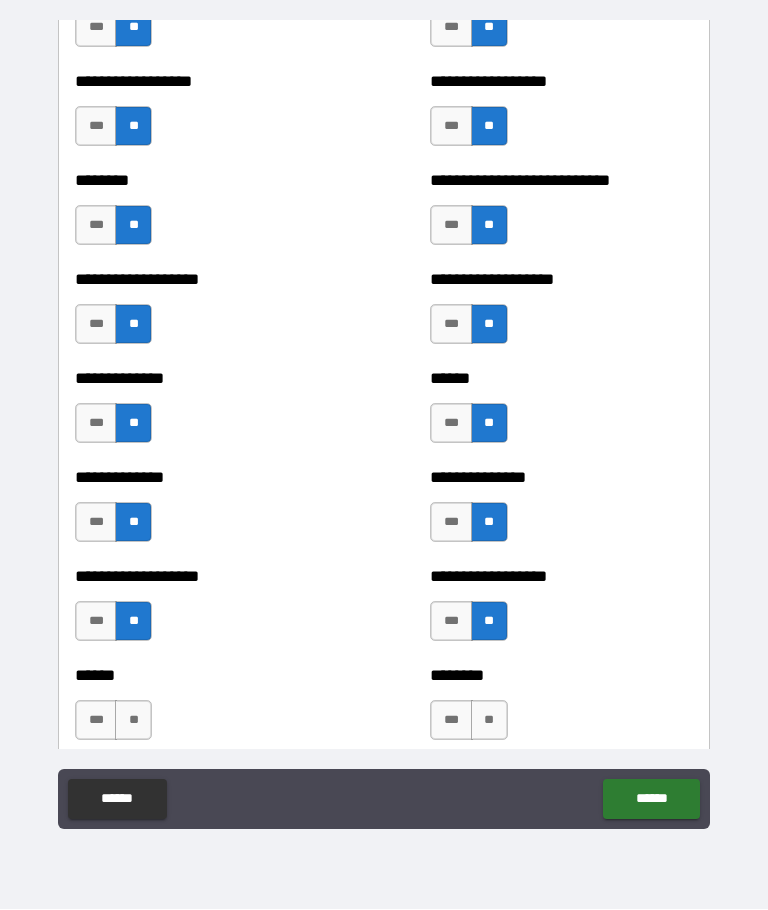 click on "**" at bounding box center [133, 721] 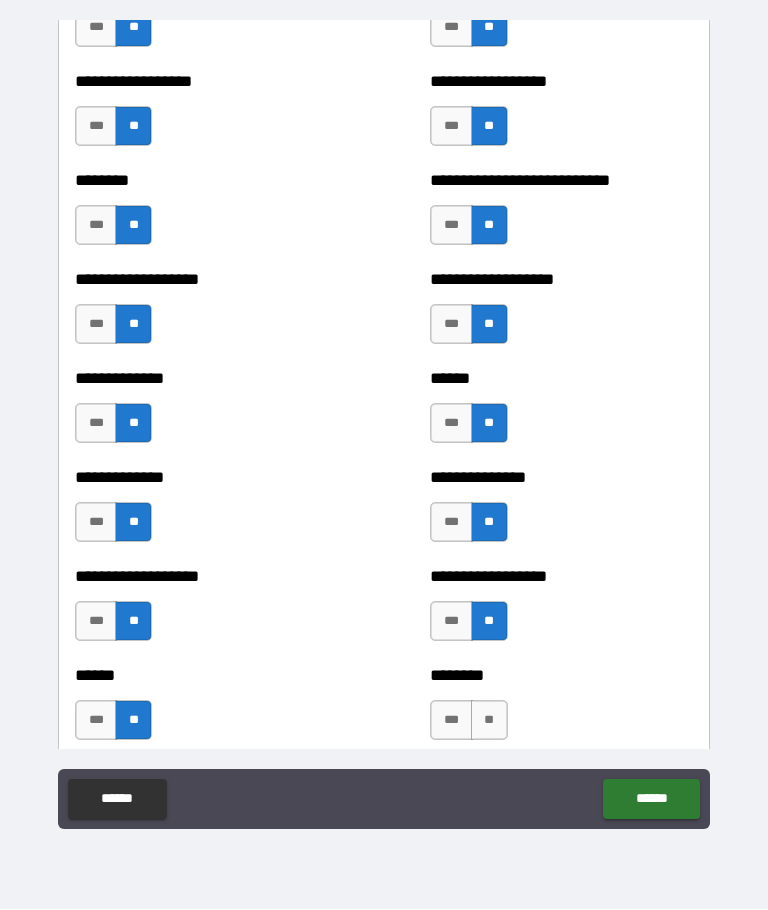 click on "**" at bounding box center [489, 721] 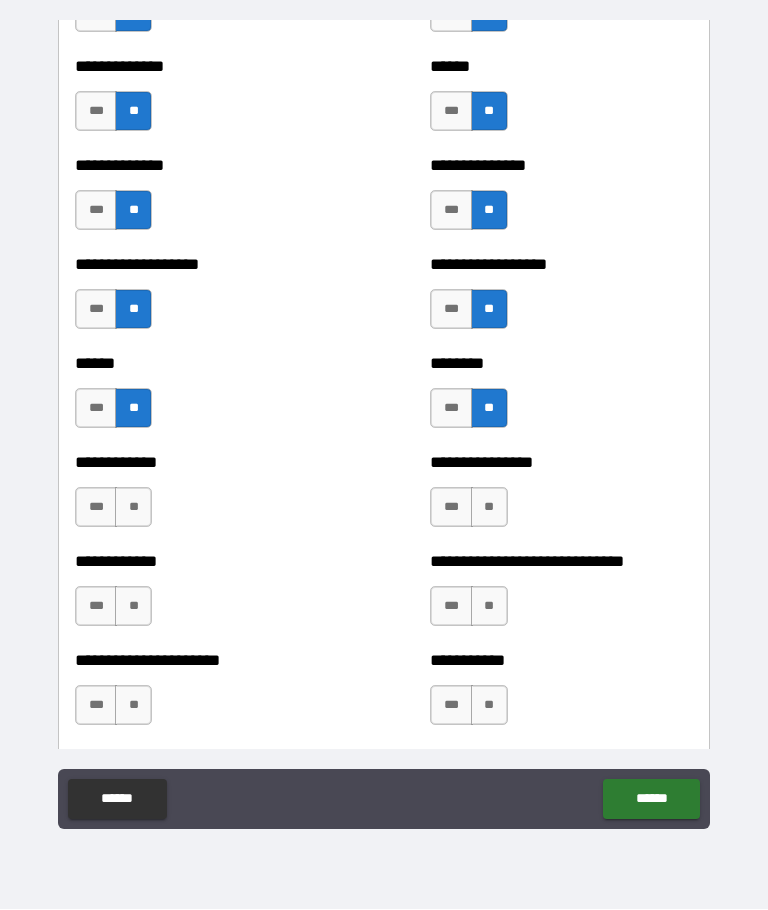 scroll, scrollTop: 5105, scrollLeft: 0, axis: vertical 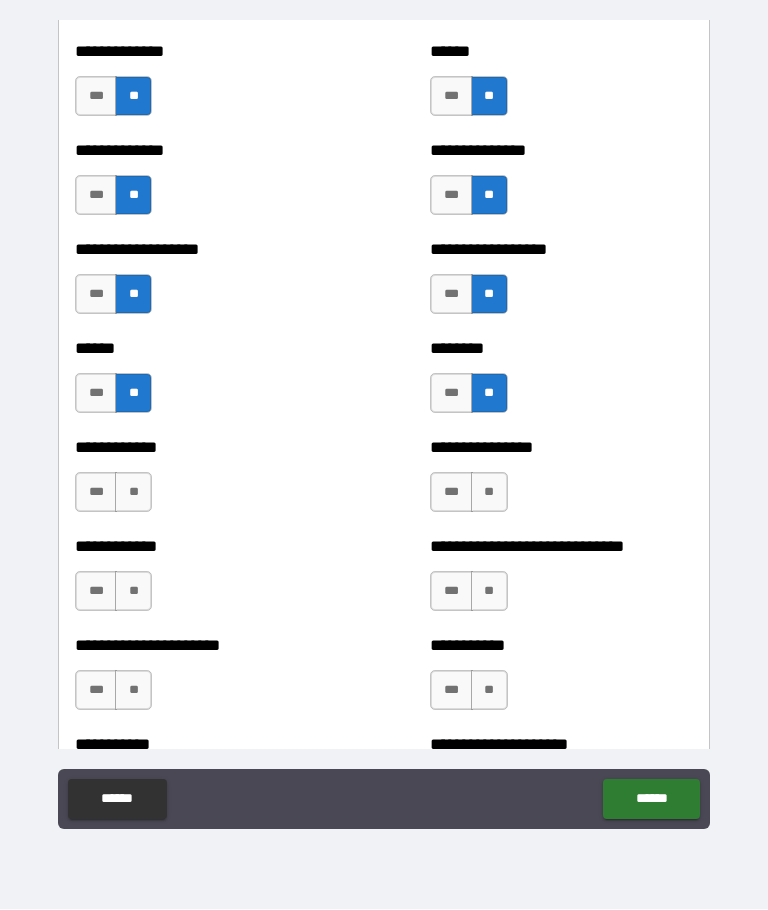 click on "**" at bounding box center (133, 493) 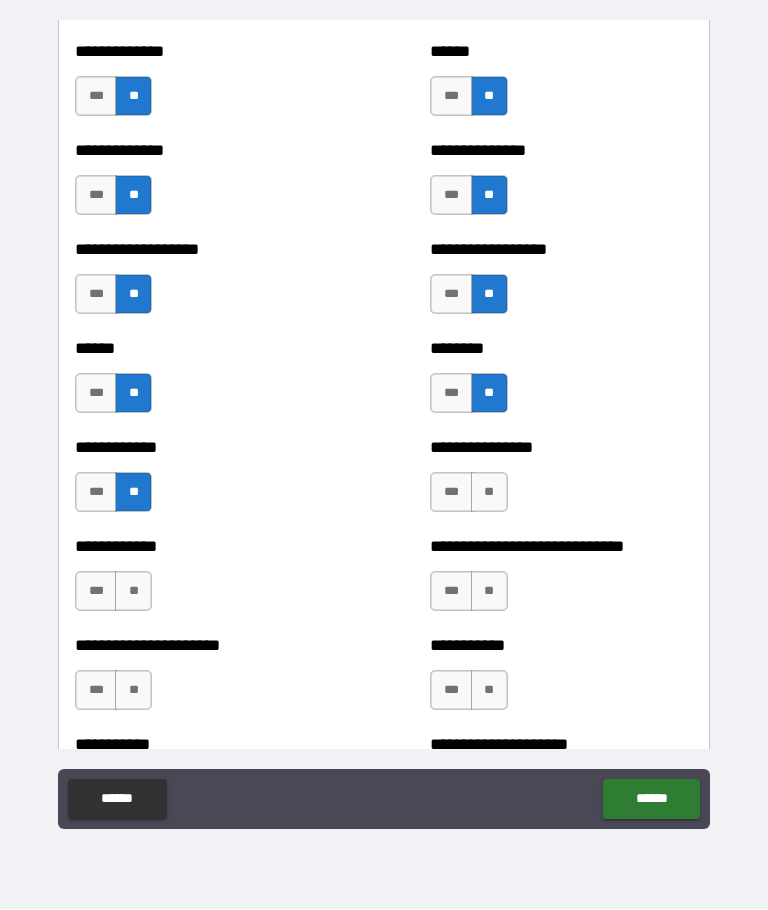 click on "**" at bounding box center [489, 493] 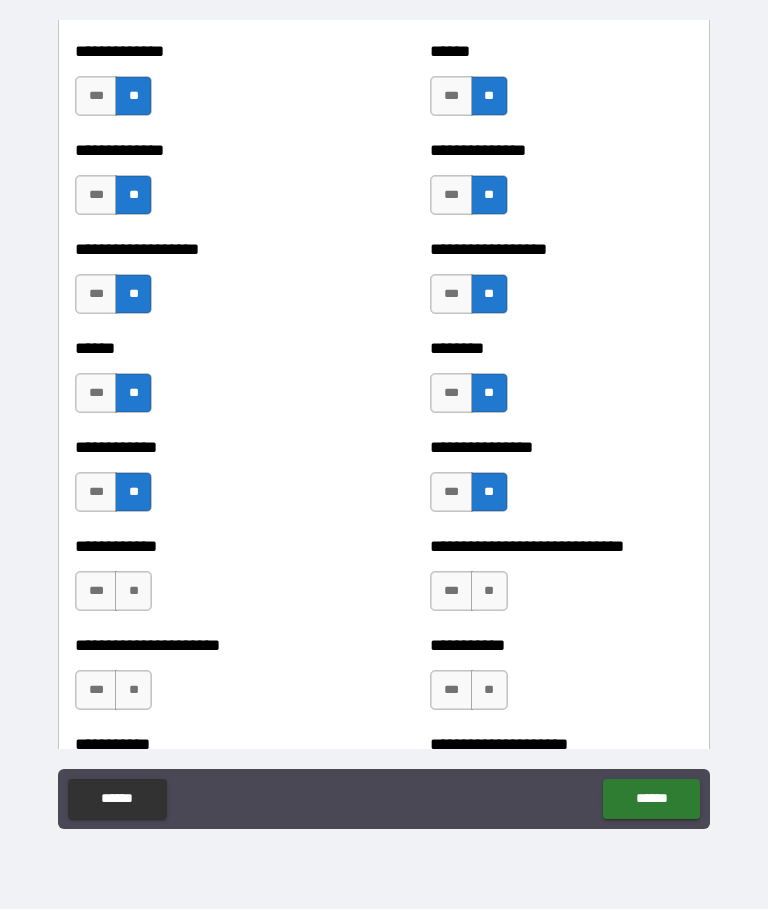 click on "**" at bounding box center (489, 592) 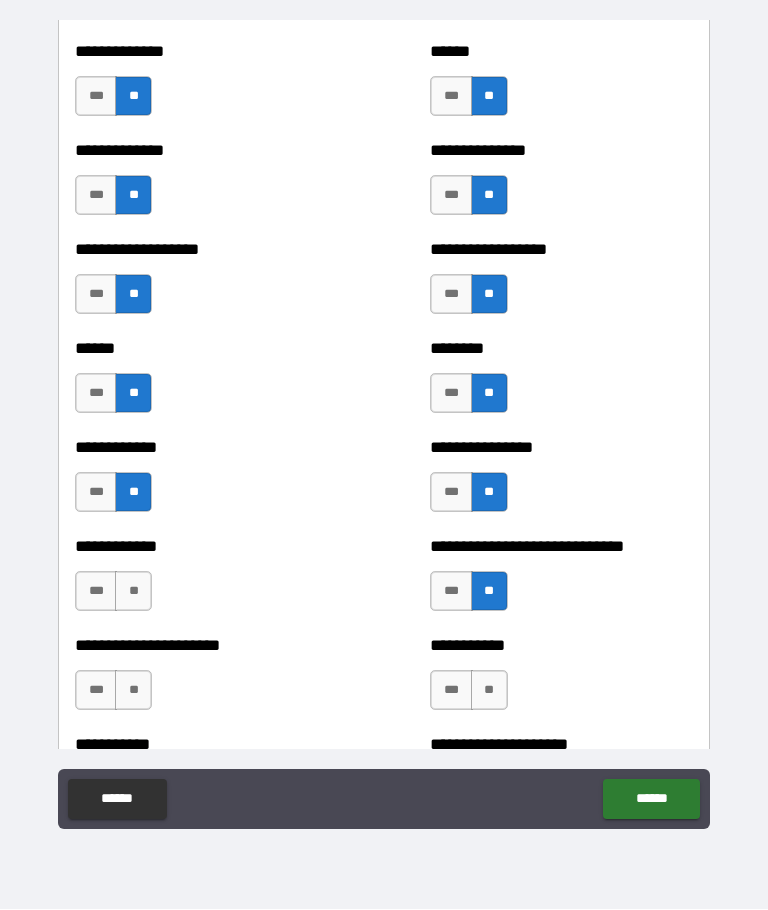 click on "**" at bounding box center (133, 592) 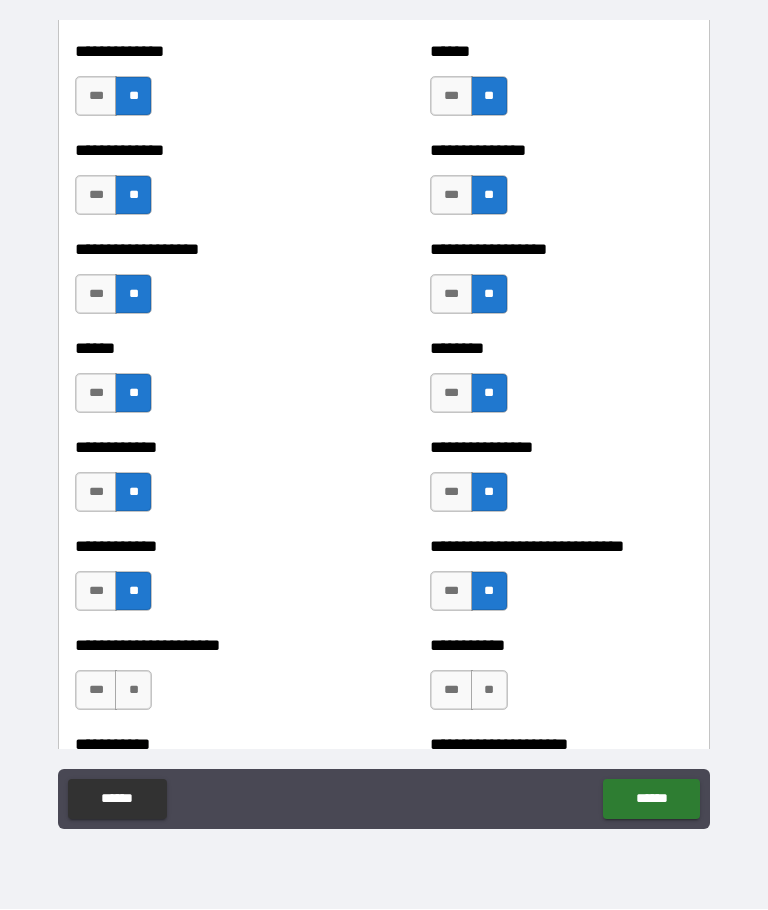 click on "**" at bounding box center (133, 691) 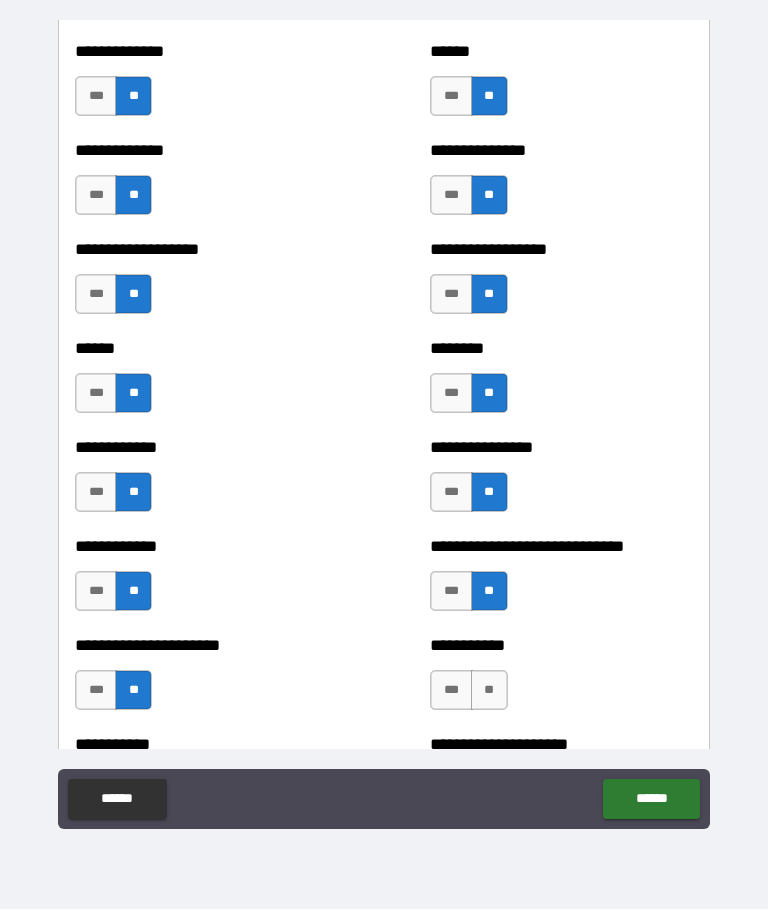 click on "**" at bounding box center [489, 691] 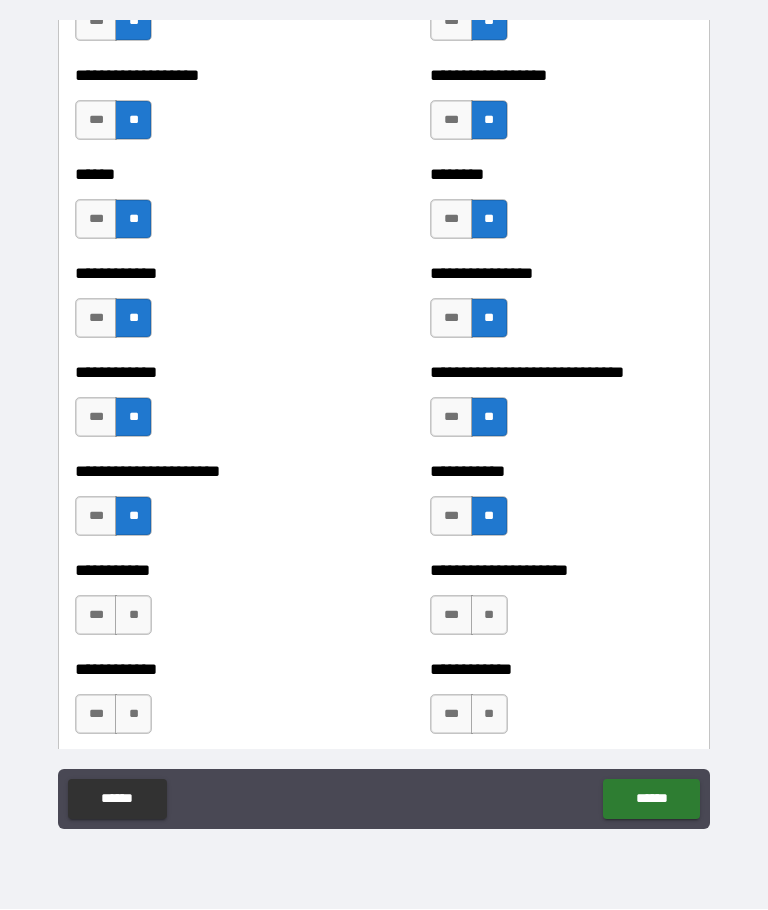 scroll, scrollTop: 5291, scrollLeft: 0, axis: vertical 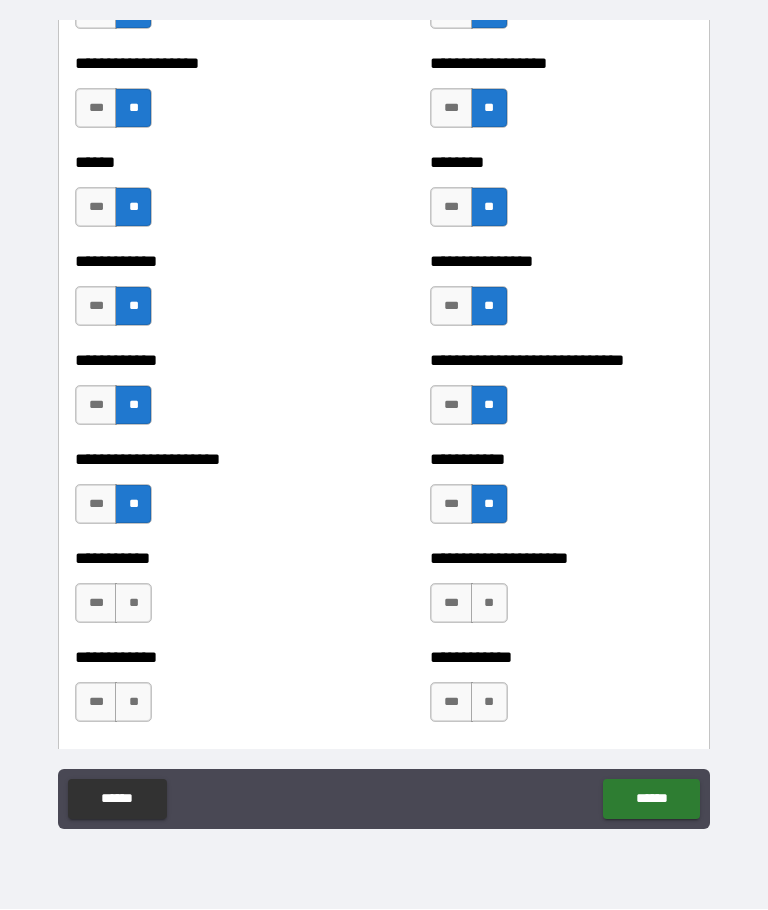 click on "**" at bounding box center (133, 604) 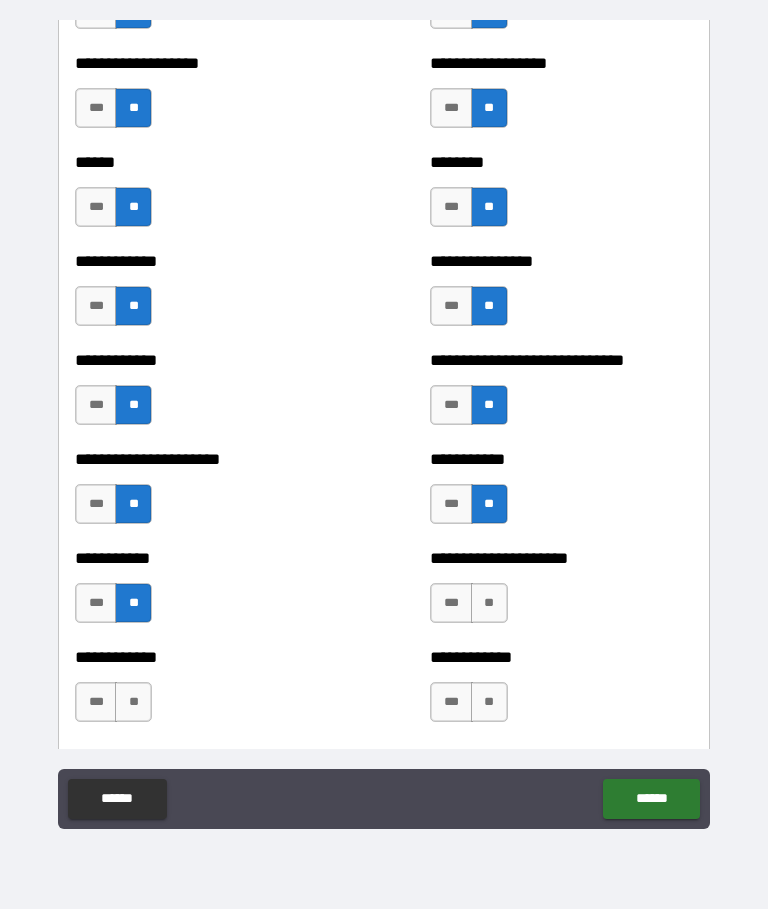 click on "**" at bounding box center (489, 604) 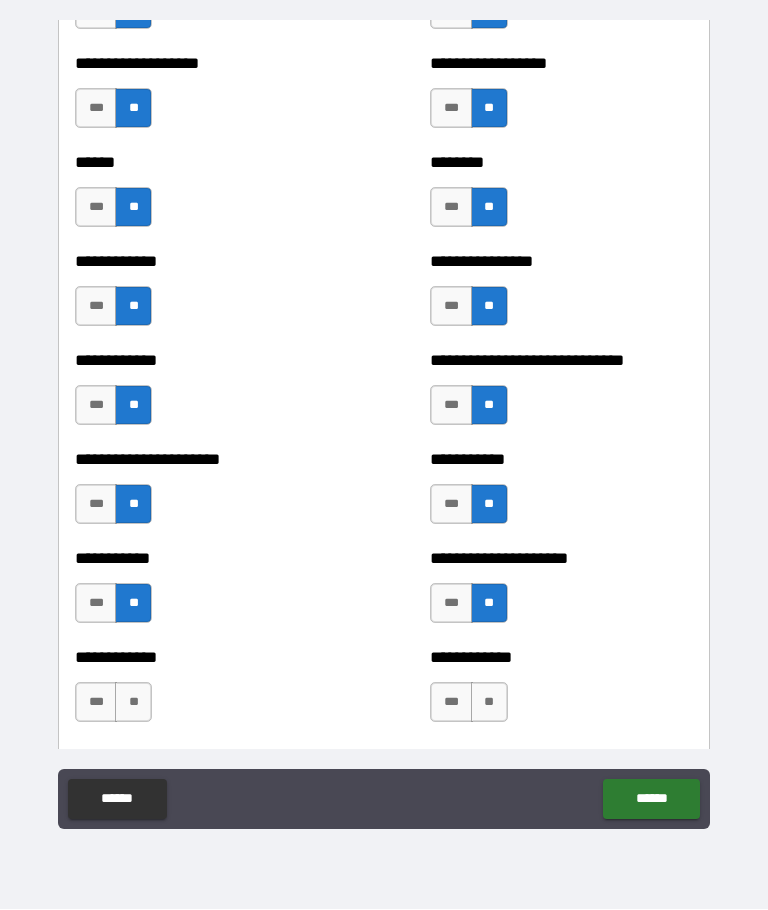 click on "**" at bounding box center [133, 703] 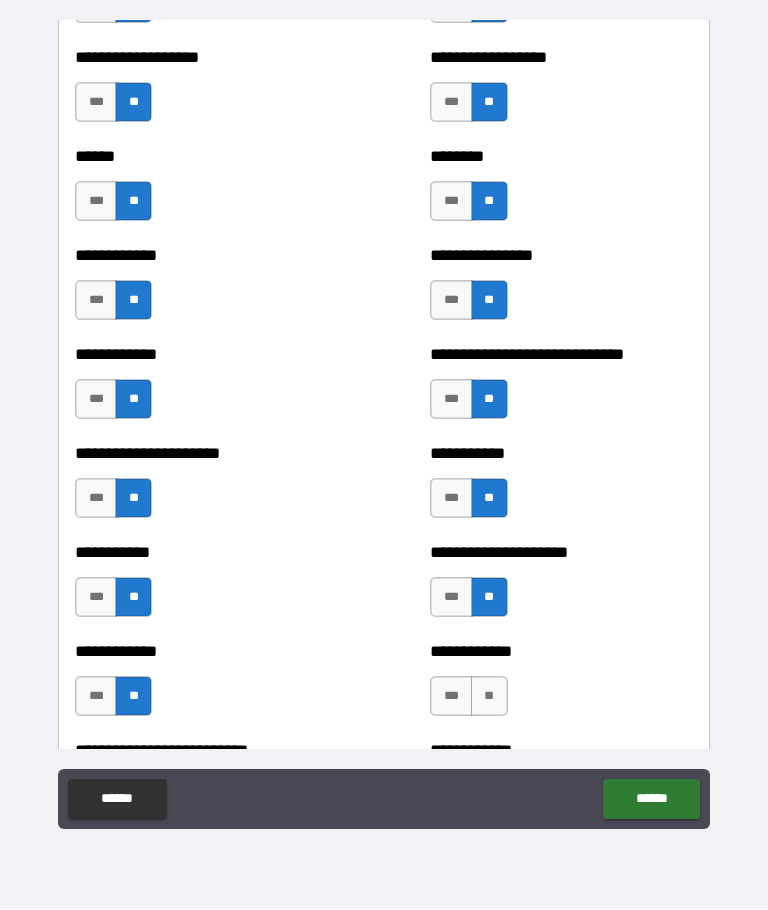scroll, scrollTop: 5306, scrollLeft: 0, axis: vertical 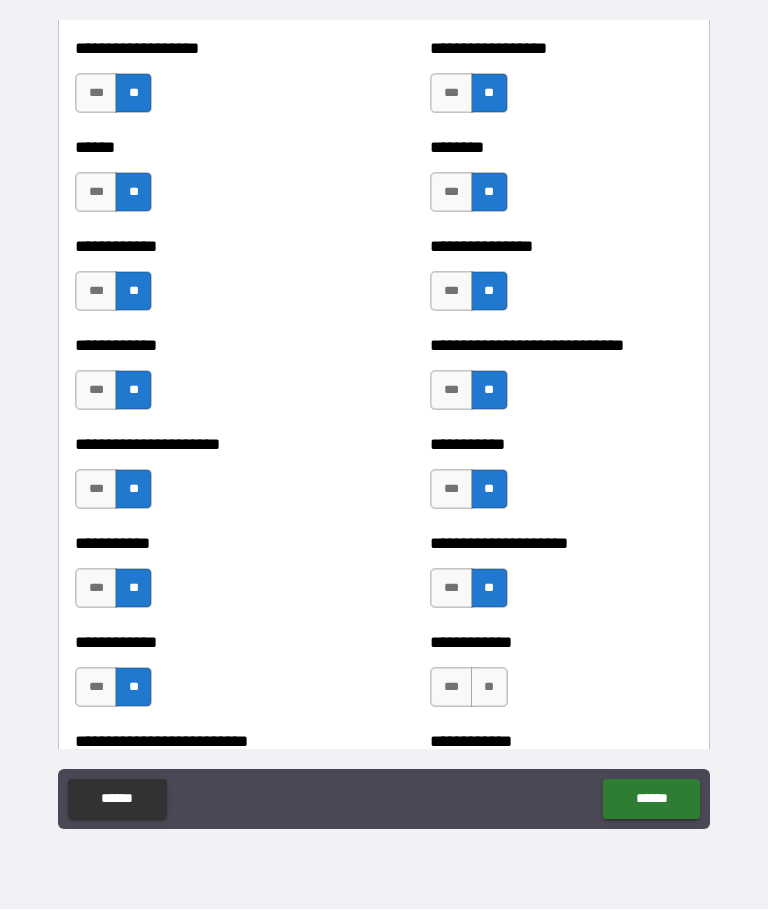click on "**" at bounding box center (489, 688) 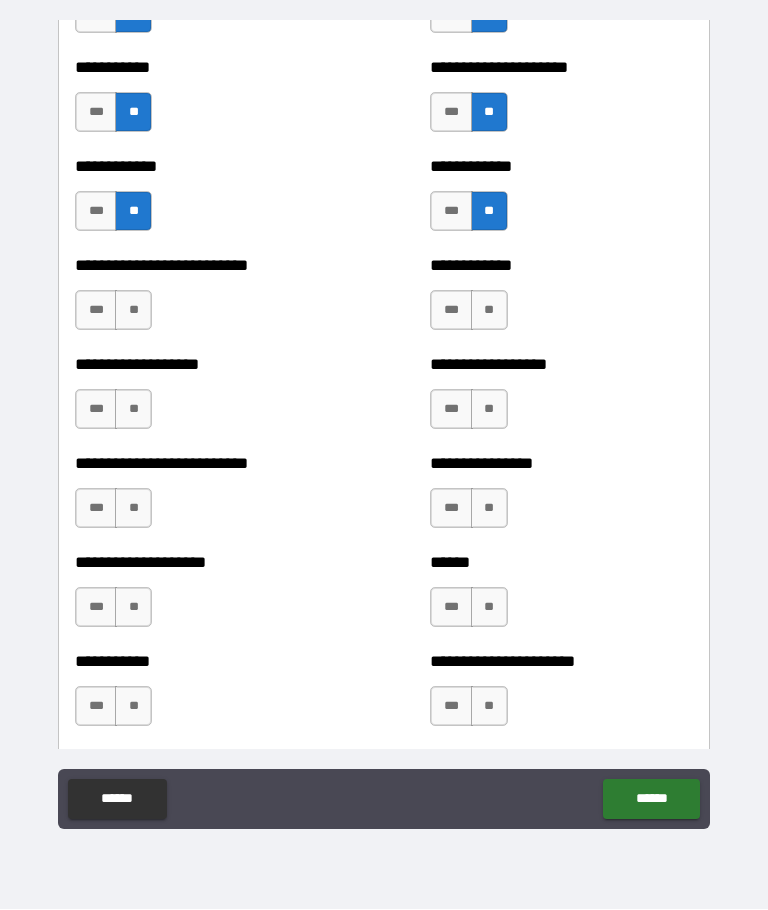 scroll, scrollTop: 5783, scrollLeft: 0, axis: vertical 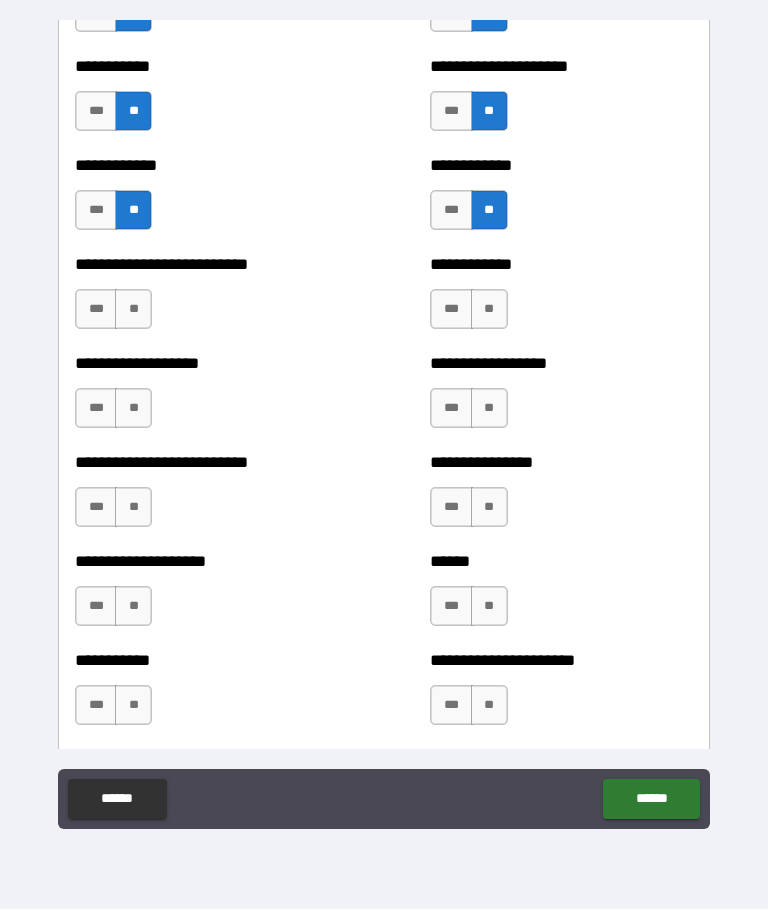 click on "**" at bounding box center [133, 310] 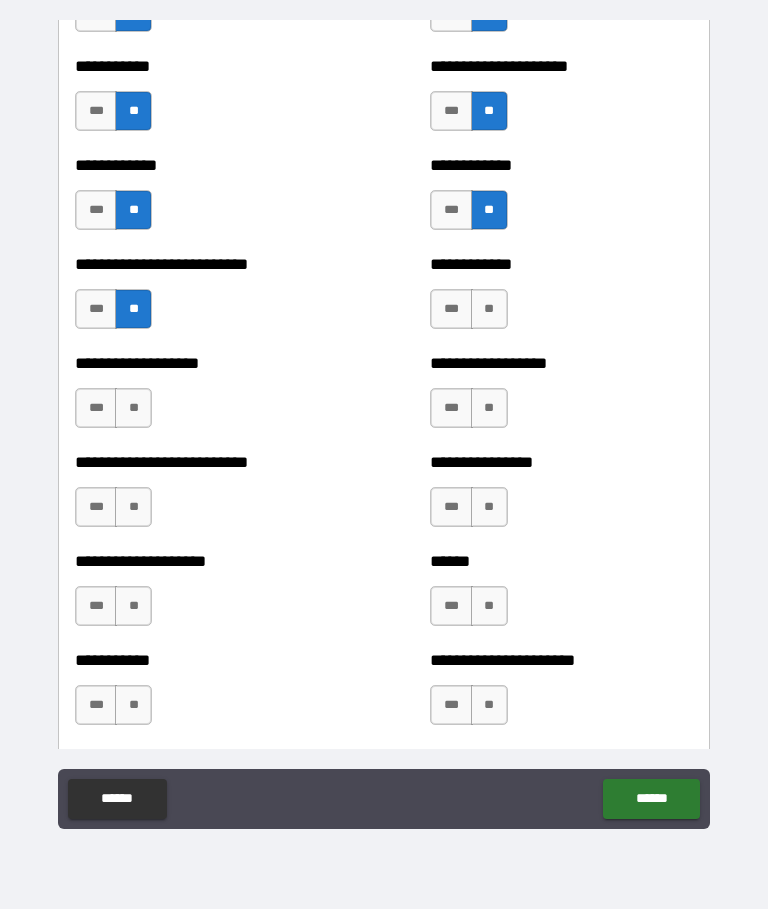 click on "**" at bounding box center [489, 310] 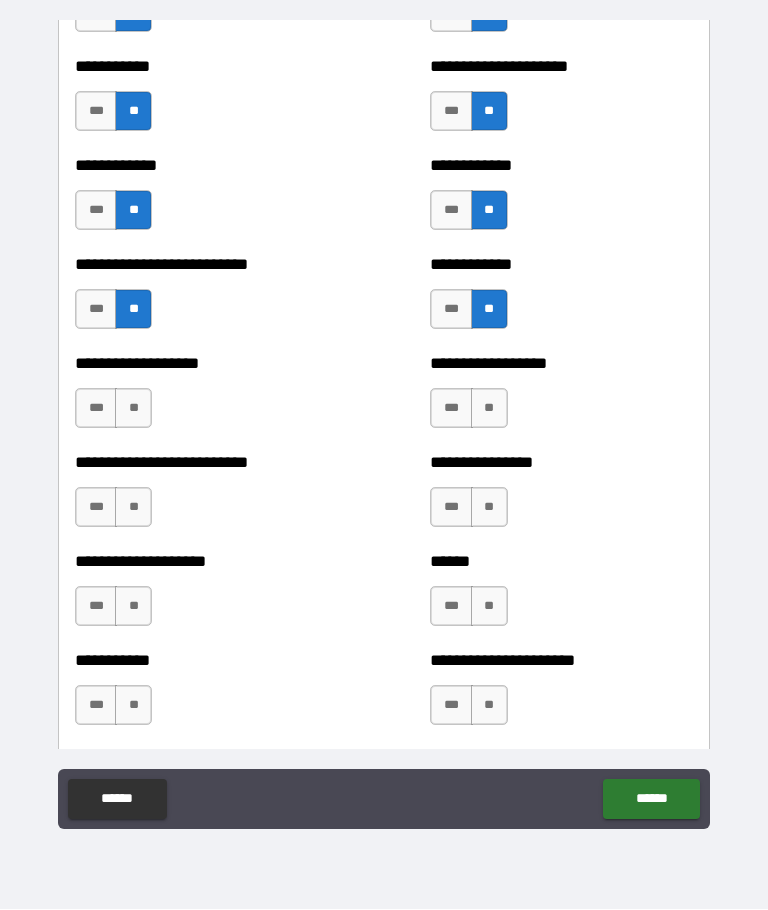 click on "**" at bounding box center (489, 409) 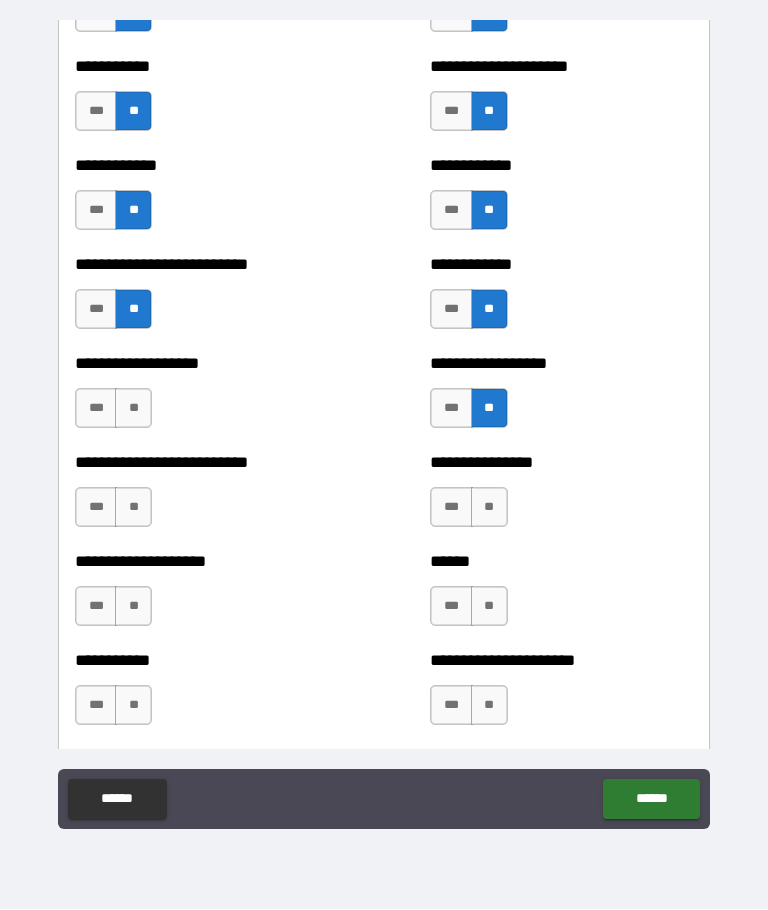 click on "**" at bounding box center (133, 409) 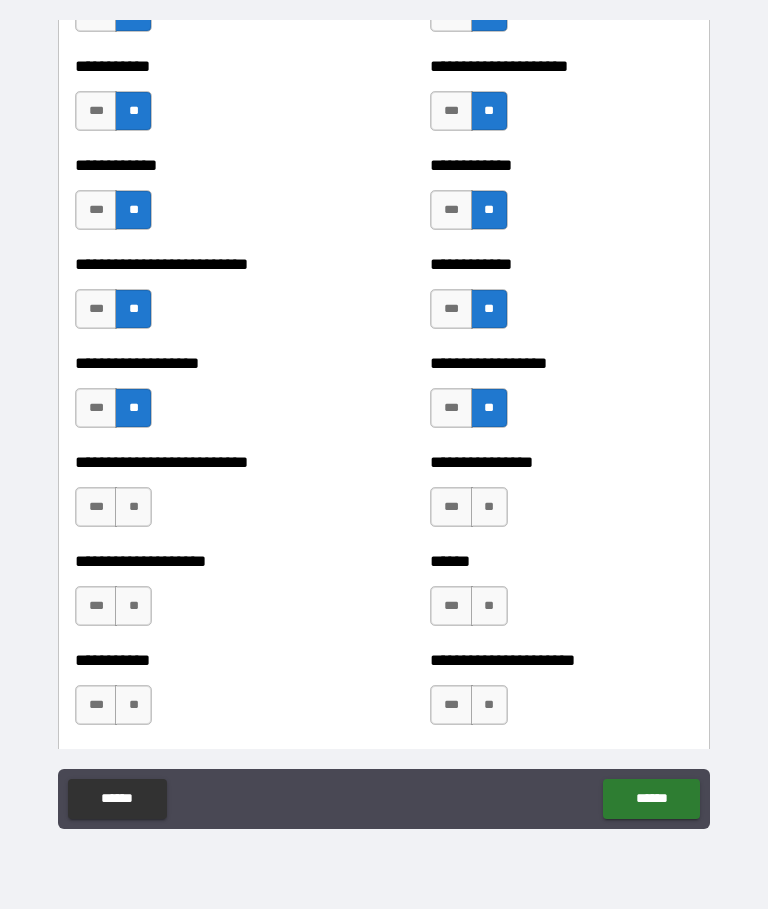 click on "**" at bounding box center [133, 508] 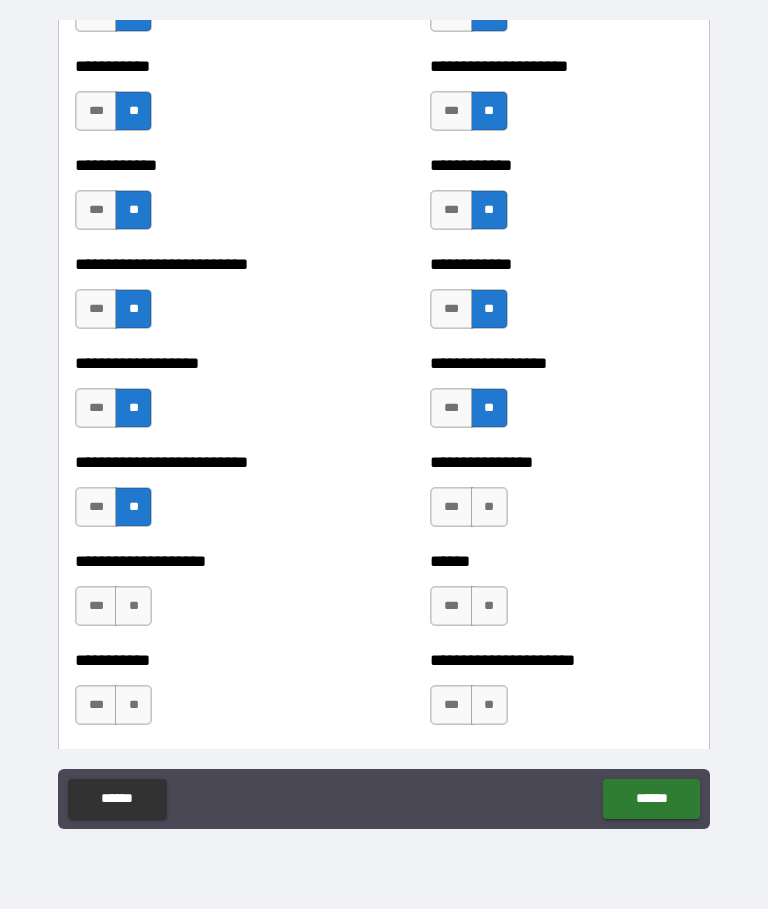 click on "**" at bounding box center (489, 508) 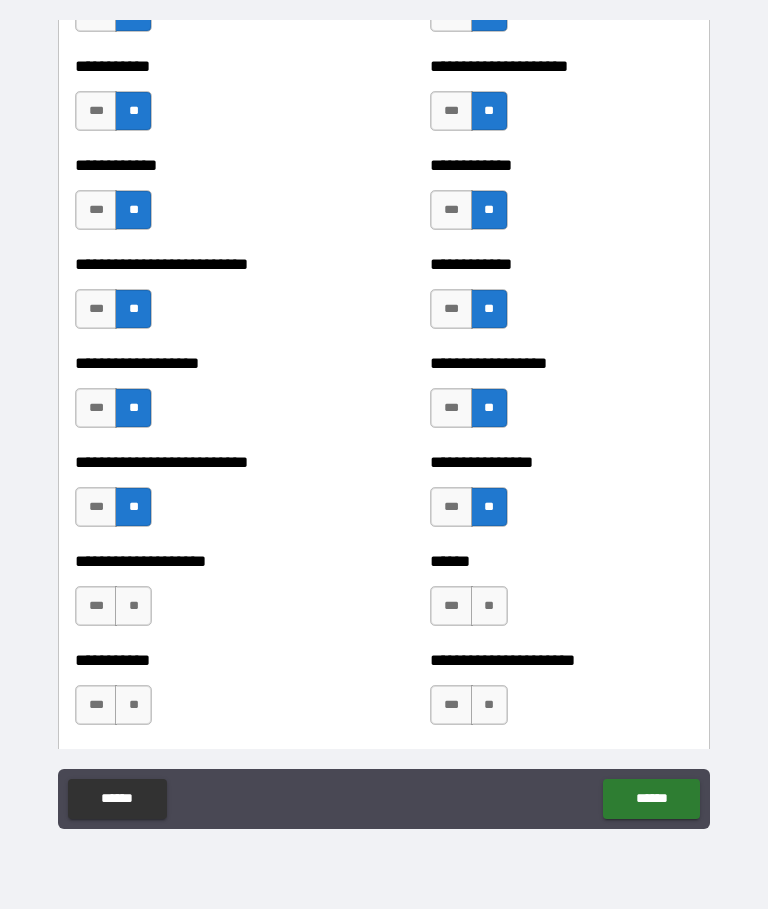 click on "**" at bounding box center [489, 607] 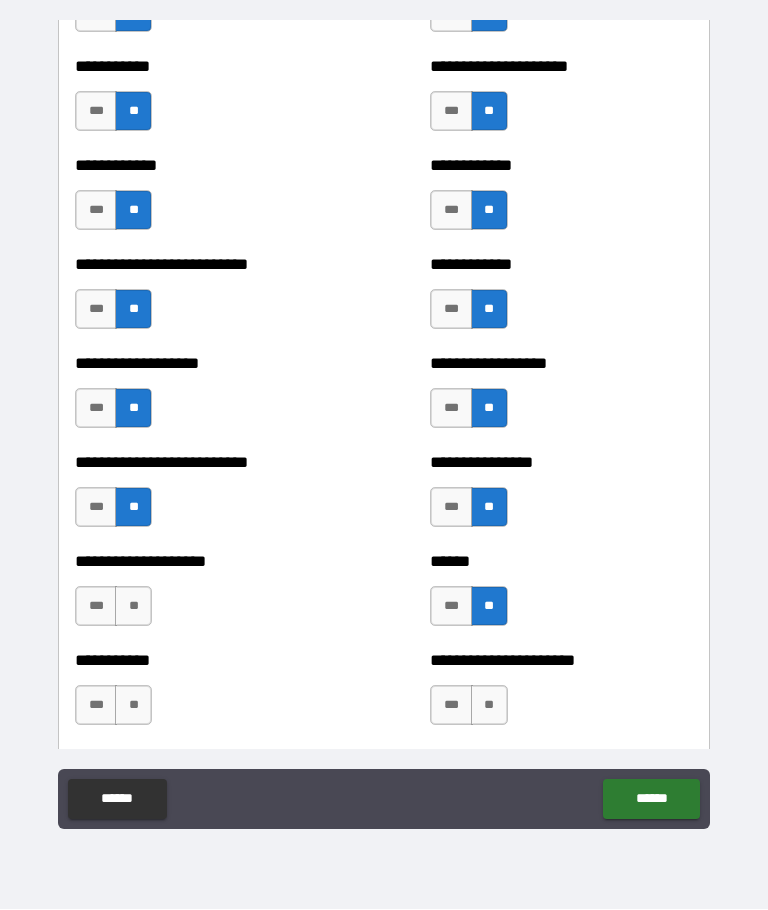 click on "**" at bounding box center (133, 607) 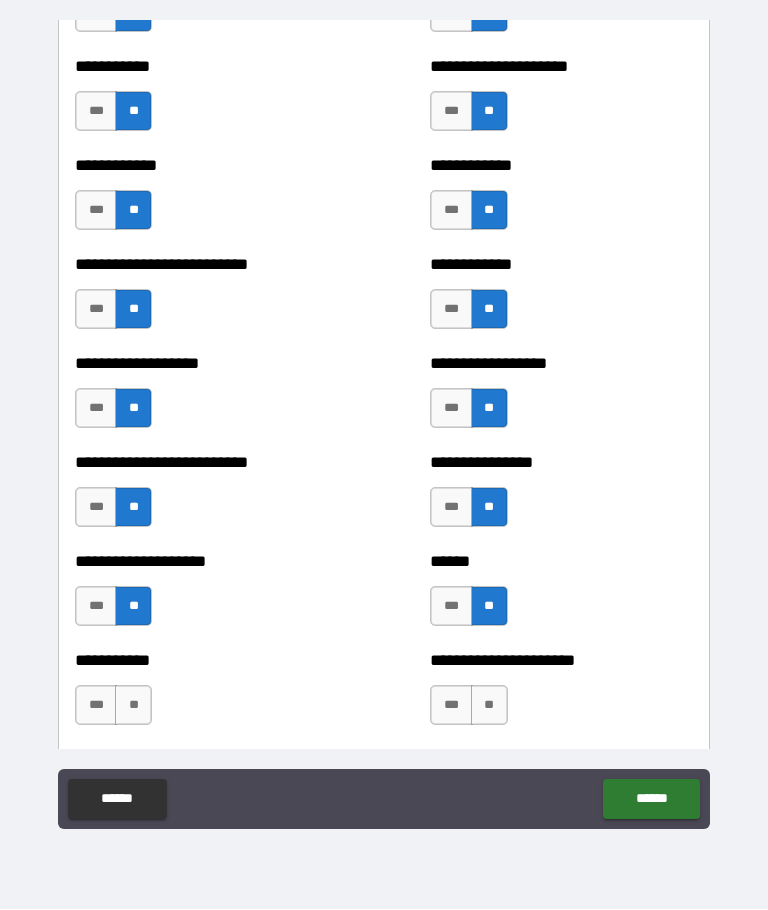 click on "**" at bounding box center (133, 706) 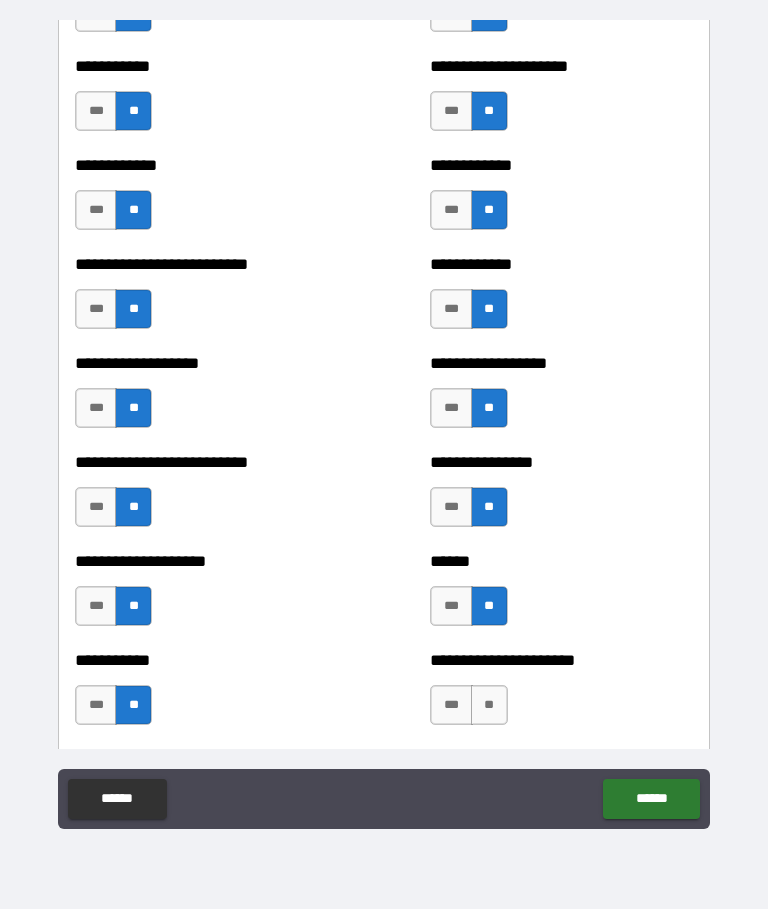 click on "**" at bounding box center (489, 706) 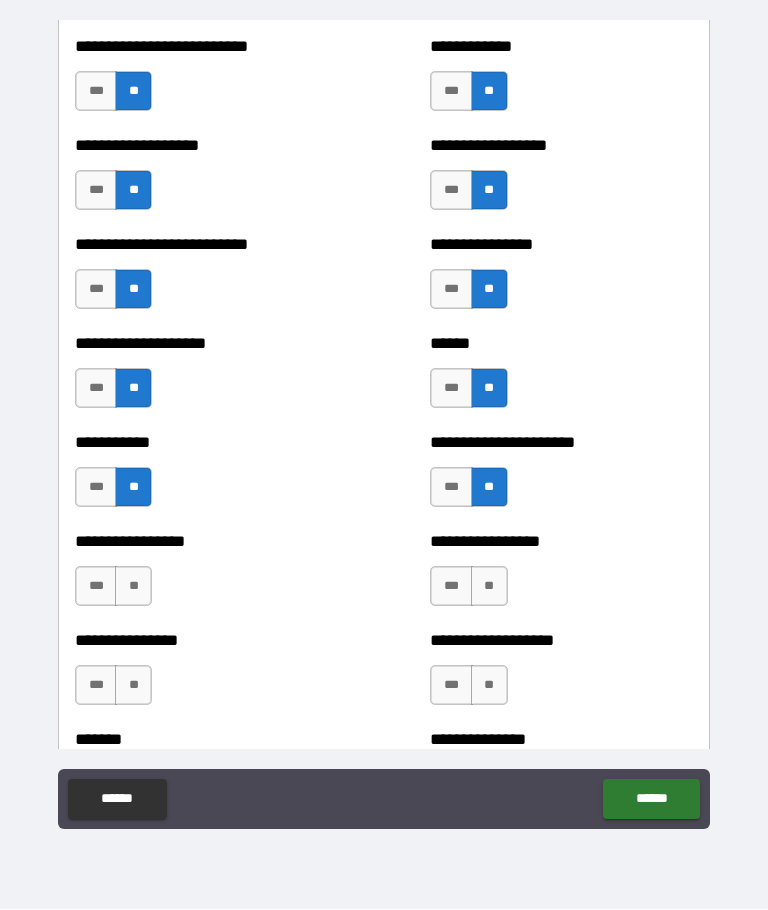 scroll, scrollTop: 6025, scrollLeft: 0, axis: vertical 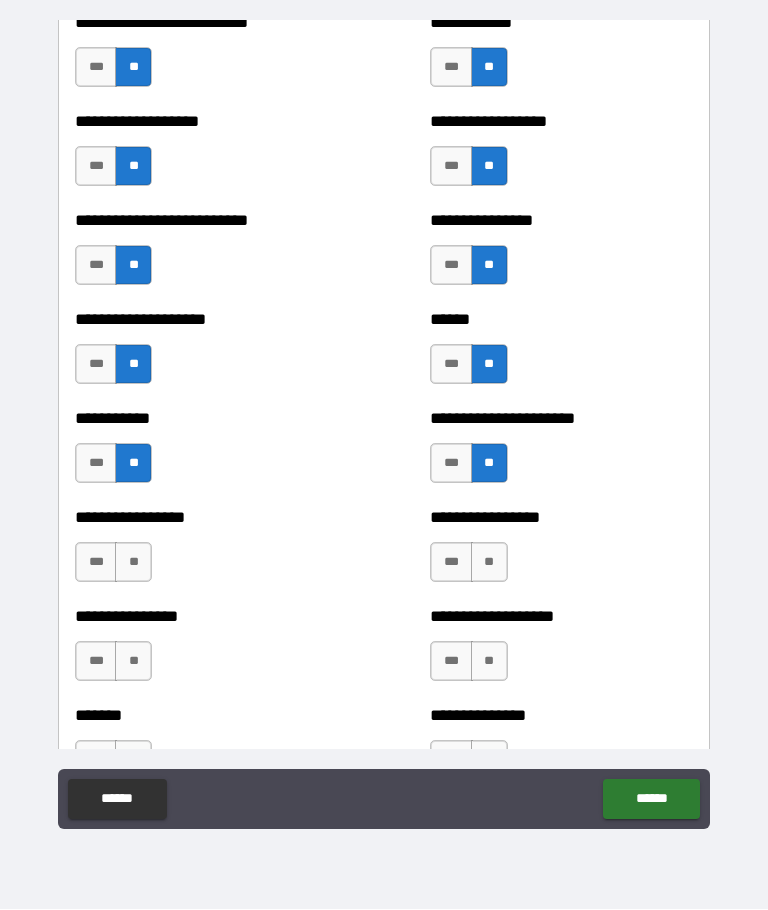 click on "**" at bounding box center [133, 563] 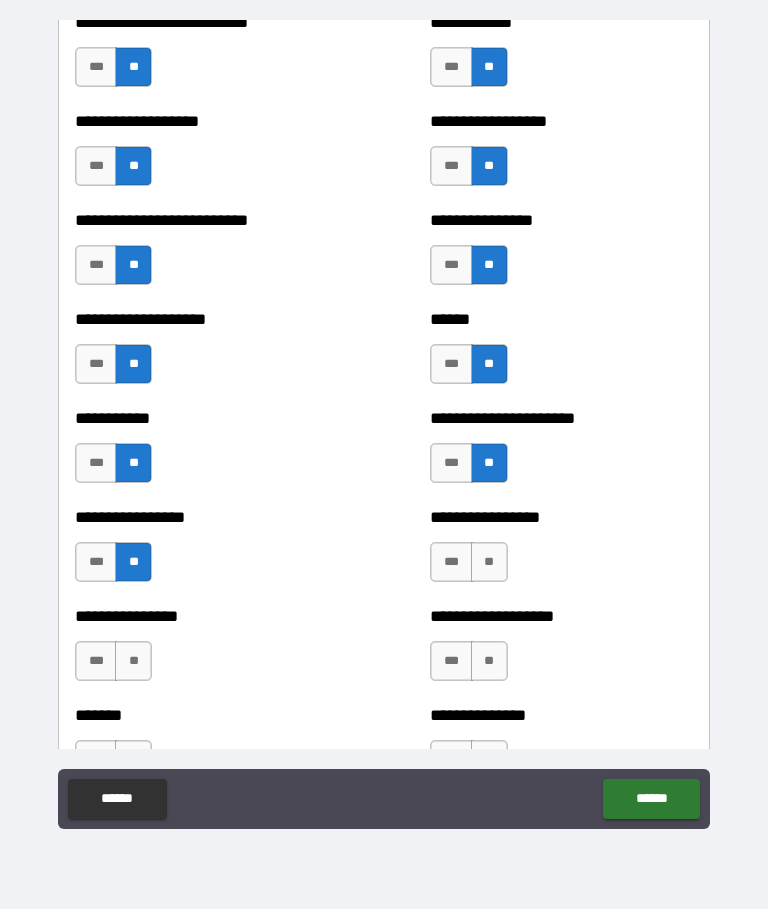 click on "**" at bounding box center (489, 563) 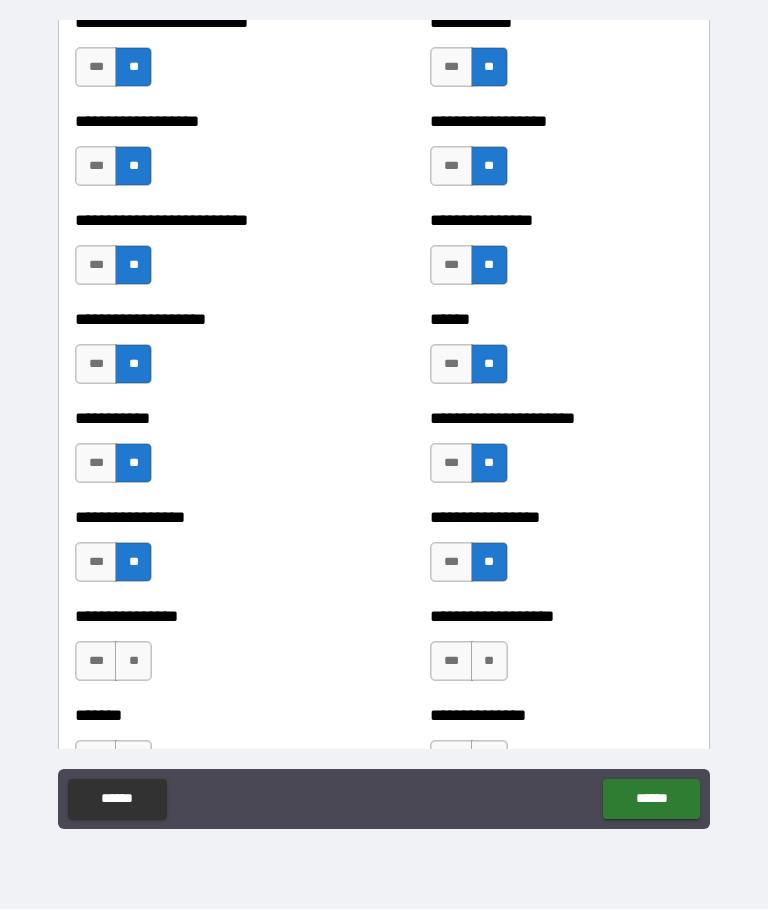 click on "*** **" at bounding box center [113, 662] 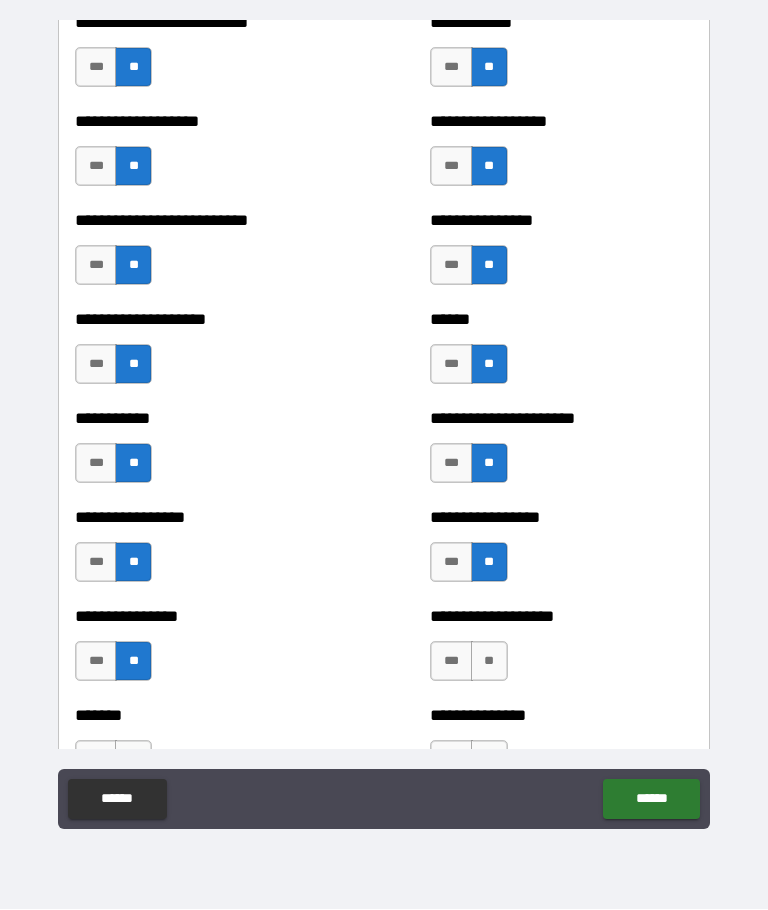 click on "**" at bounding box center [489, 662] 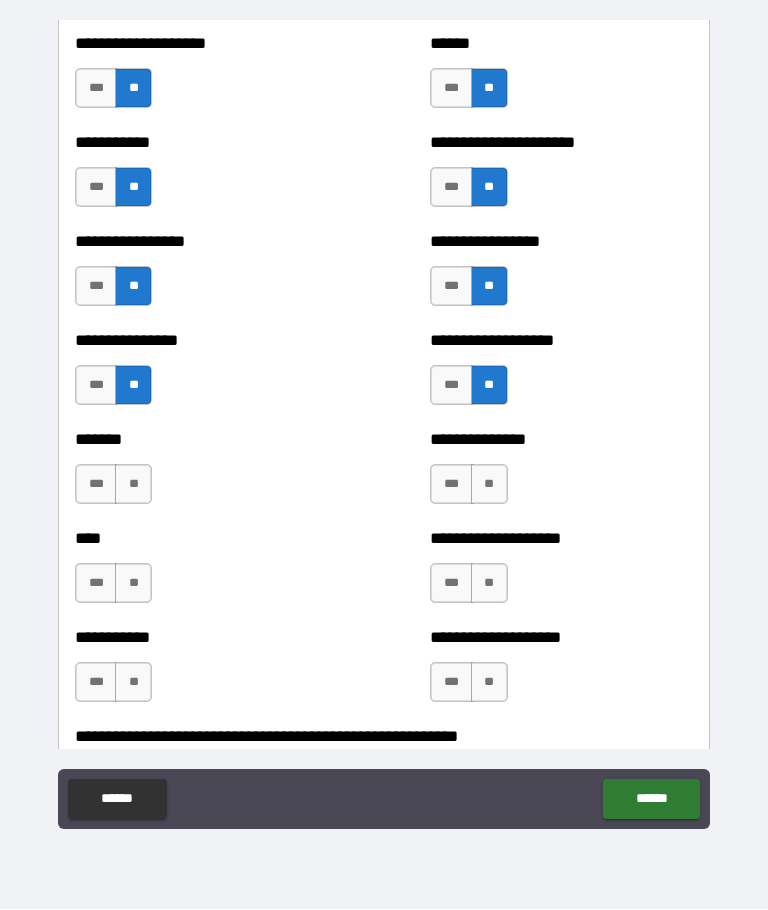 scroll, scrollTop: 6326, scrollLeft: 0, axis: vertical 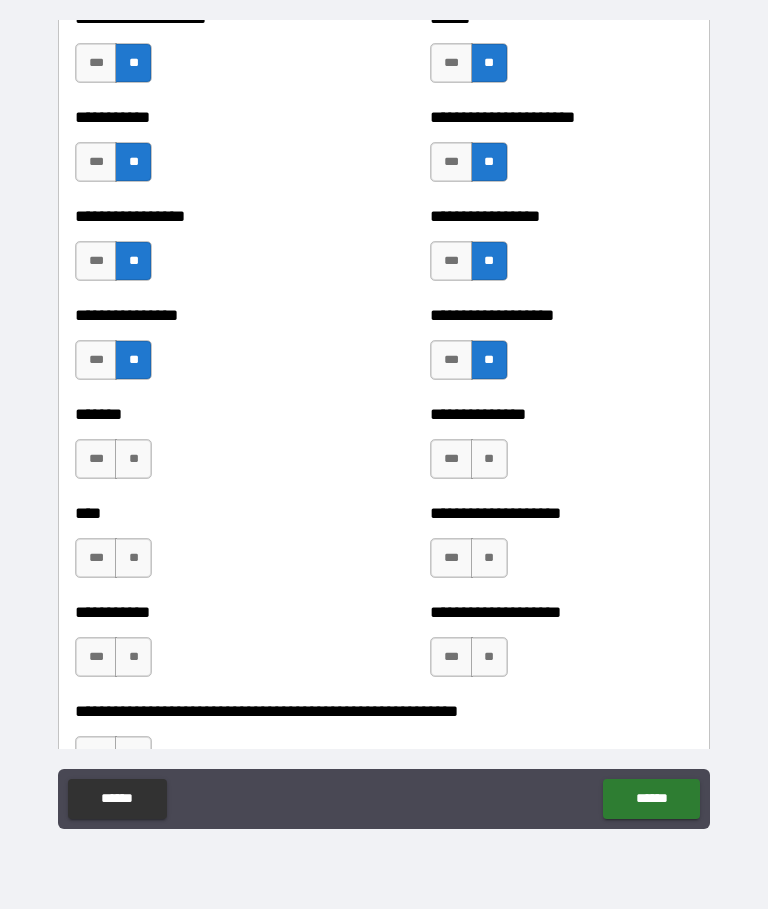 click on "**" at bounding box center [133, 460] 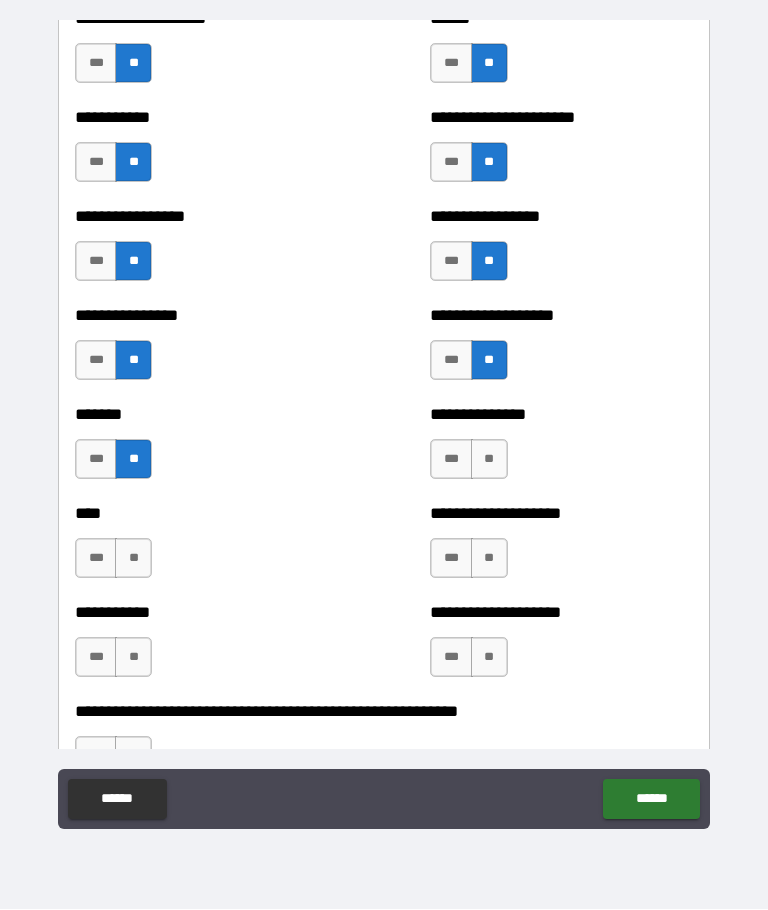 click on "**" at bounding box center (489, 460) 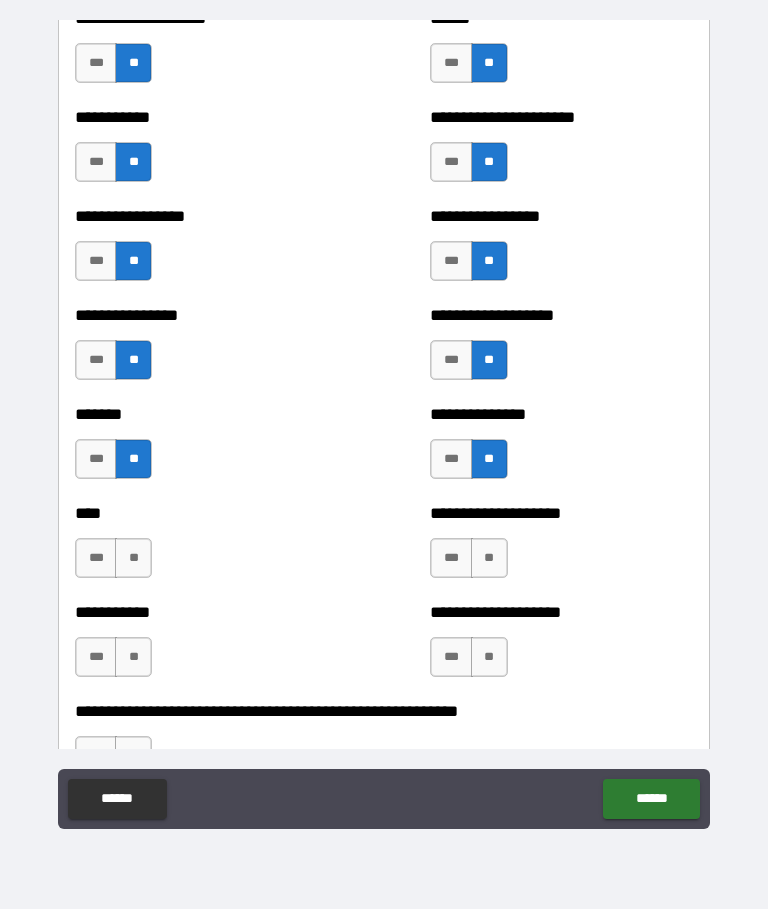 click on "**" at bounding box center (133, 559) 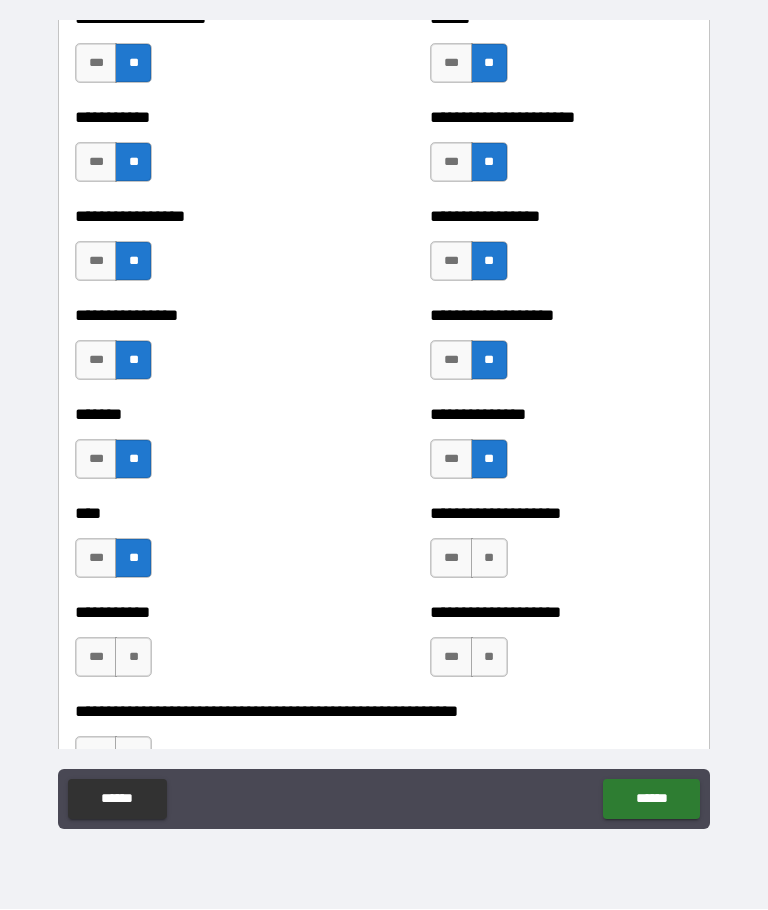 click on "**" at bounding box center [489, 559] 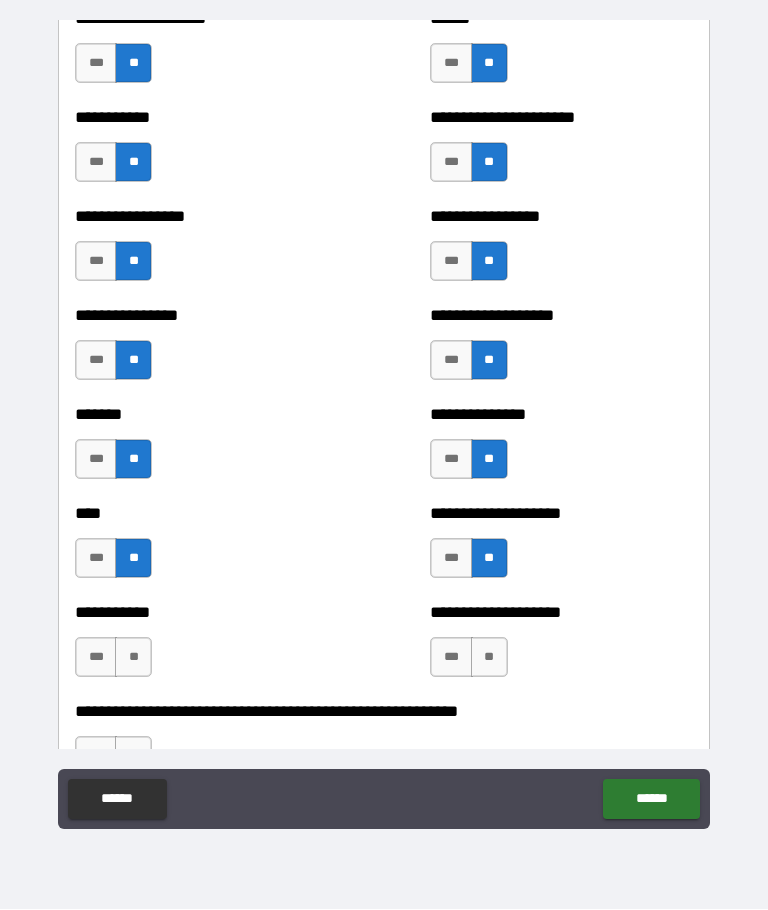 click on "**" at bounding box center [133, 658] 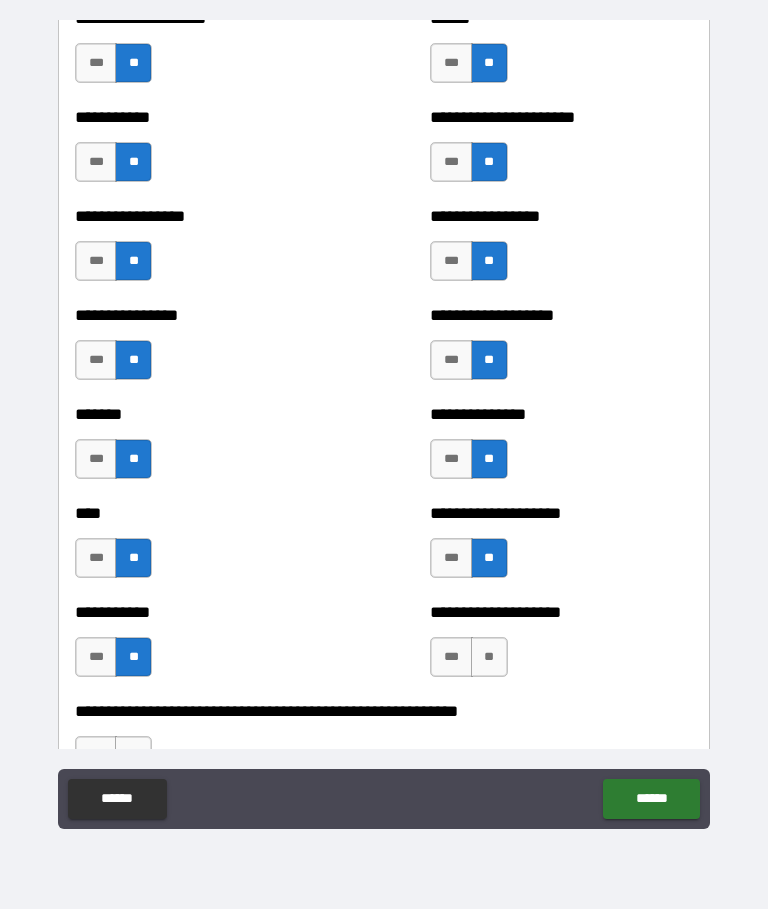 click on "**" at bounding box center (489, 658) 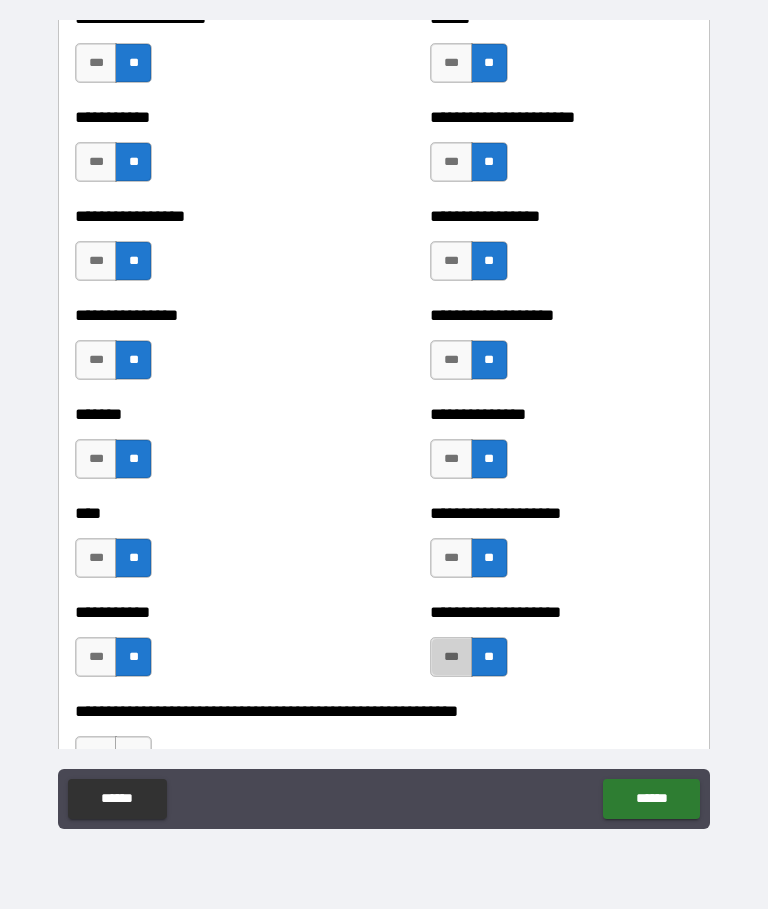 click on "***" at bounding box center (451, 658) 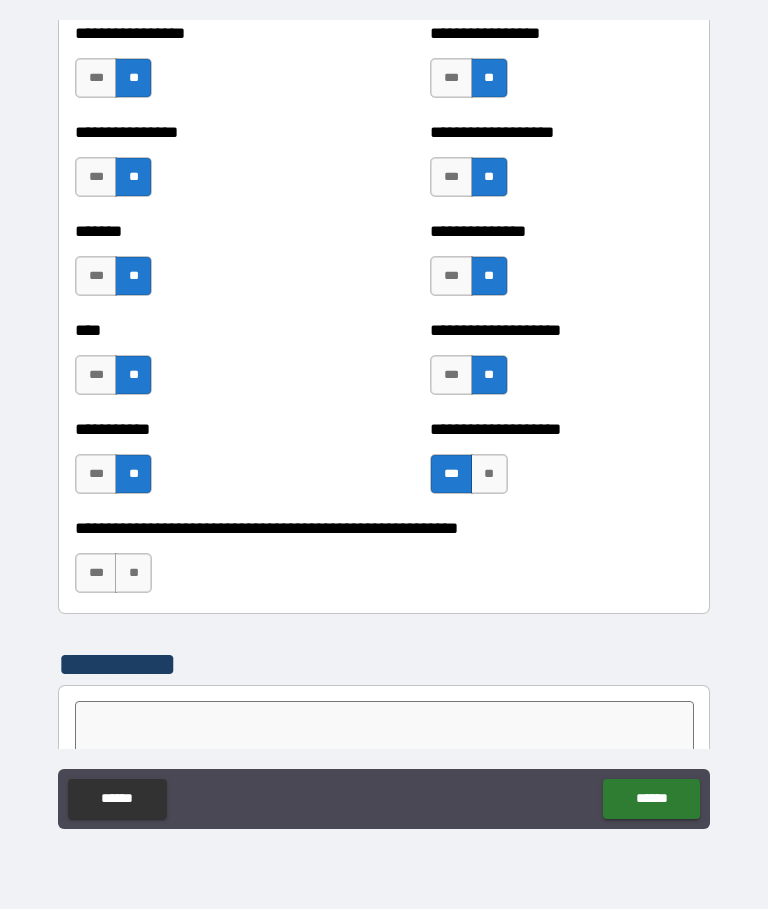 scroll, scrollTop: 6508, scrollLeft: 0, axis: vertical 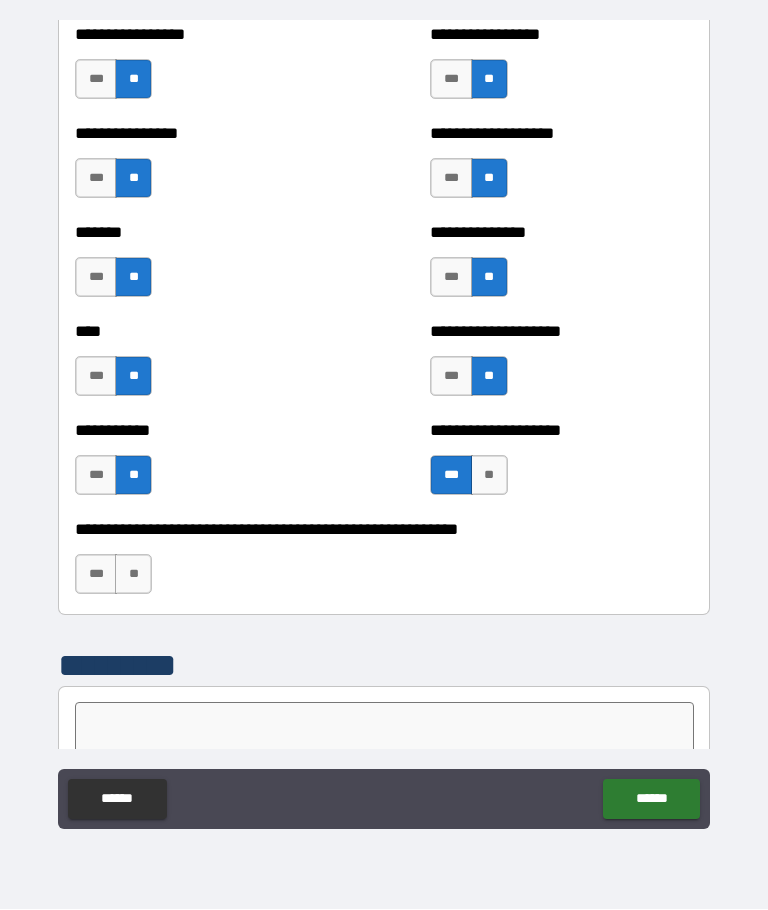click on "**" at bounding box center (489, 476) 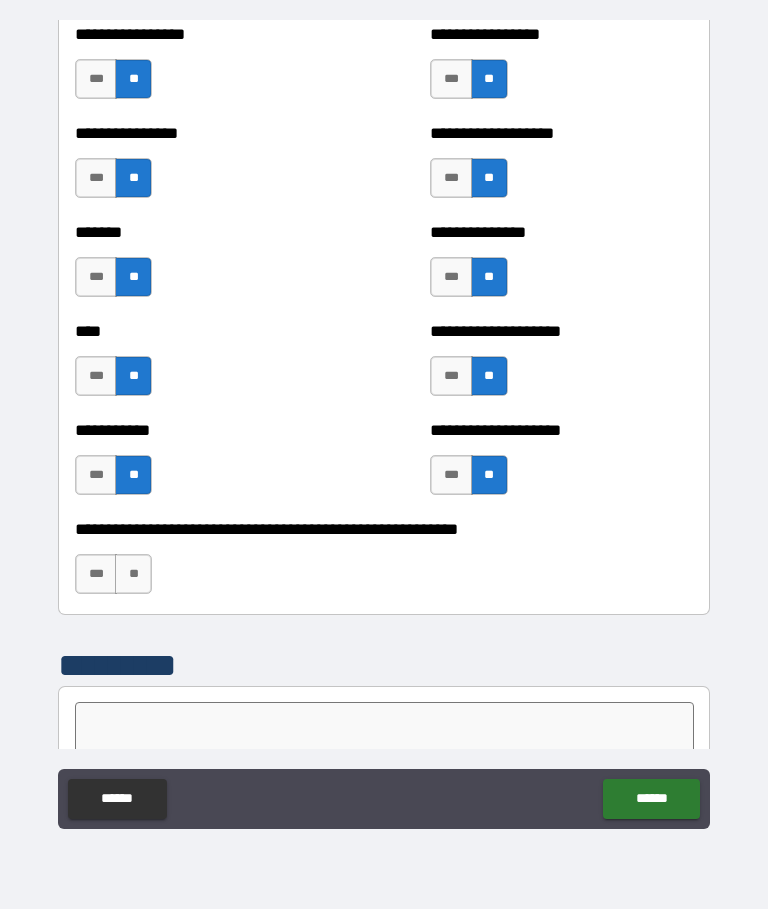 click on "**" at bounding box center (133, 575) 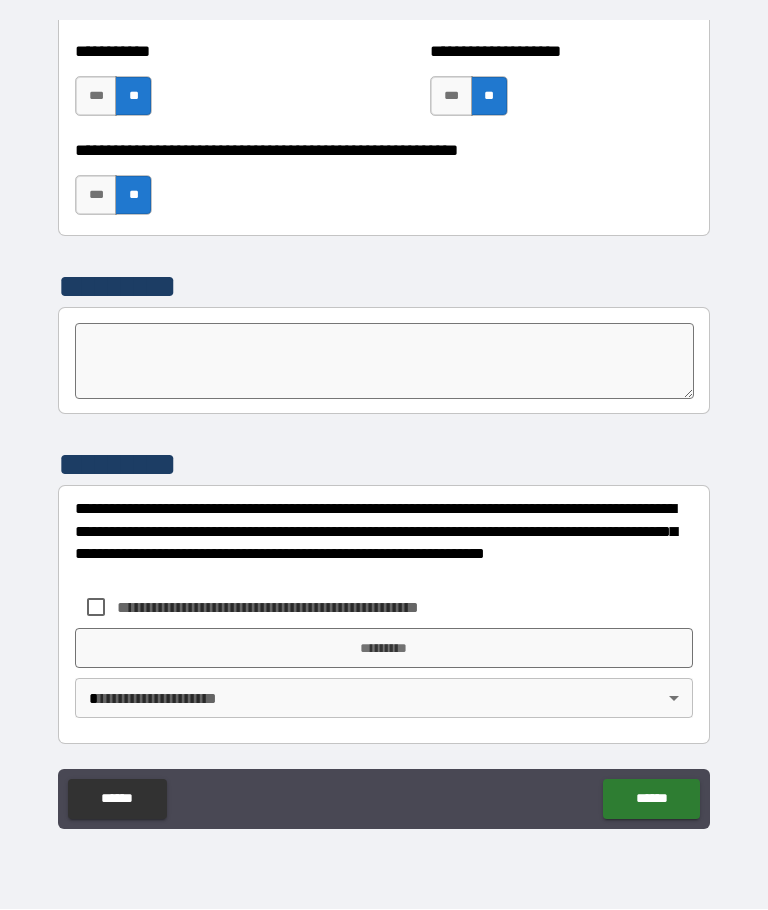 scroll, scrollTop: 6887, scrollLeft: 0, axis: vertical 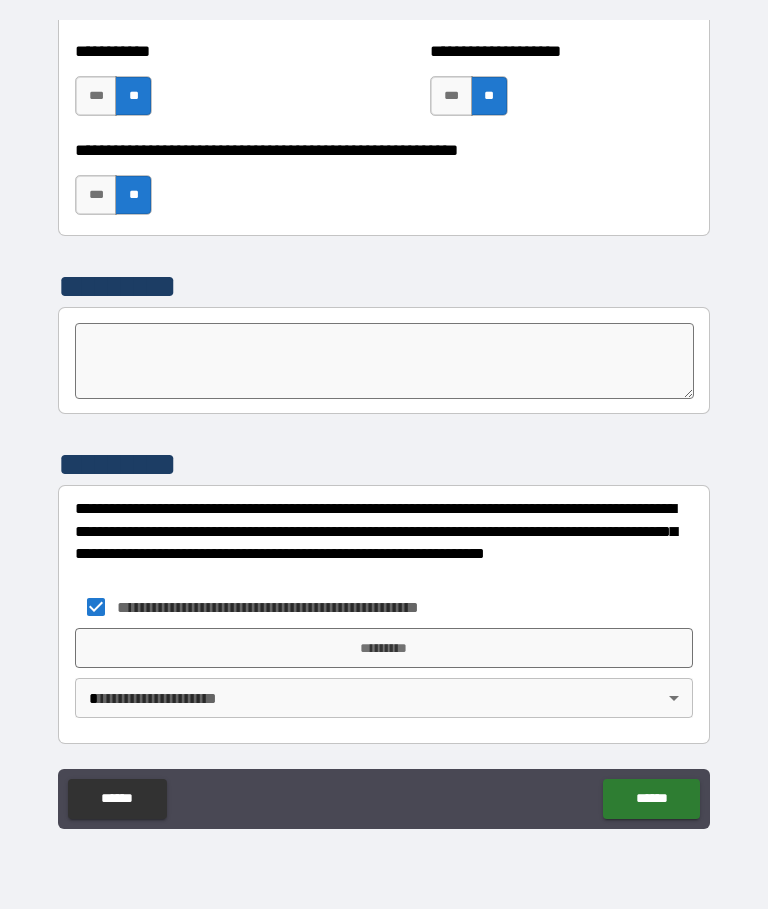 click on "*********" at bounding box center (384, 649) 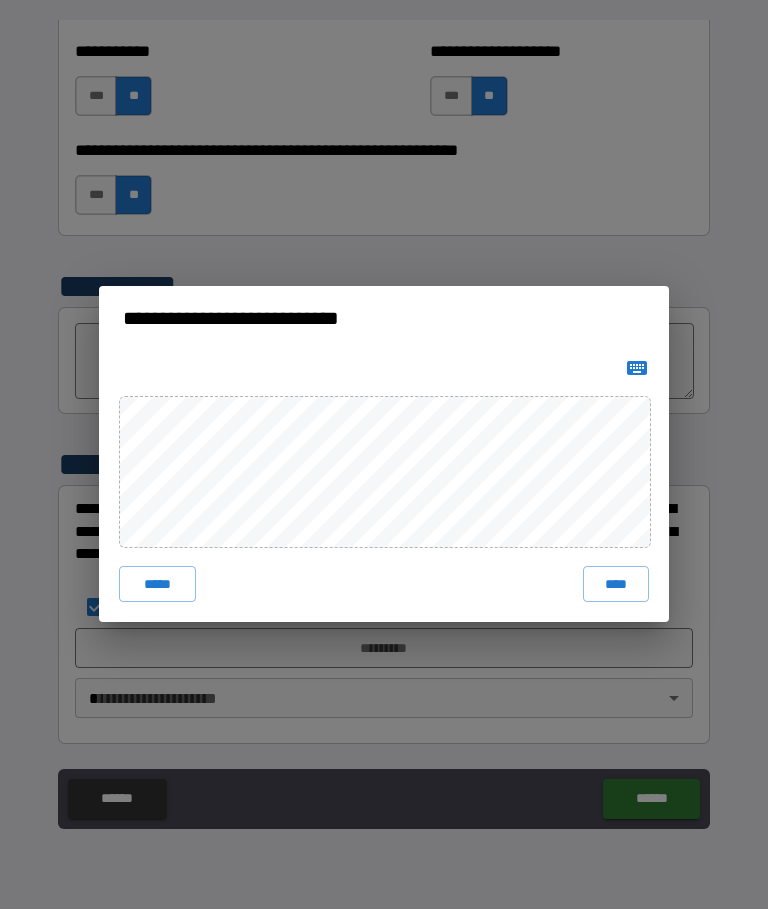 click on "****" at bounding box center (616, 585) 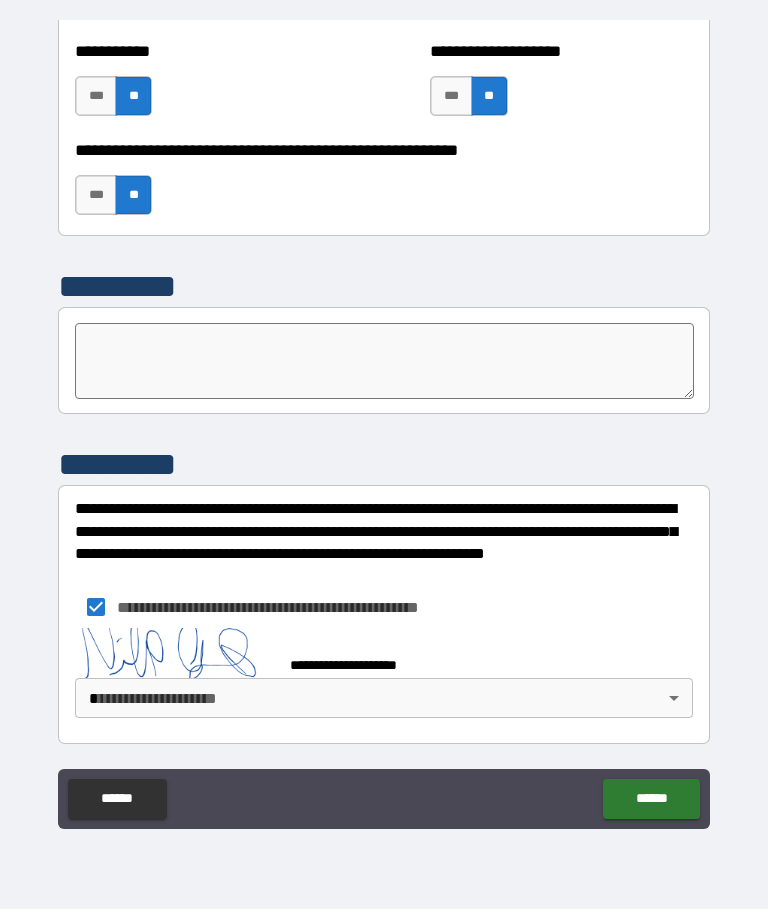 scroll, scrollTop: 6877, scrollLeft: 0, axis: vertical 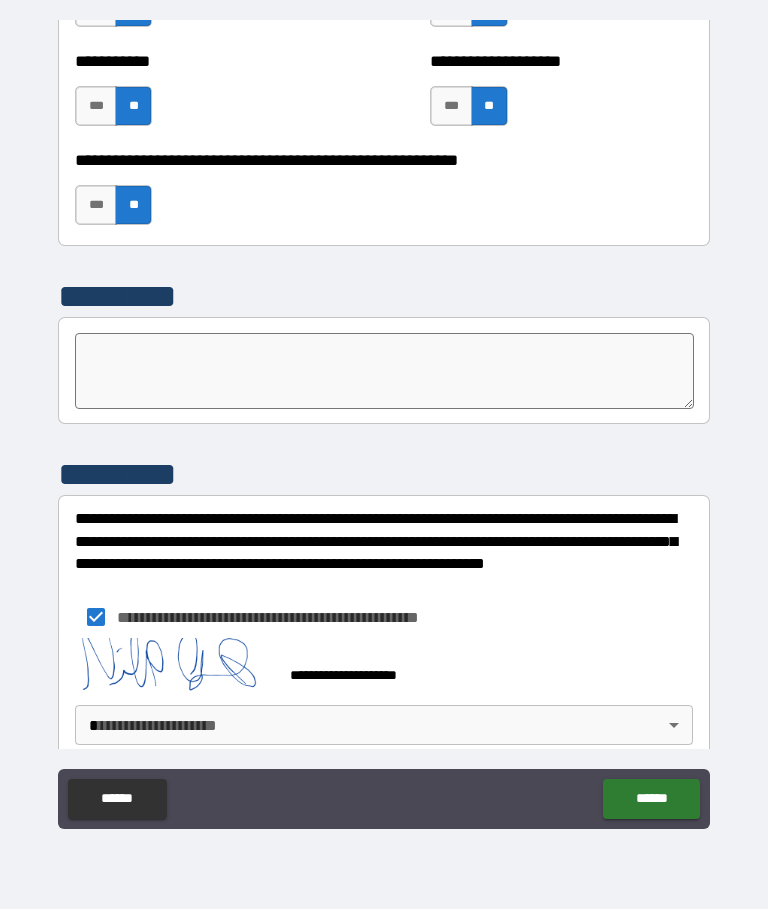 click on "**********" at bounding box center (384, 420) 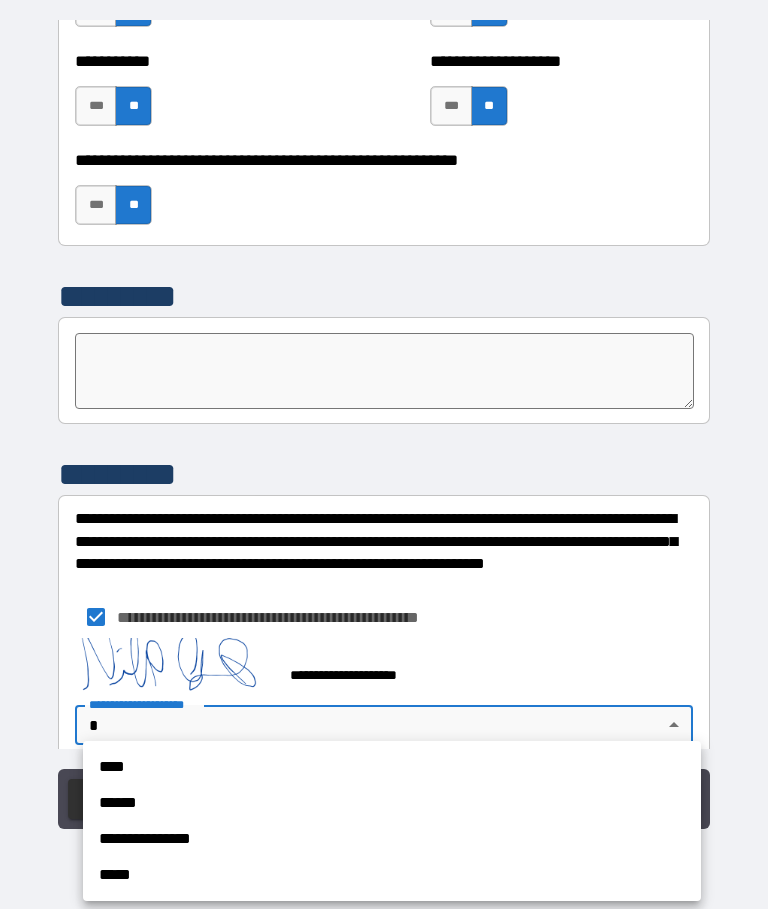 click on "**********" at bounding box center [392, 840] 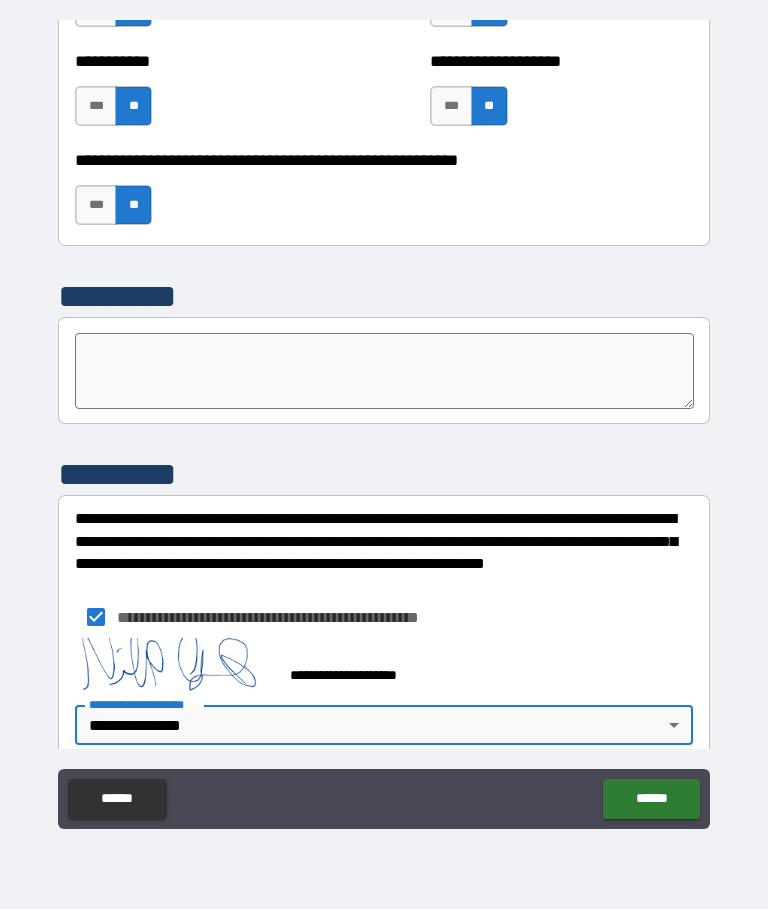 type on "**********" 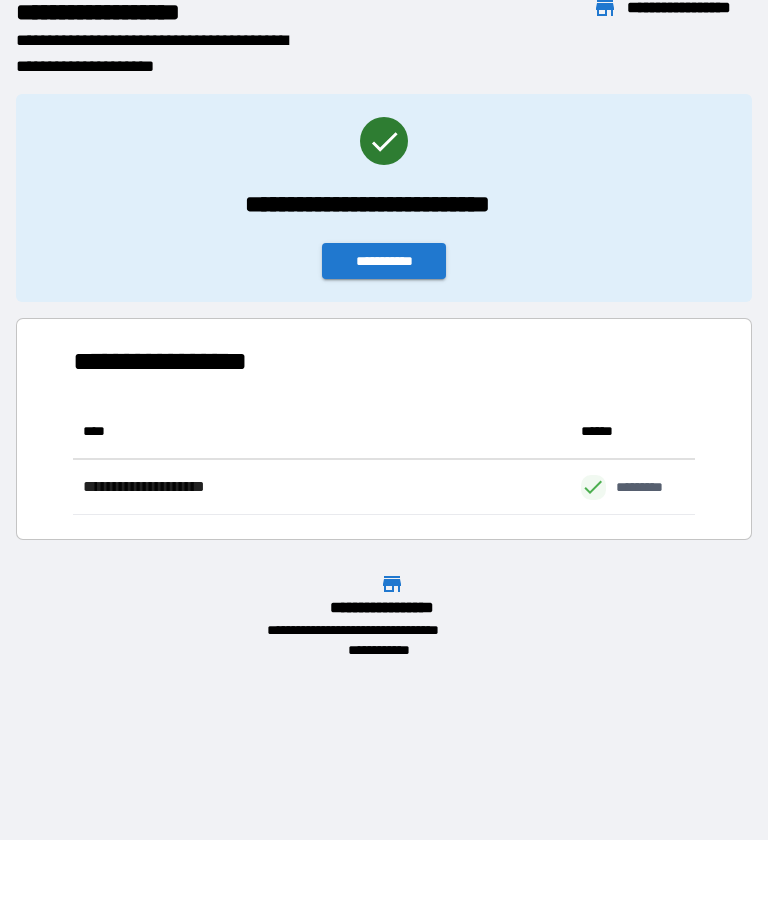 scroll, scrollTop: 1, scrollLeft: 1, axis: both 